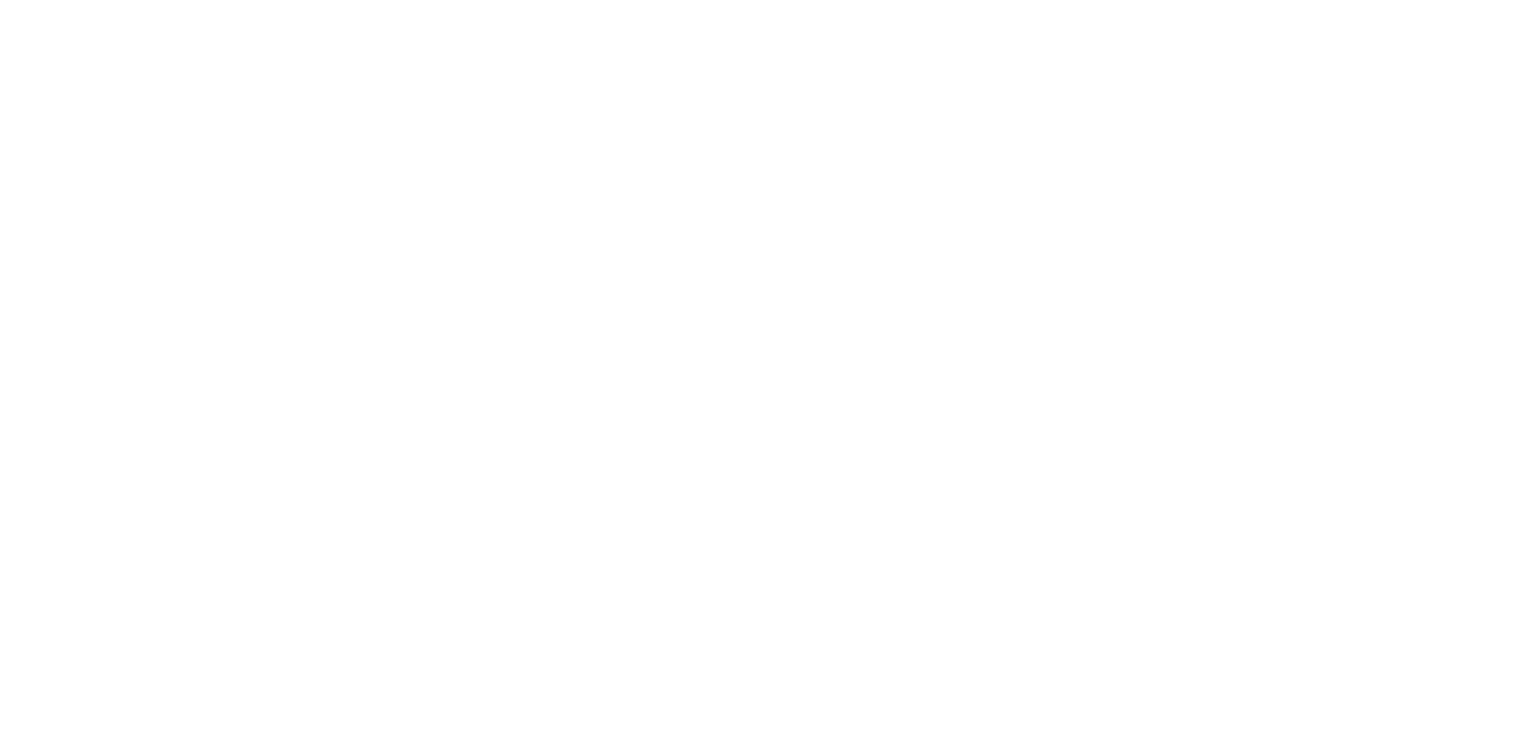 scroll, scrollTop: 0, scrollLeft: 0, axis: both 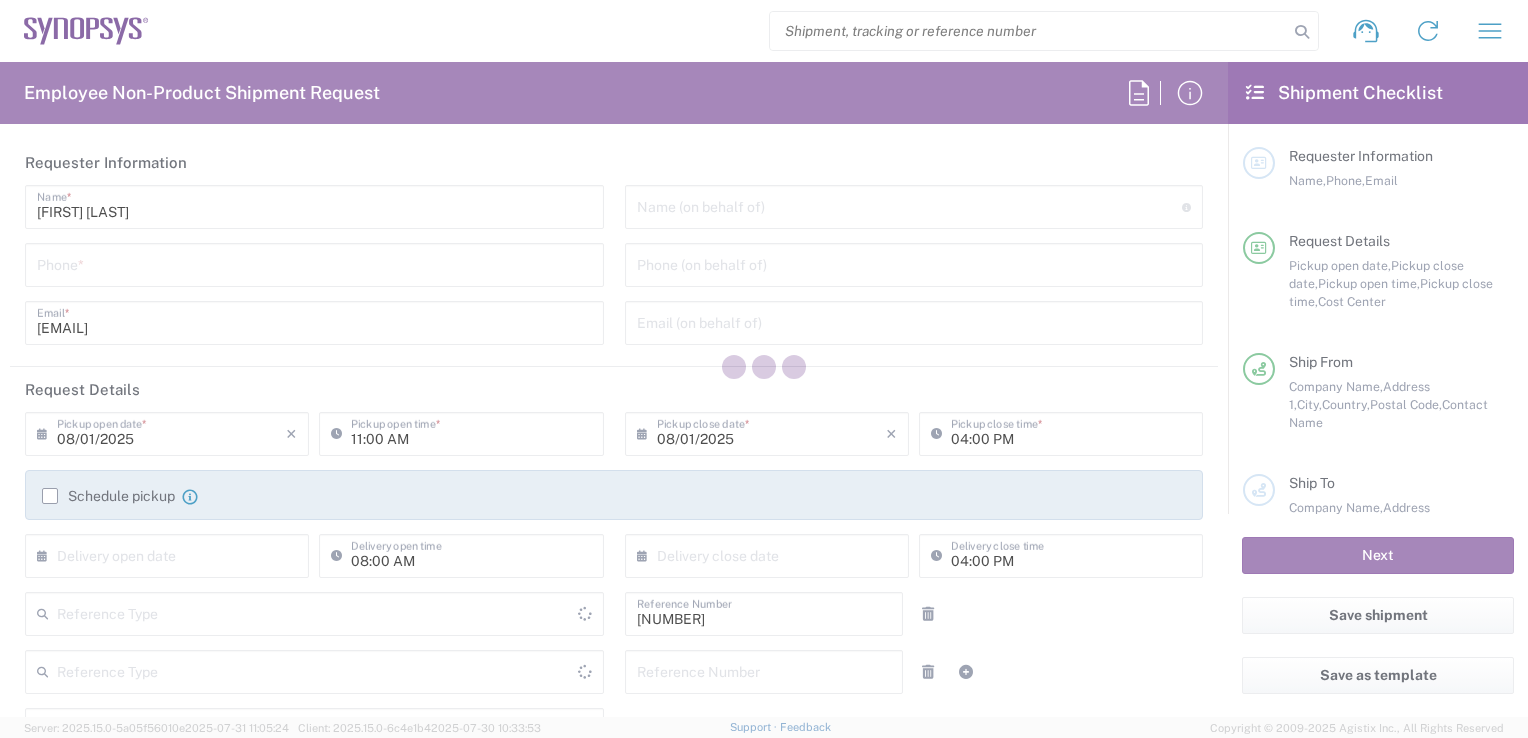 type on "Department" 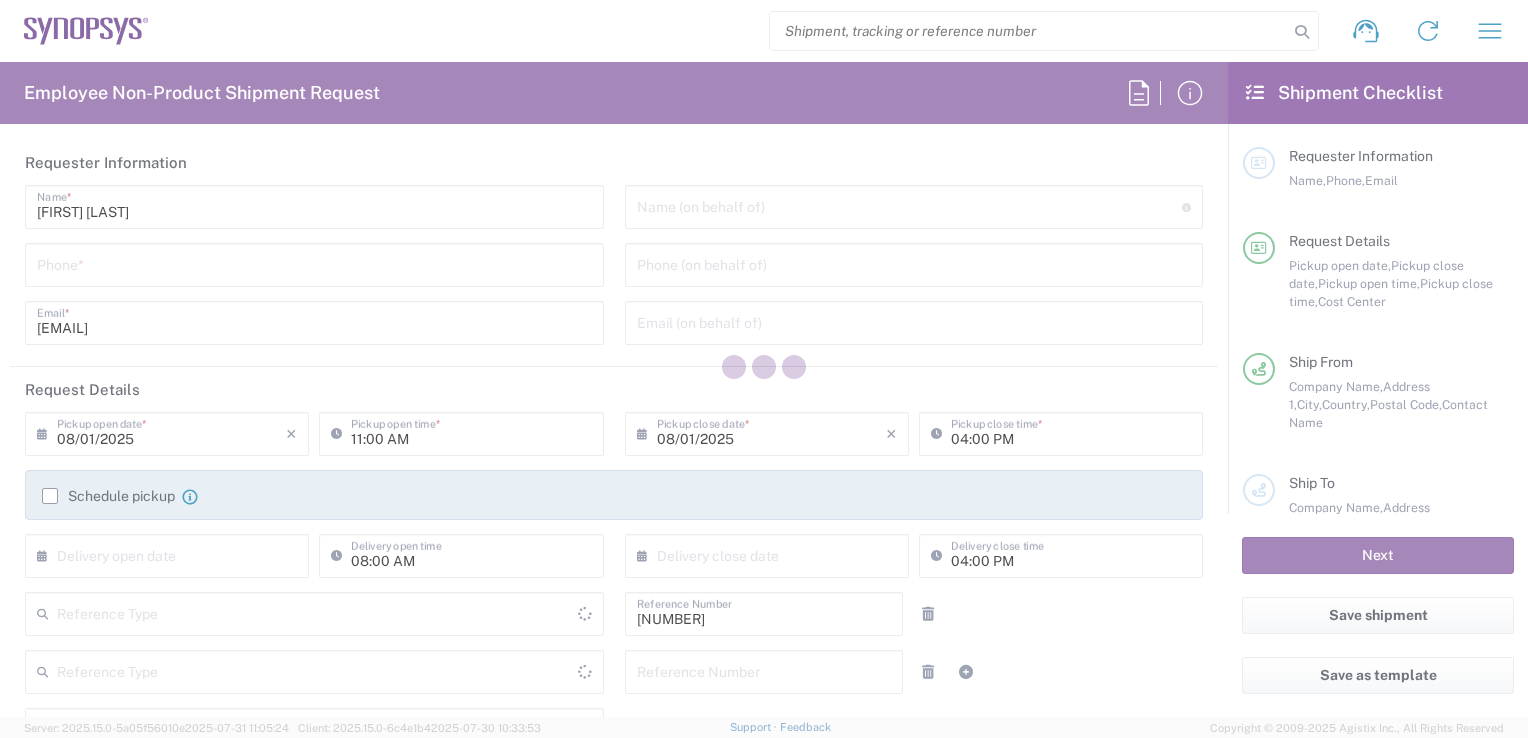 type on "[POSTAL_CODE], [CITY_CODE], [POSTAL_CODE], [CITY]([INFO]) [NUMBER]" 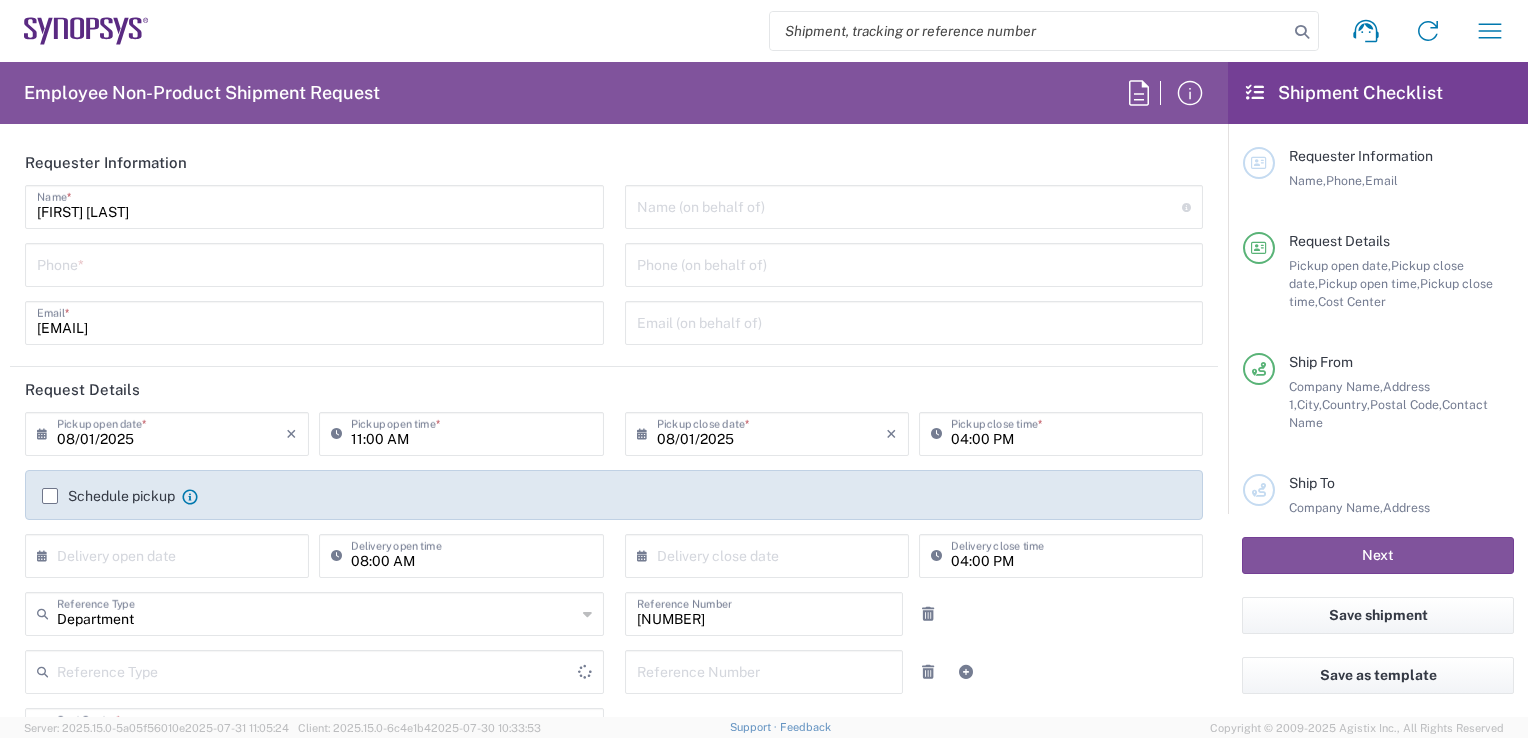 type on "Delivered at Place" 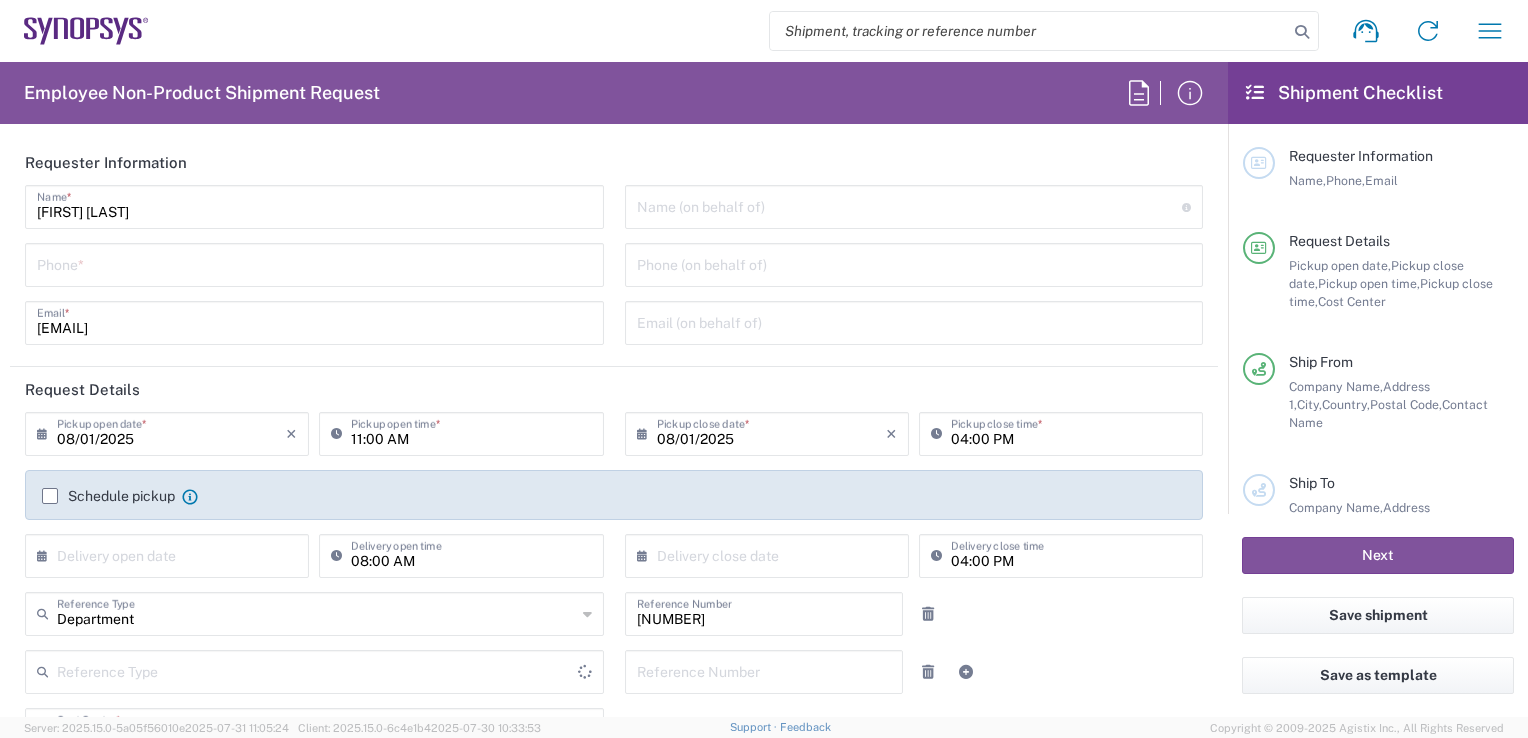type on "France" 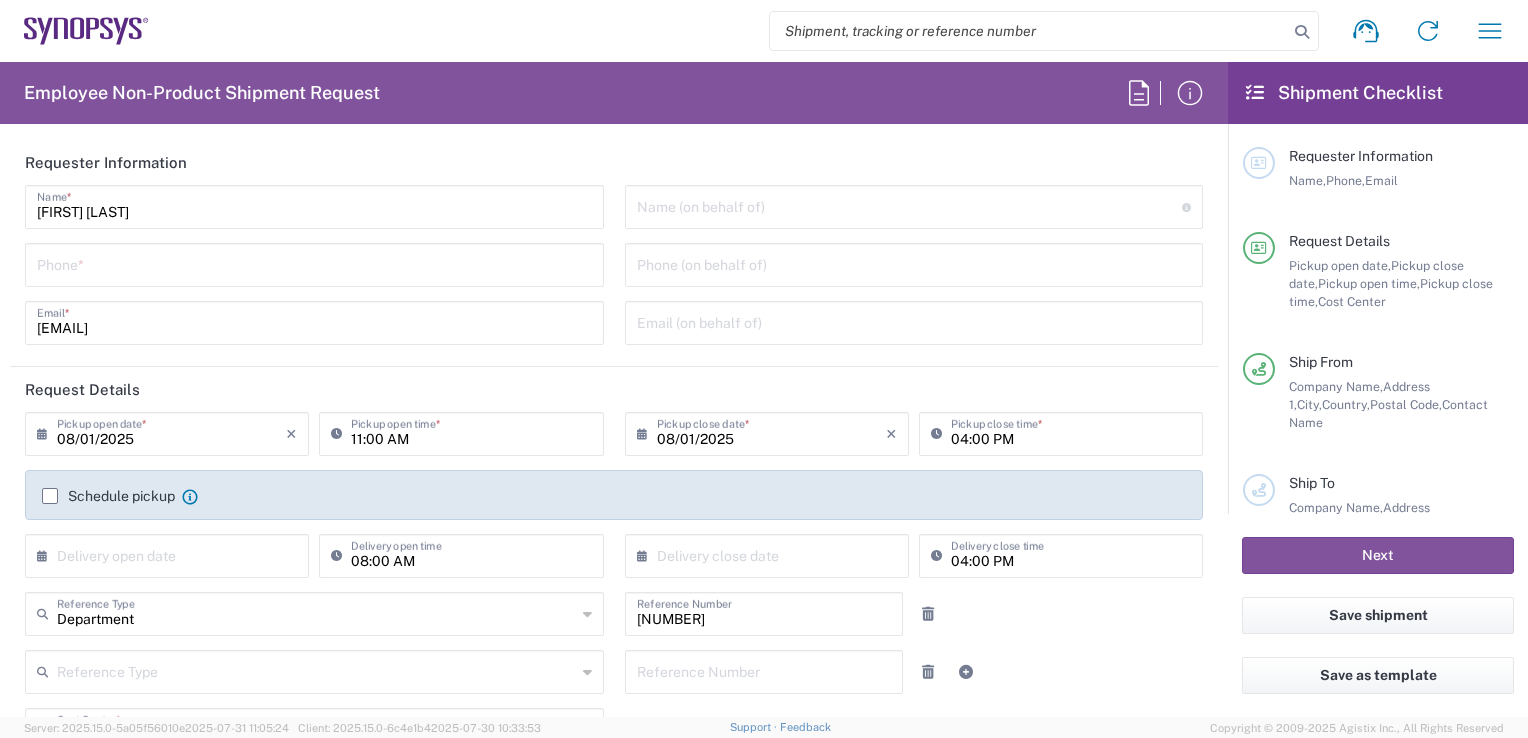 type on "Wissous/Rungis FR65" 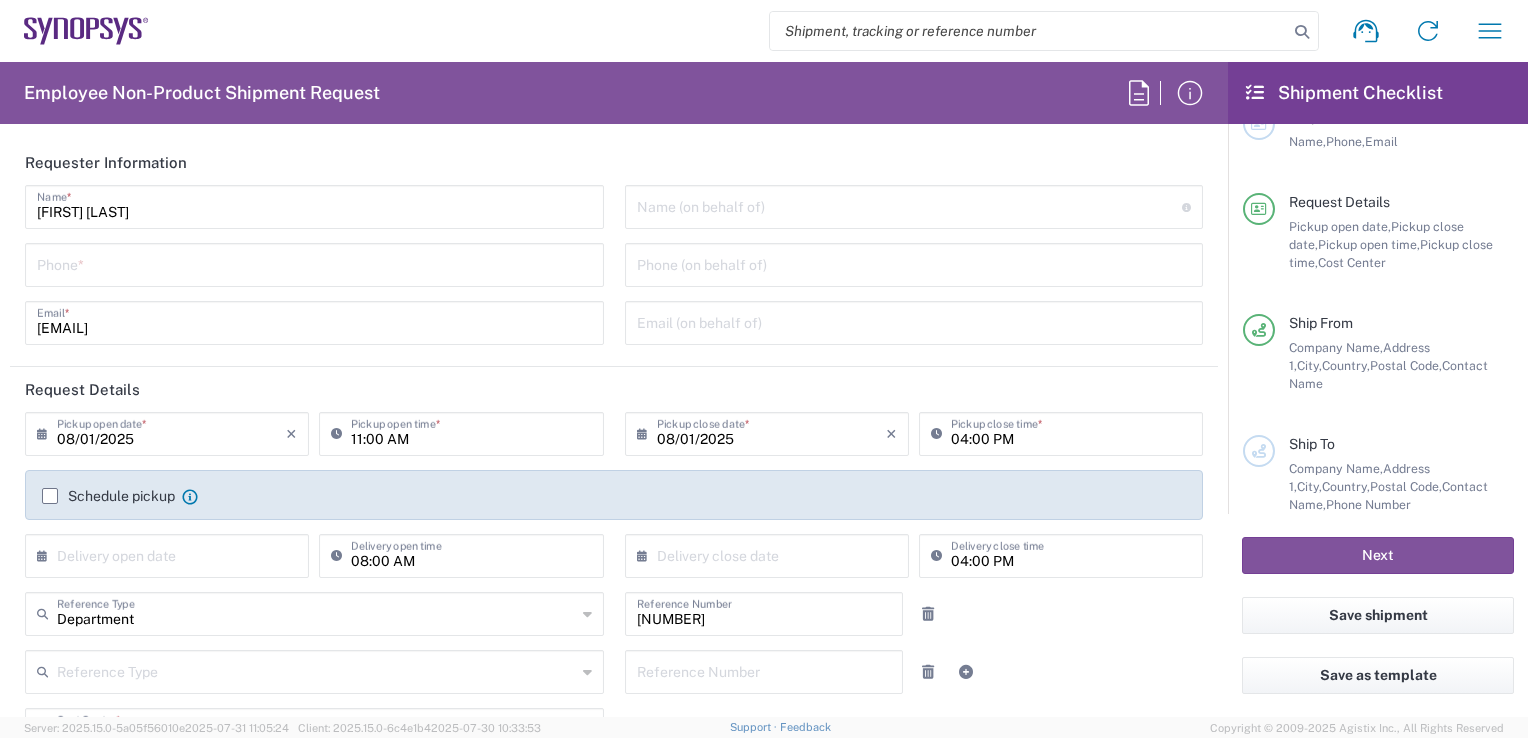 scroll, scrollTop: 16, scrollLeft: 0, axis: vertical 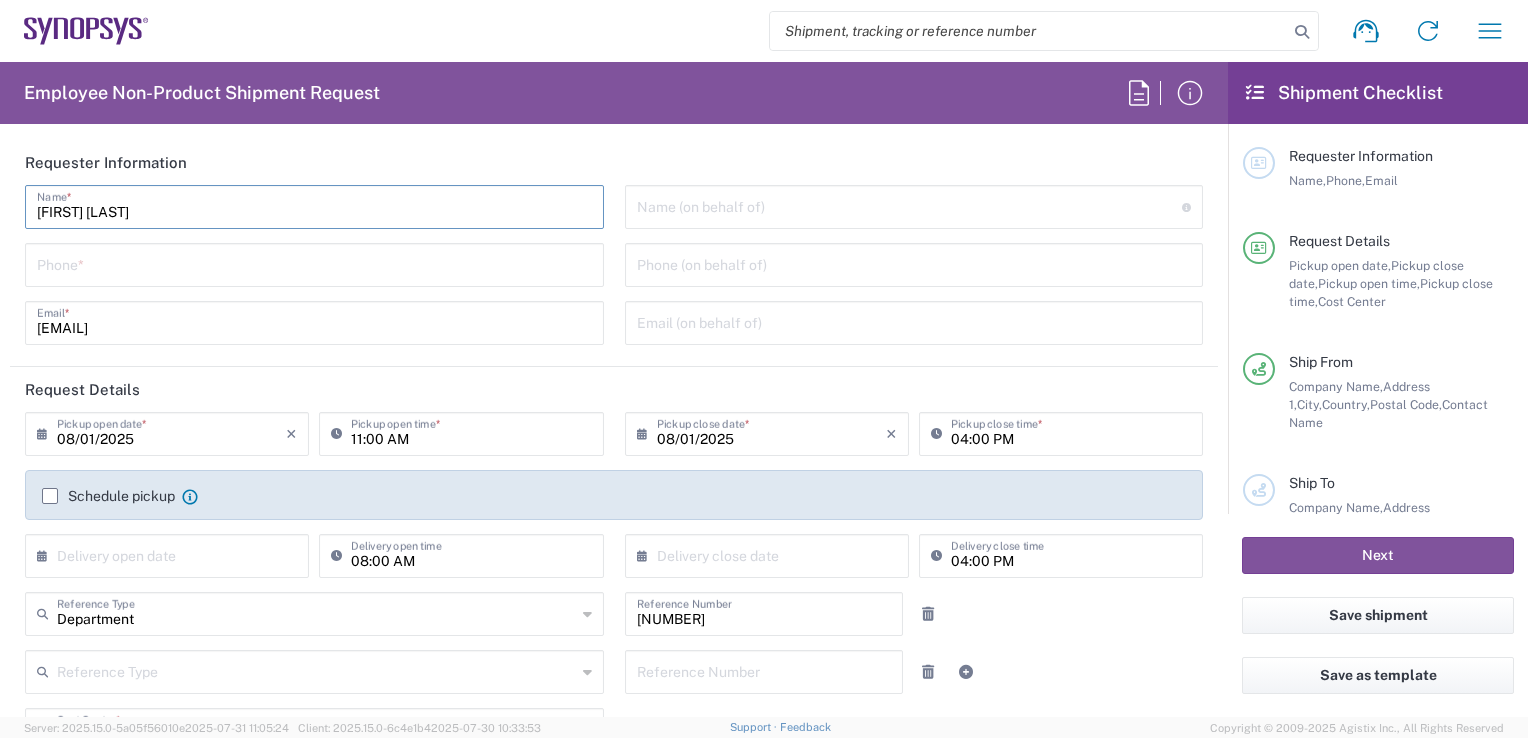 click on "[FIRST] [LAST]" at bounding box center (314, 205) 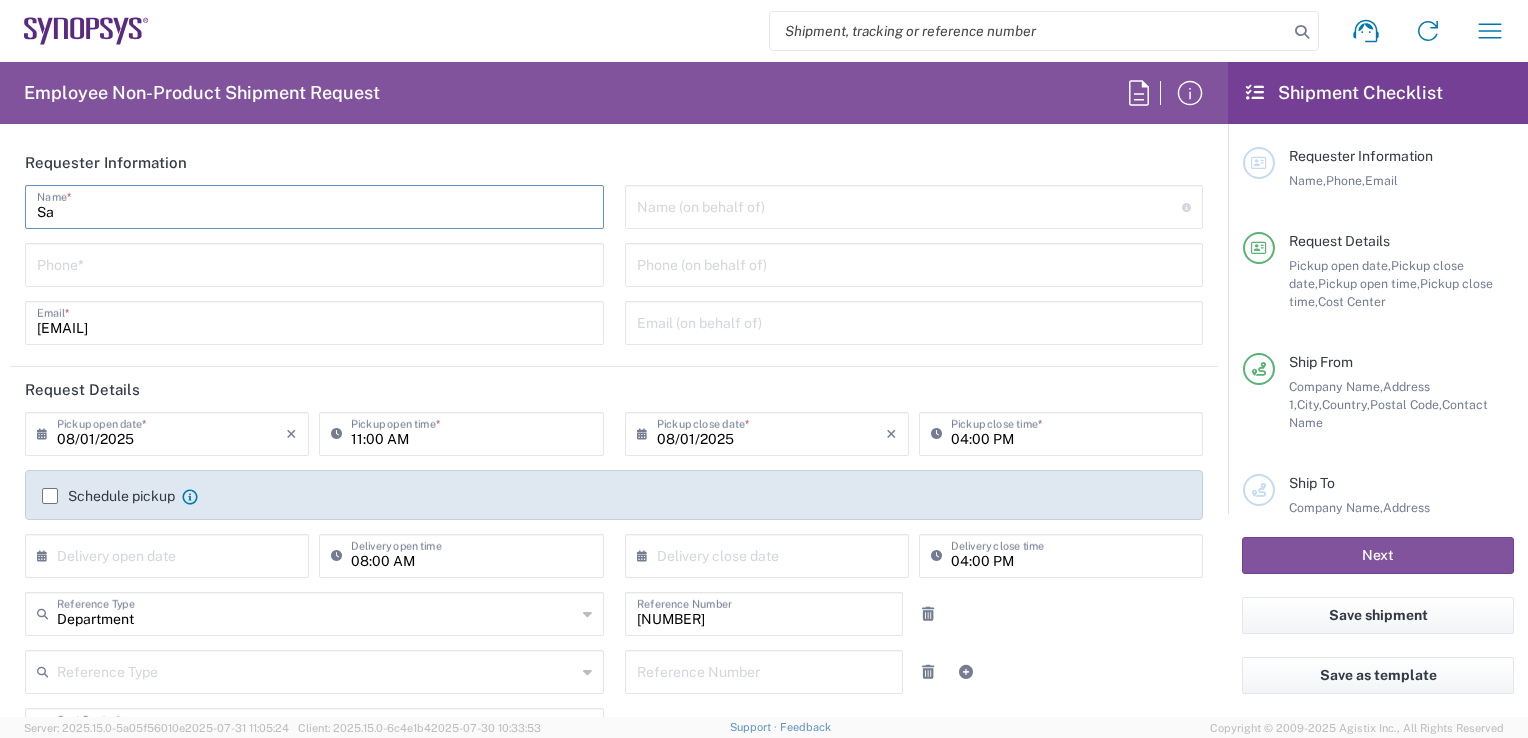 type on "S" 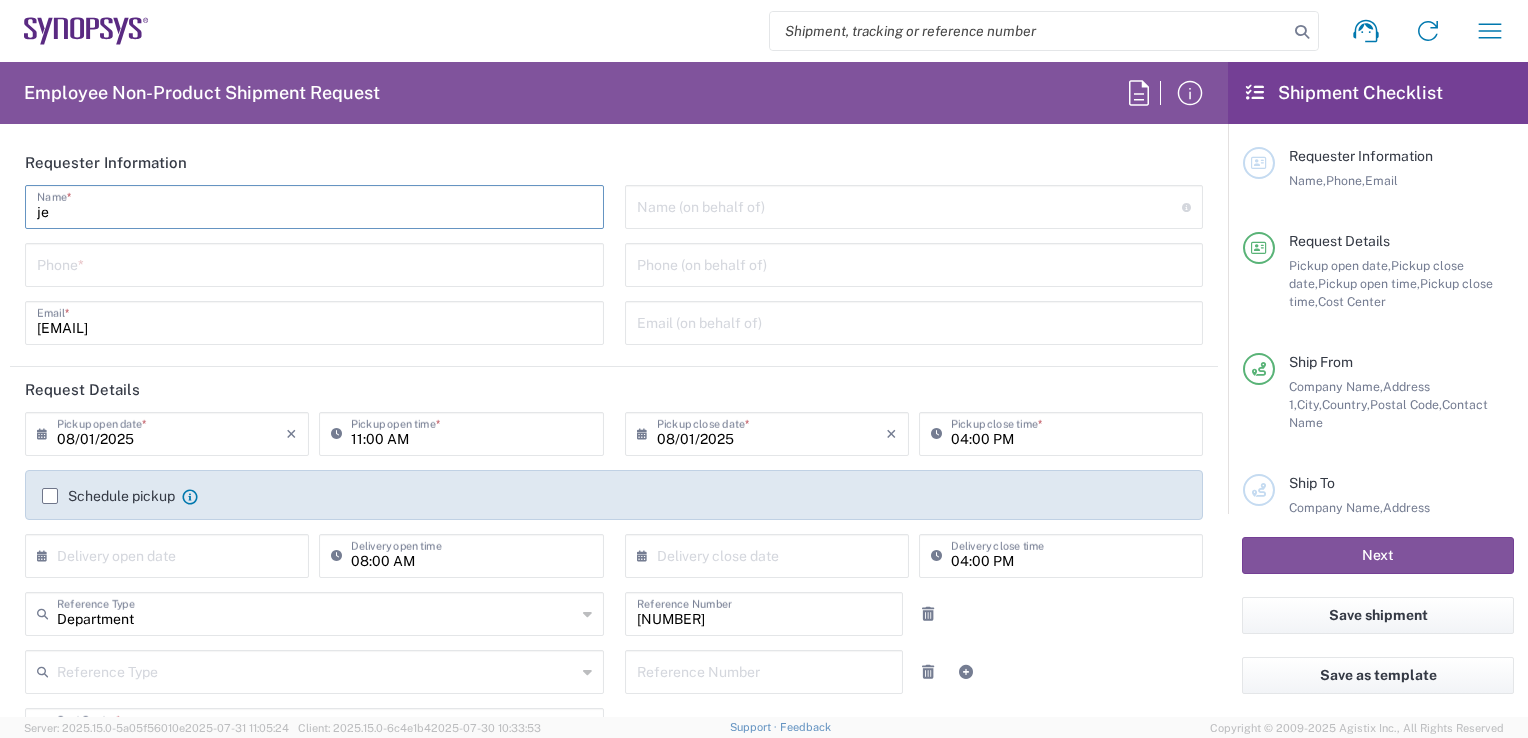 type on "je" 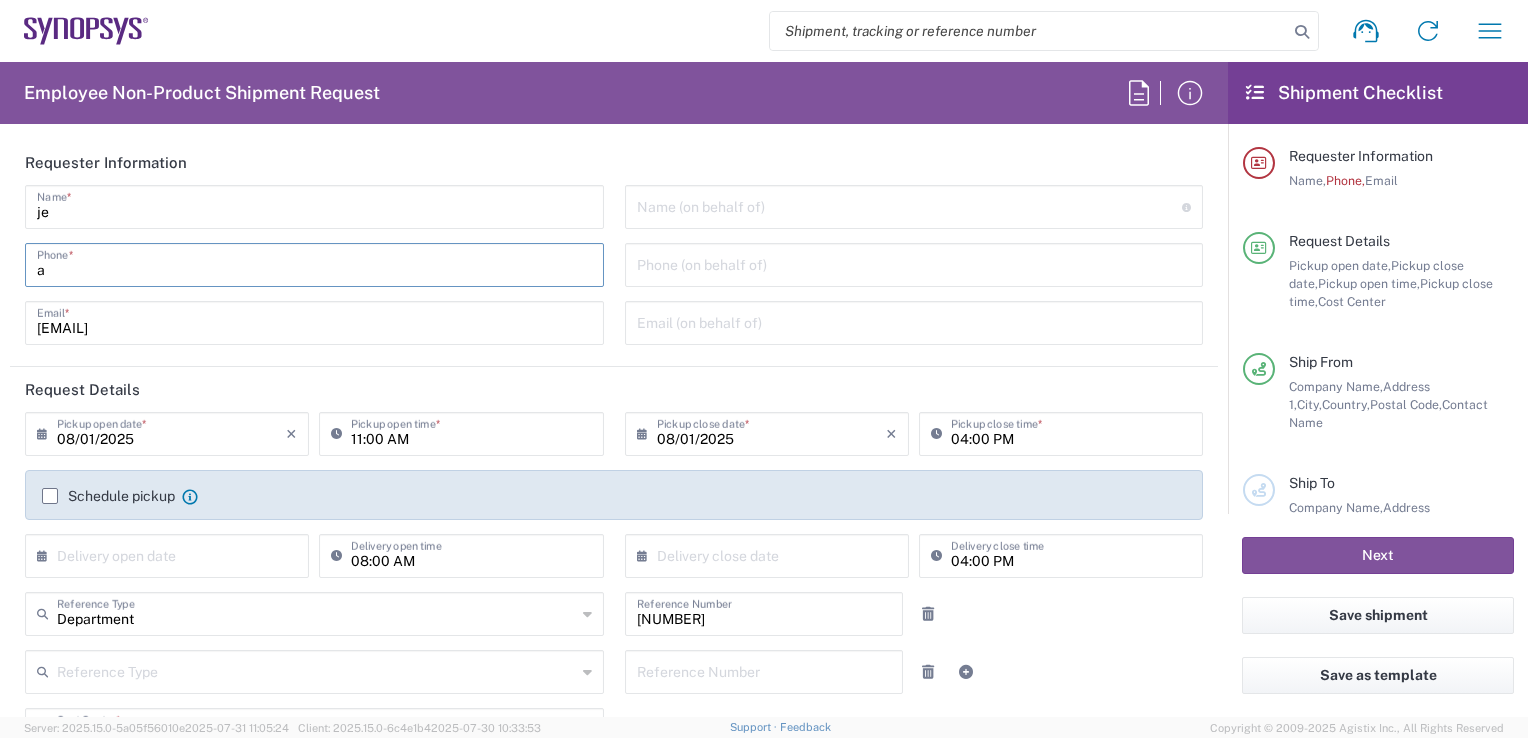 type on "a" 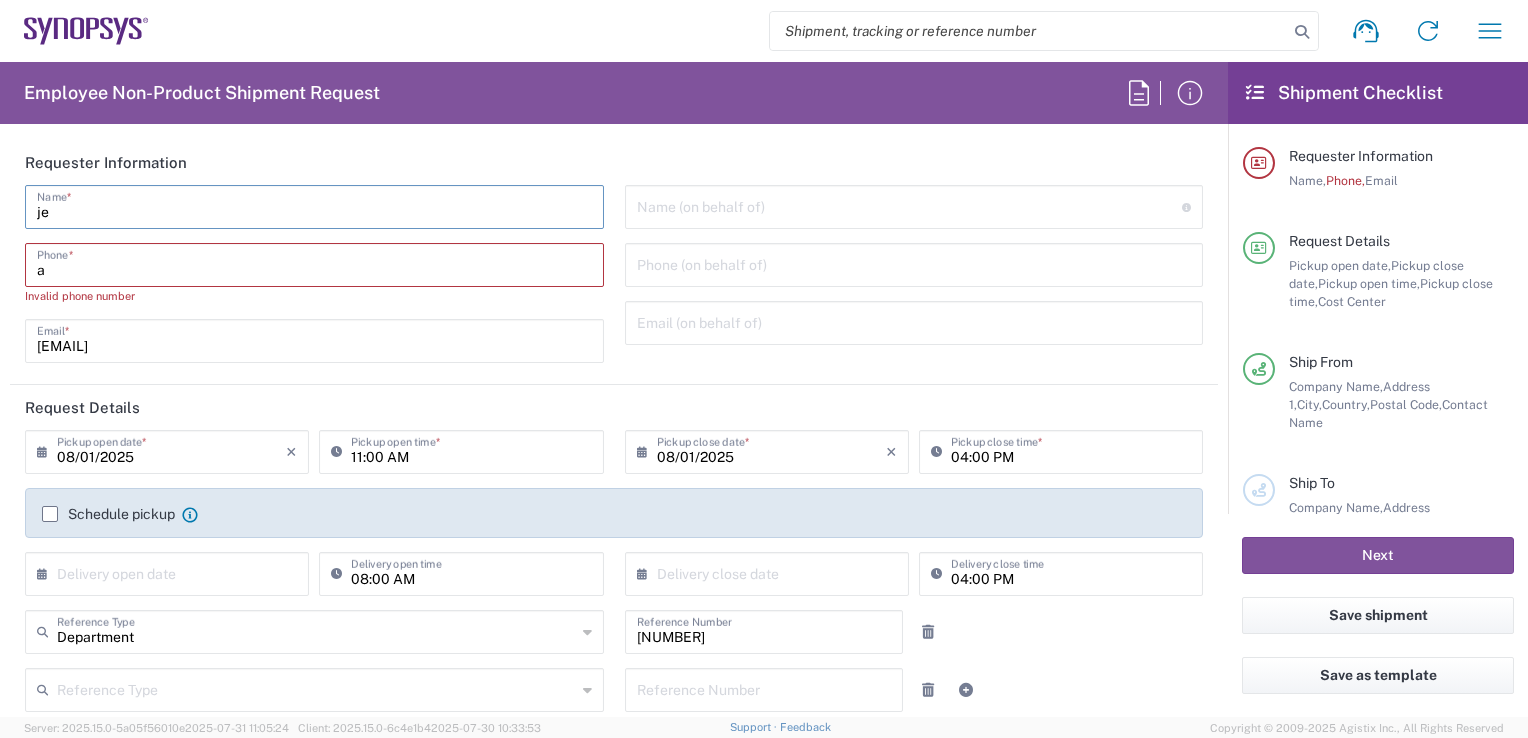 click on "je" at bounding box center (314, 205) 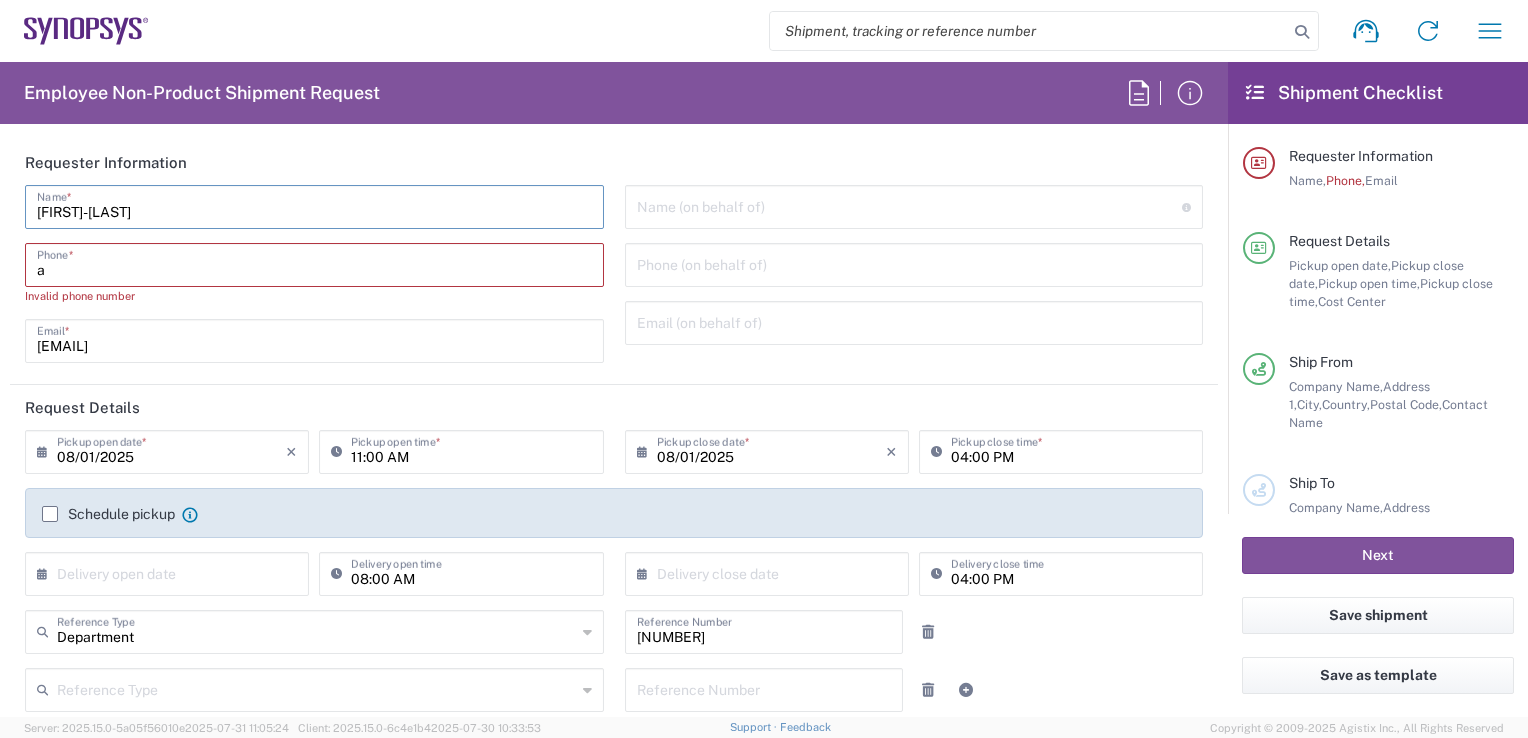 click on "jean-françois" at bounding box center (314, 205) 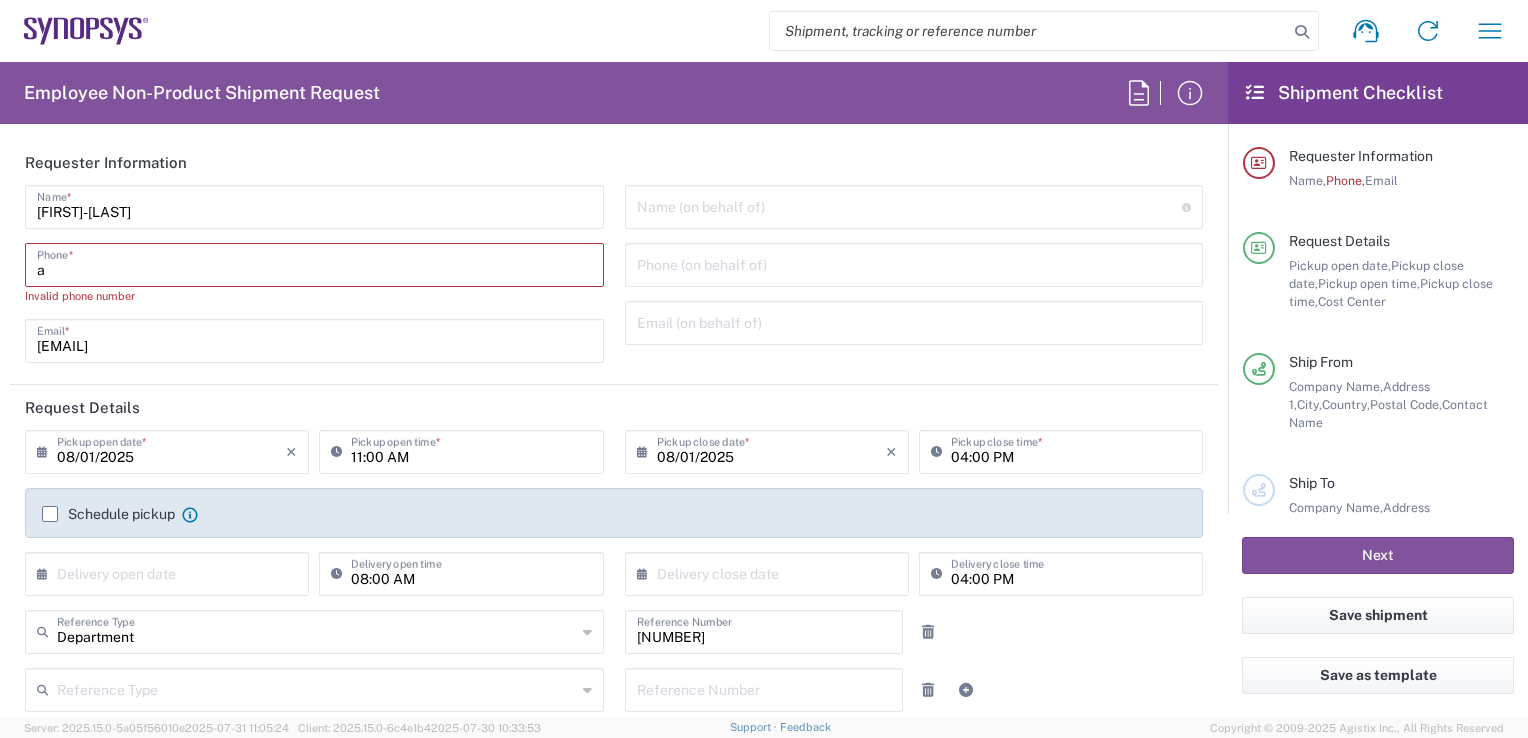 click on "a" at bounding box center (314, 263) 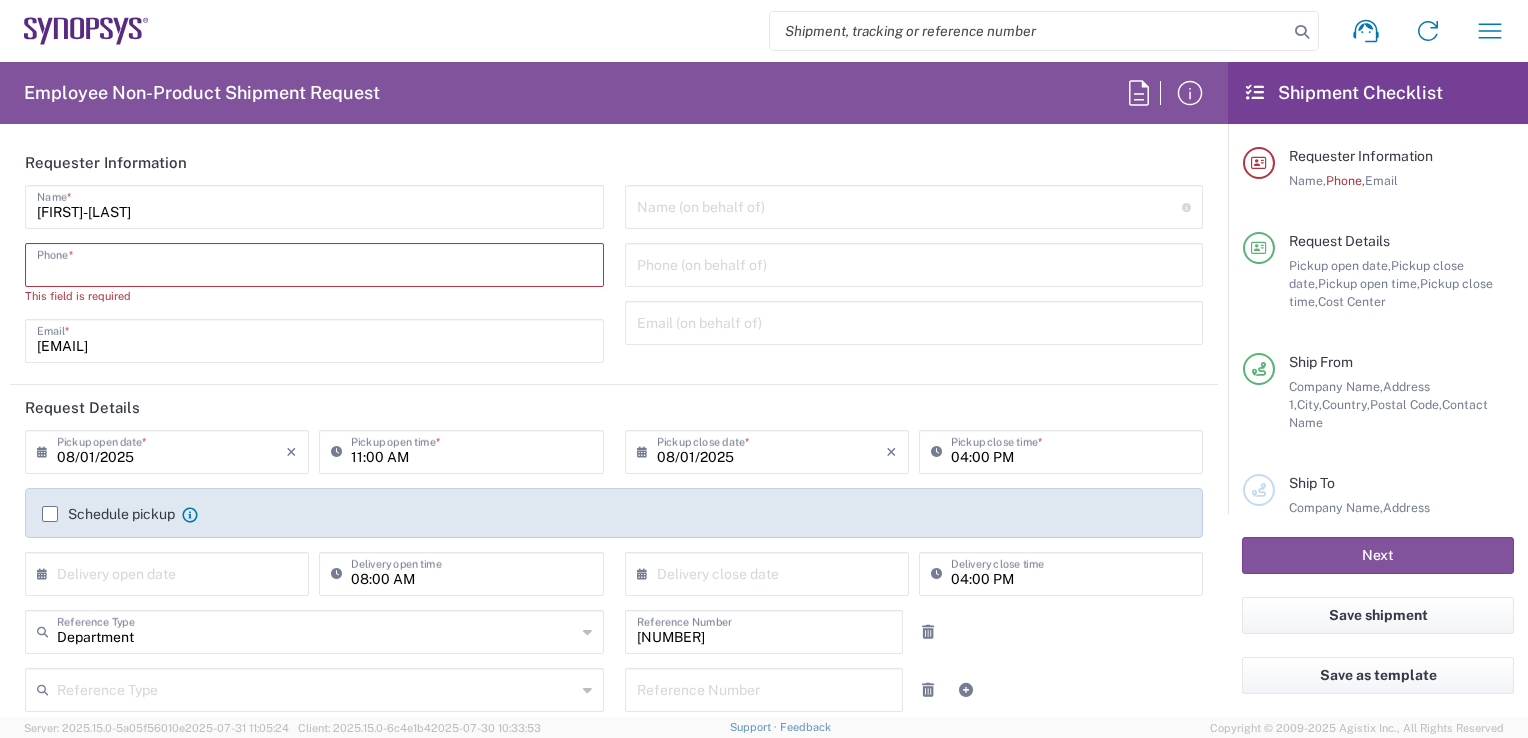 type 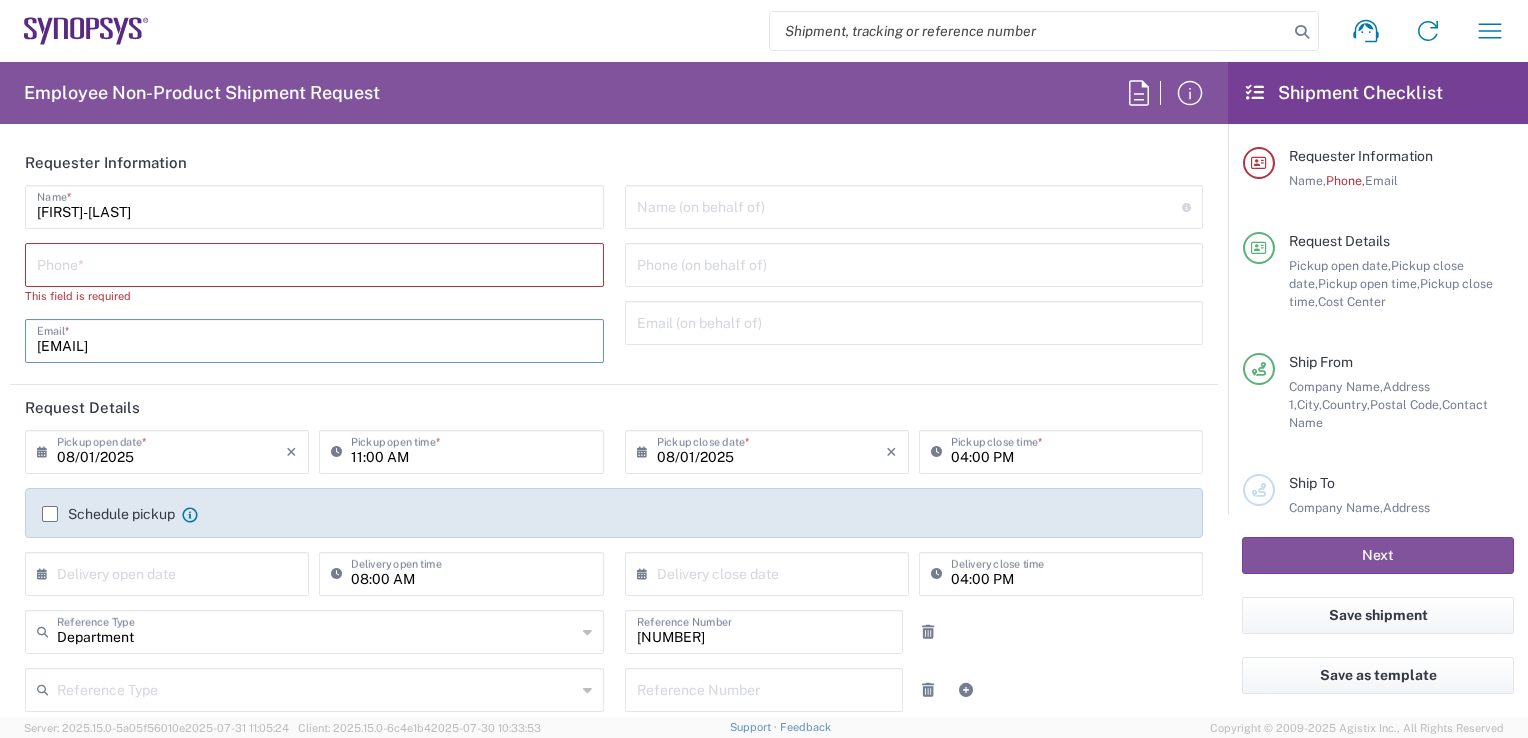 click on "shahreen@synopsys.com" at bounding box center (314, 339) 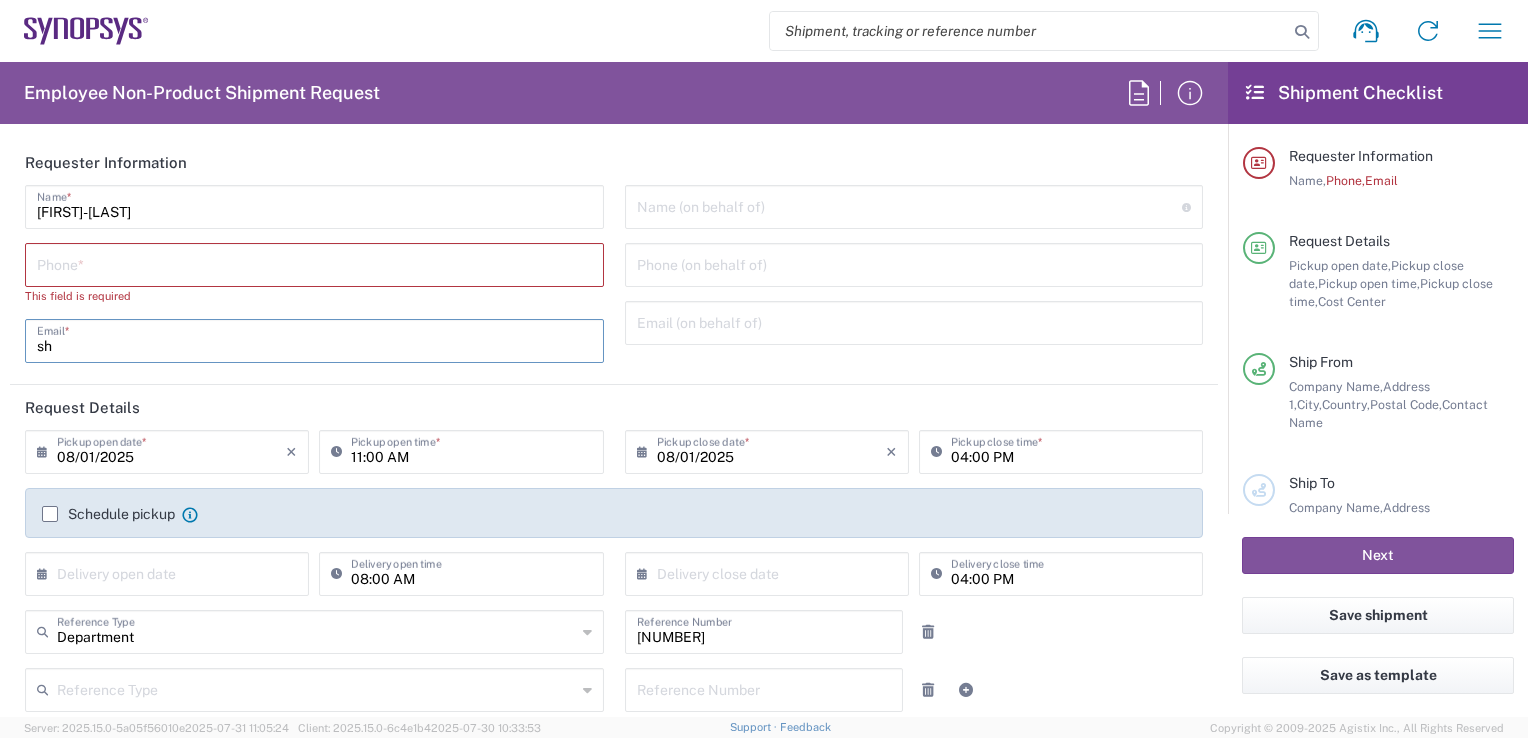 type on "s" 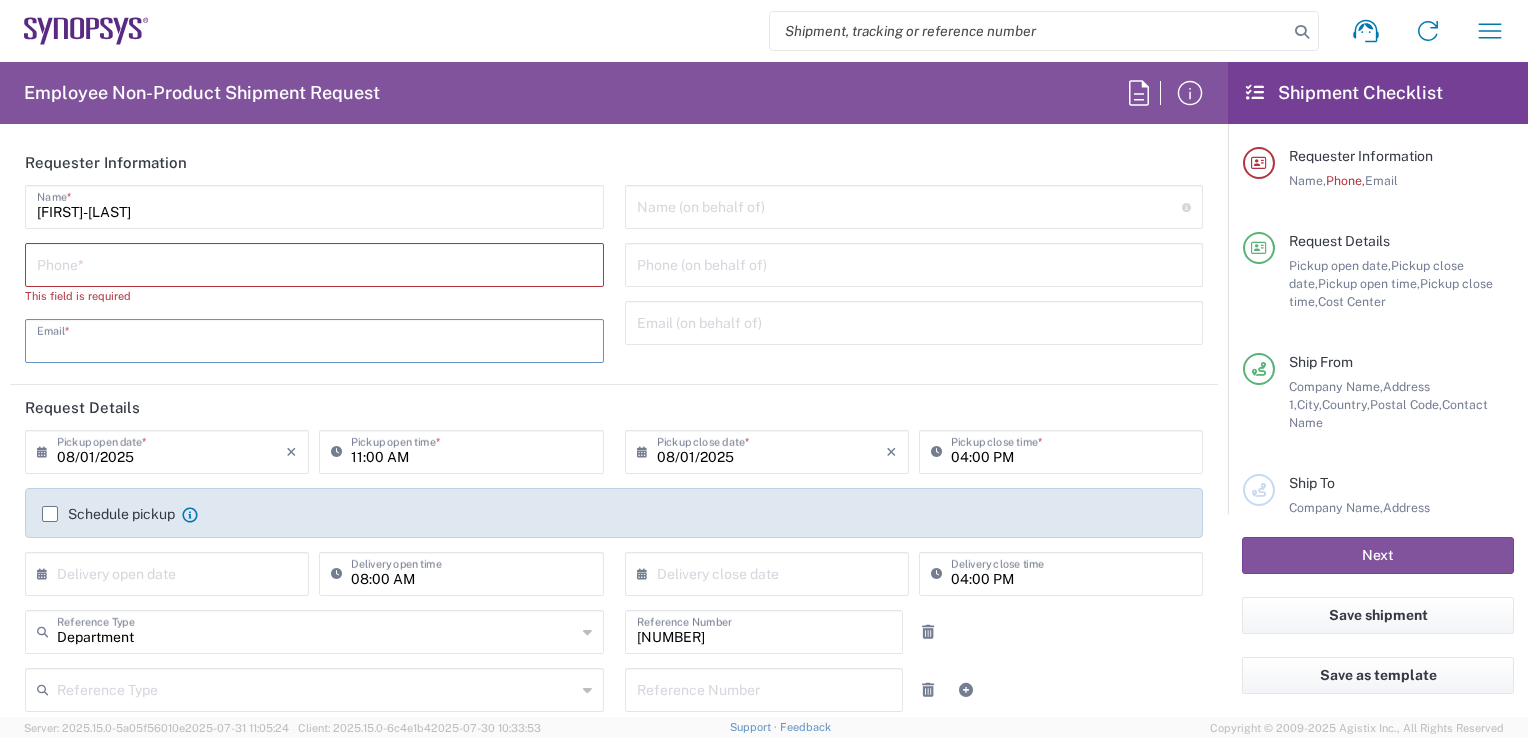 type 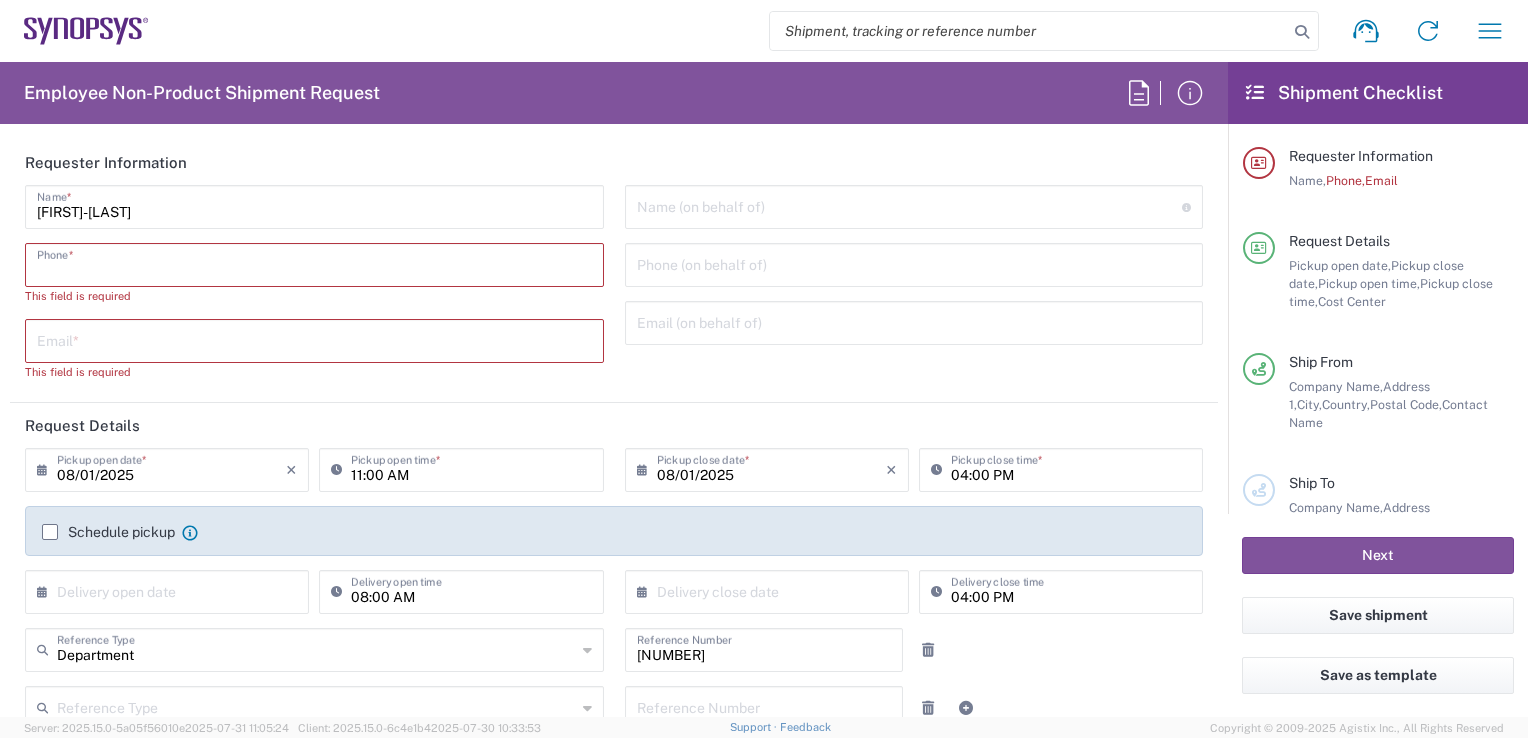 click at bounding box center [314, 263] 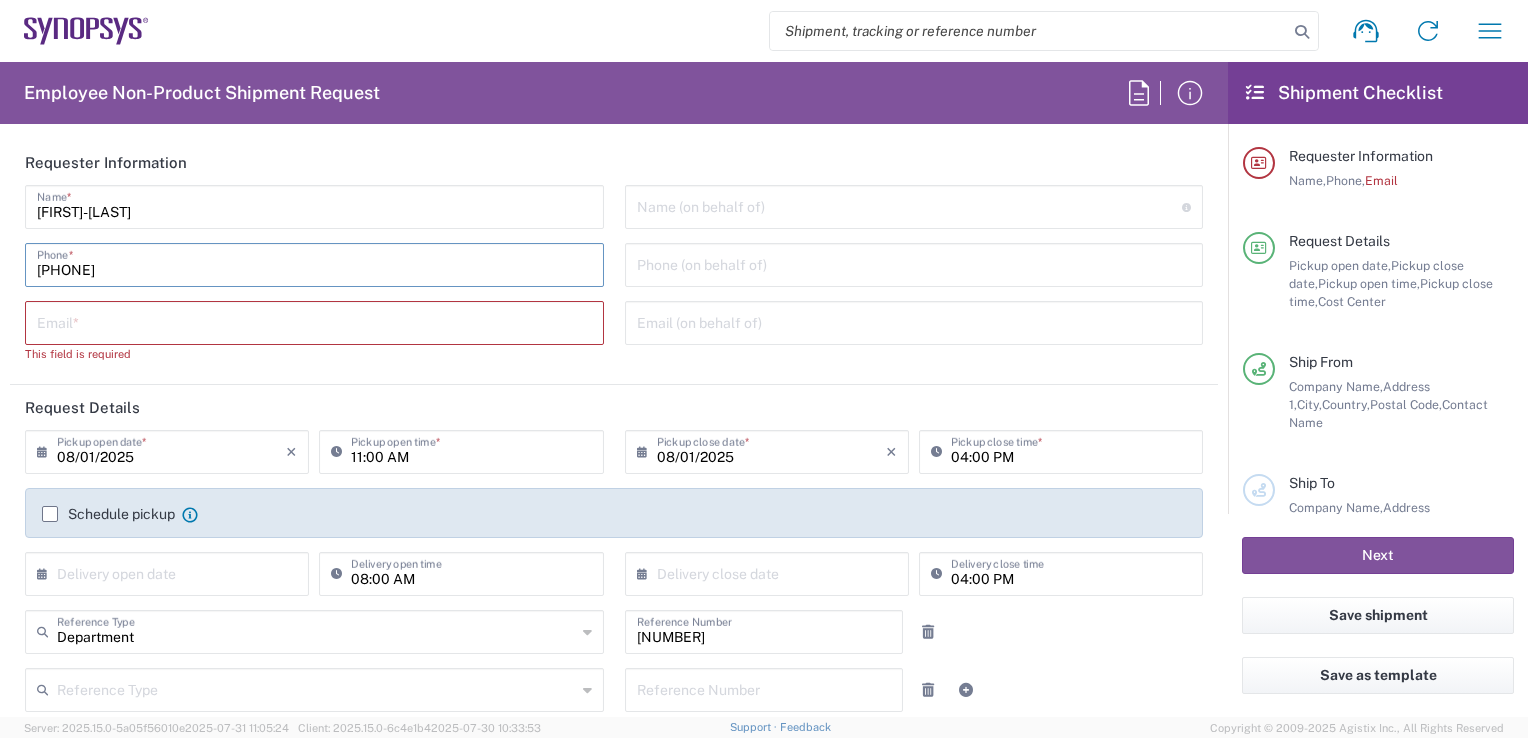type on "[PHONE]" 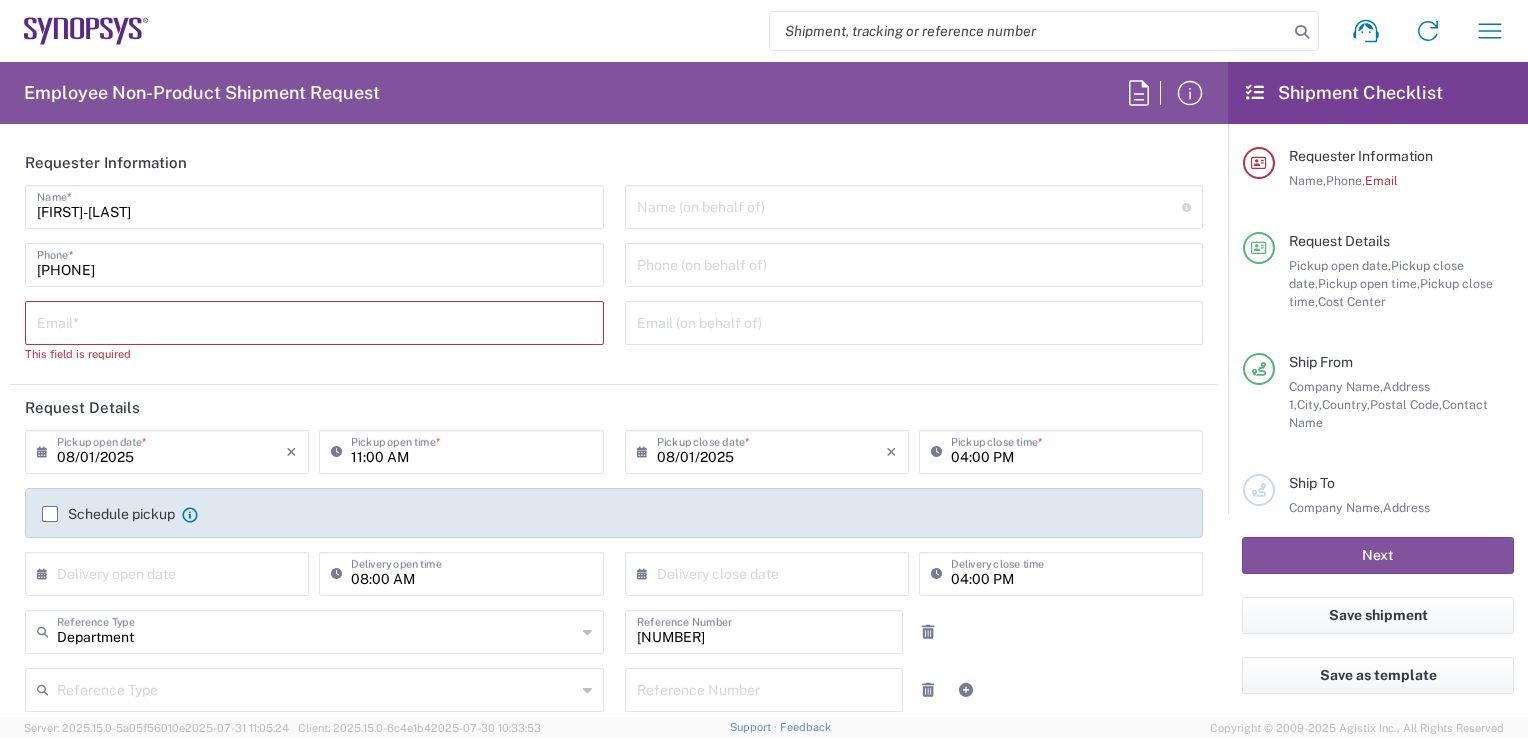 click on "jean-François  Name  * 06 47 46 00 72  Phone  *  Email  * This field is required" 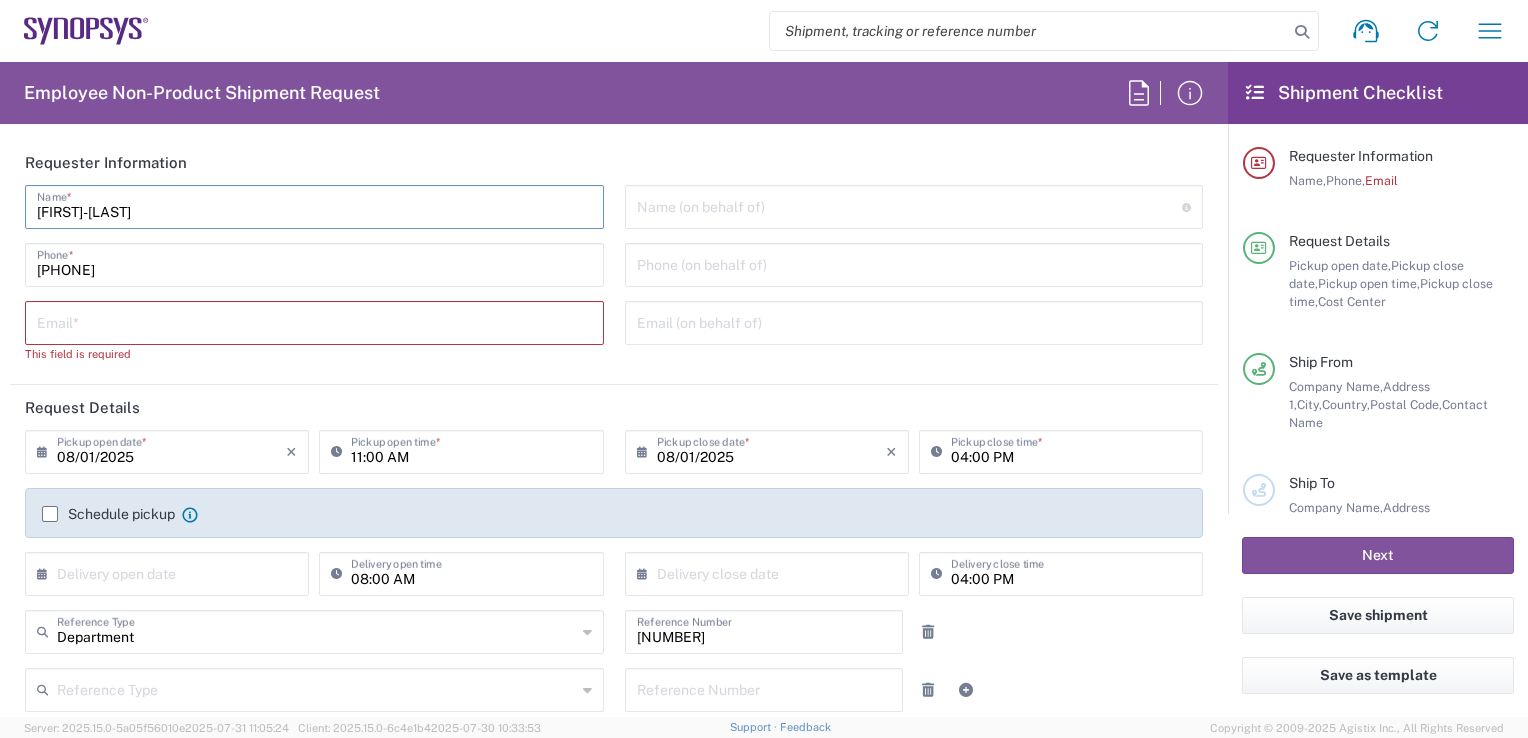 click on "jean-François" at bounding box center (314, 205) 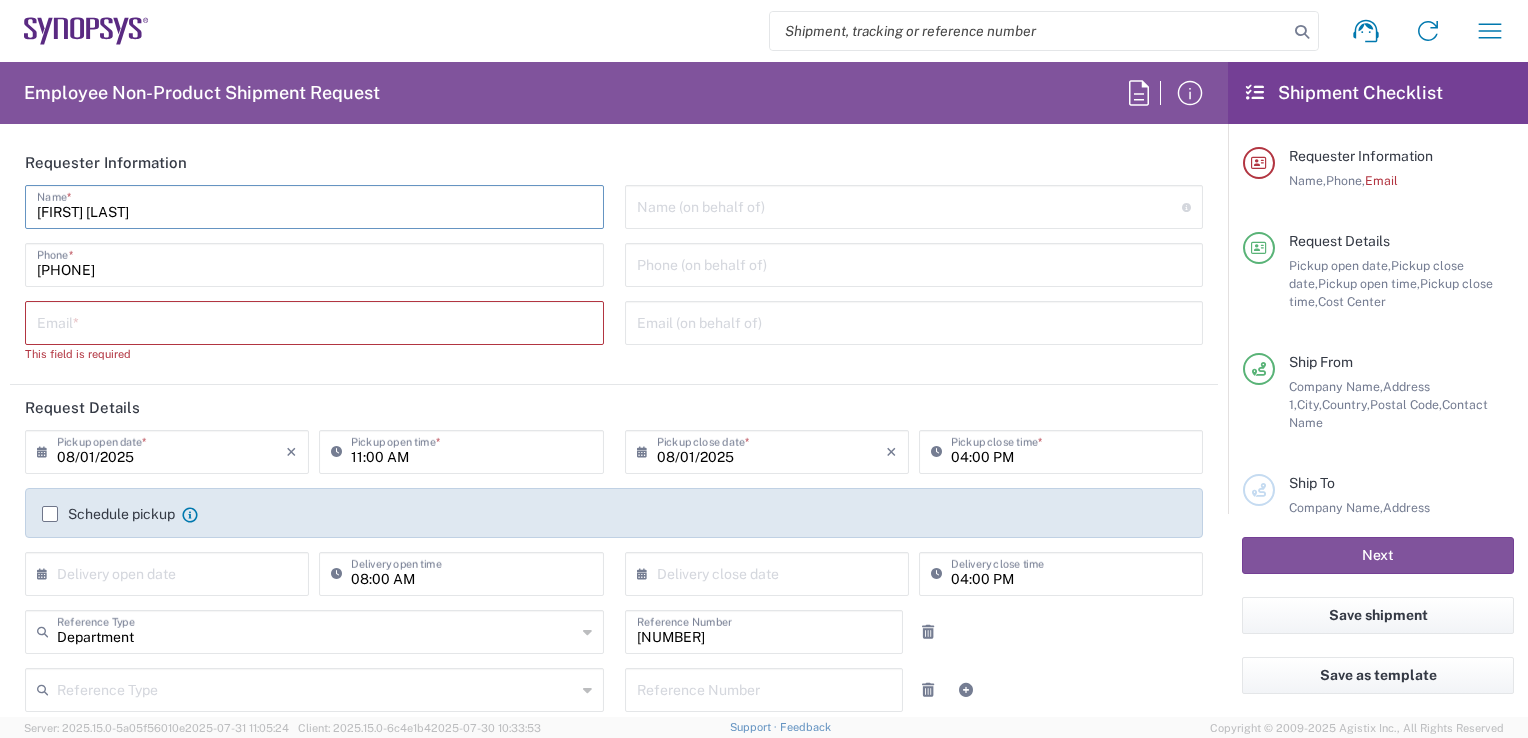 type on "[FIRST] [LAST]" 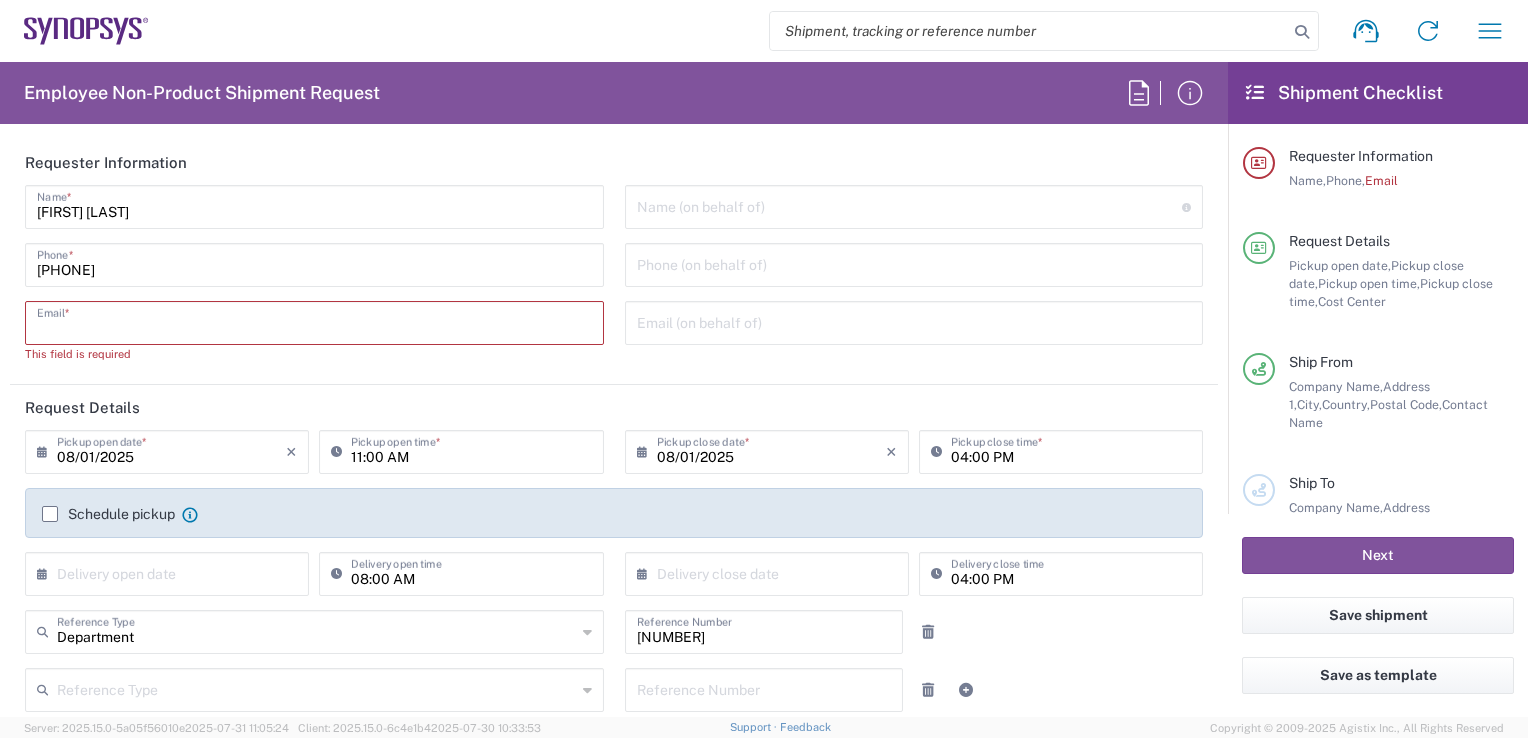 click at bounding box center [314, 321] 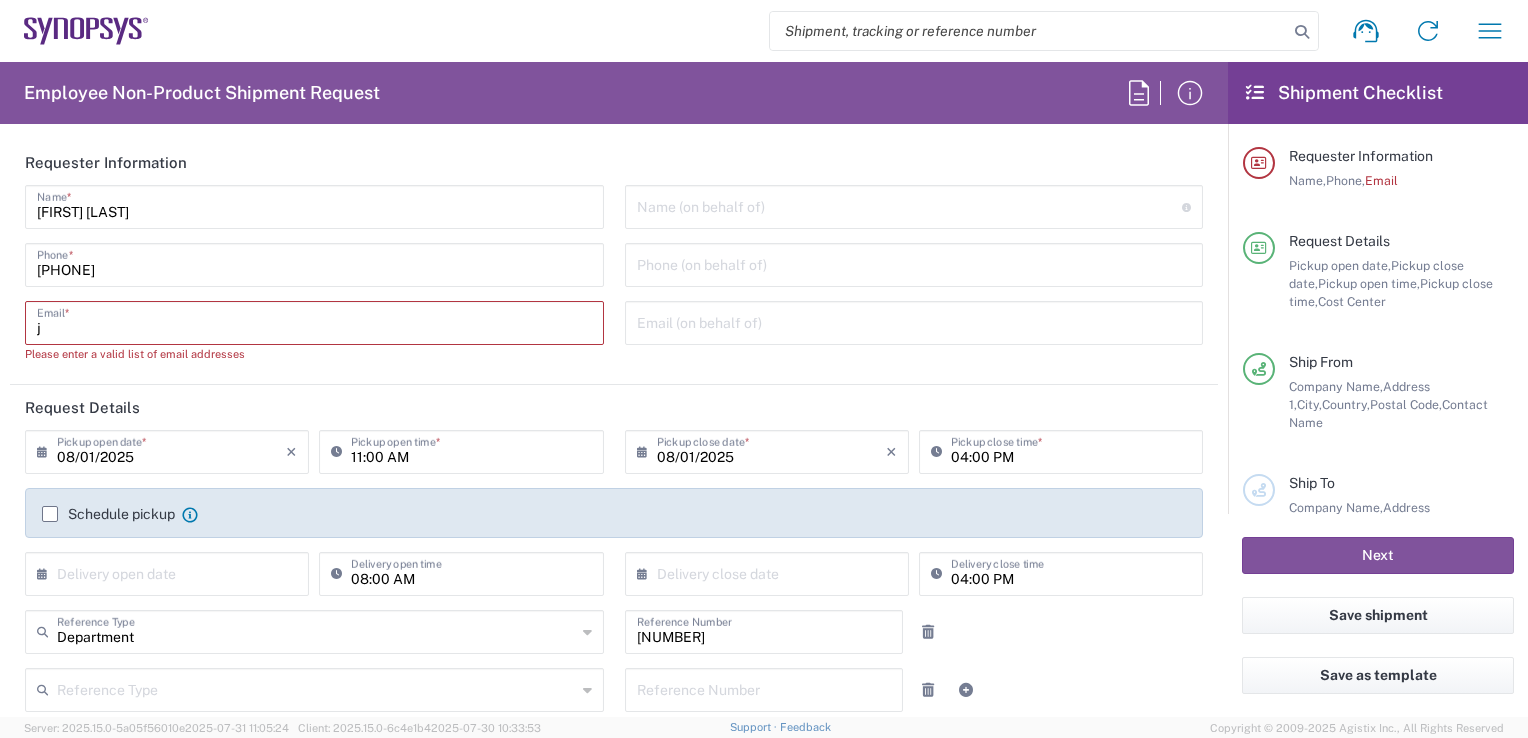 type on "j" 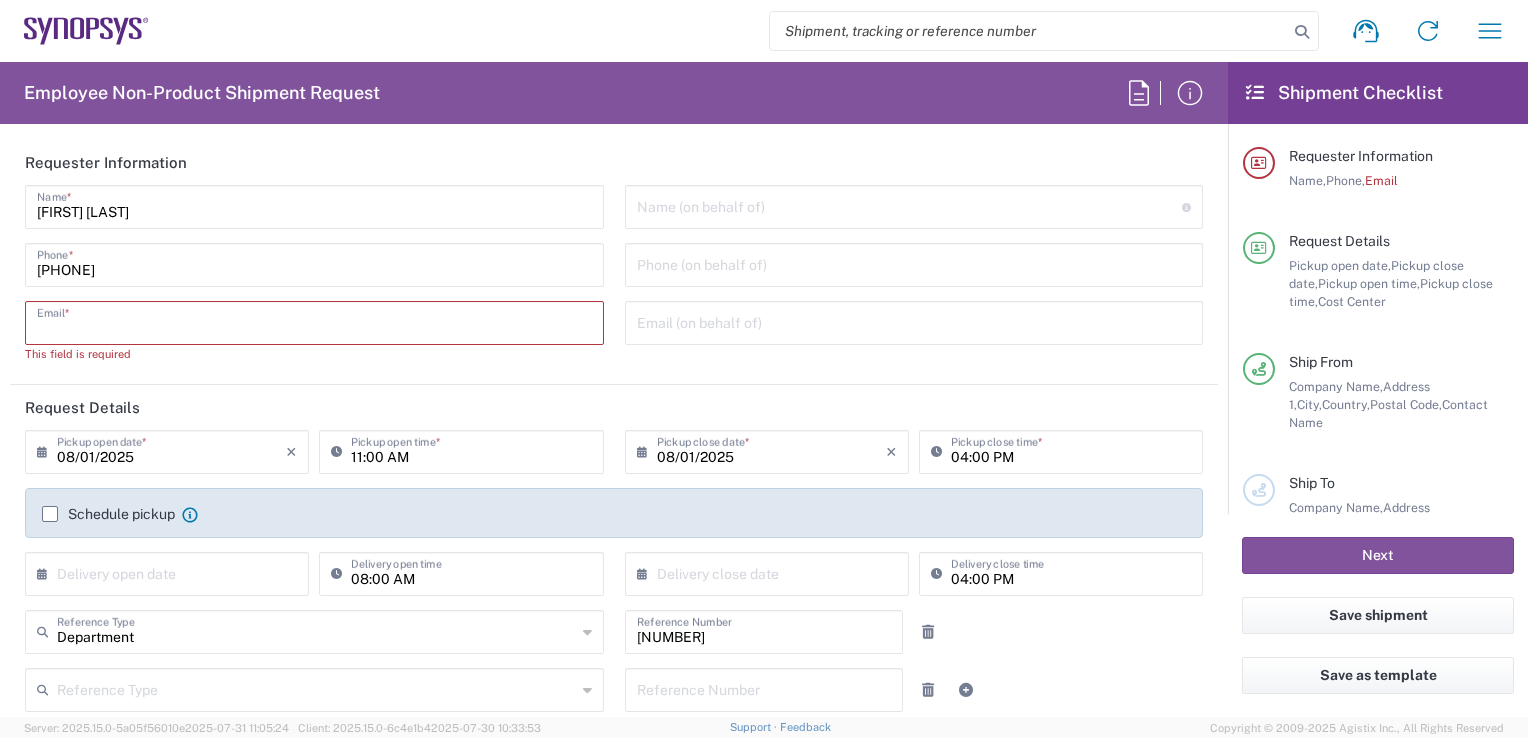 paste on "[EMAIL]" 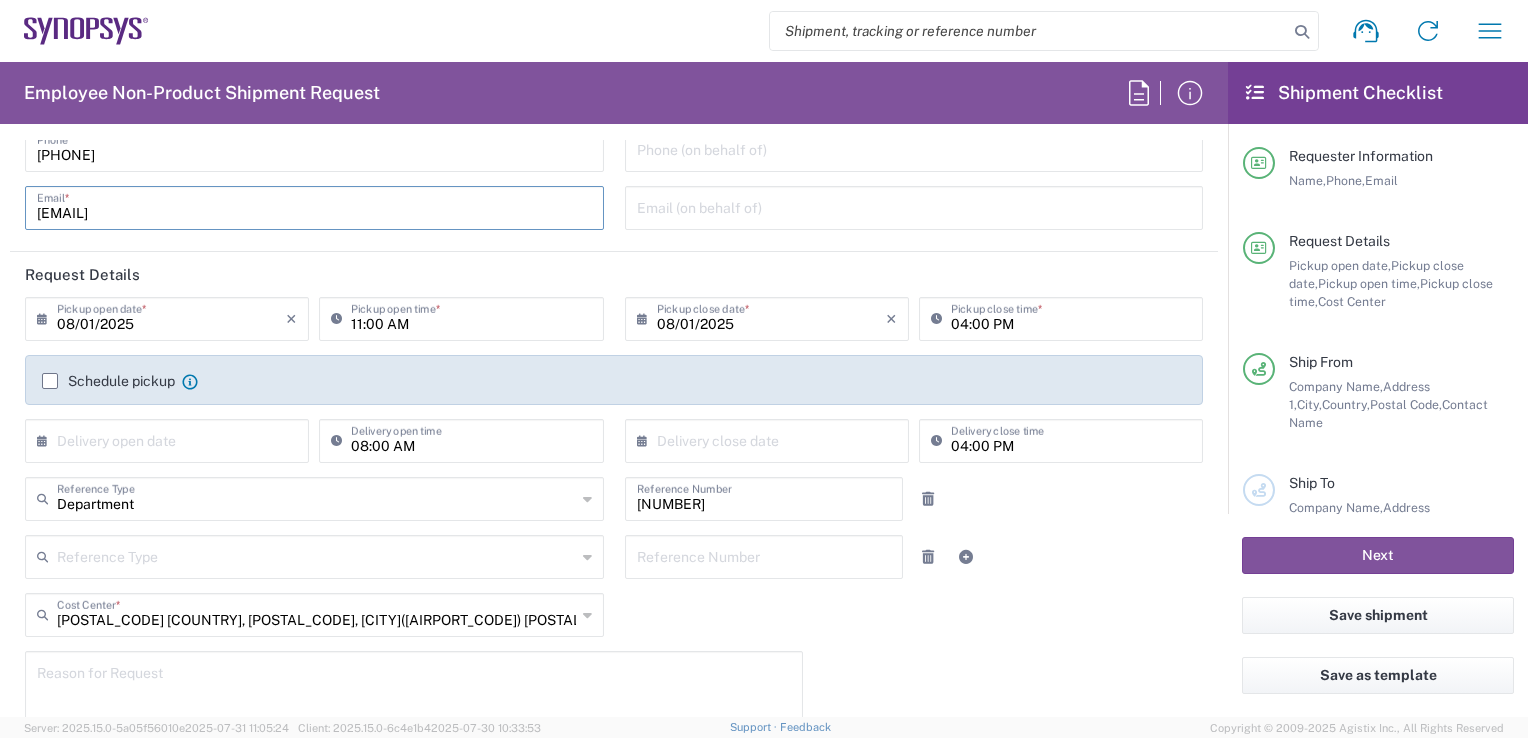 scroll, scrollTop: 120, scrollLeft: 0, axis: vertical 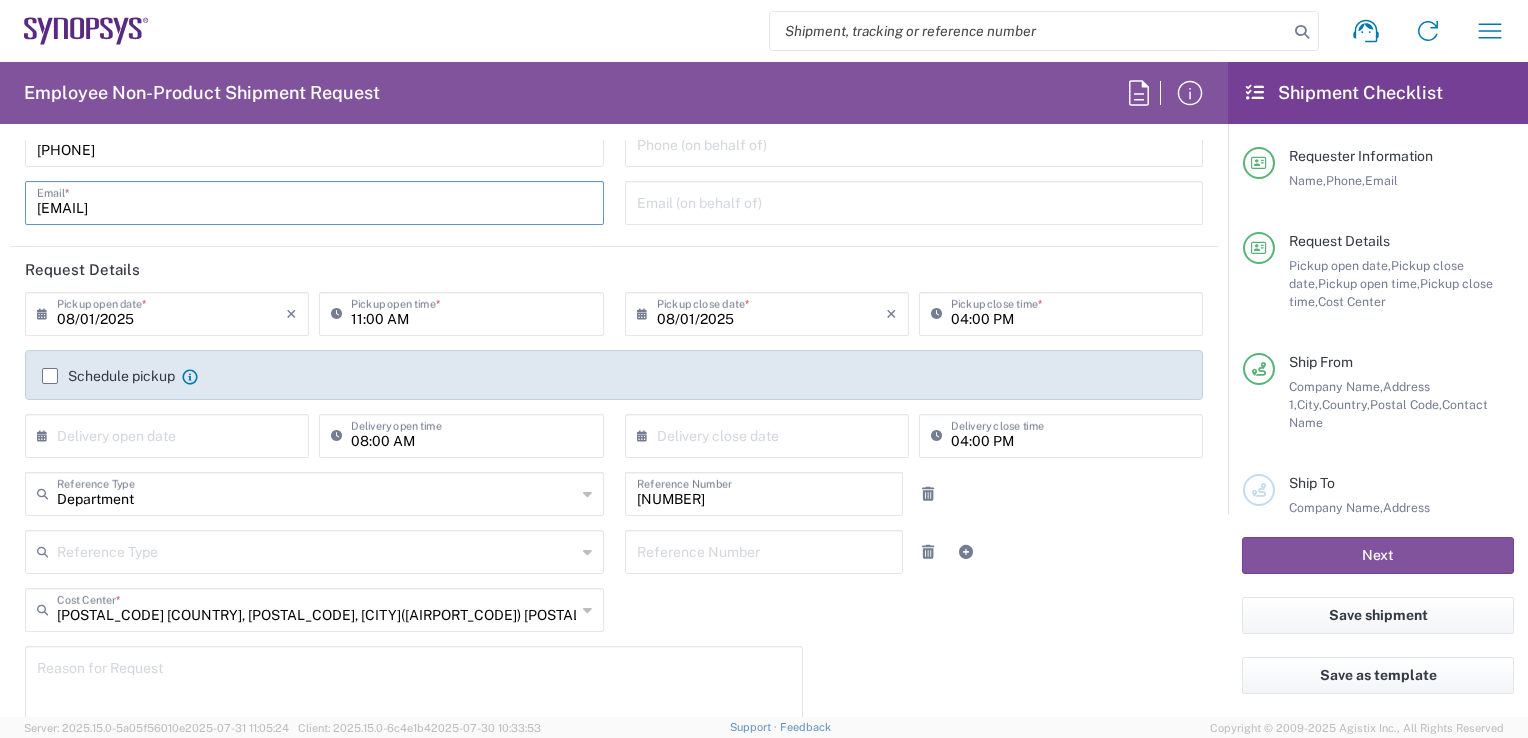type on "[EMAIL]" 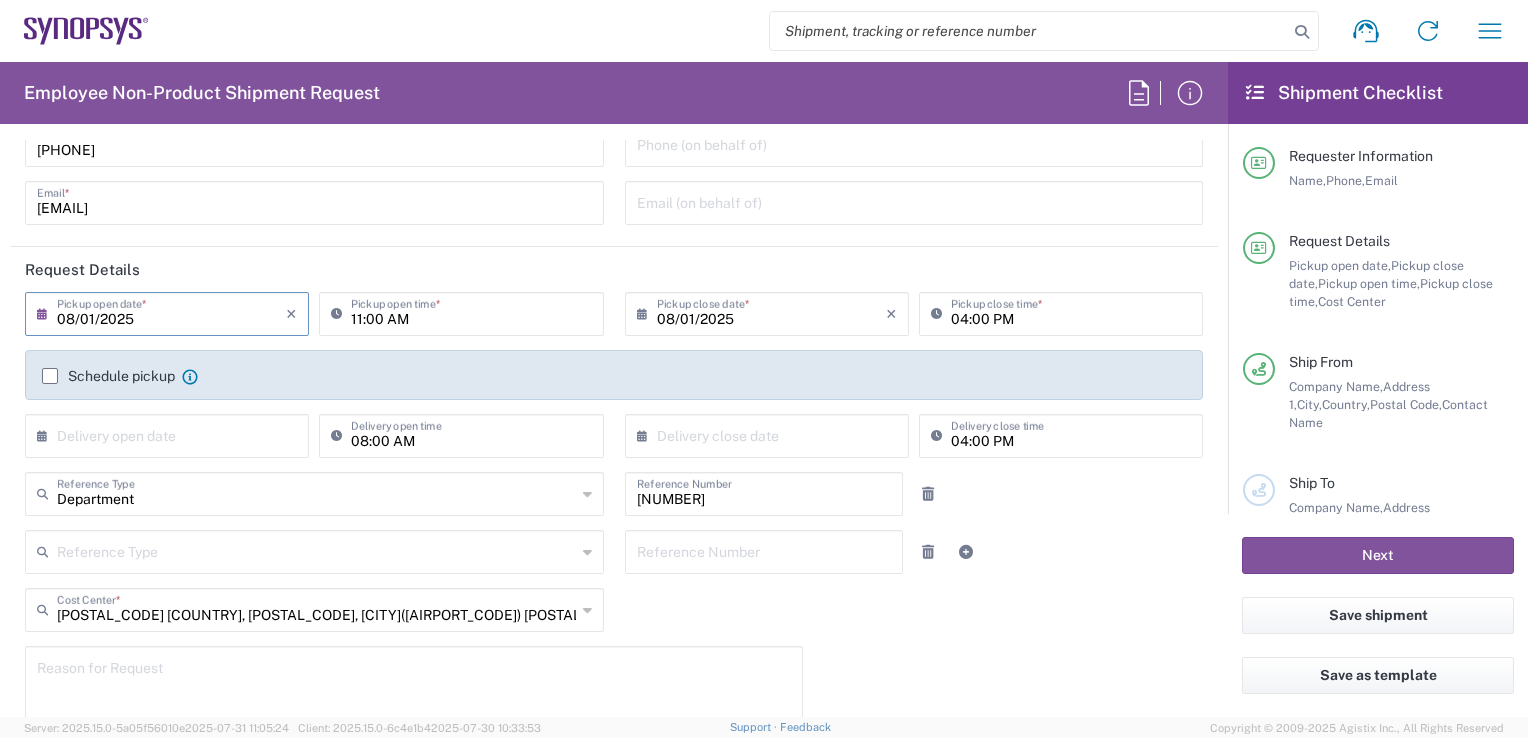 click on "08/01/2025" at bounding box center (171, 312) 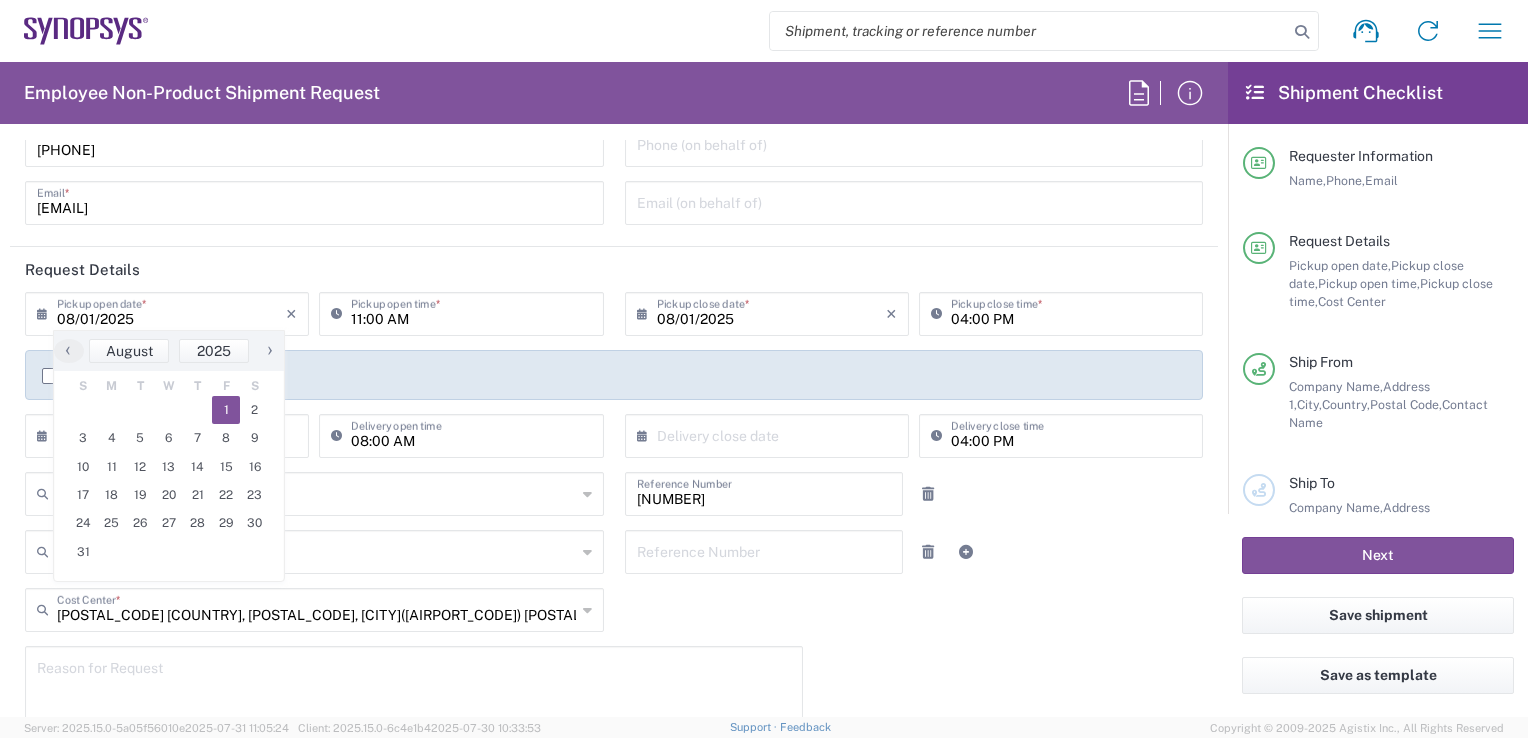 click on "31" 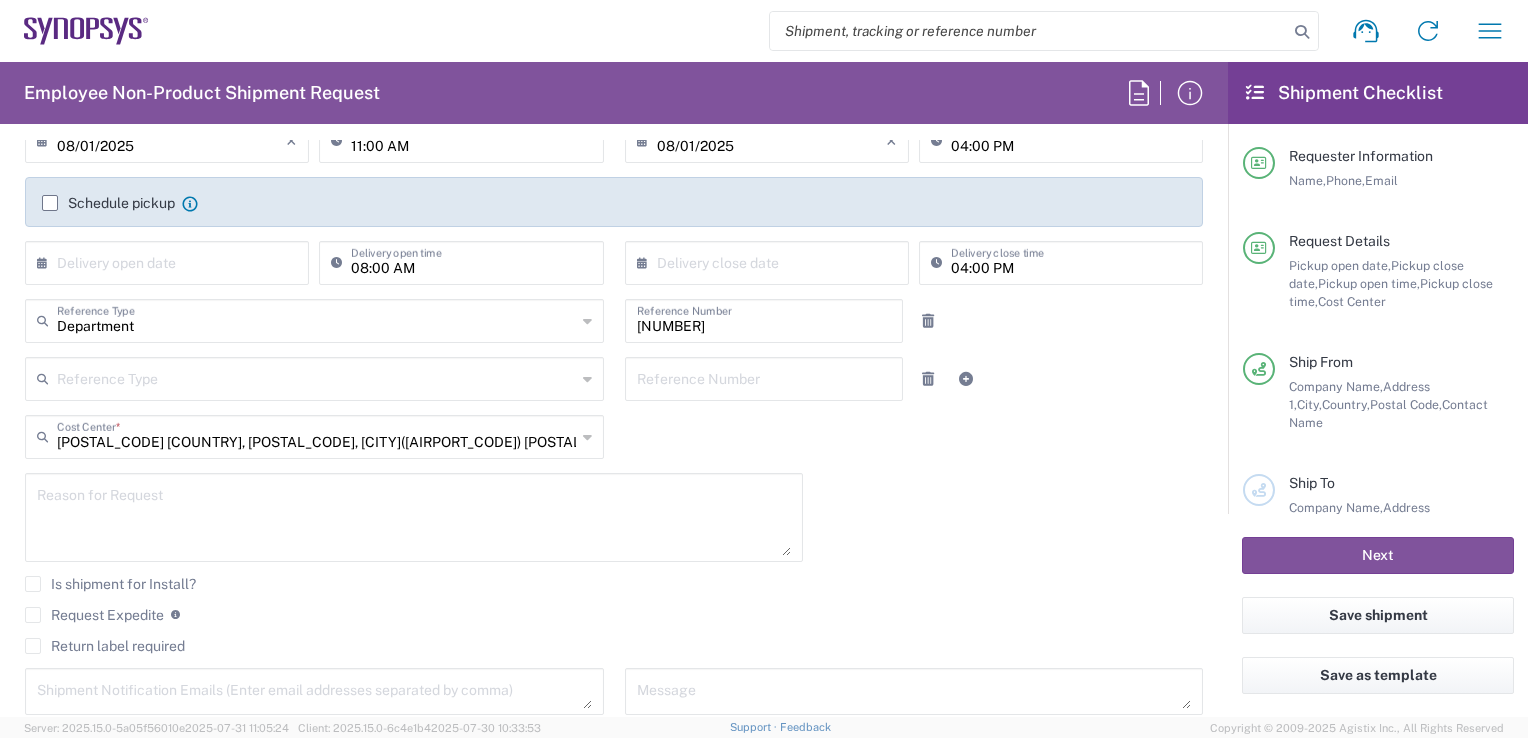 scroll, scrollTop: 302, scrollLeft: 0, axis: vertical 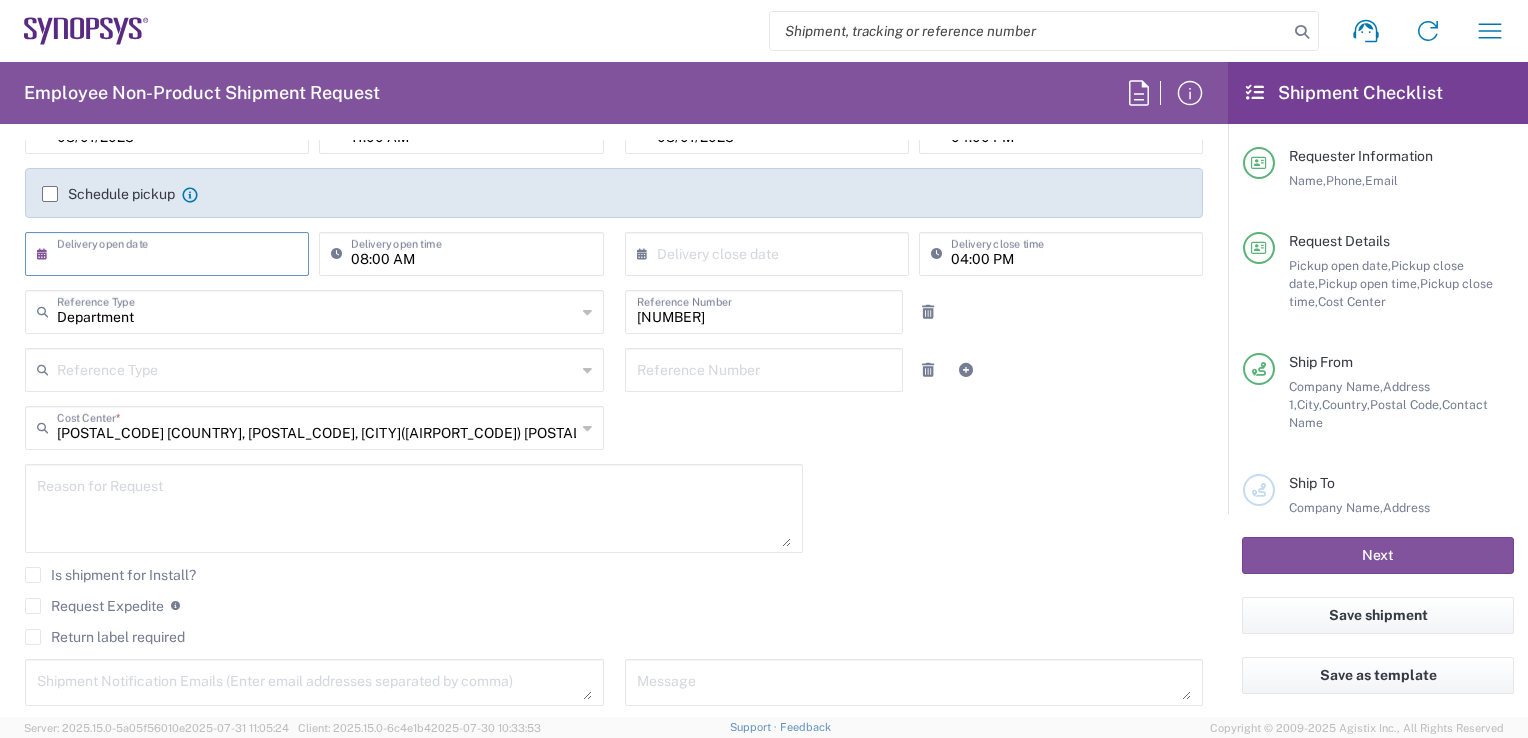 click at bounding box center (171, 252) 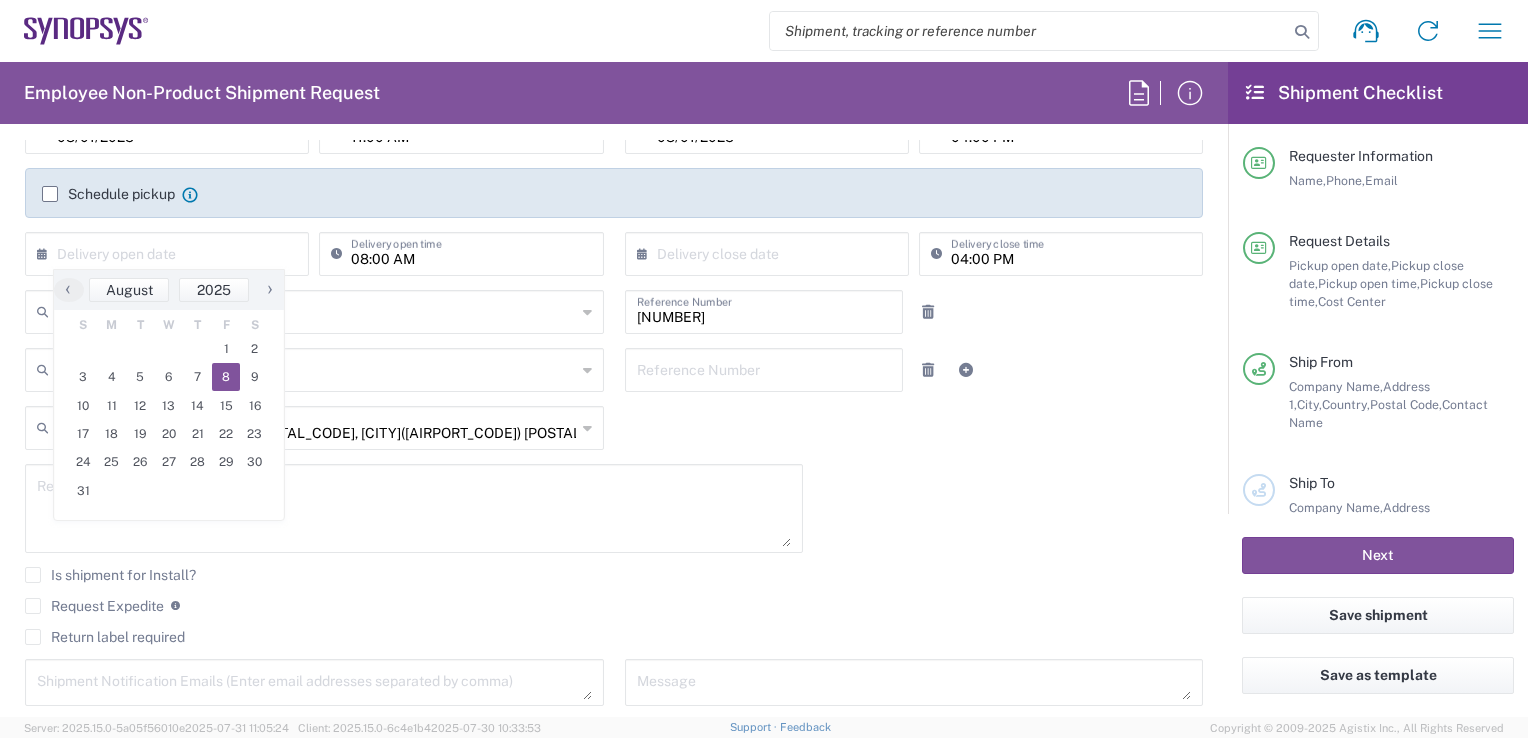 click on "8" 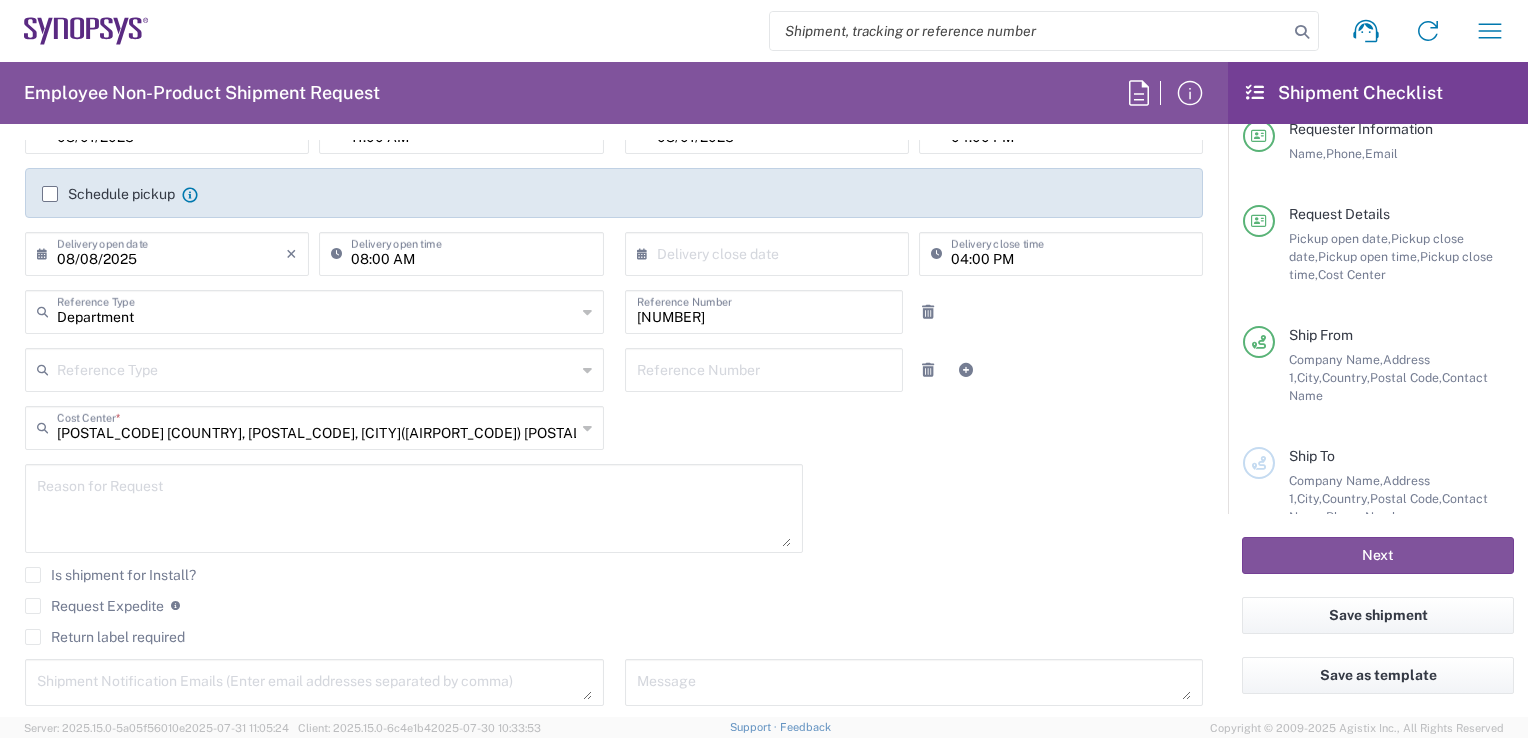 scroll, scrollTop: 29, scrollLeft: 0, axis: vertical 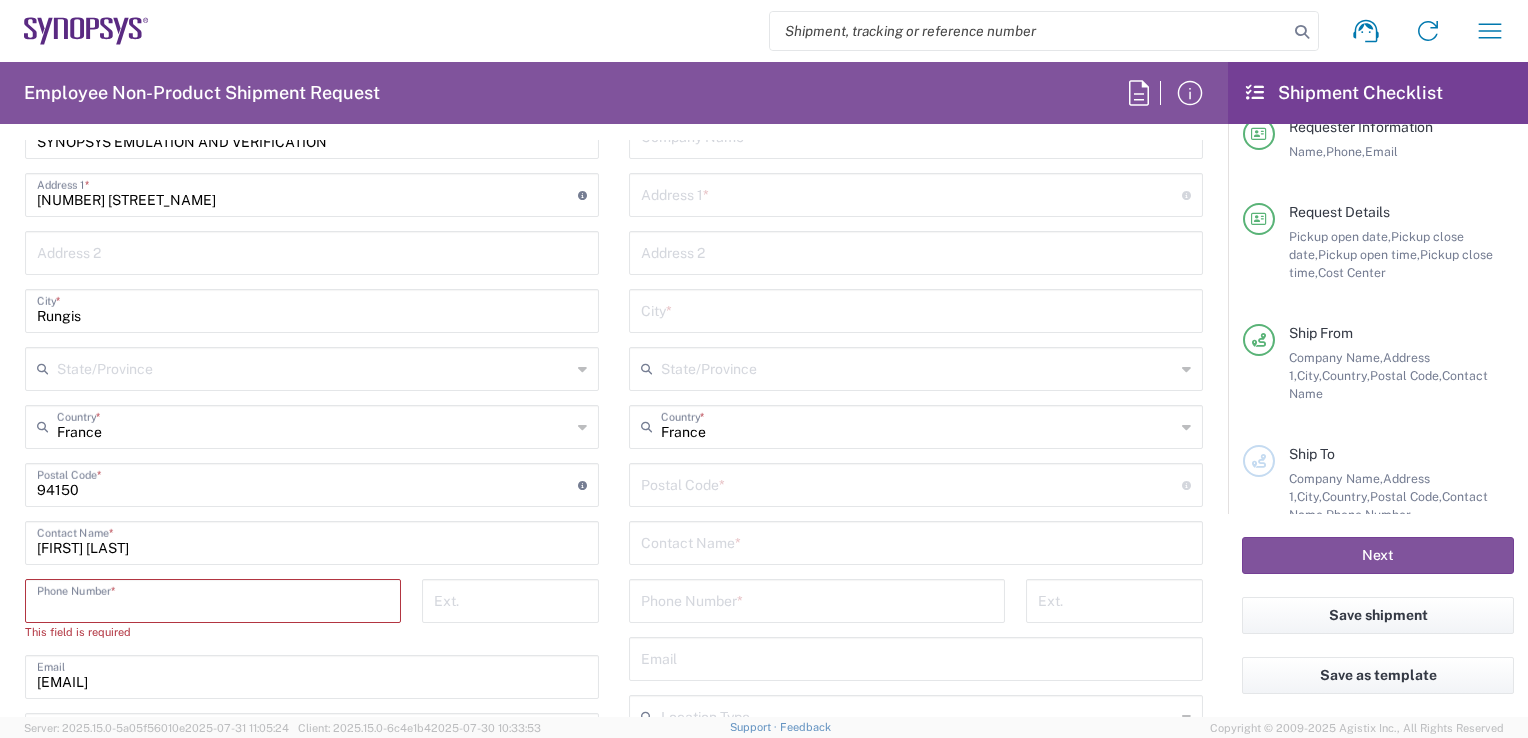 click at bounding box center [213, 599] 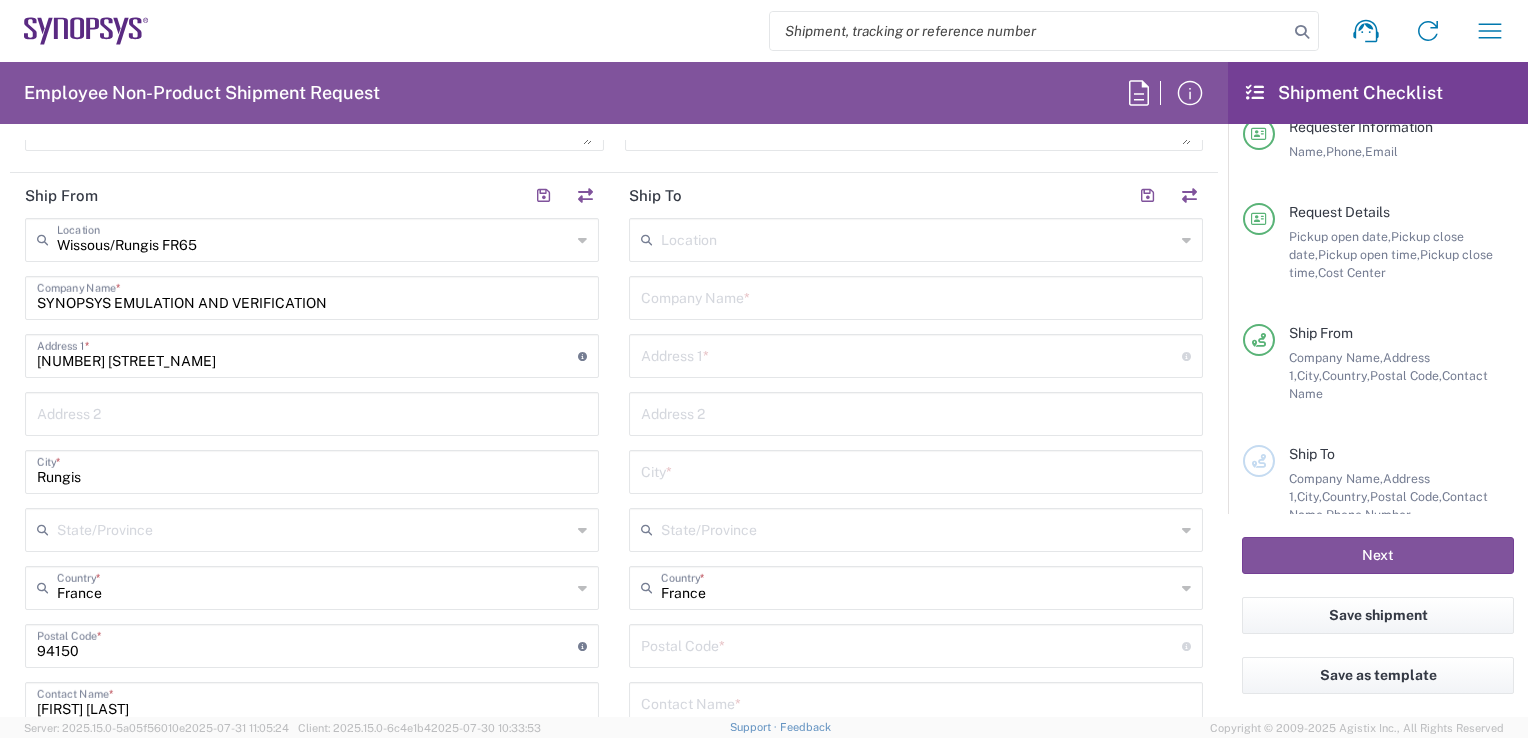 scroll, scrollTop: 864, scrollLeft: 0, axis: vertical 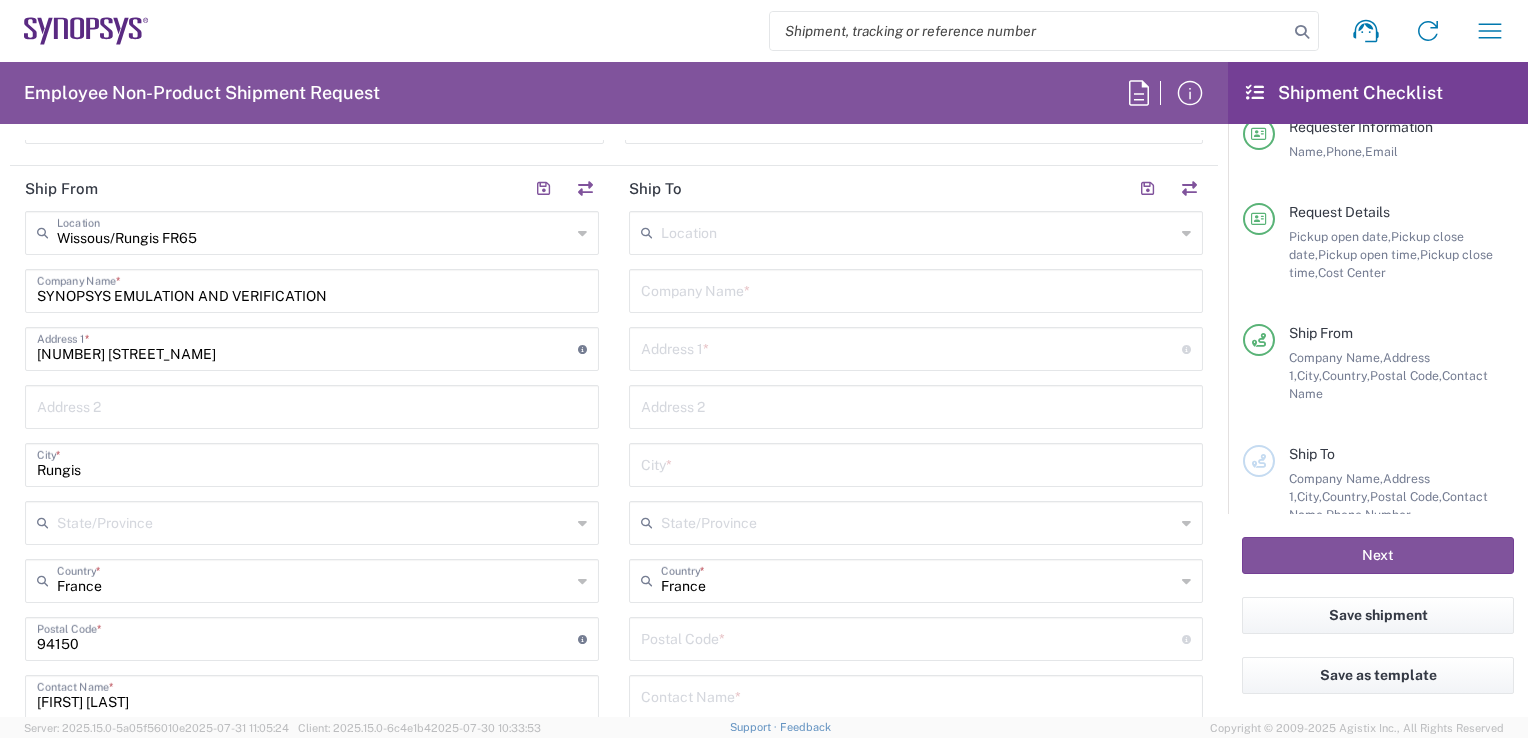 type on "[PHONE]" 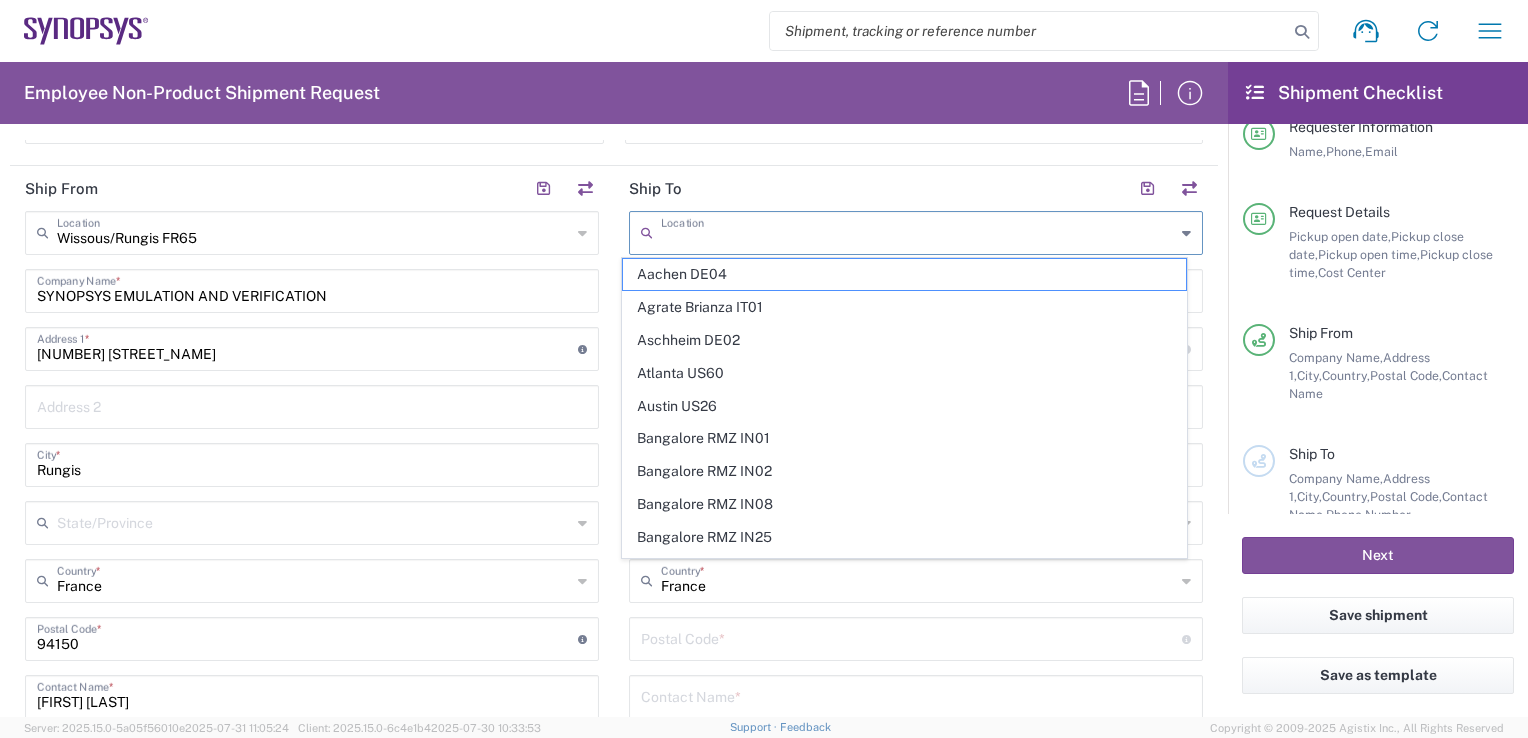 click at bounding box center (918, 231) 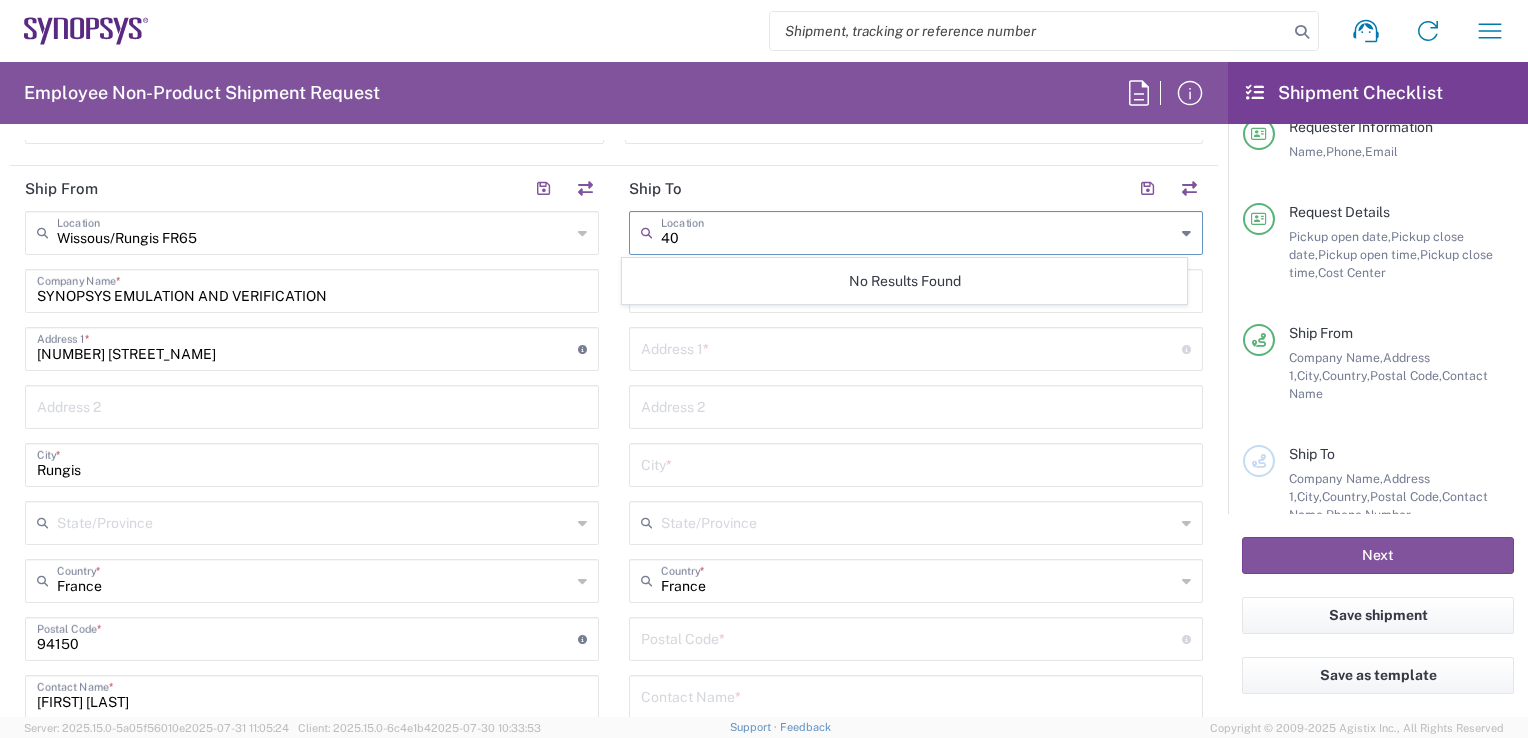 type on "4" 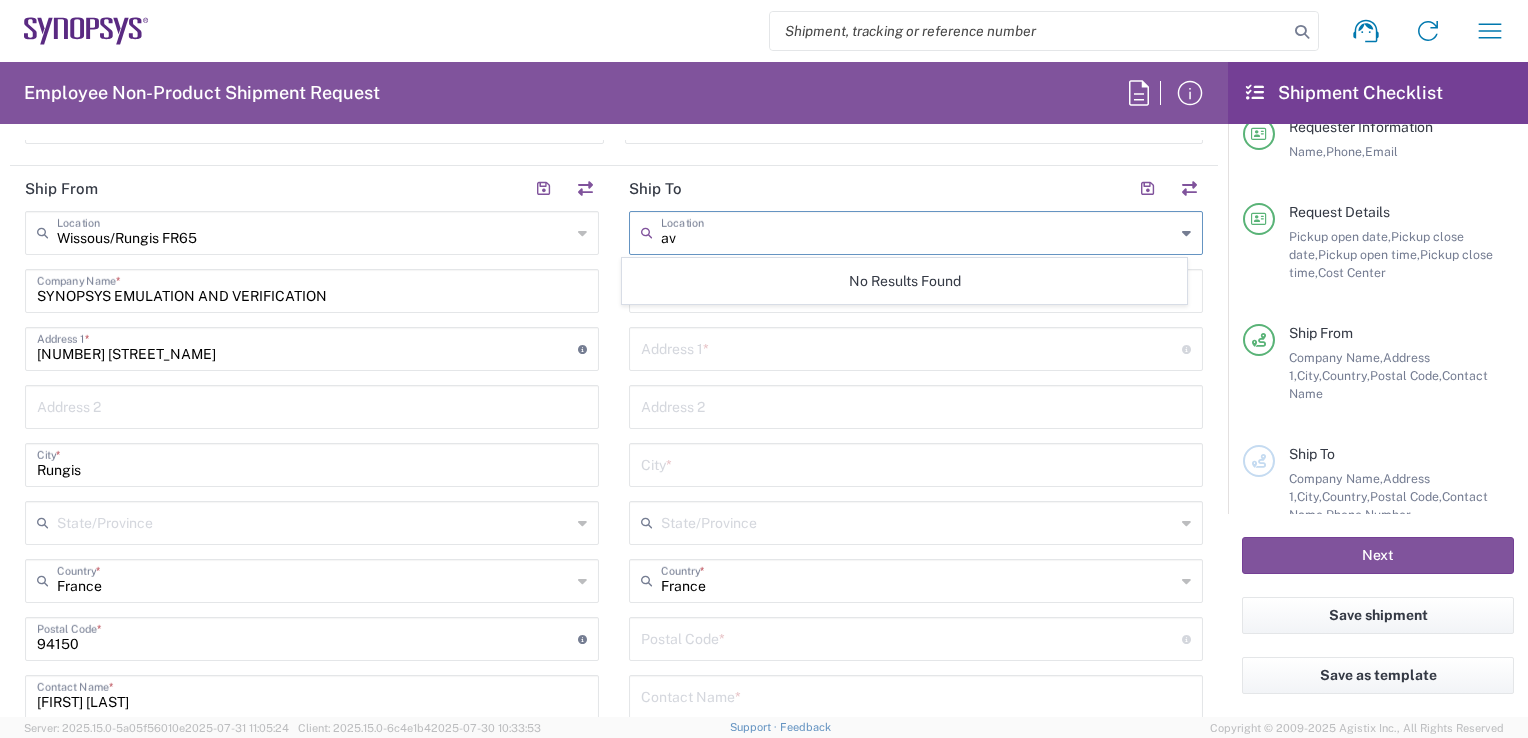 type on "a" 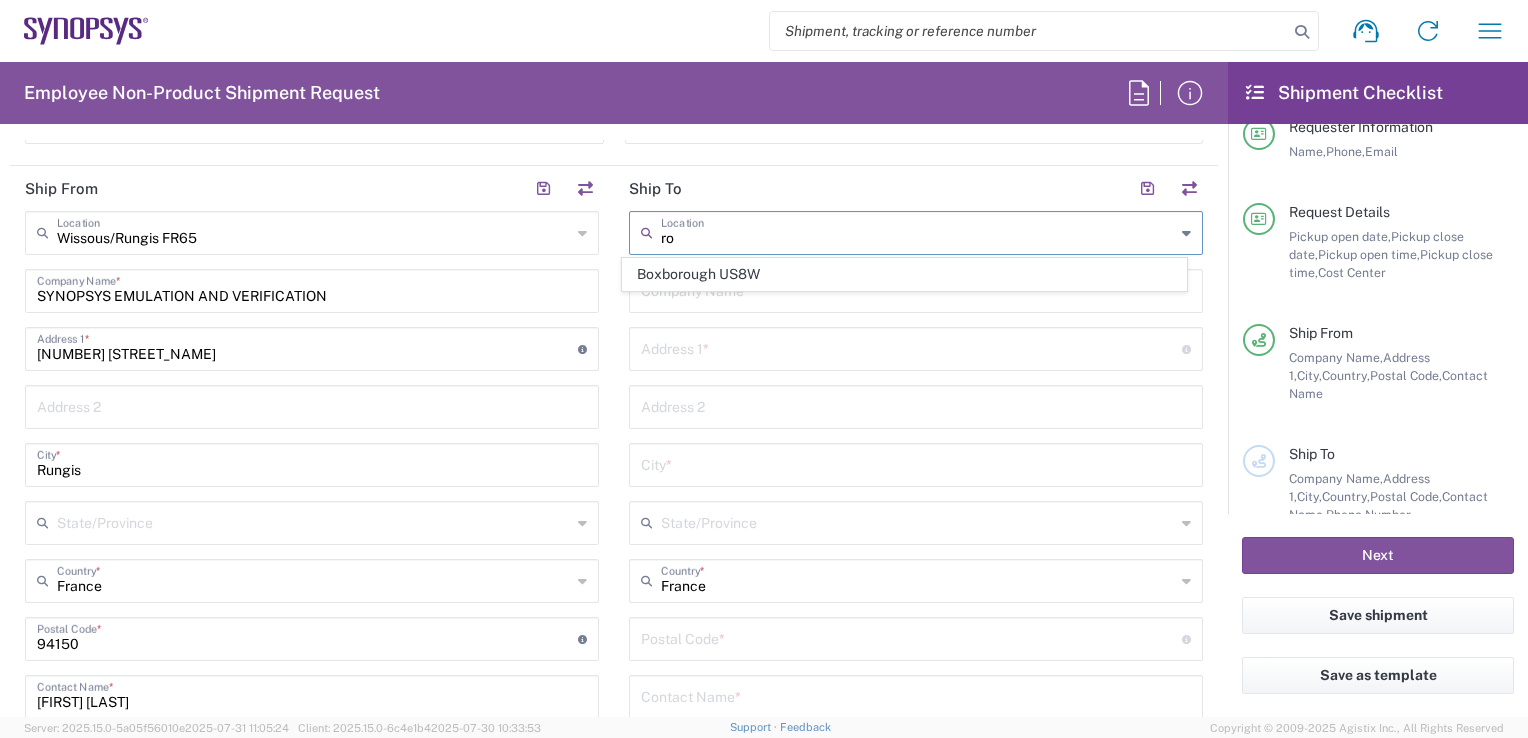 type on "r" 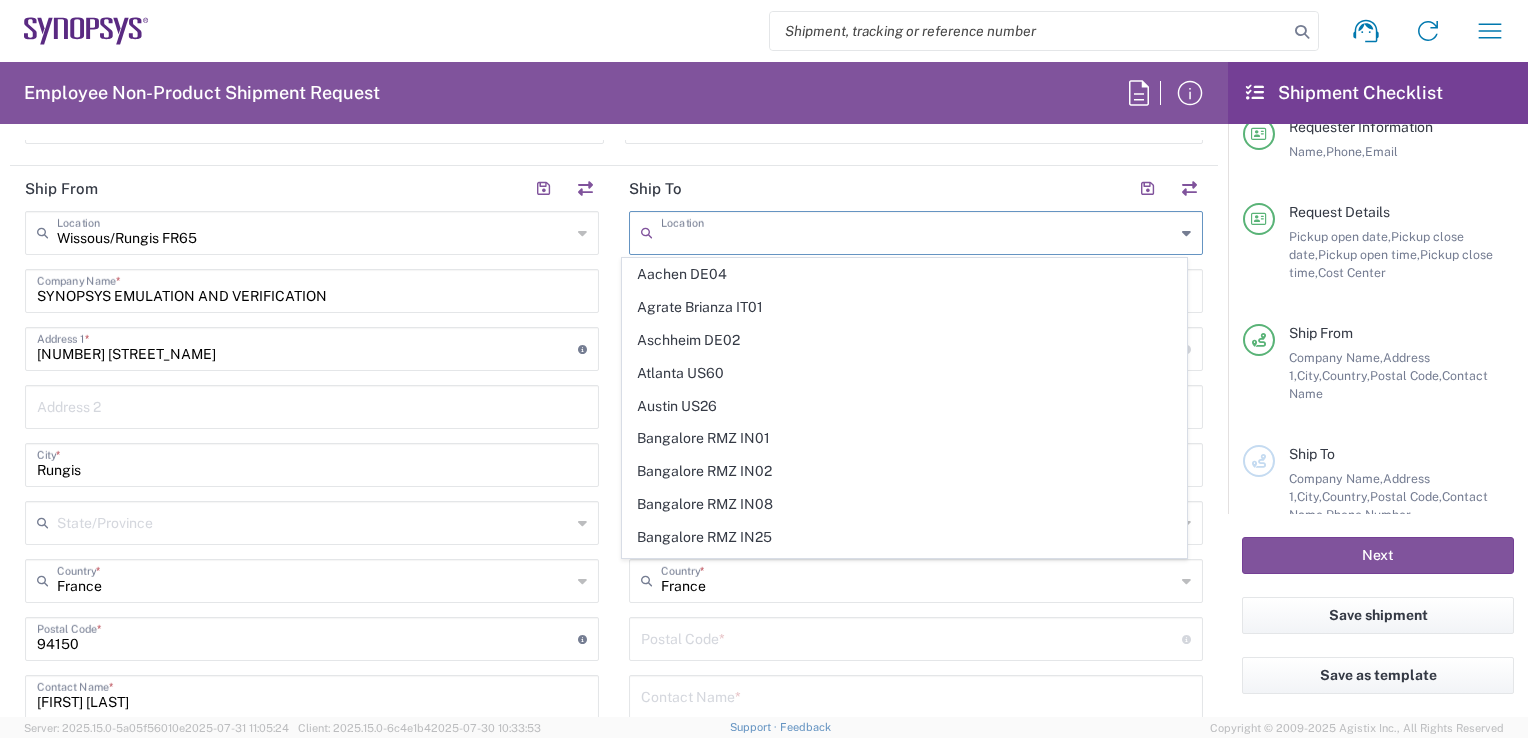 paste on "SOPHIA" 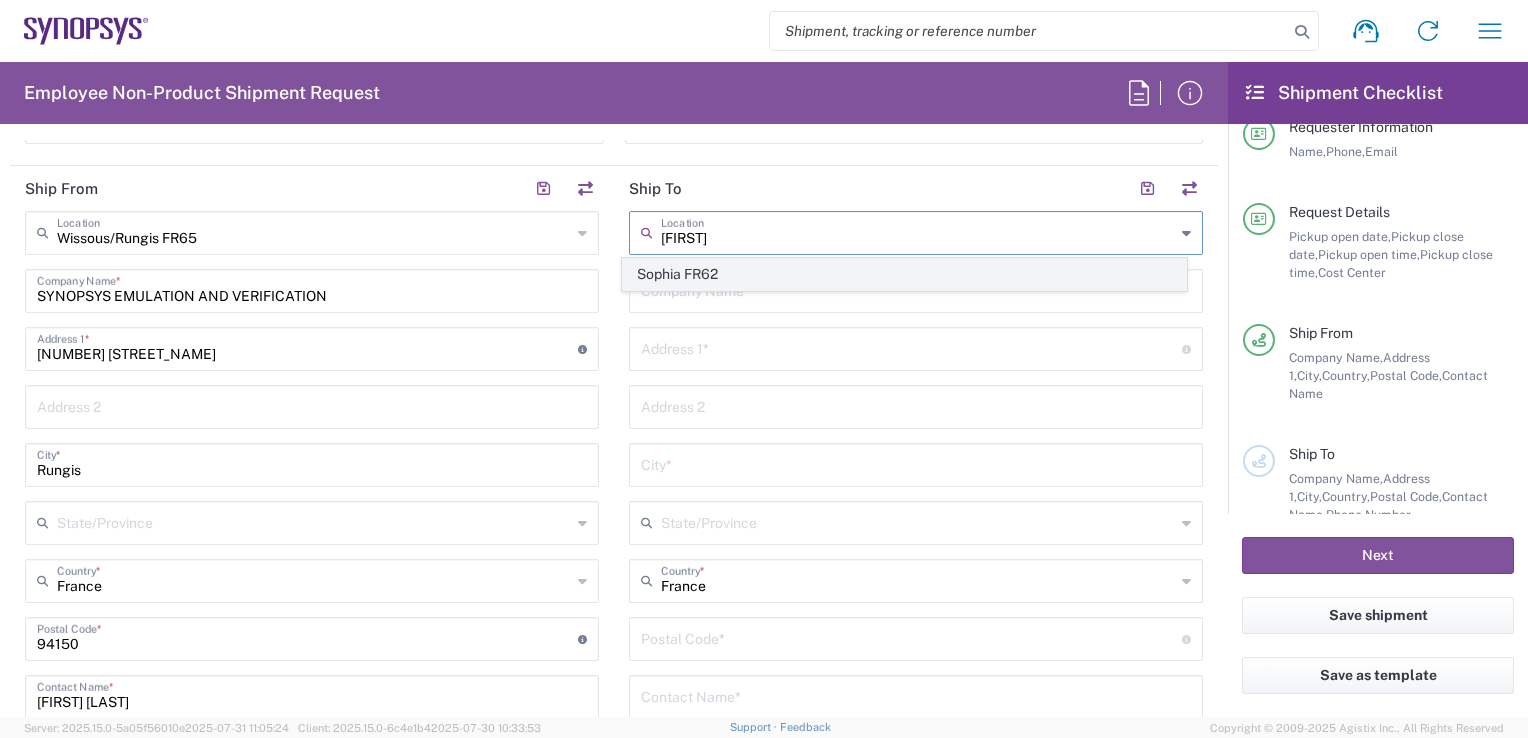 click on "Sophia FR62" 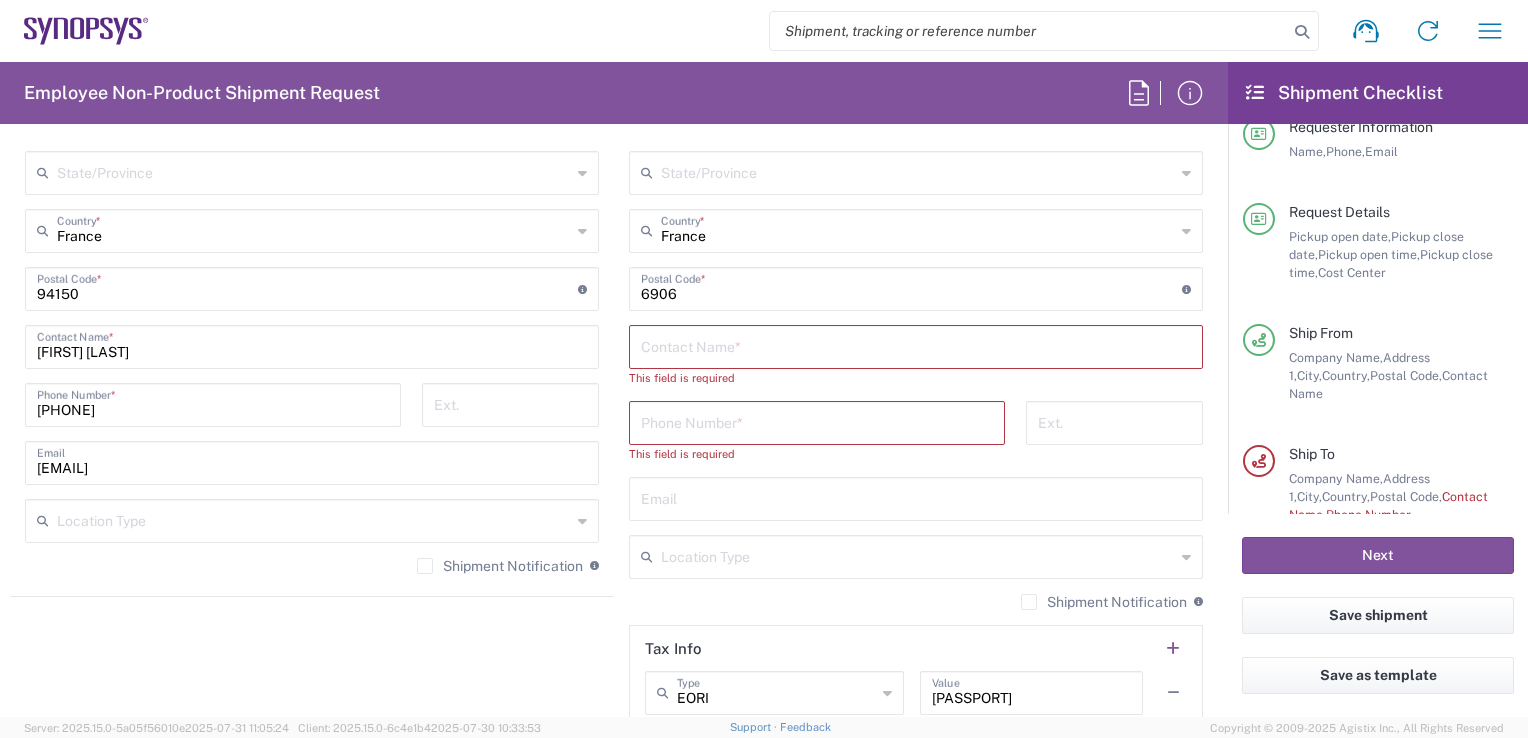 scroll, scrollTop: 1221, scrollLeft: 0, axis: vertical 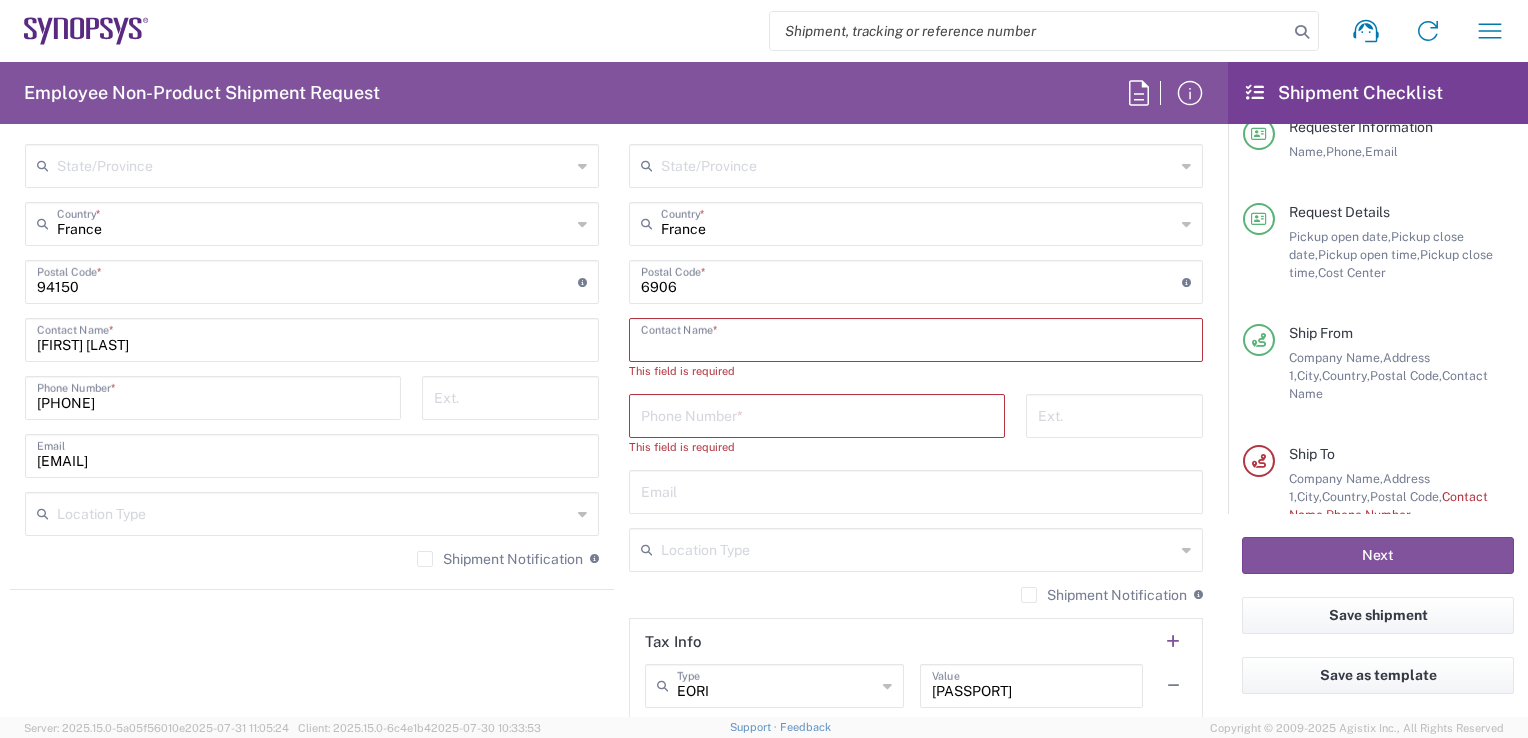 click at bounding box center (916, 338) 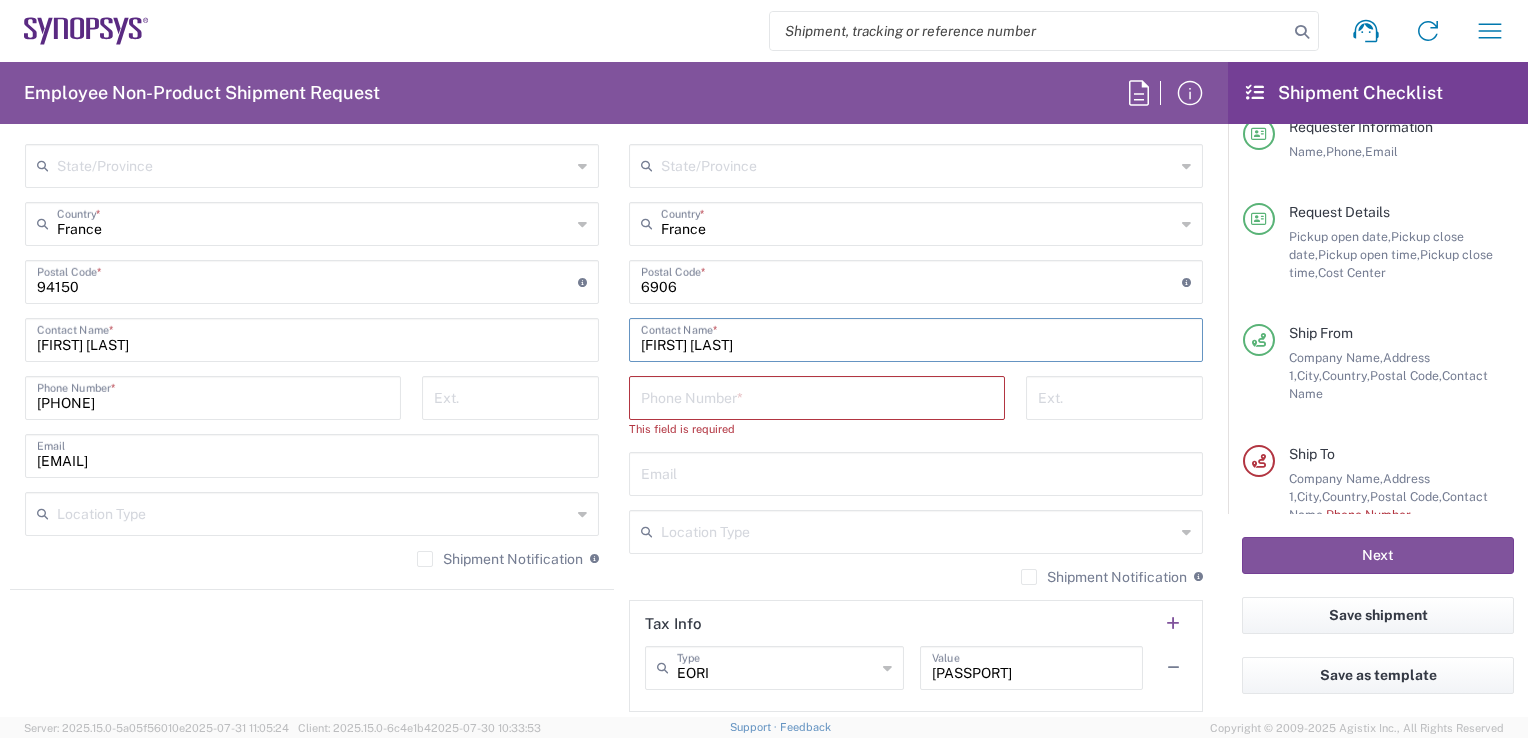 type on "GUILLAUME THOMAS" 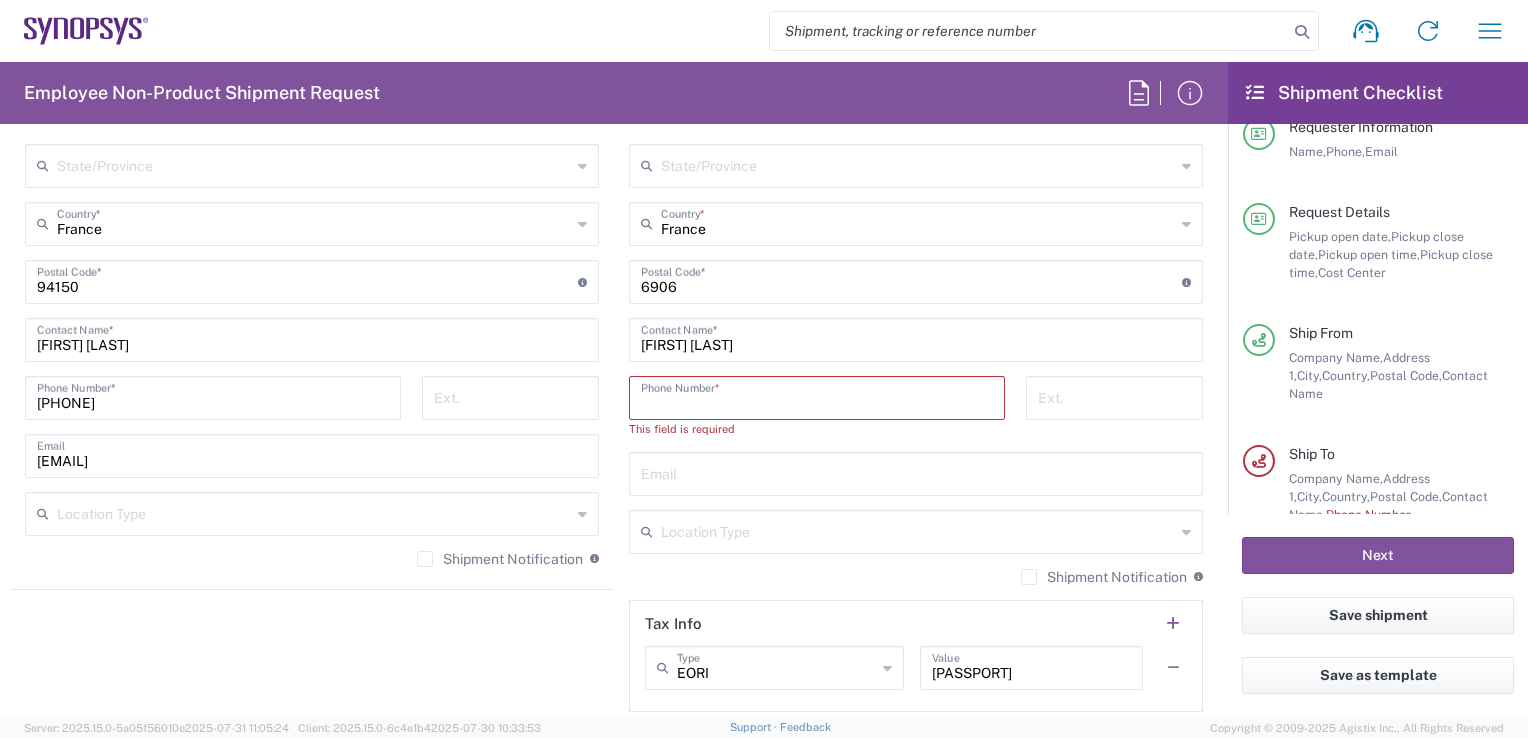 click at bounding box center (817, 396) 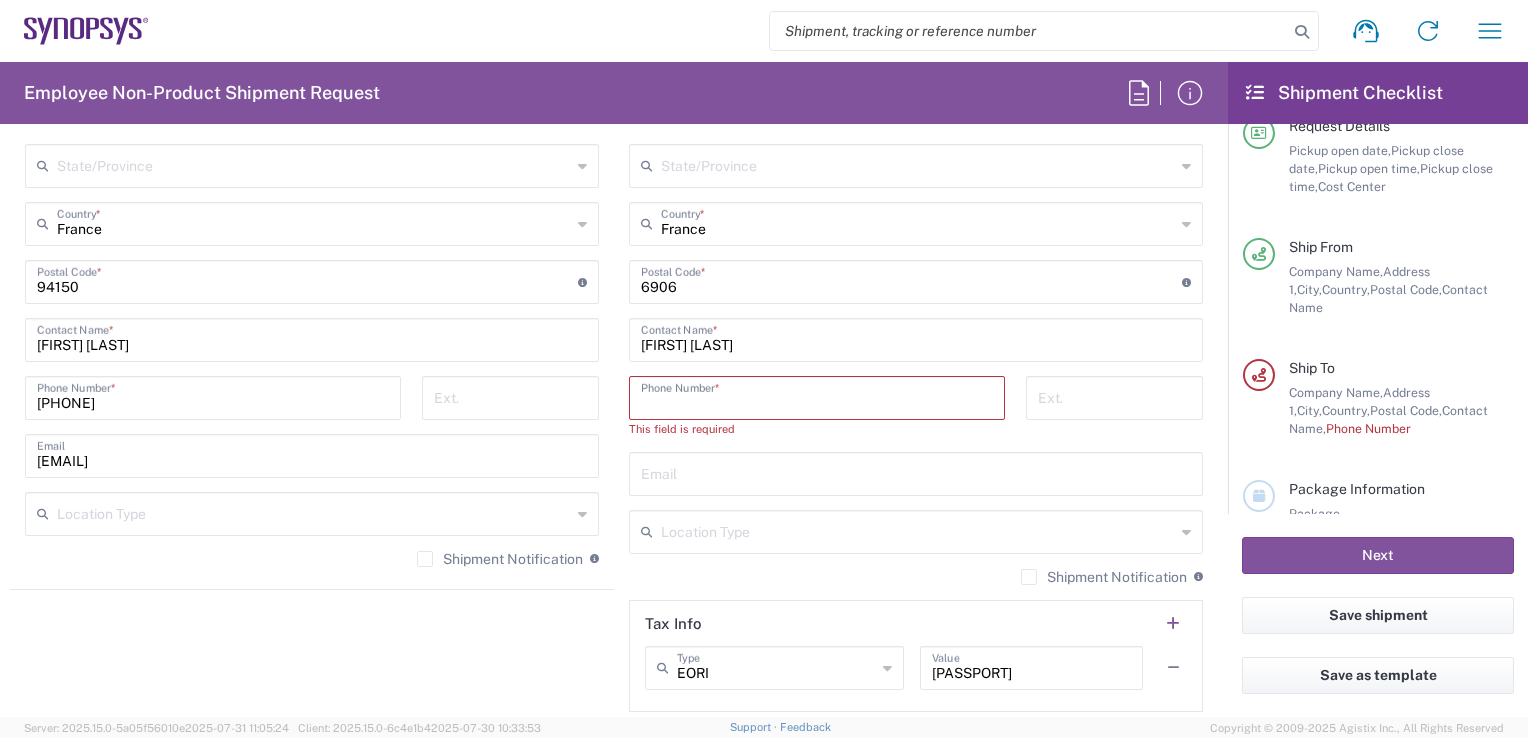 scroll, scrollTop: 117, scrollLeft: 0, axis: vertical 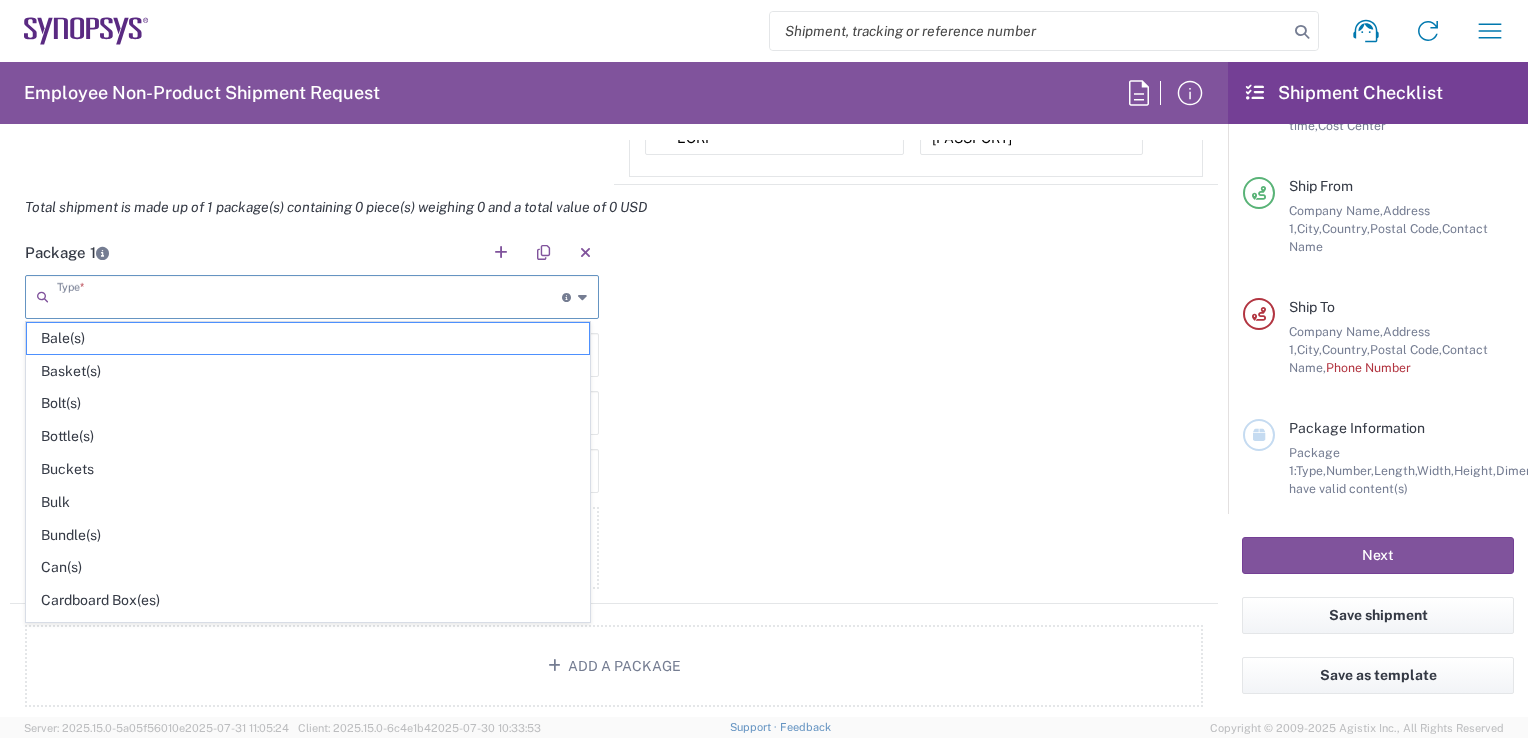 click at bounding box center [309, 295] 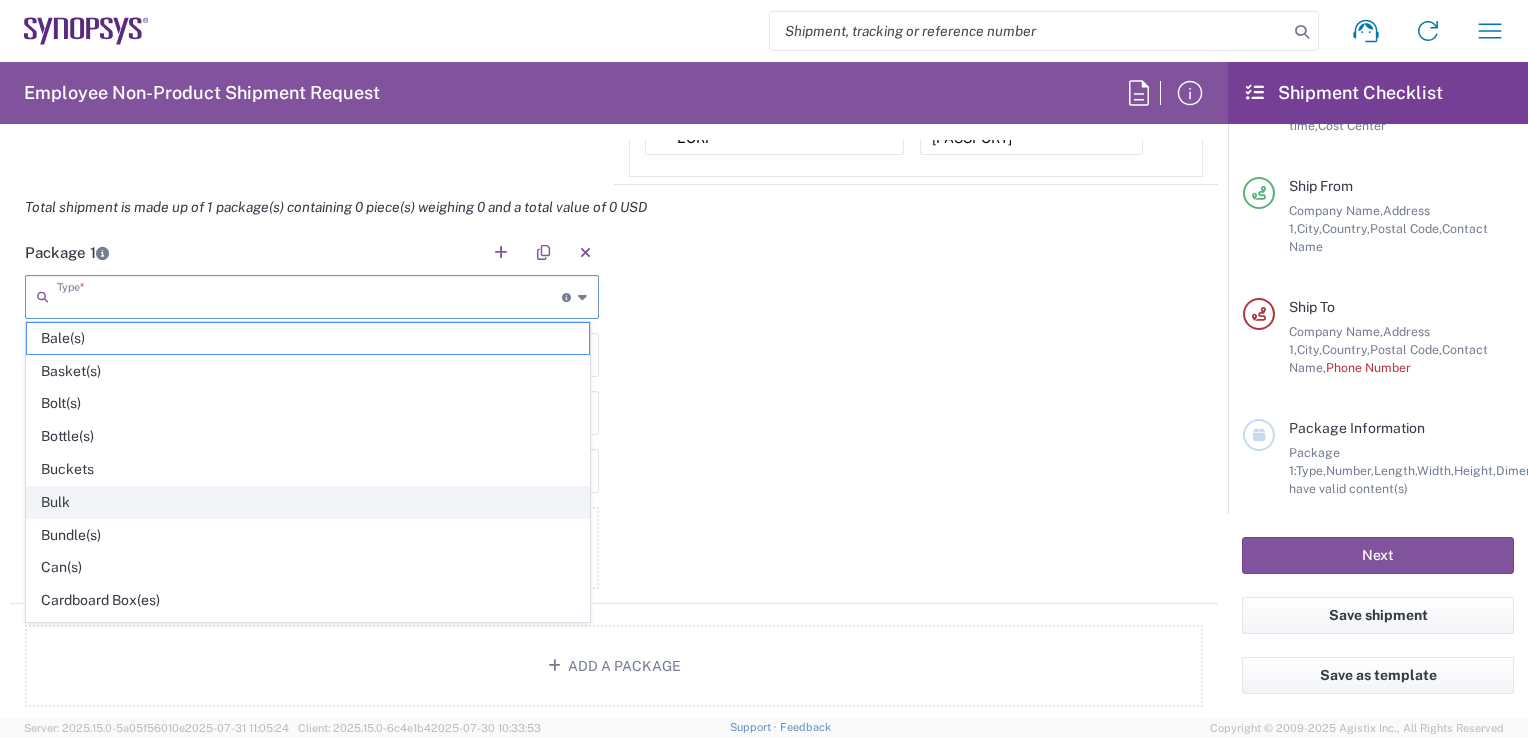paste on "scellés de sécurité" 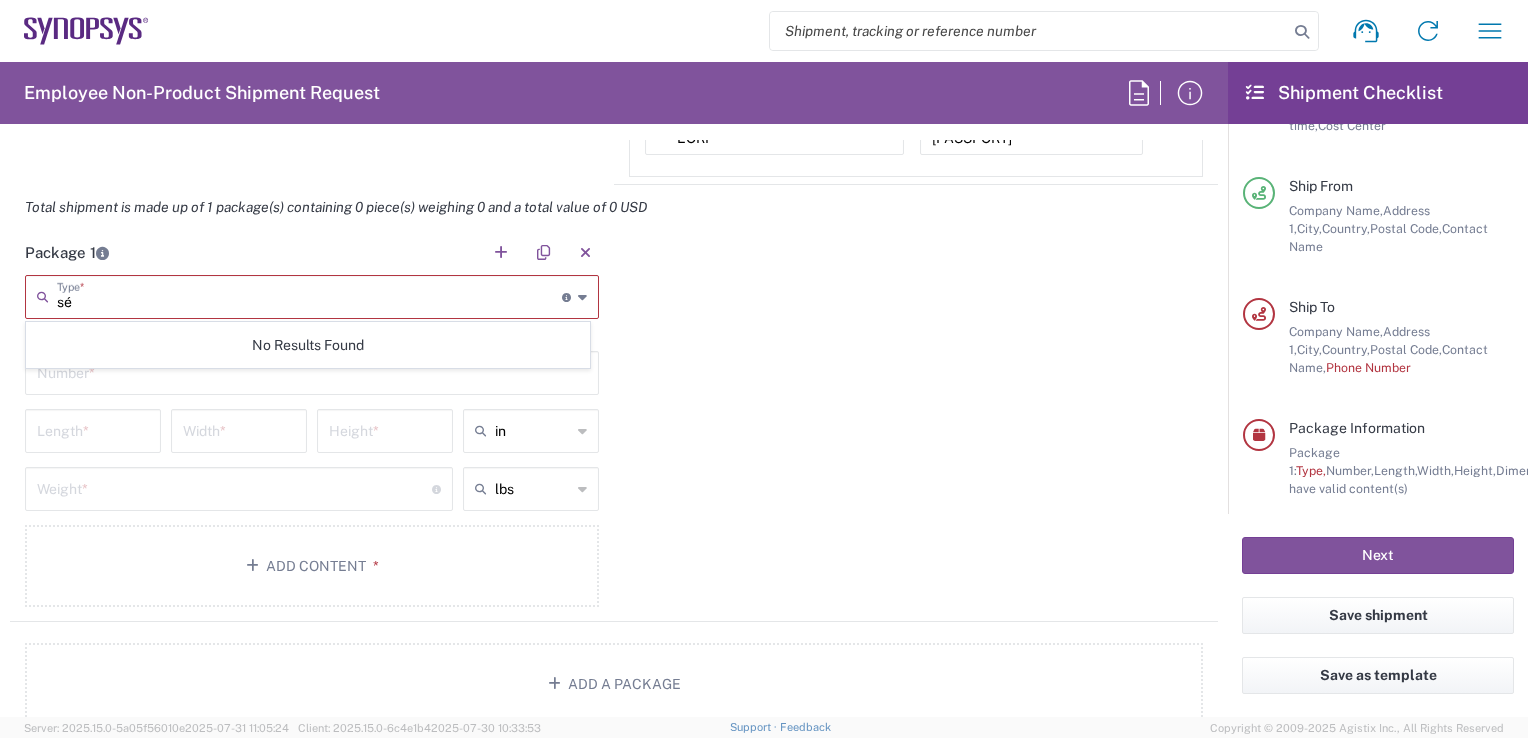 type on "s" 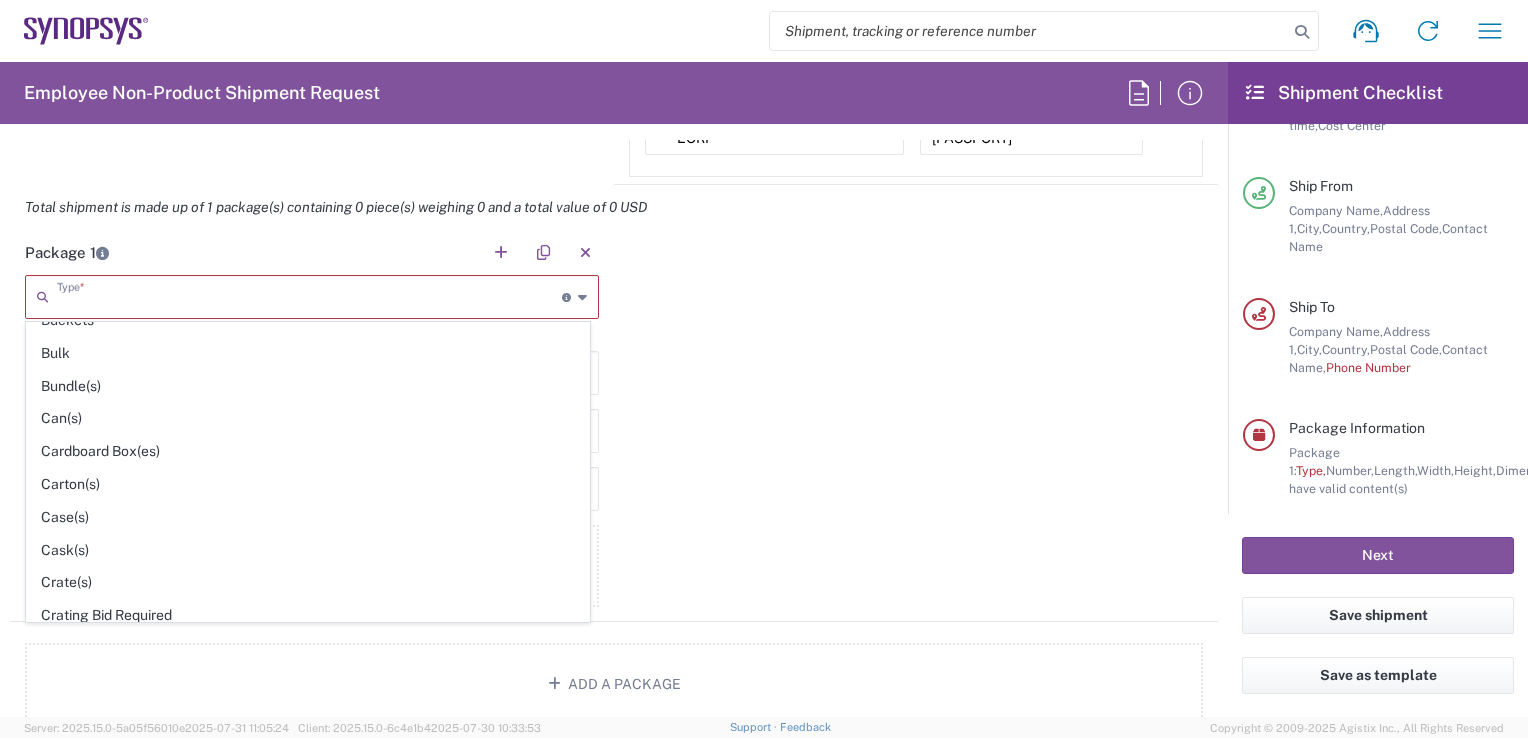 scroll, scrollTop: 151, scrollLeft: 0, axis: vertical 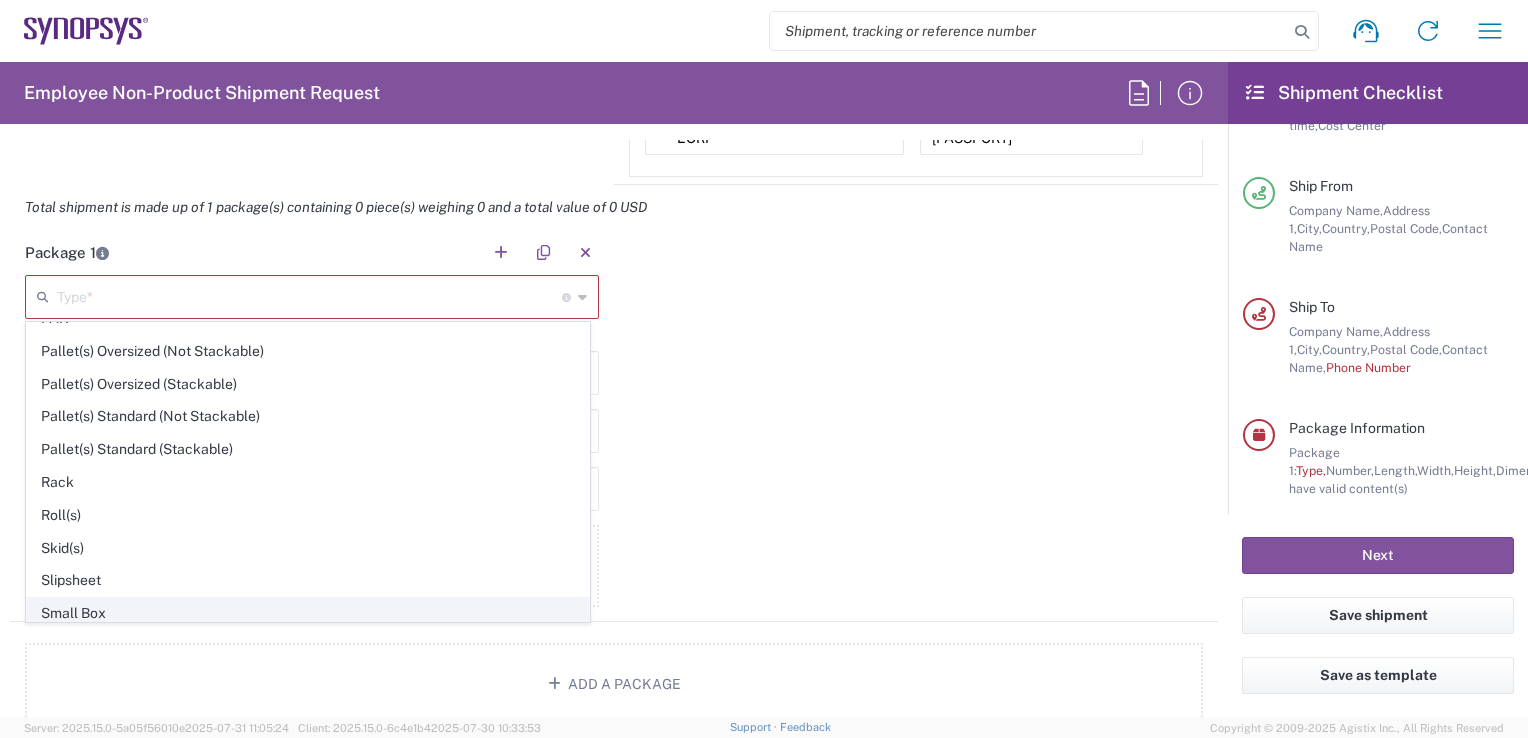 click on "Small Box" 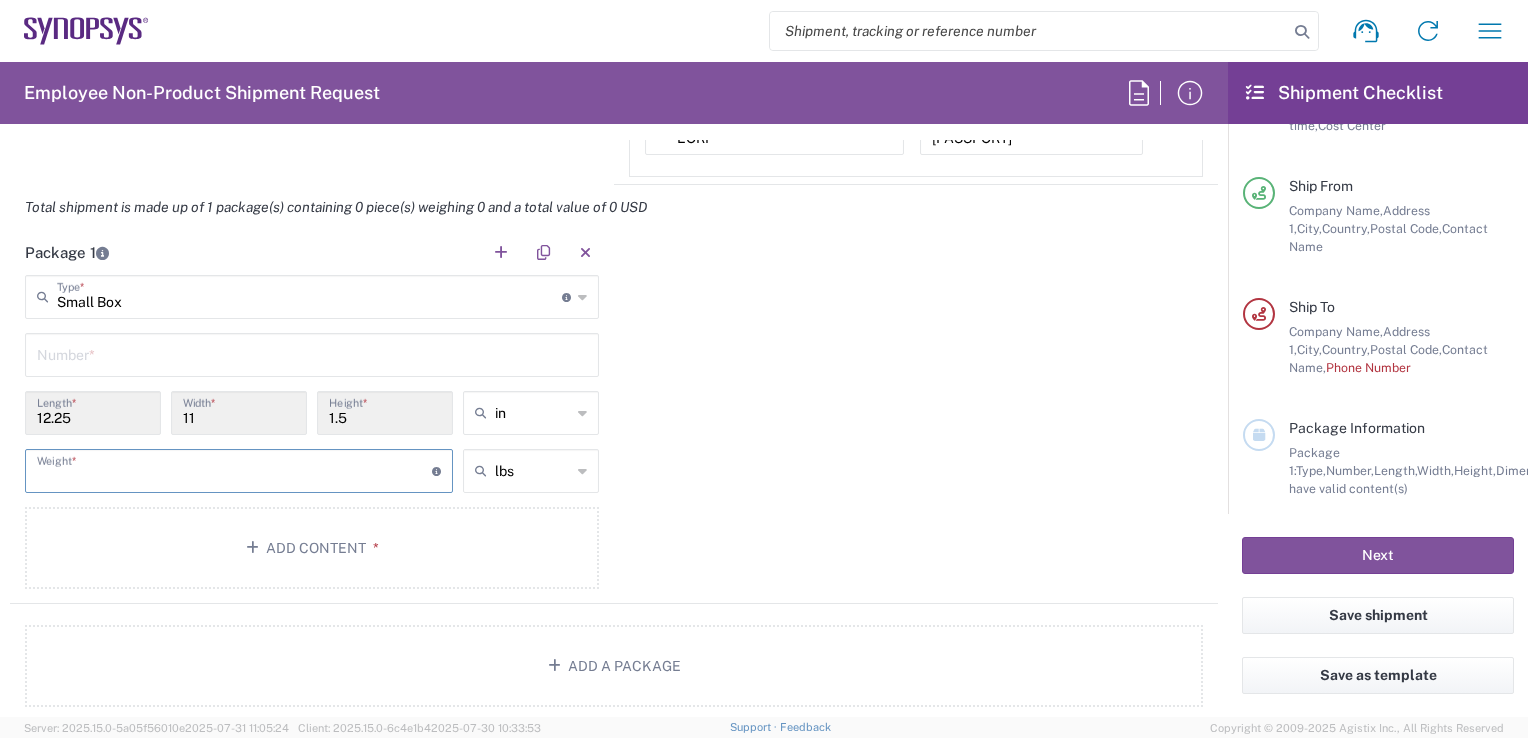 click at bounding box center (234, 469) 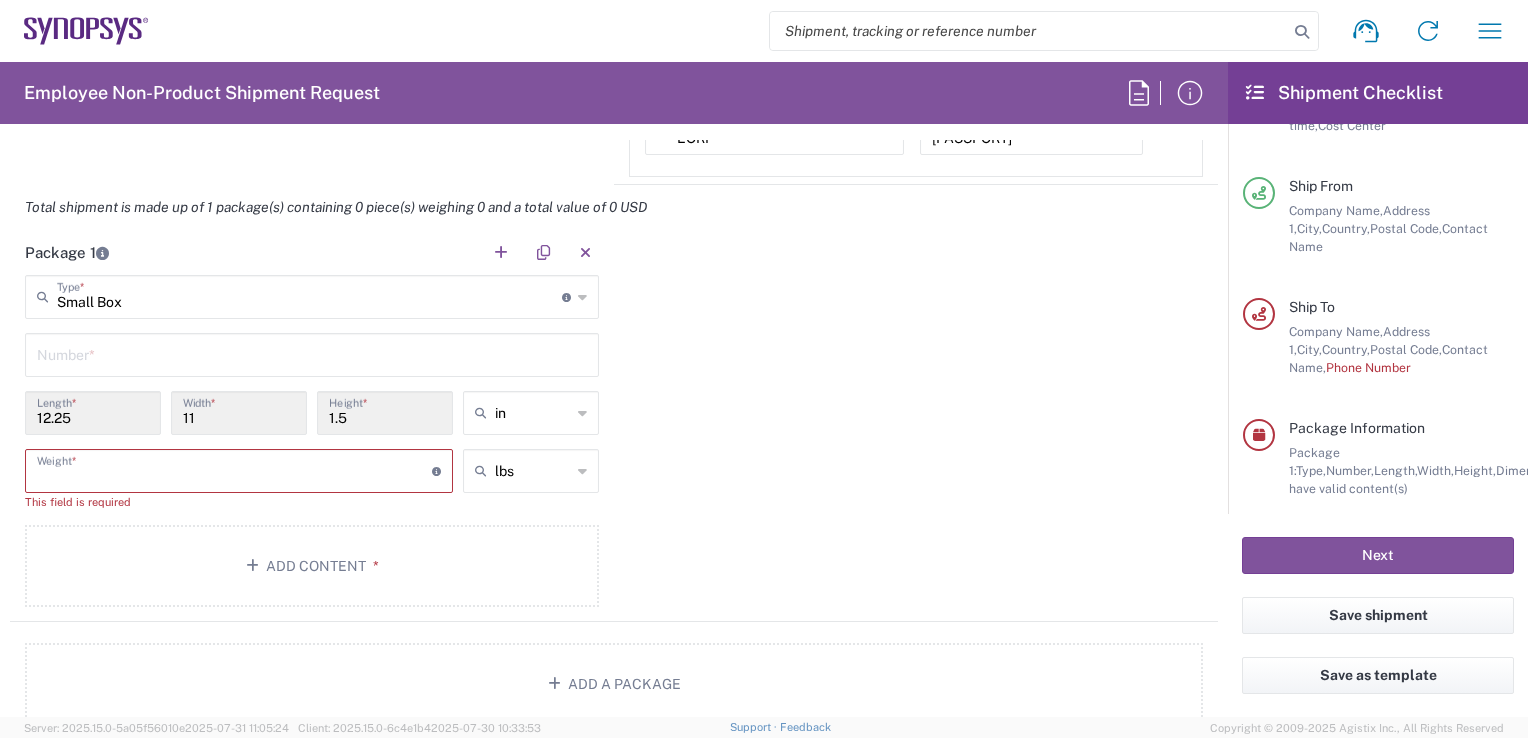 paste on "4431" 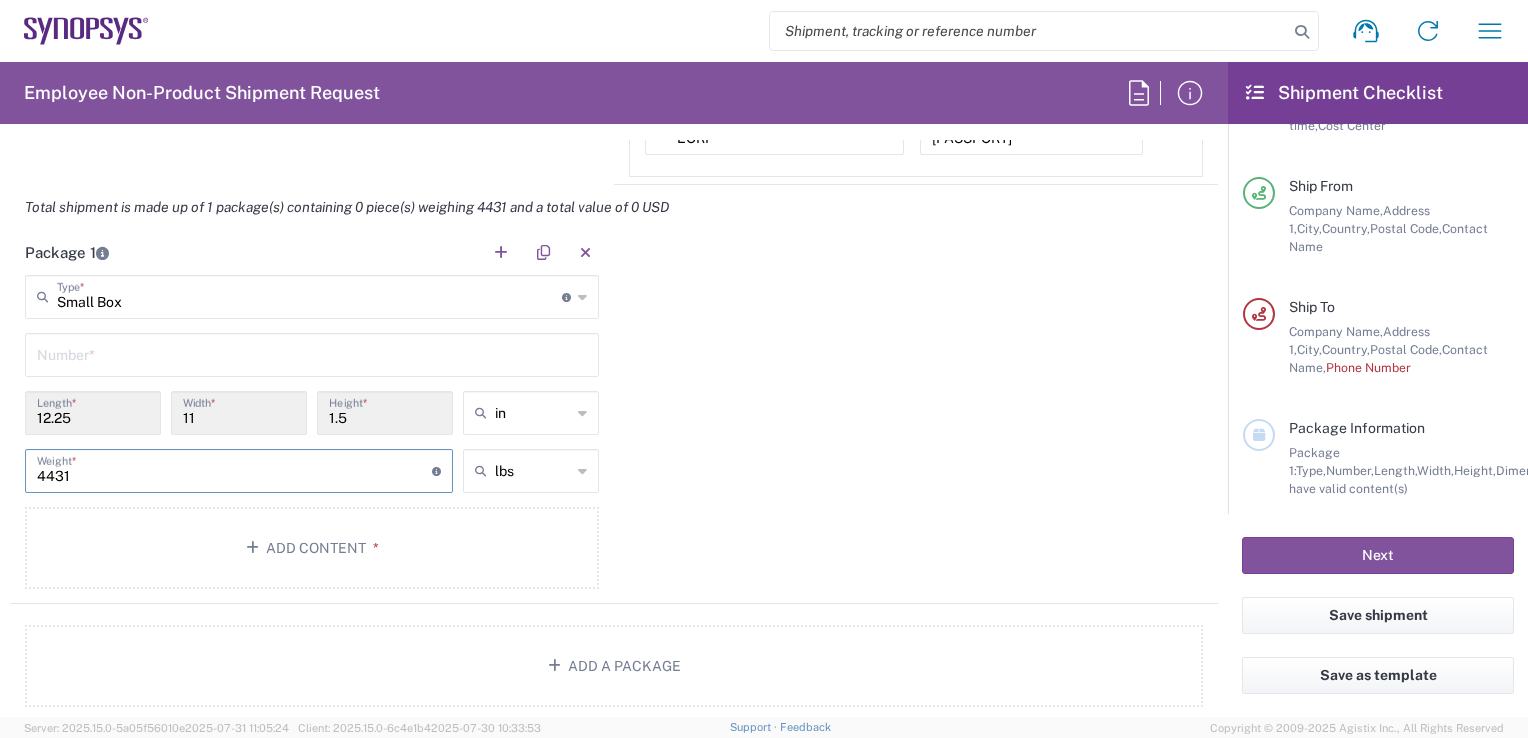 type on "4431" 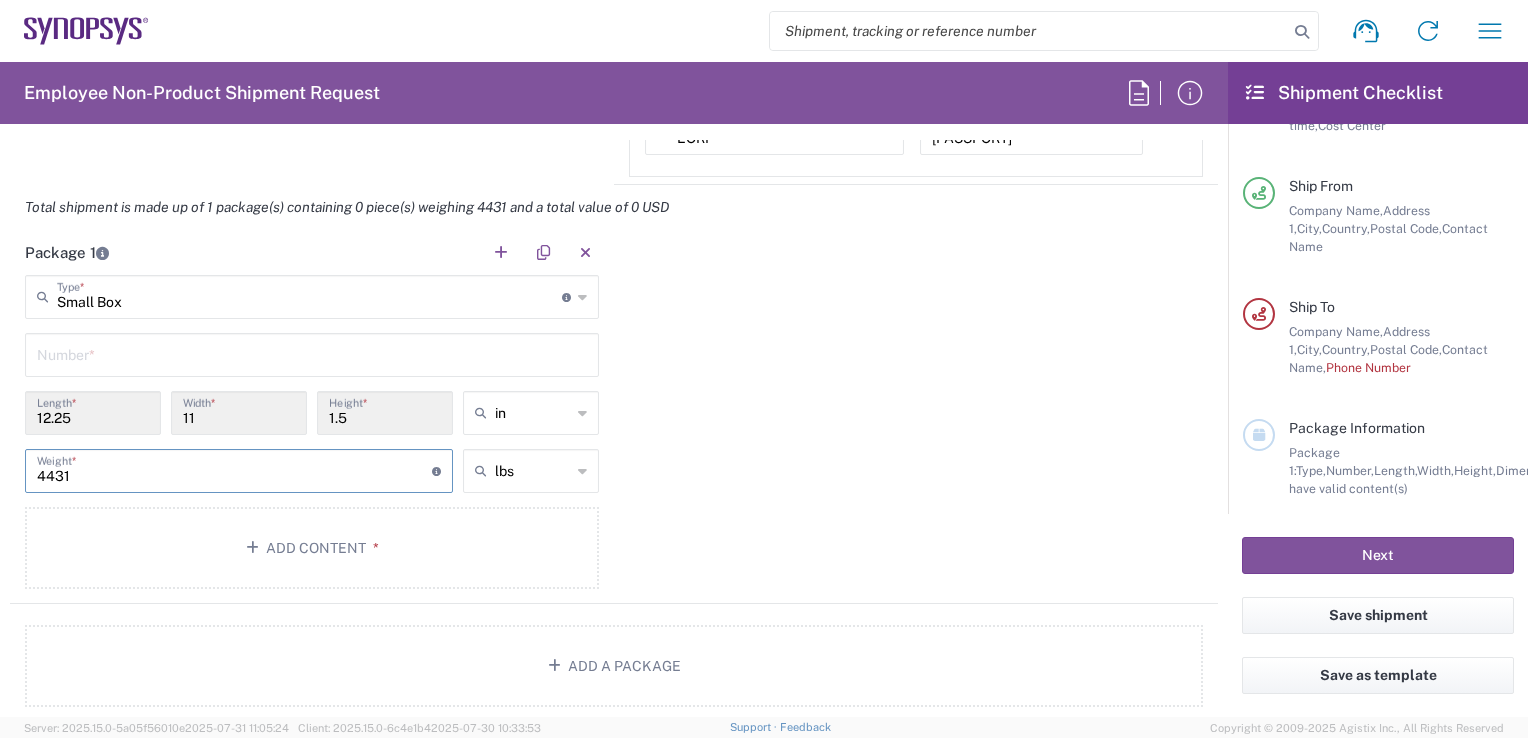 drag, startPoint x: 36, startPoint y: 463, endPoint x: 65, endPoint y: 452, distance: 31.016125 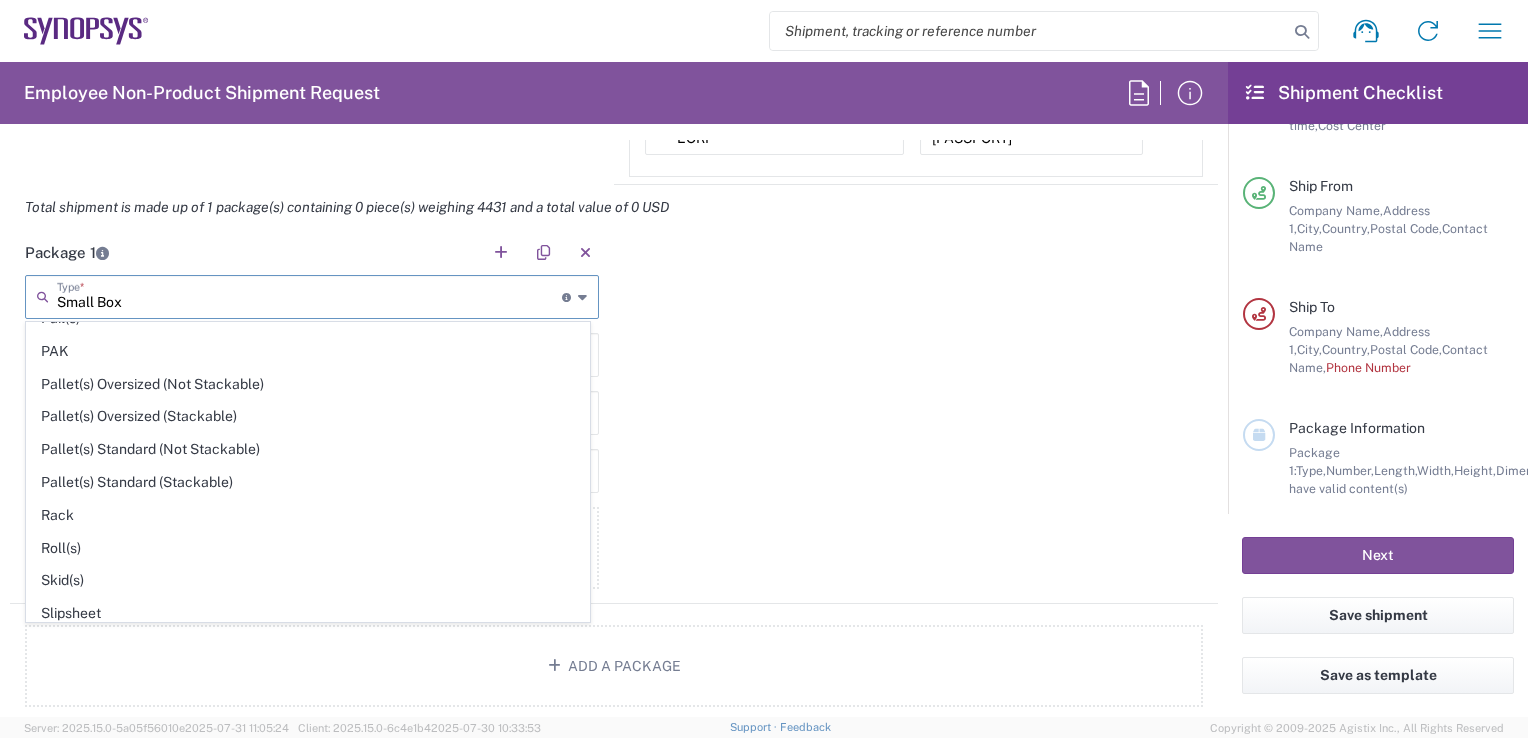 scroll, scrollTop: 0, scrollLeft: 0, axis: both 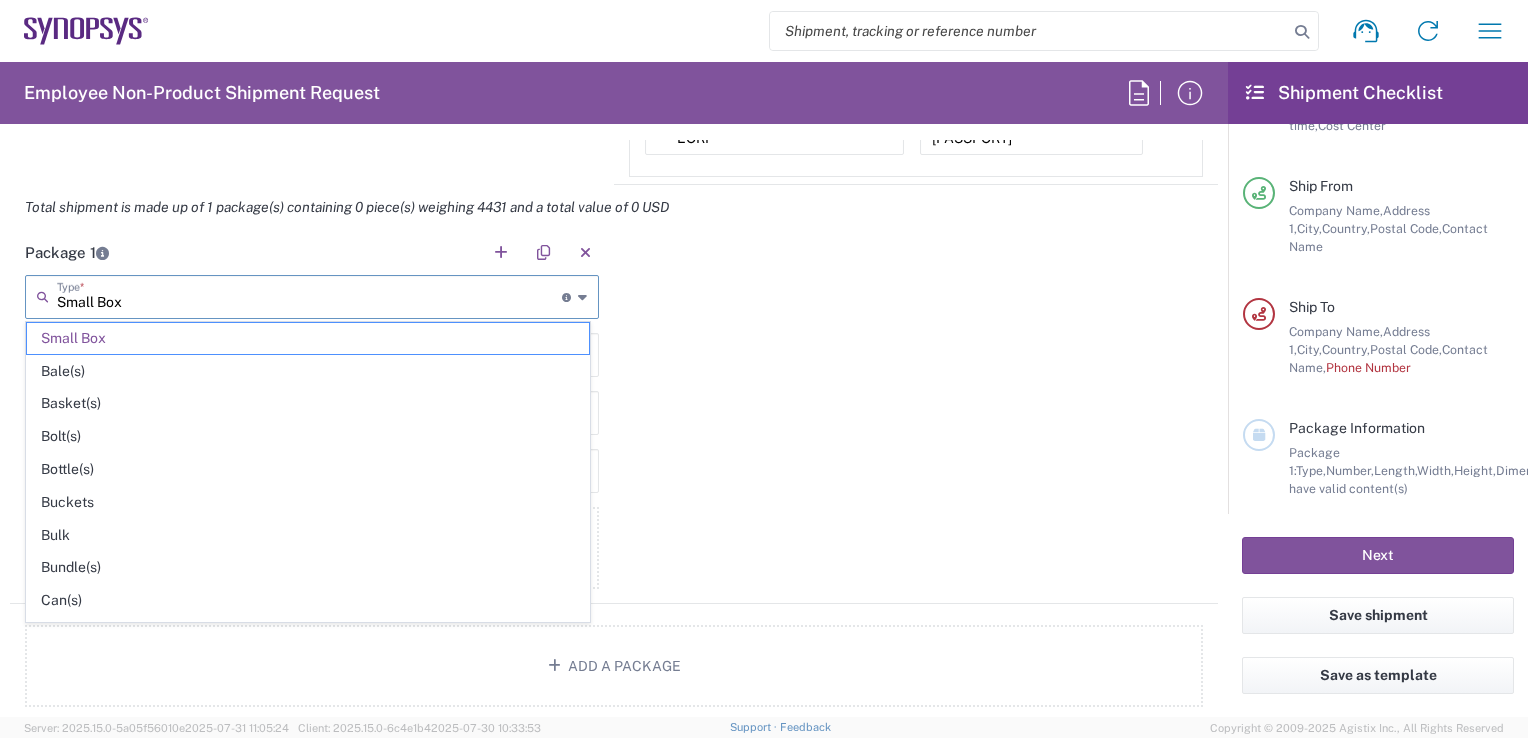 click on "Small Box" at bounding box center [309, 295] 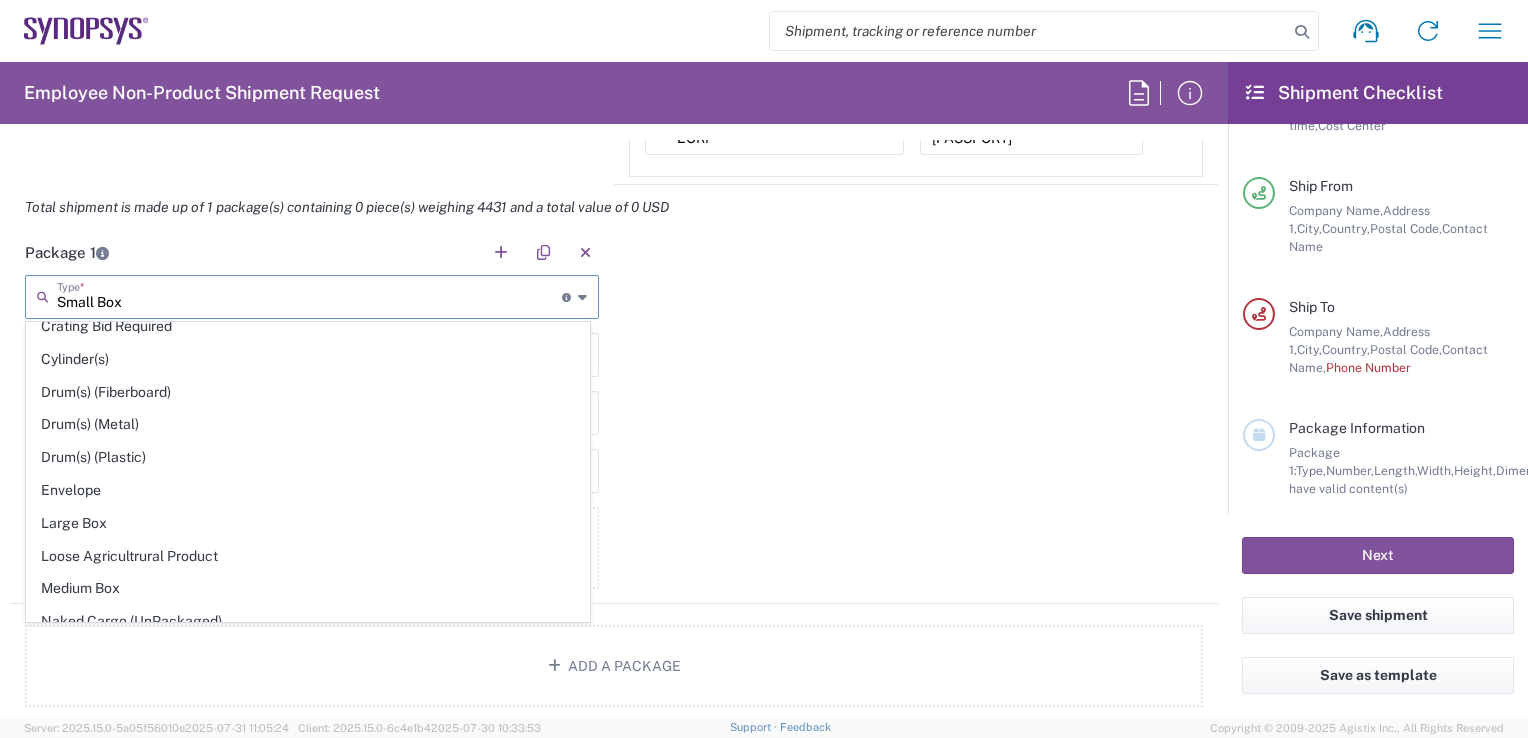 scroll, scrollTop: 496, scrollLeft: 0, axis: vertical 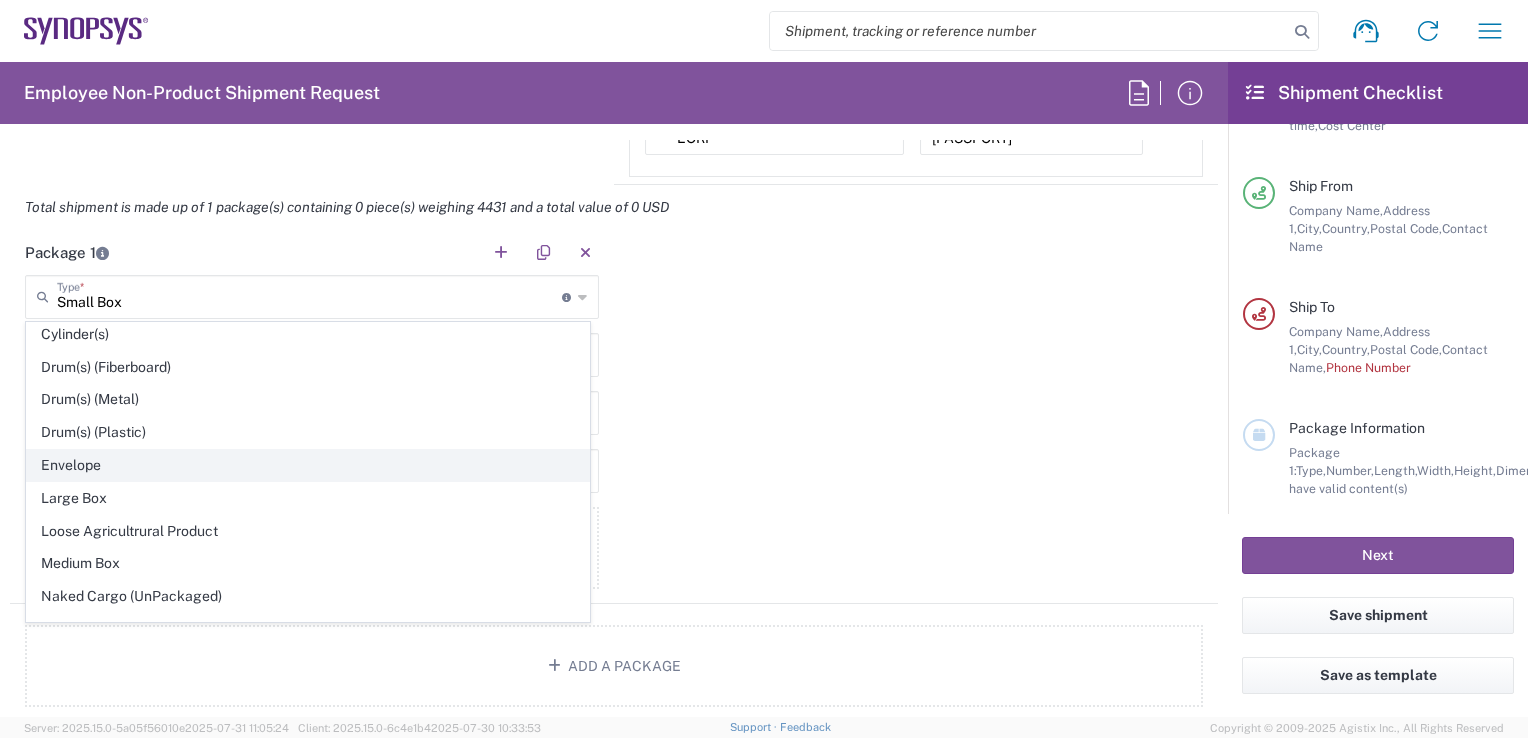 click on "Envelope" 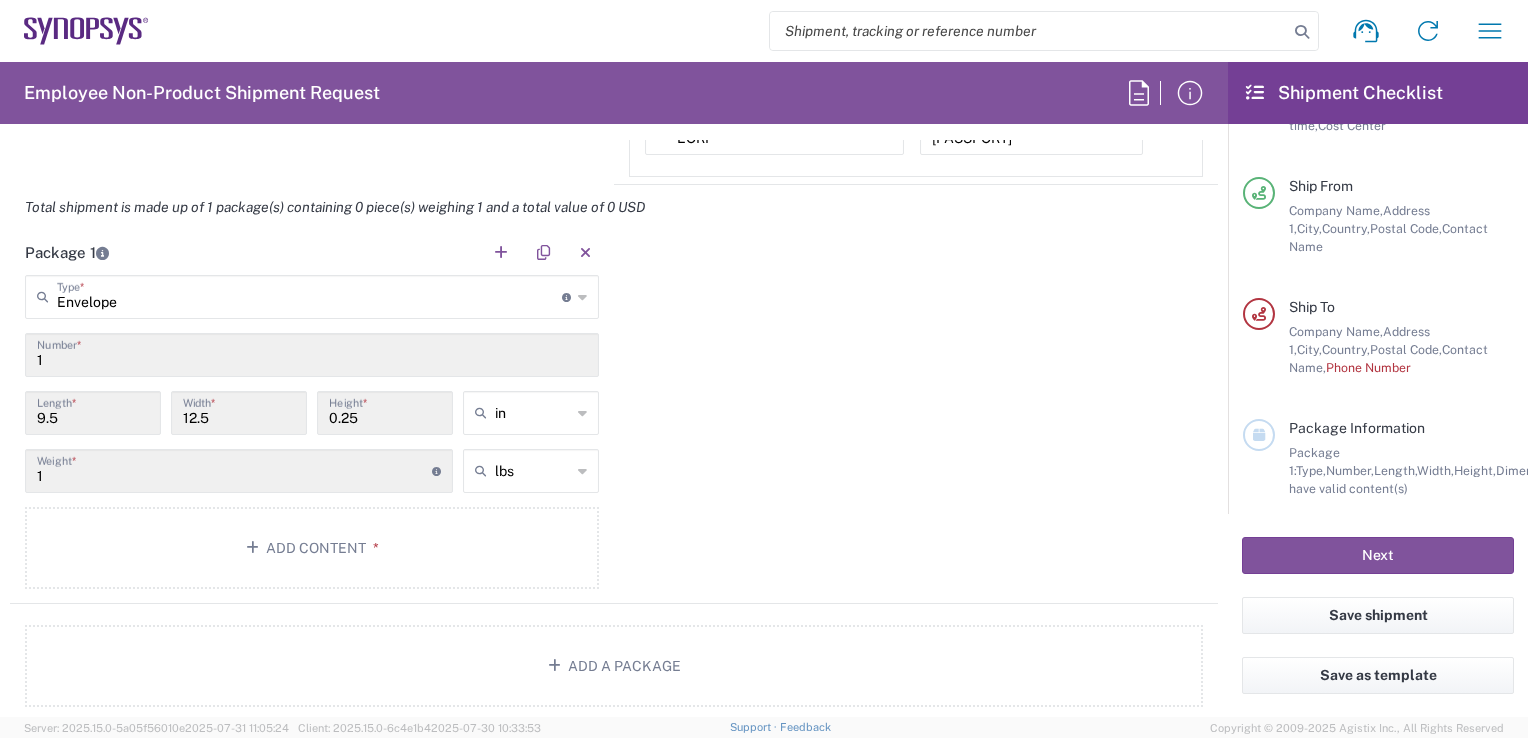 click on "1" at bounding box center (234, 469) 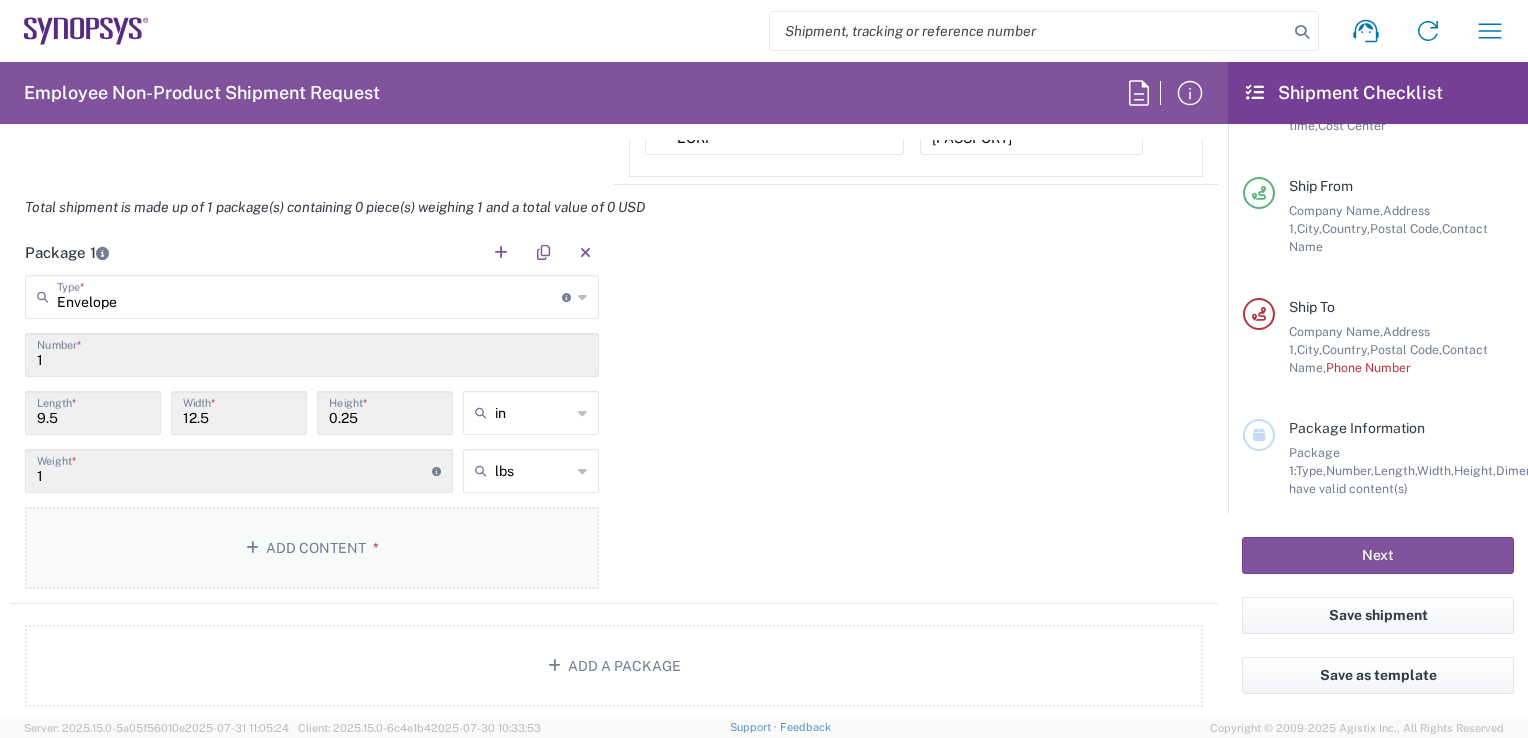 click on "Add Content *" 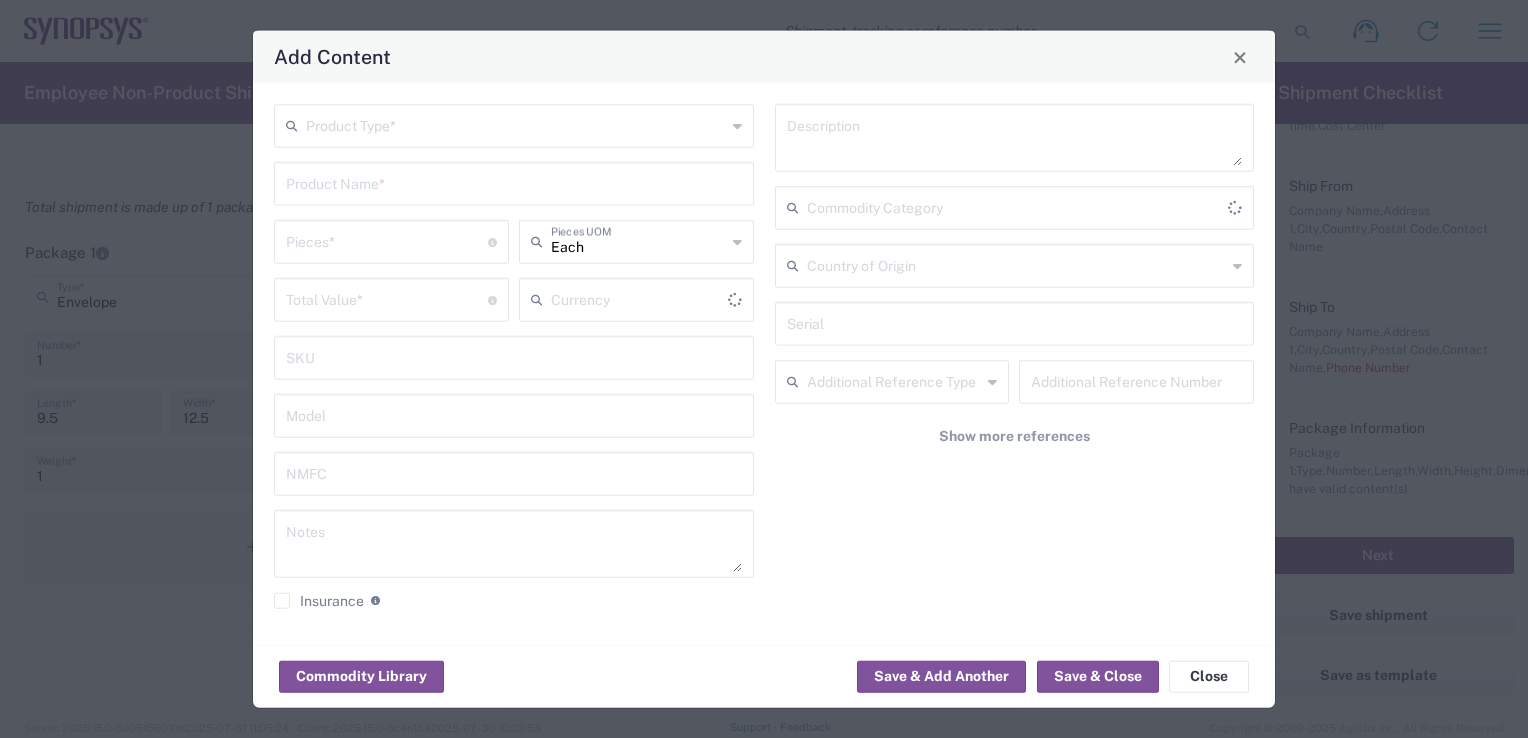 type on "US Dollar" 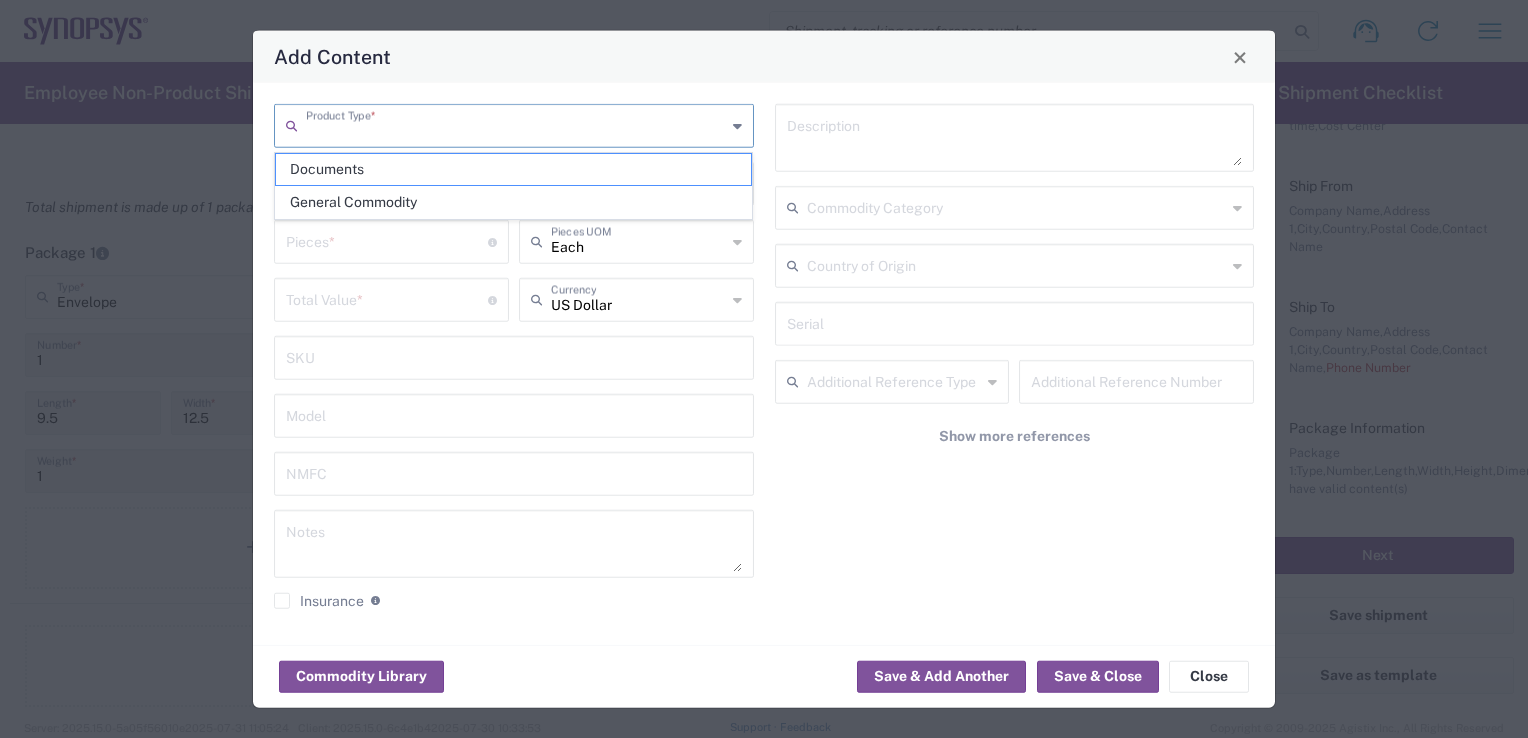 click at bounding box center (516, 124) 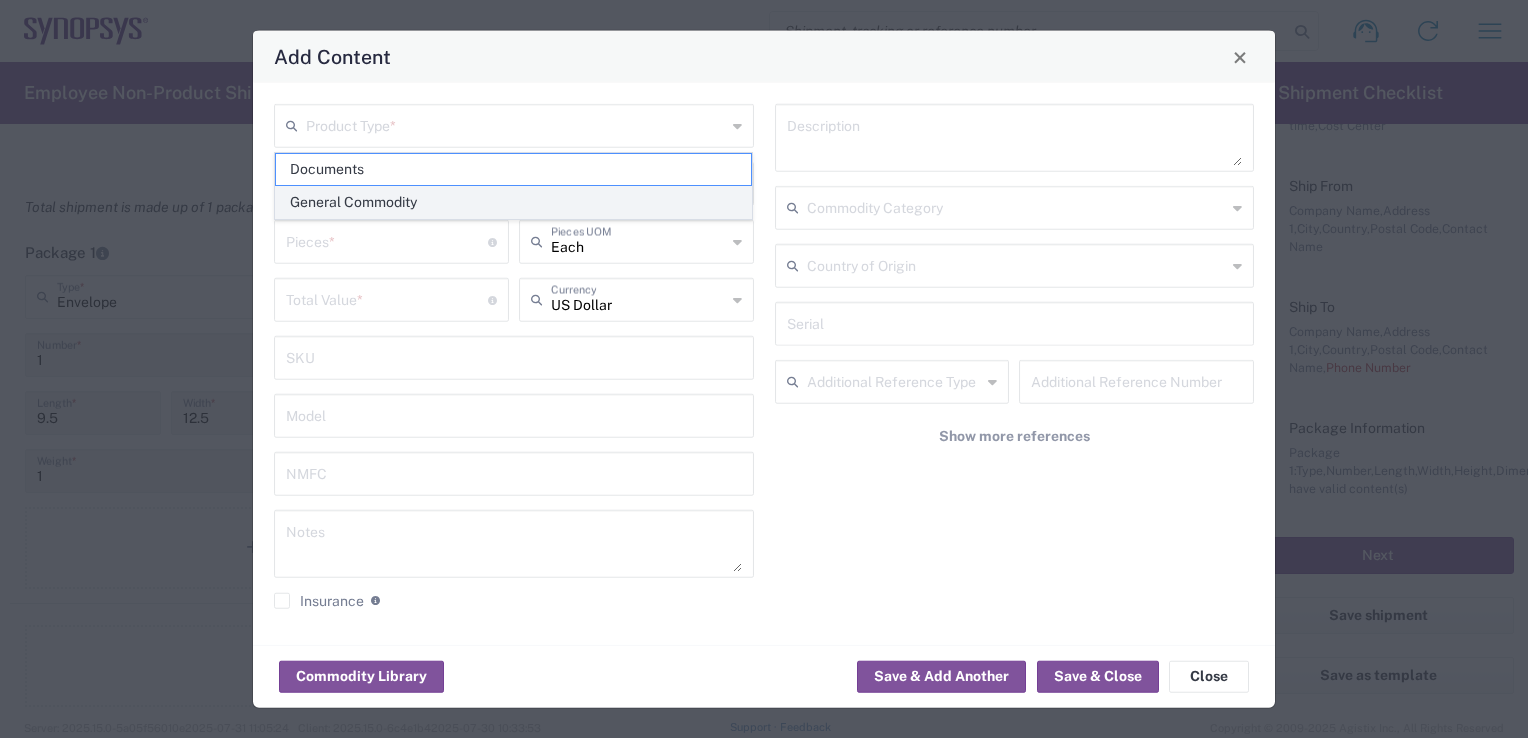 click on "General Commodity" 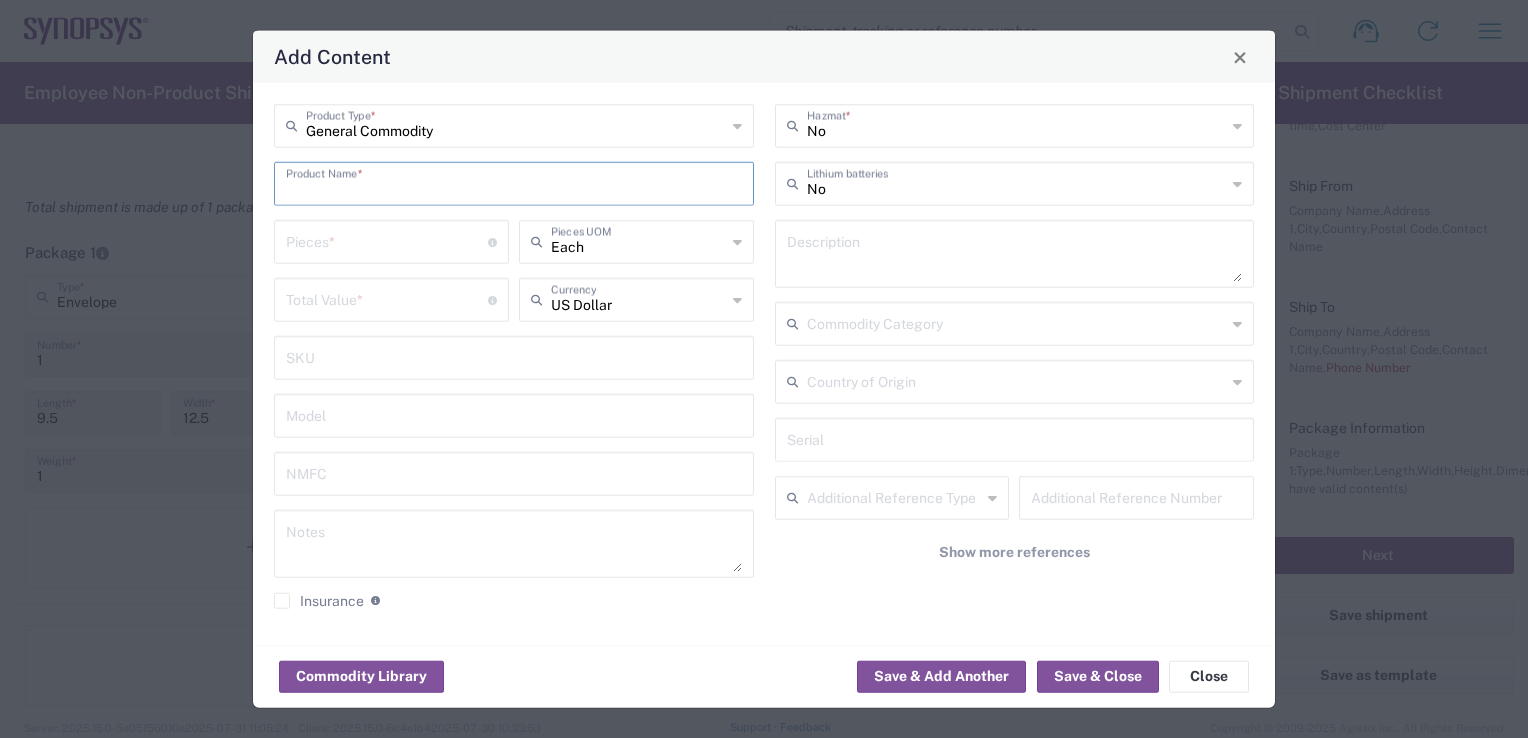 click at bounding box center [514, 182] 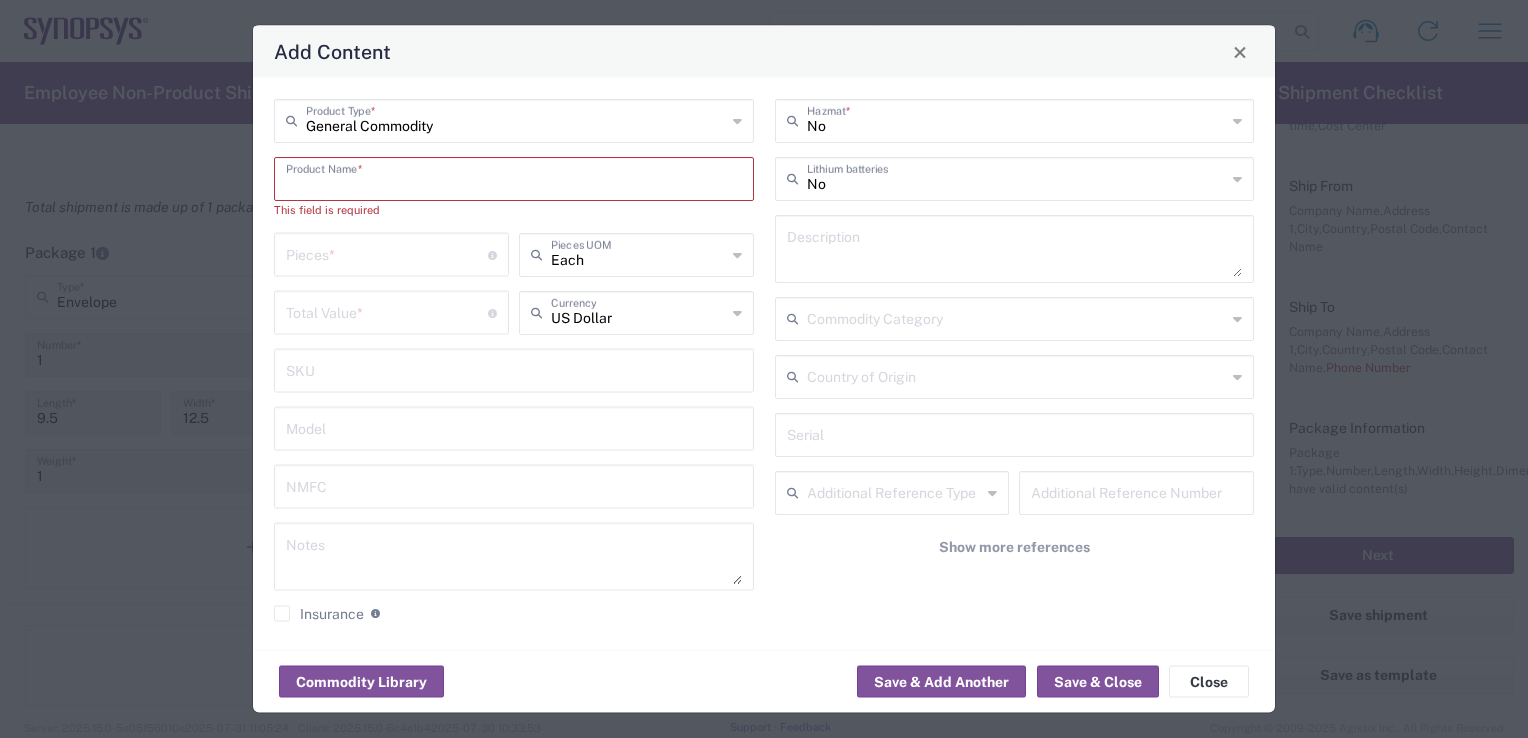 paste on "scellés de sécurité" 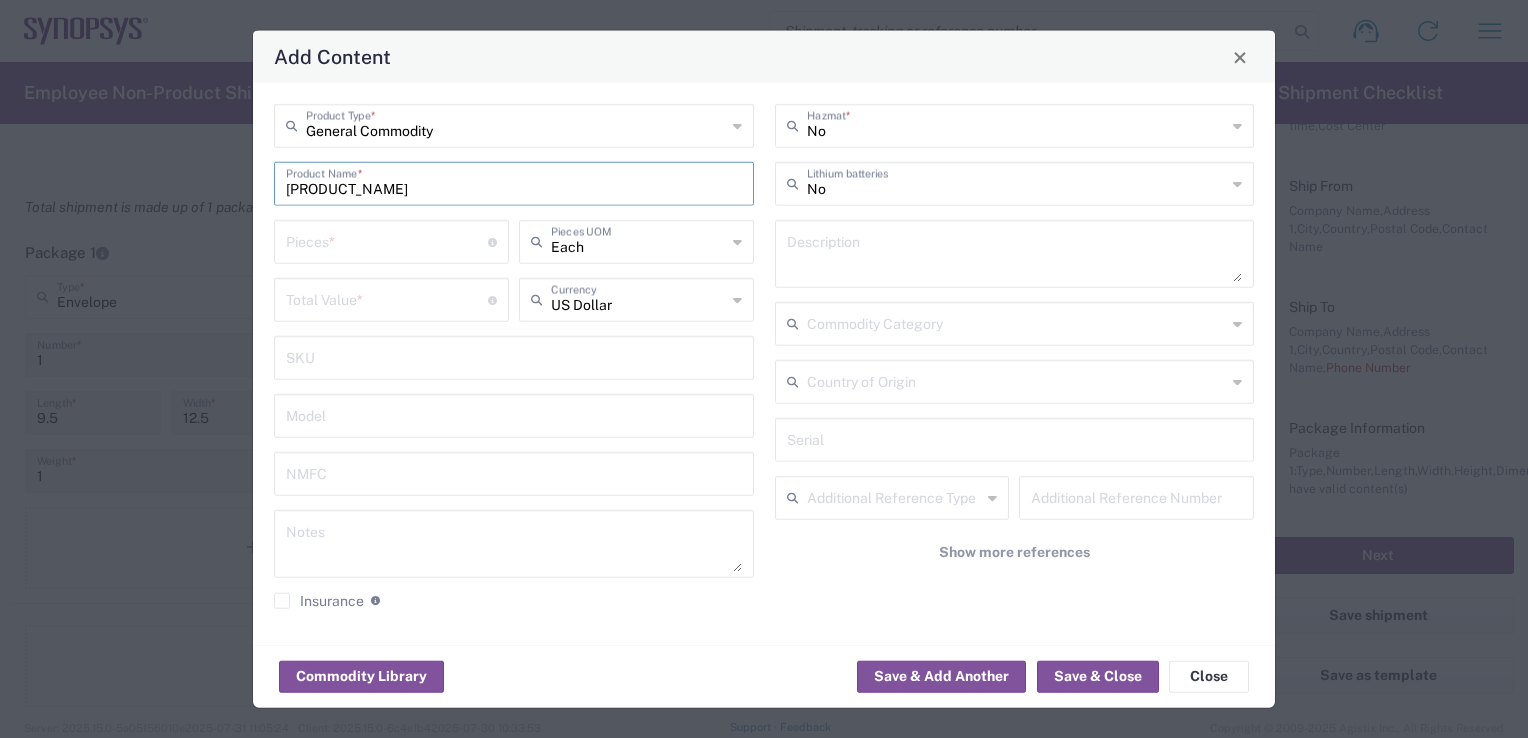 type on "scellés de sécurité" 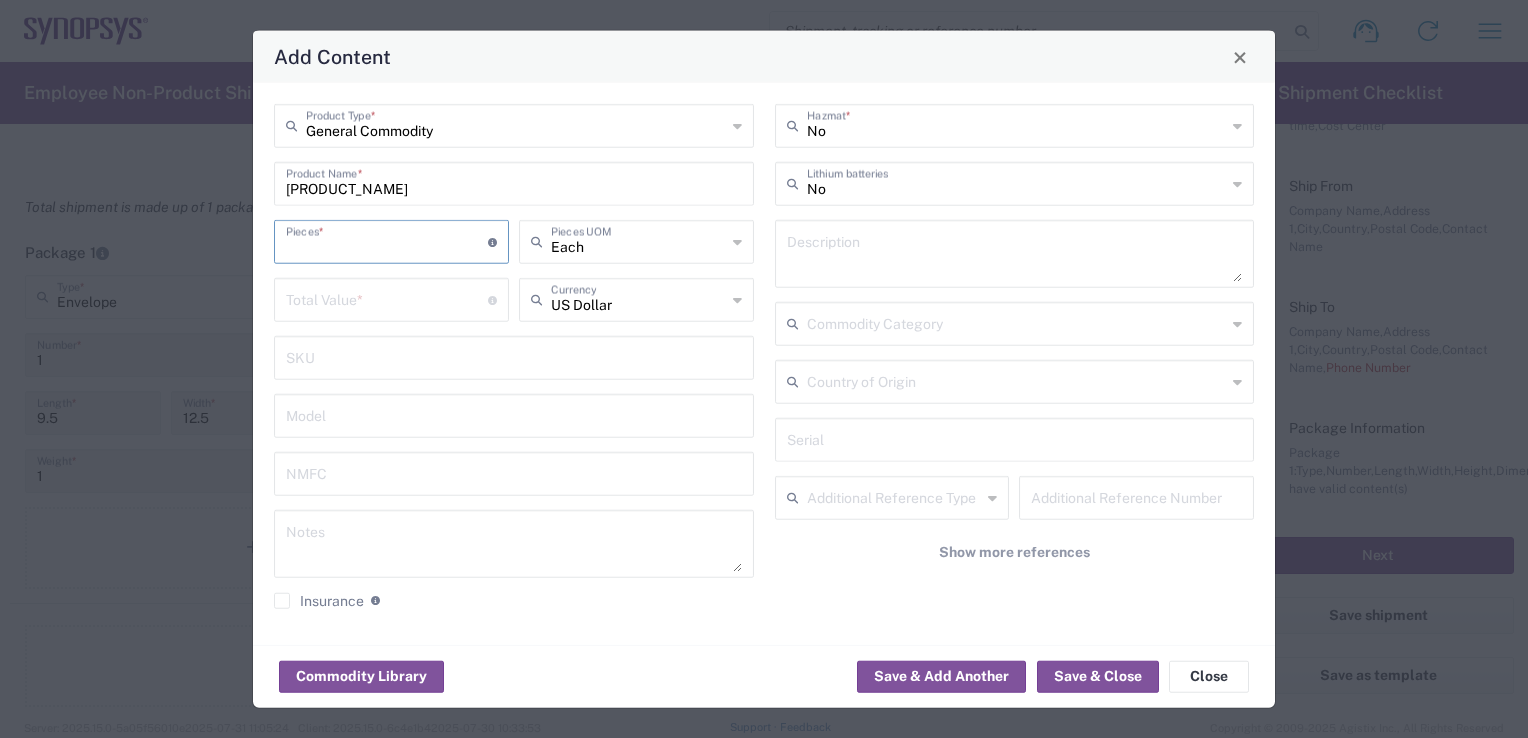 click at bounding box center (387, 240) 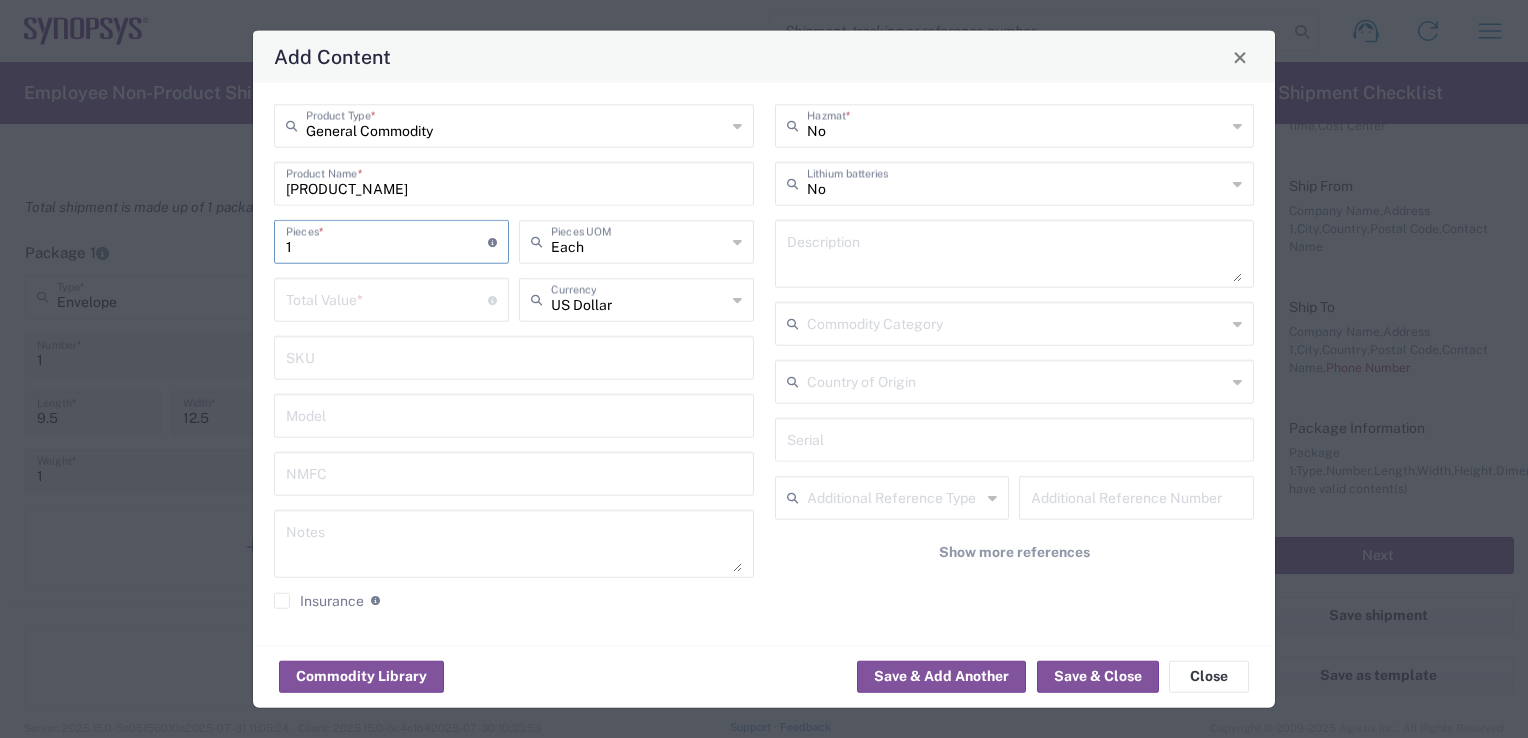 type on "1" 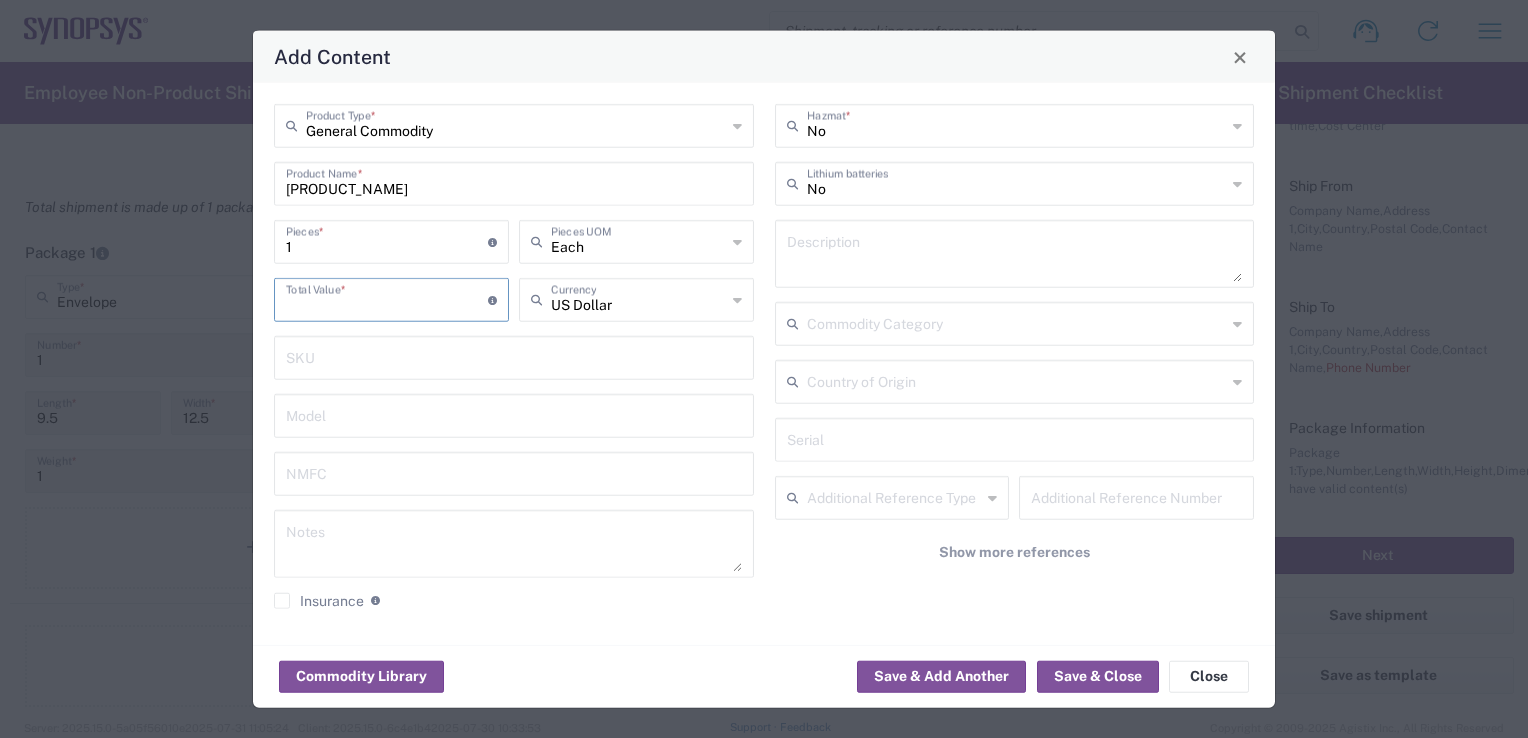 click at bounding box center [387, 298] 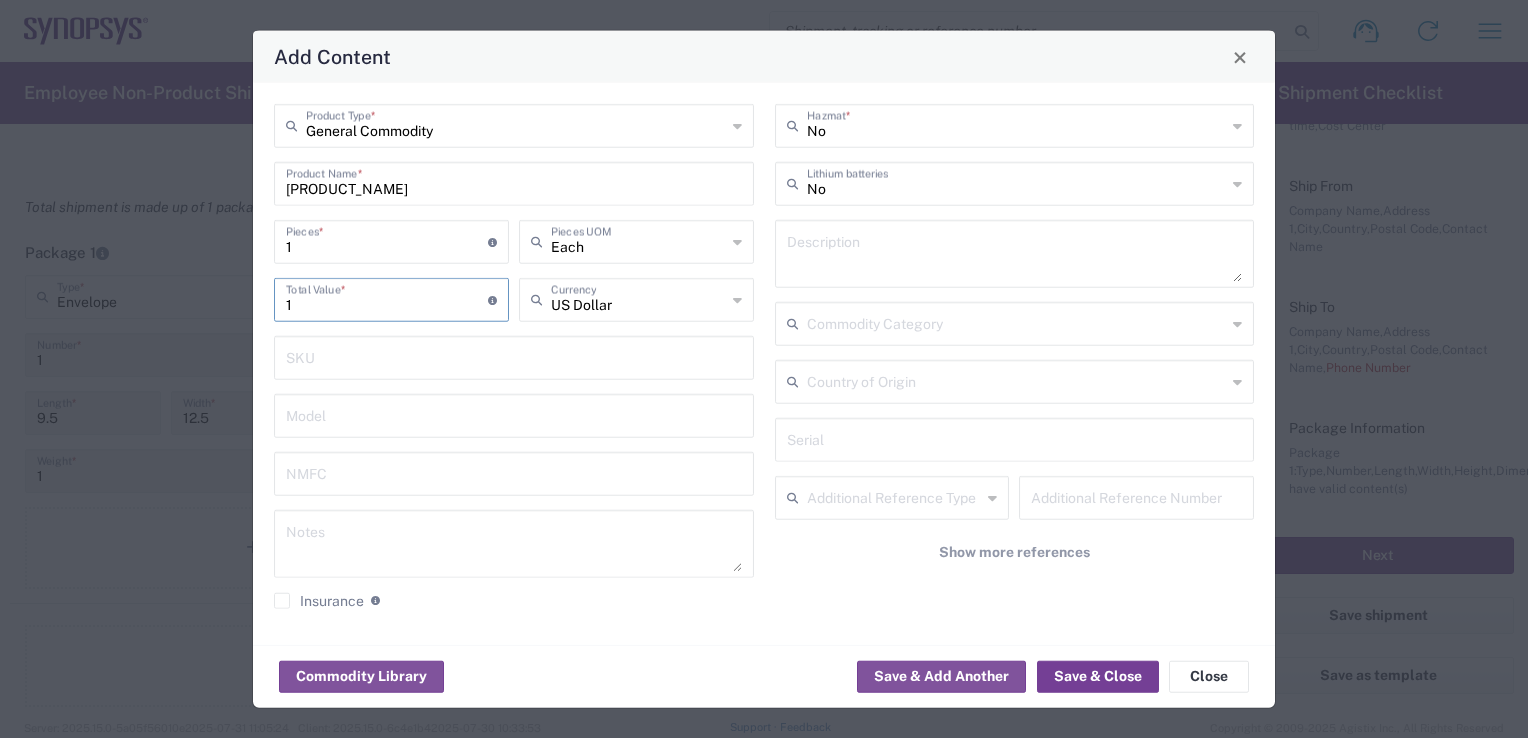 type on "1" 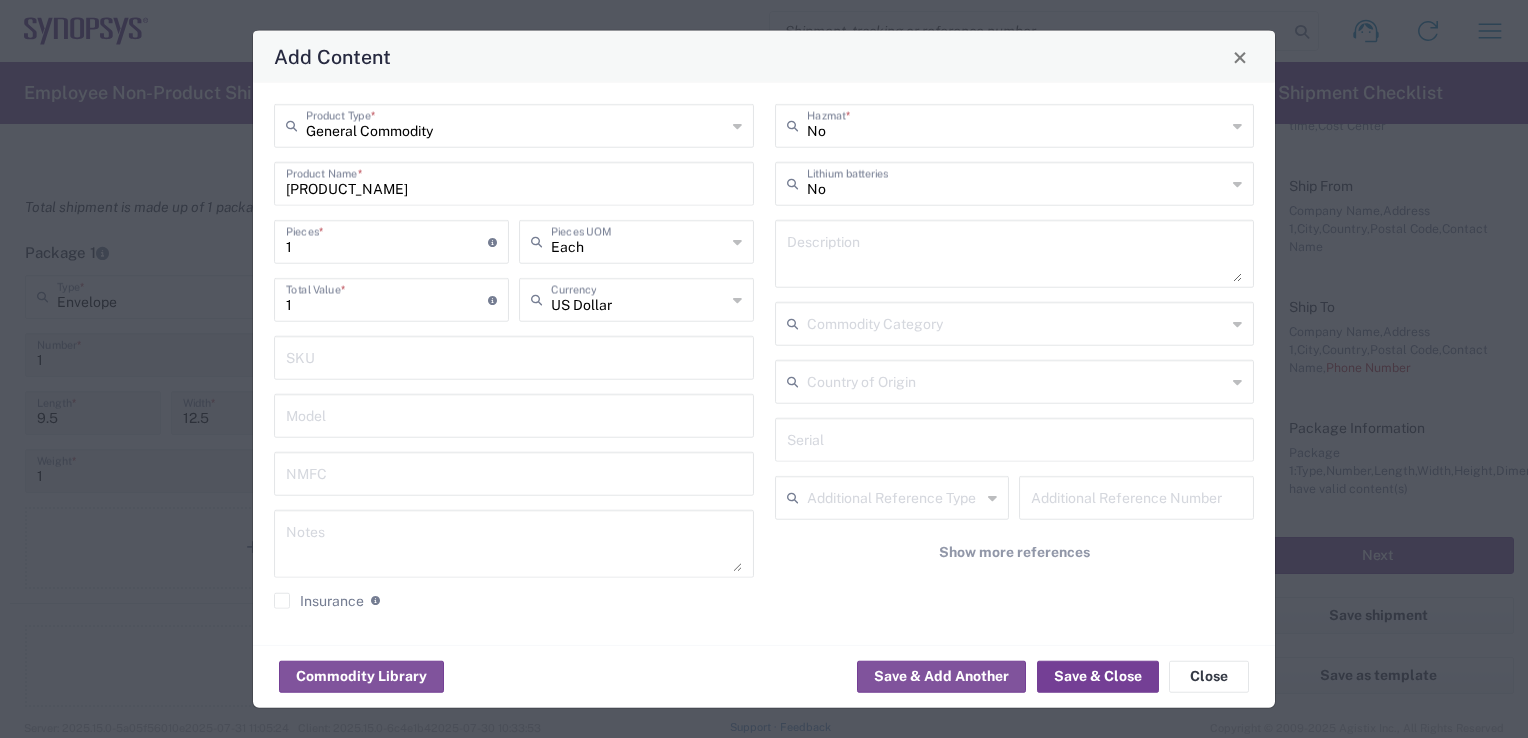 click on "Save & Close" 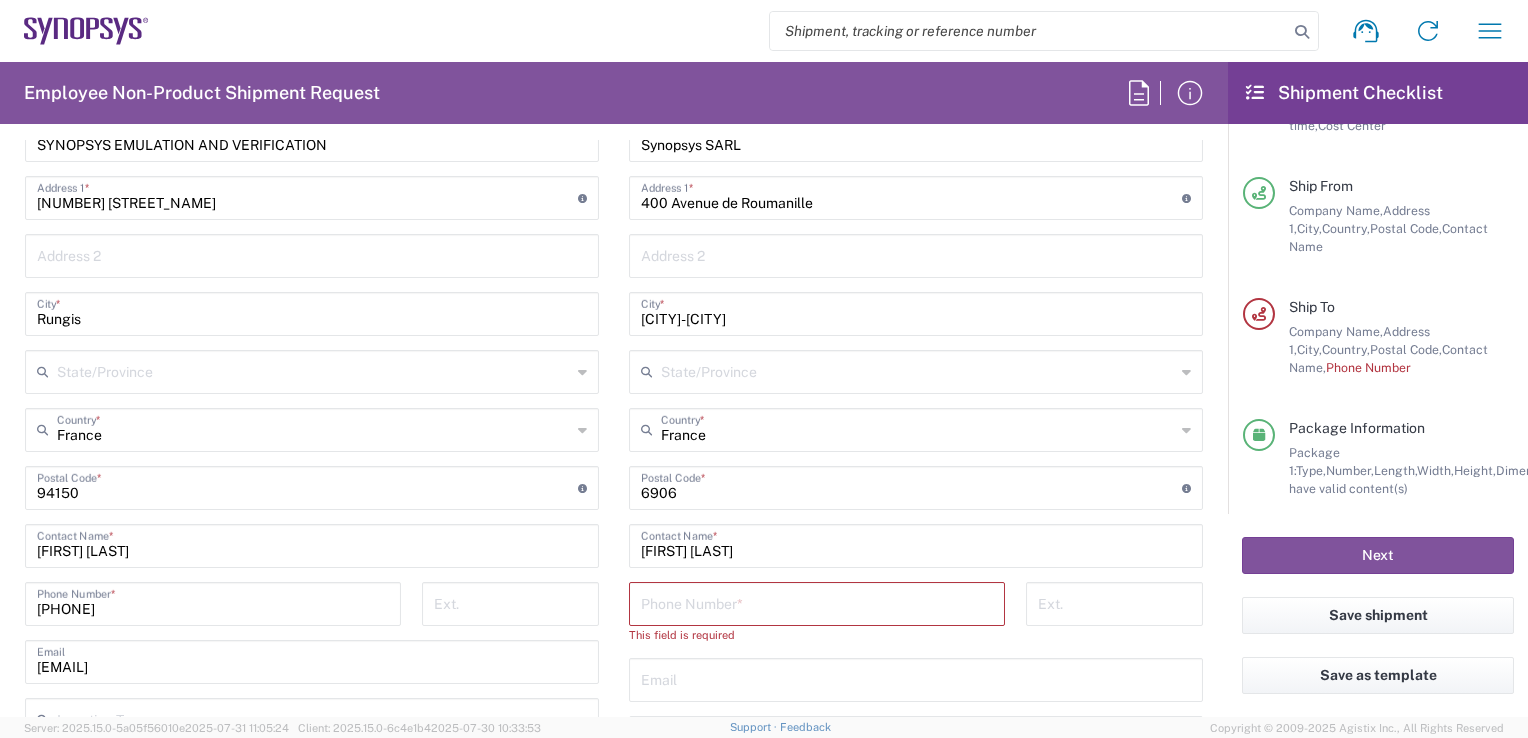 scroll, scrollTop: 998, scrollLeft: 0, axis: vertical 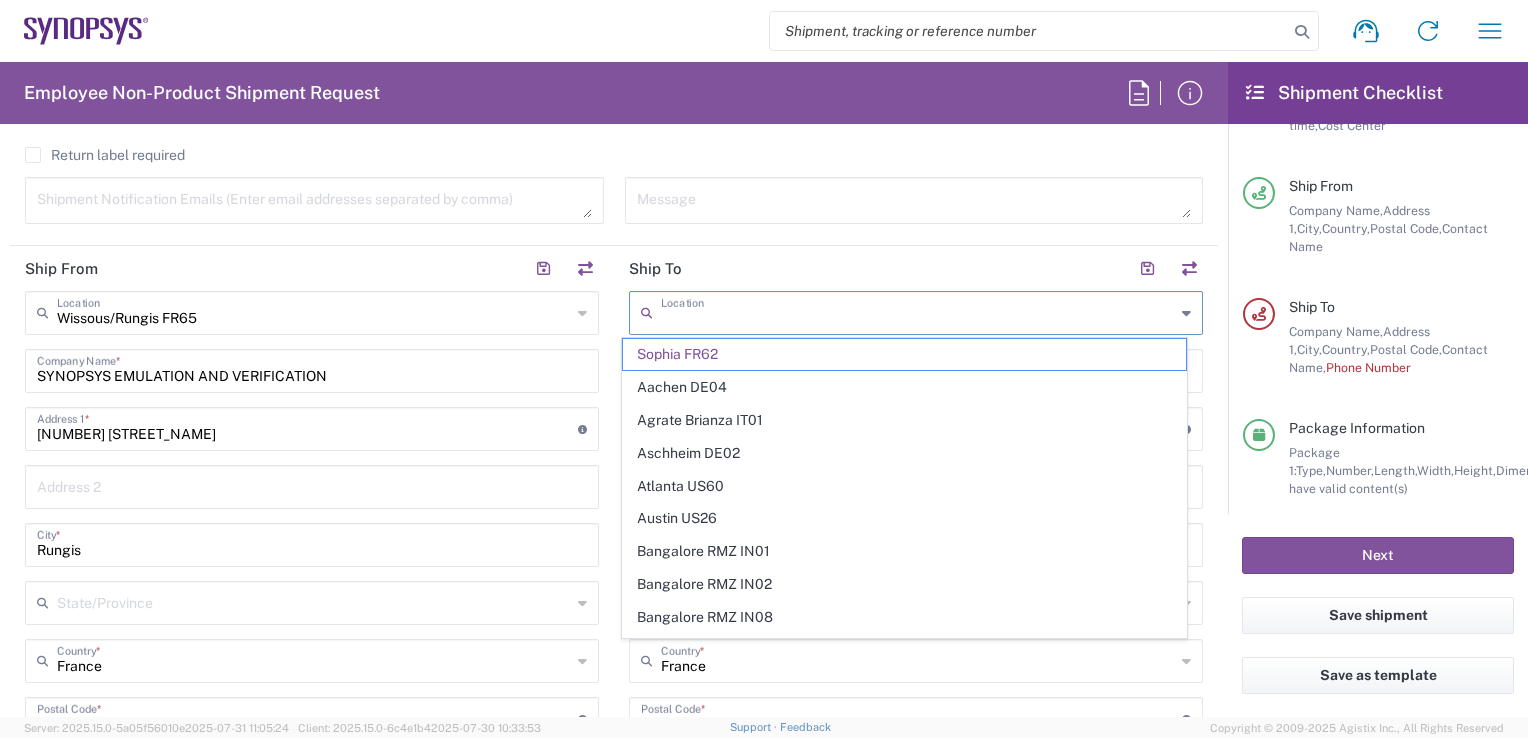 click at bounding box center (918, 311) 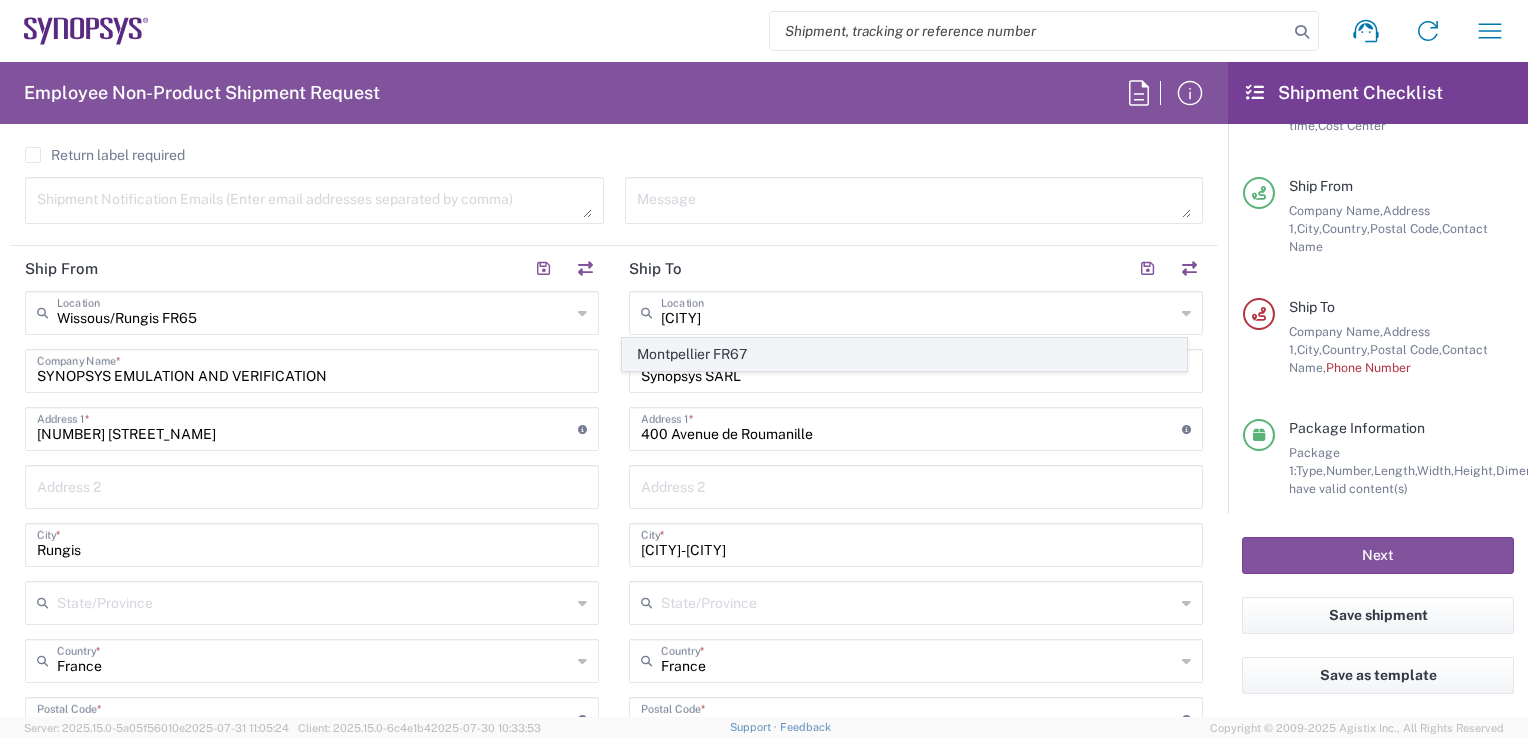 click on "Montpellier FR67" 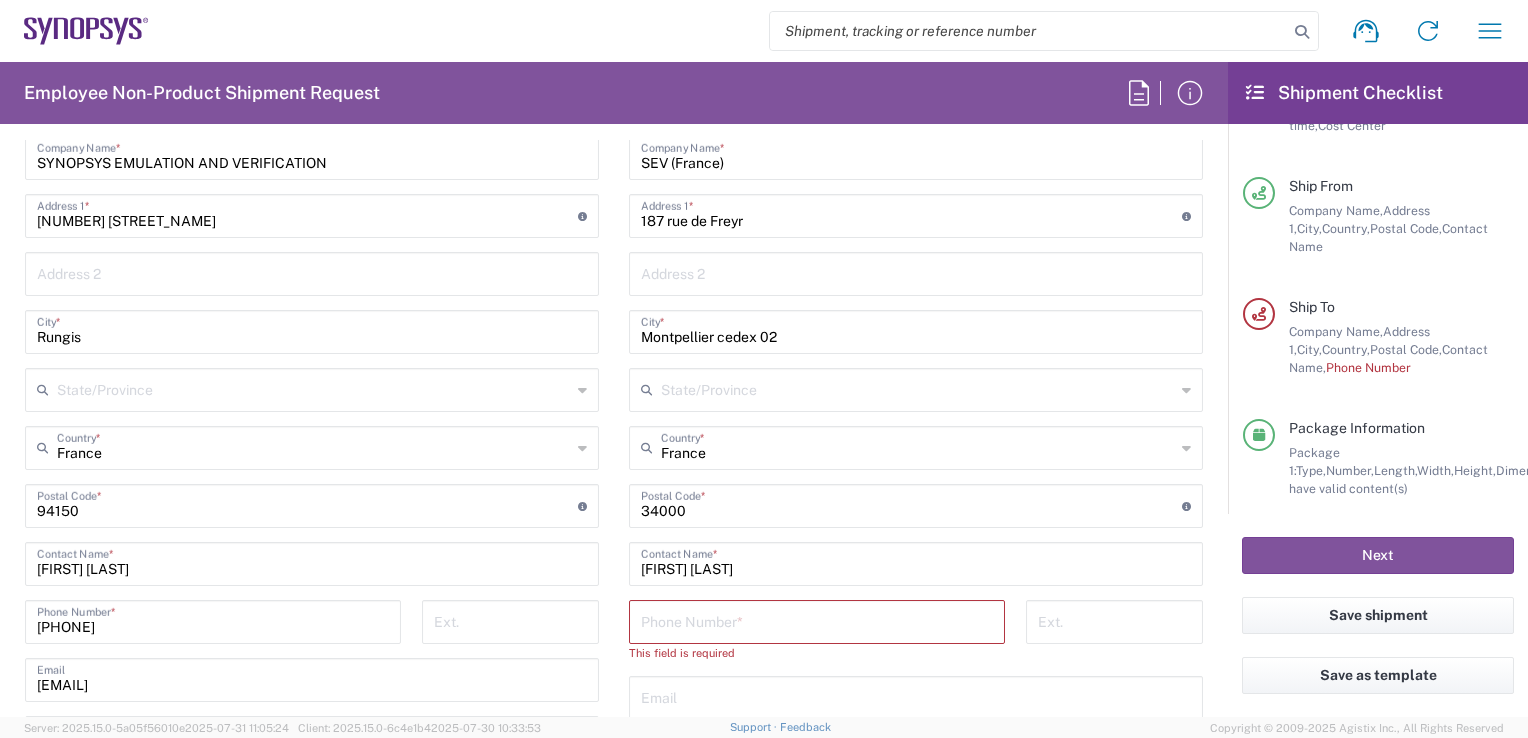 scroll, scrollTop: 999, scrollLeft: 0, axis: vertical 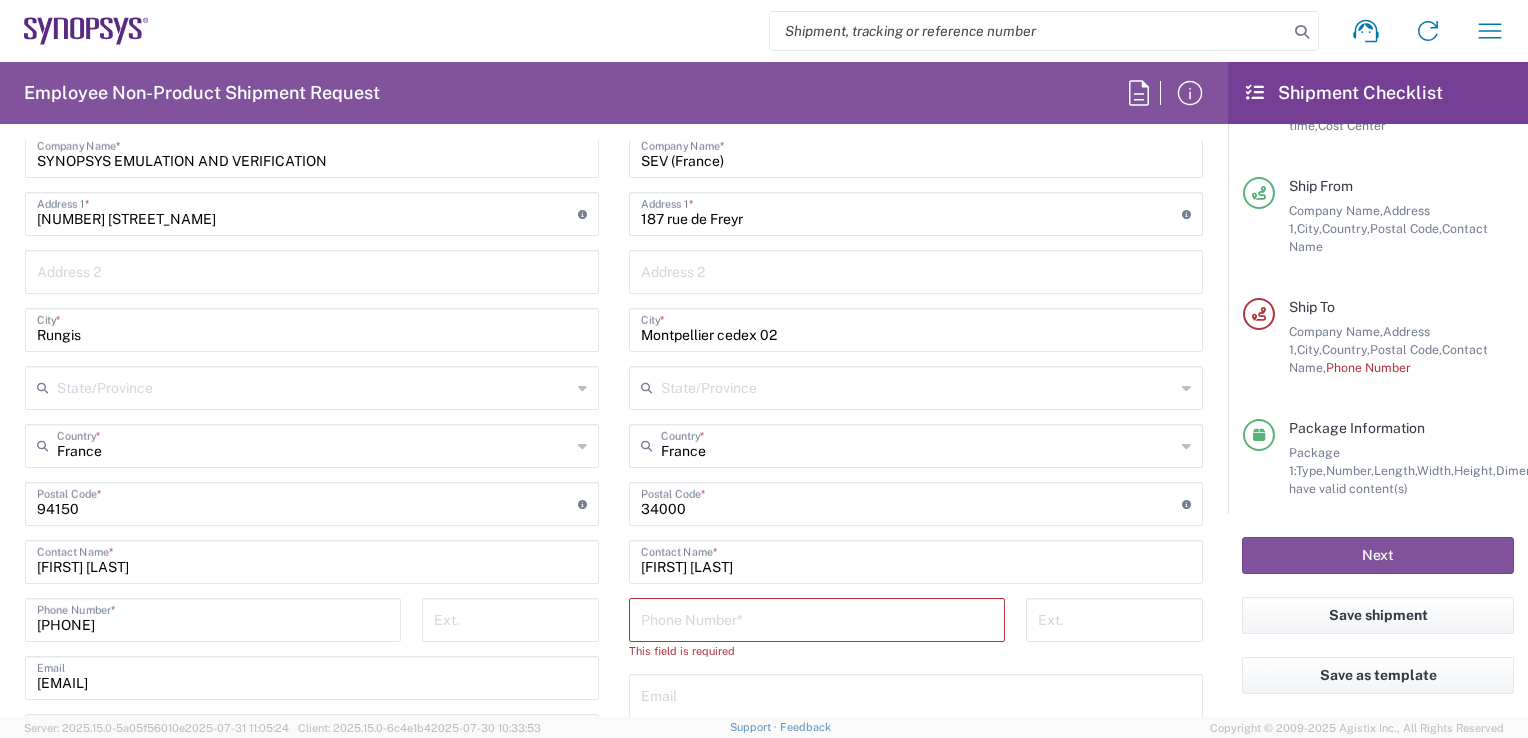 click on "GUILLAUME THOMAS" at bounding box center [916, 560] 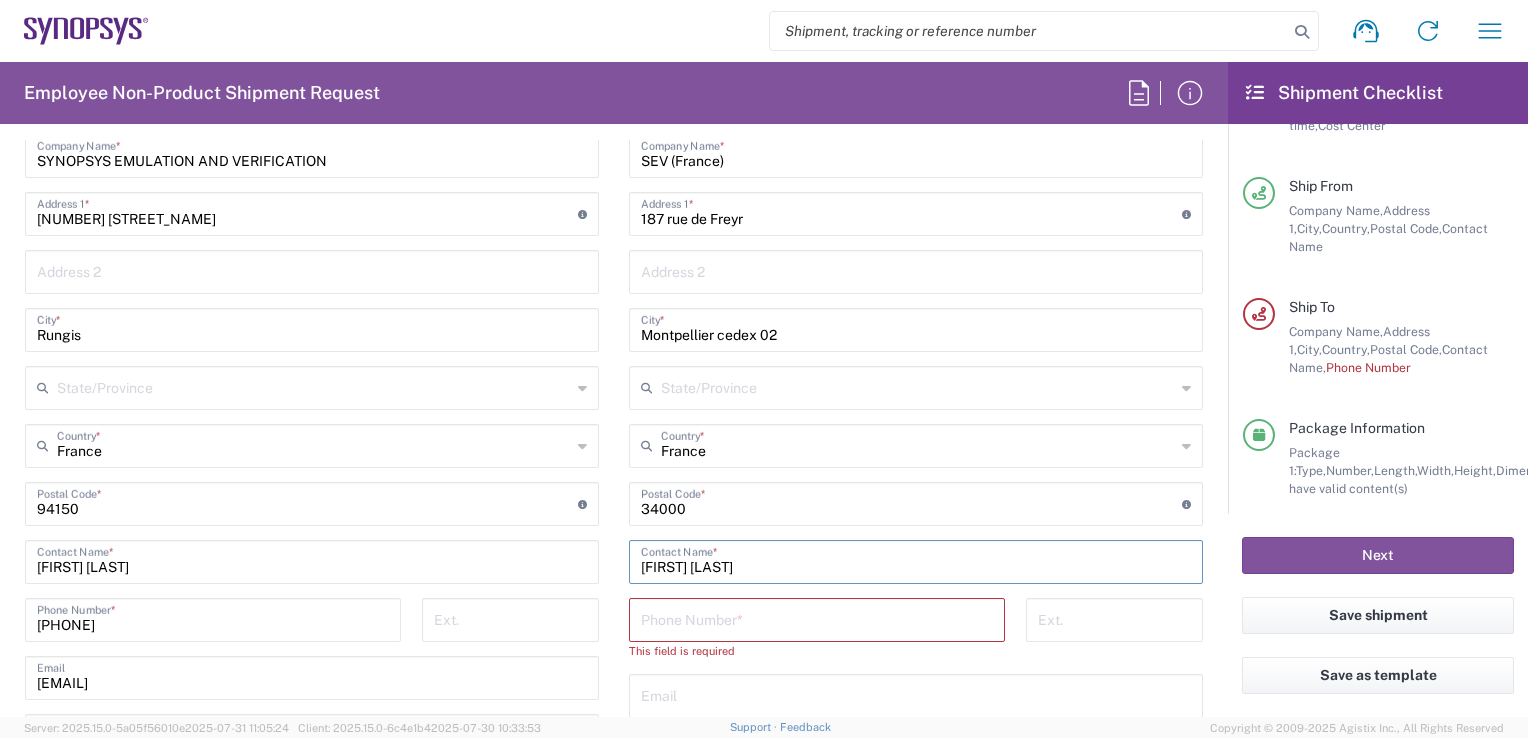click on "GUILLAUME THOMAS" at bounding box center [916, 560] 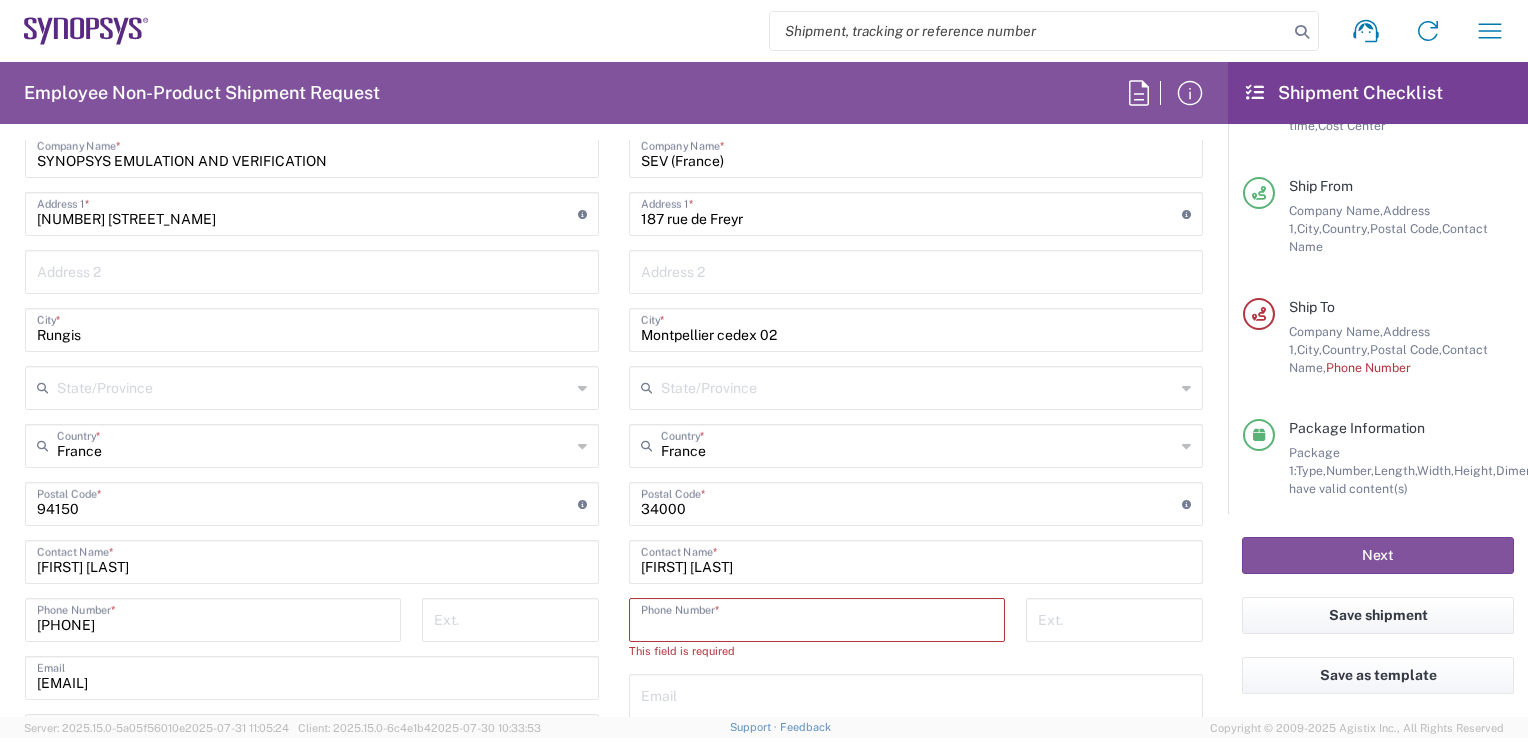 paste on "633902375" 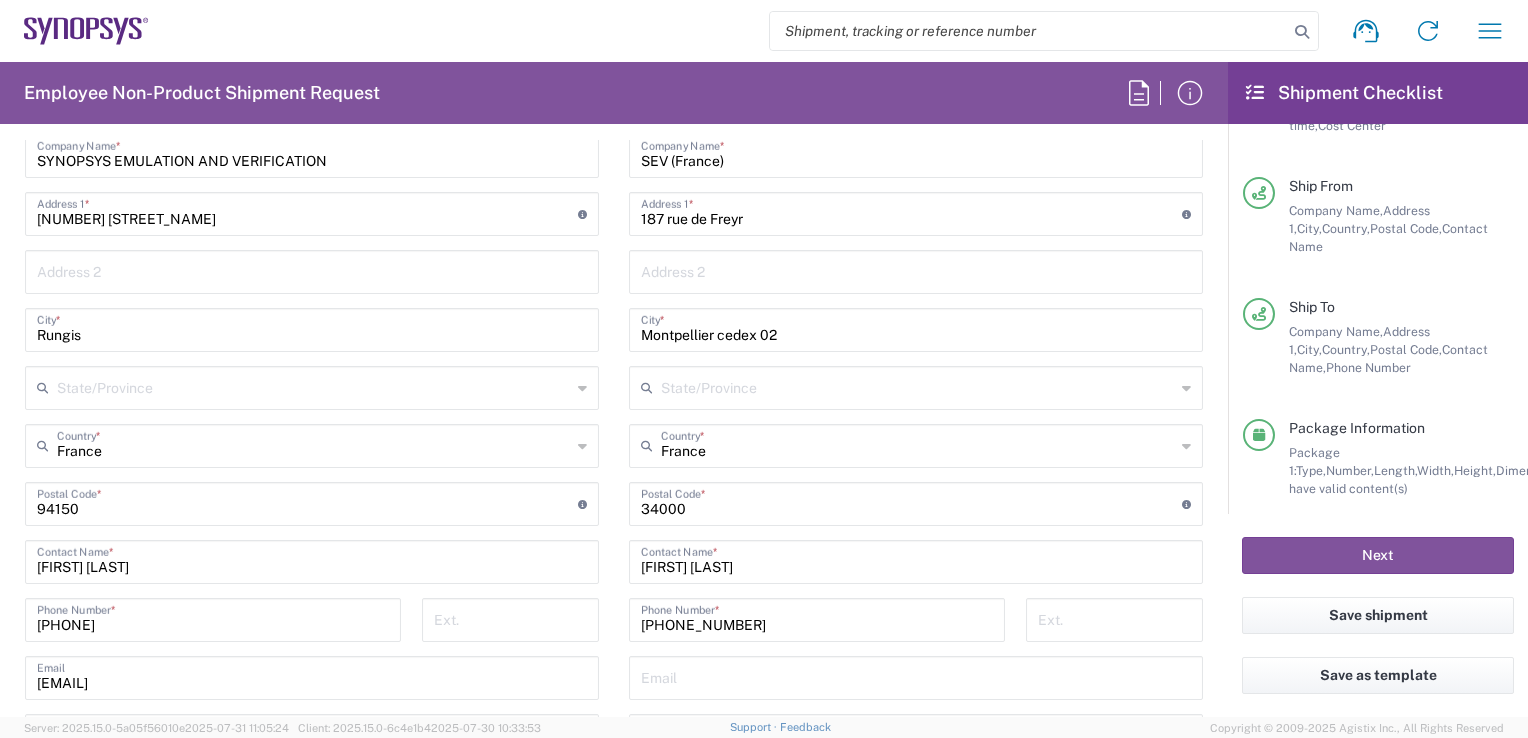 click on "633902375  Phone Number  *" 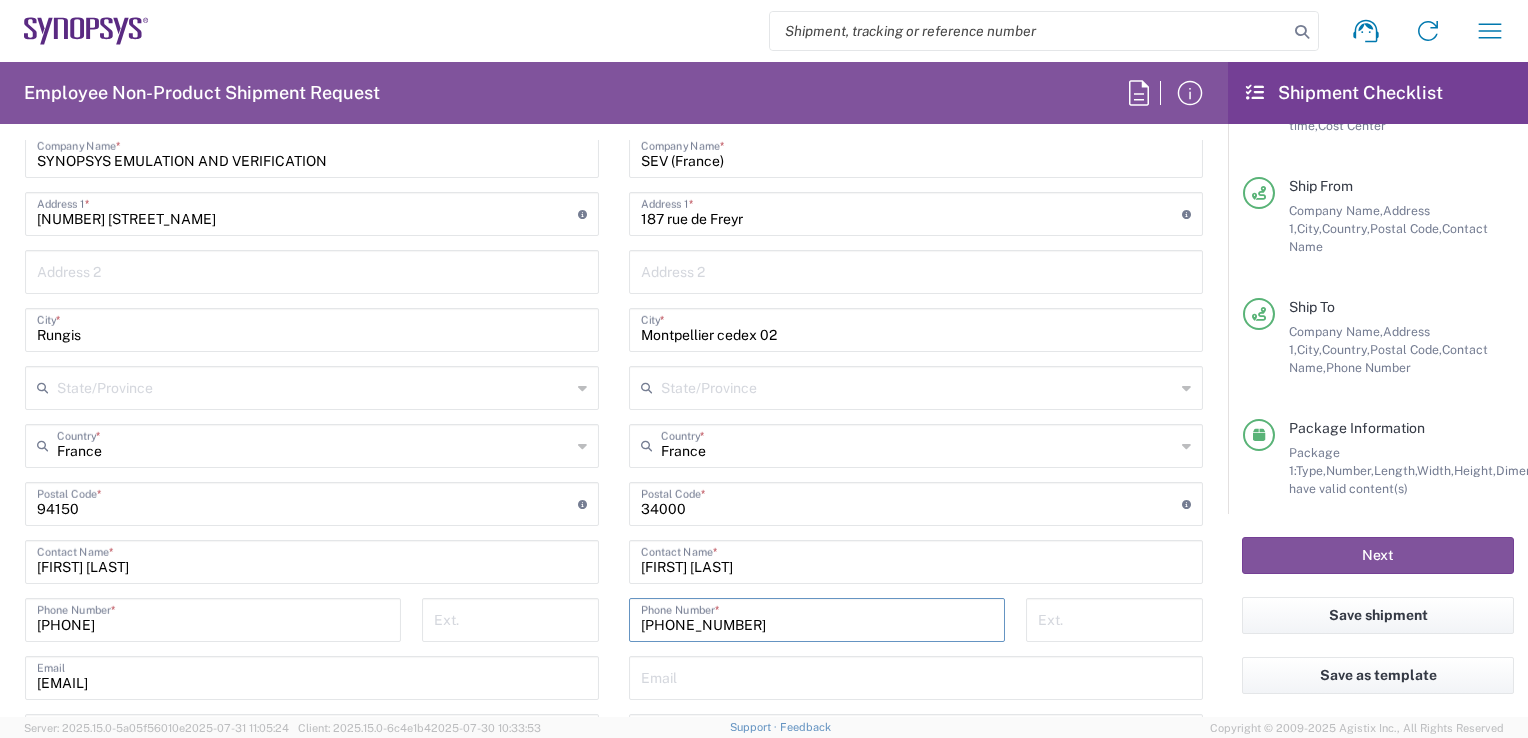click on "633902375" at bounding box center (817, 618) 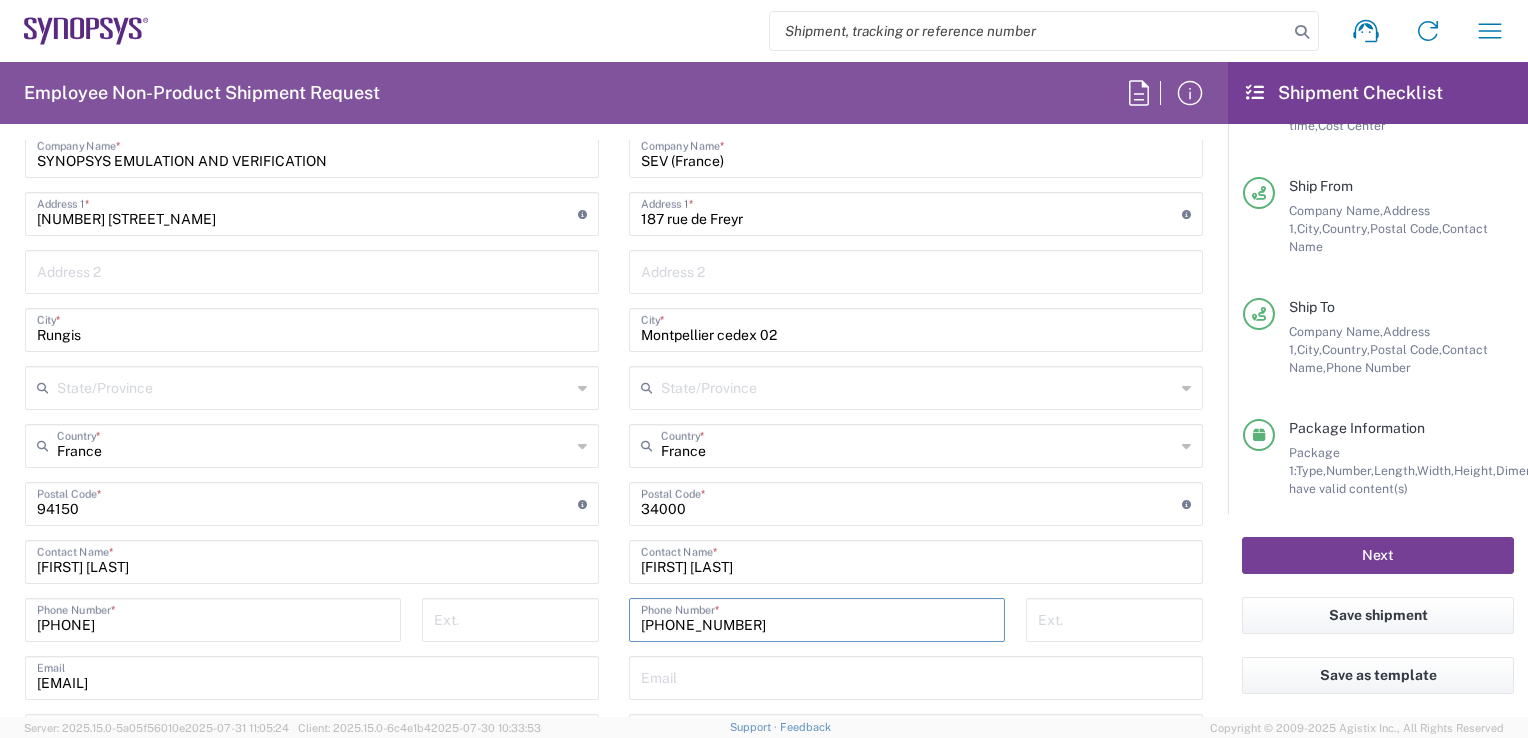 type on "[PHONE]" 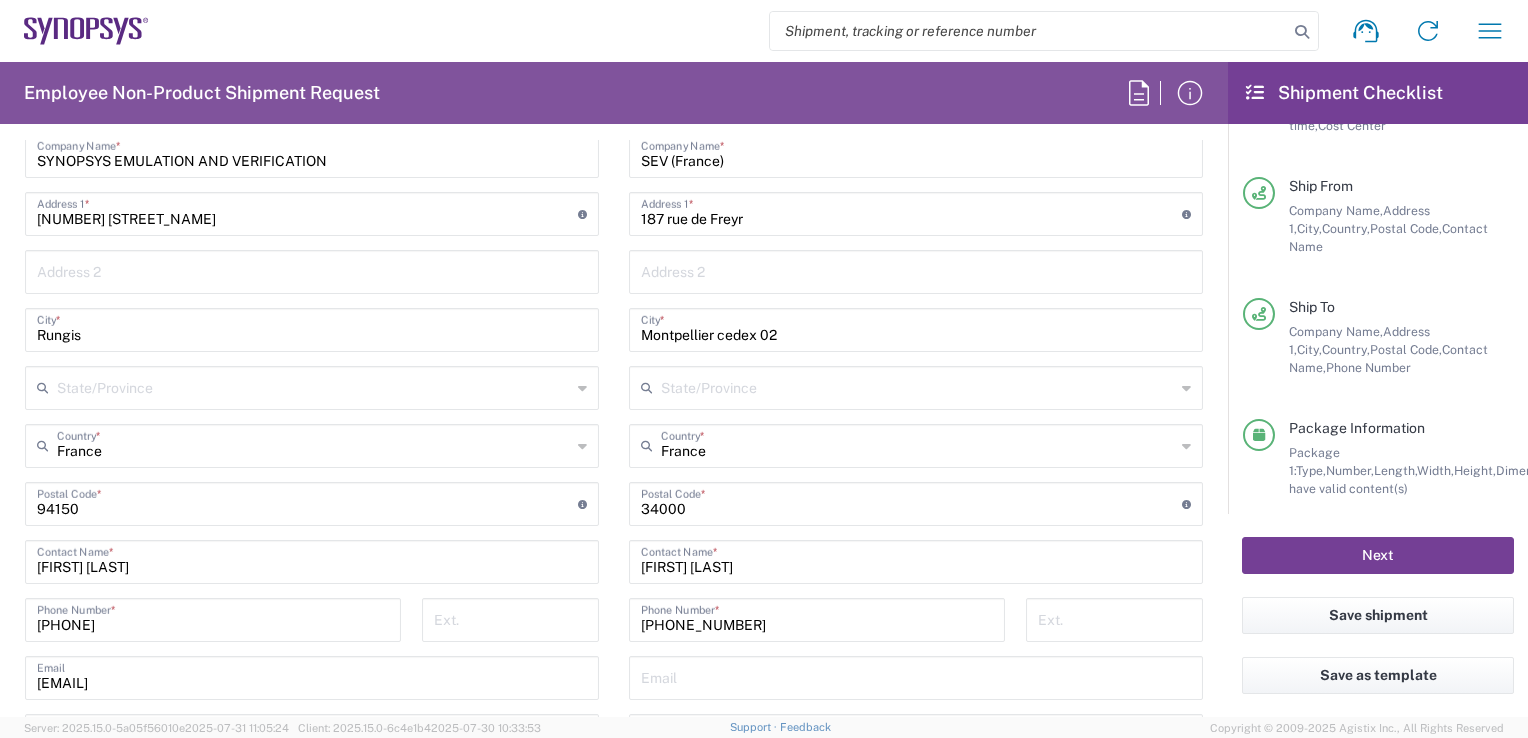click on "Next" 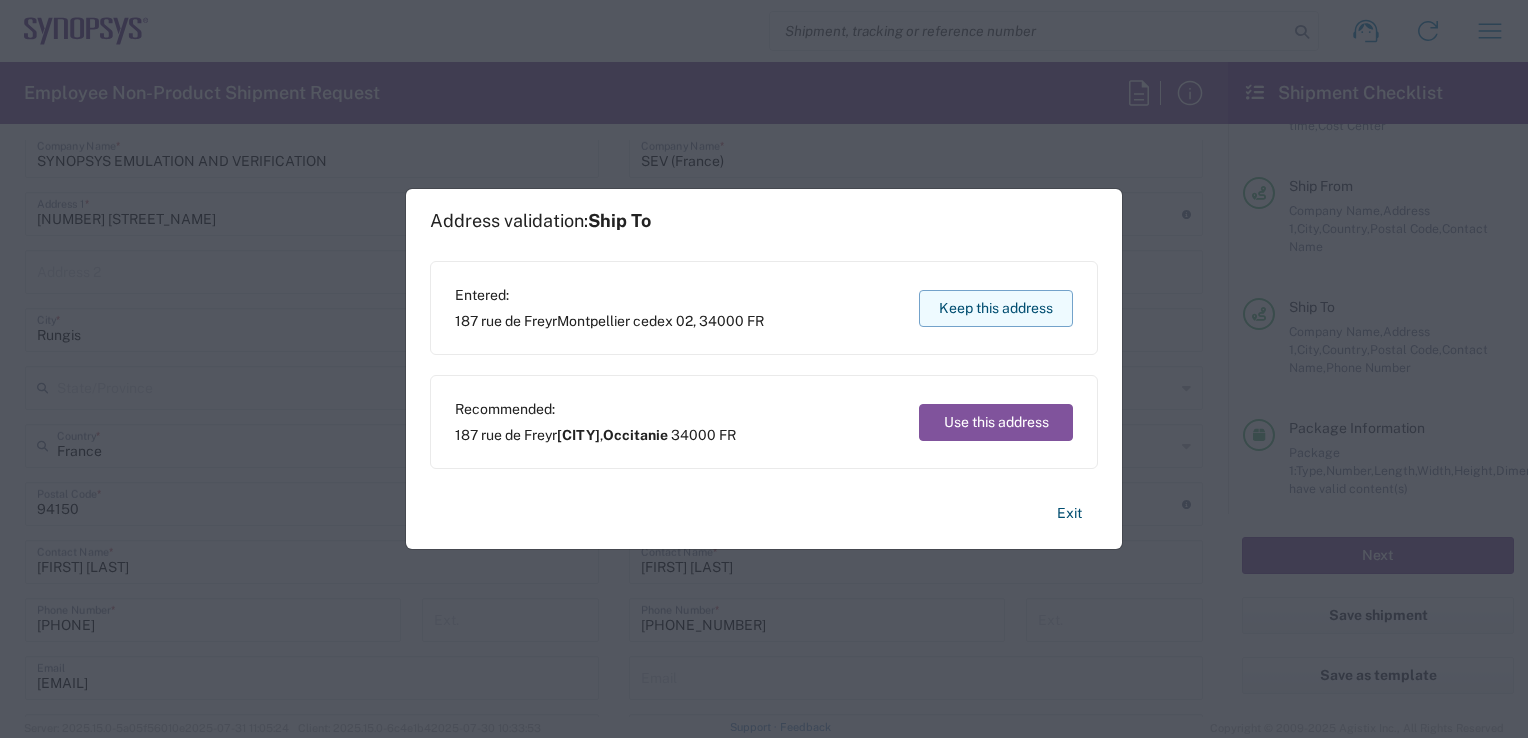 click on "Keep this address" 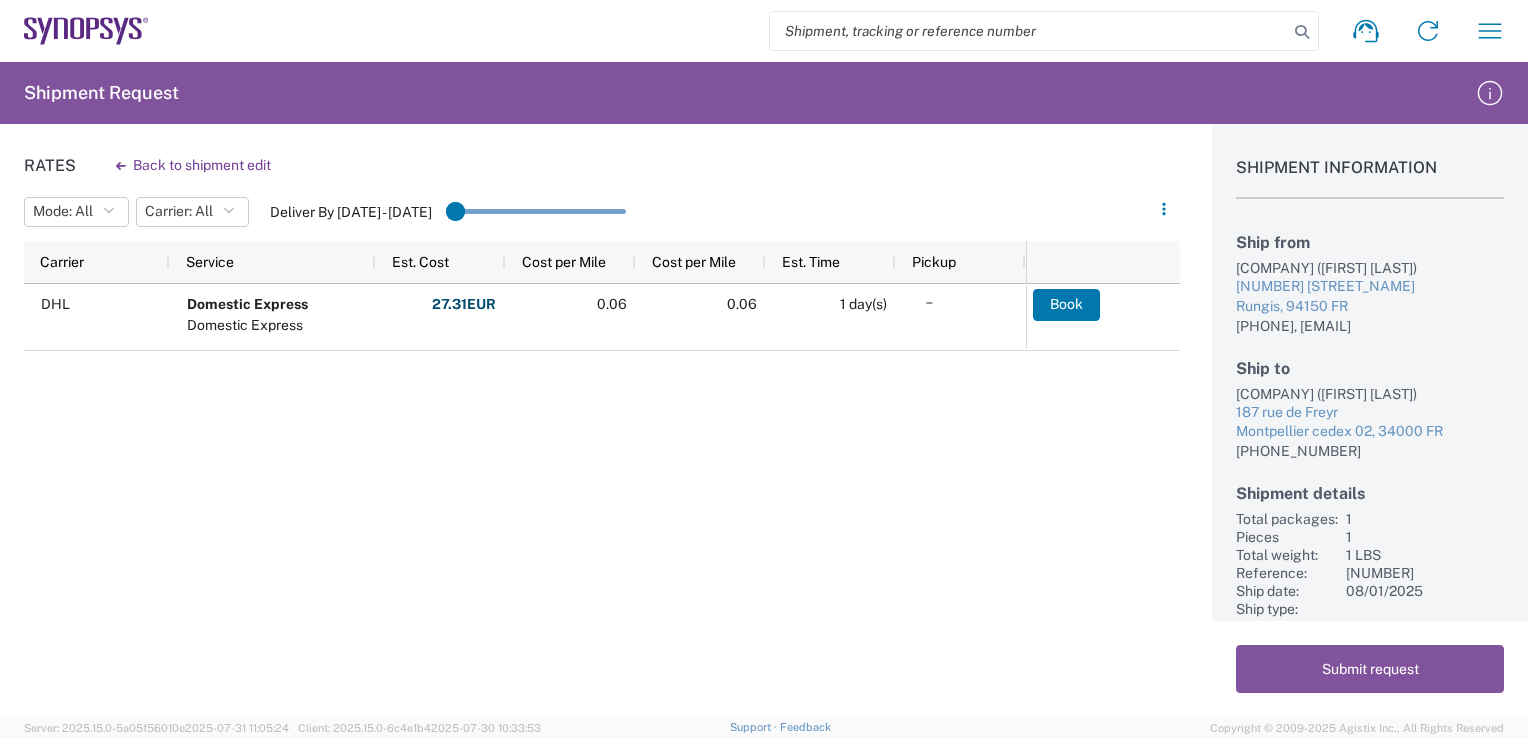 click on "Rates
Back to shipment edit  Mode:  All All SMAL Carrier:  All All DHL Deliver By Aug 02 - Aug 02
Carrier                                             Service                                             Est. Cost                                             Cost per Mile                                             Cost per Mile                                             Est. Time                                             Pickup                                                                                               DHL Domestic Express Domestic Express  27.31
EUR  Total:  27.31
EUR 0.06 0.06 1 day(s)
Book                                                                                                              to     of               Page     of                      Download  Row density  Manage columns   Default   Comfort   Compact" 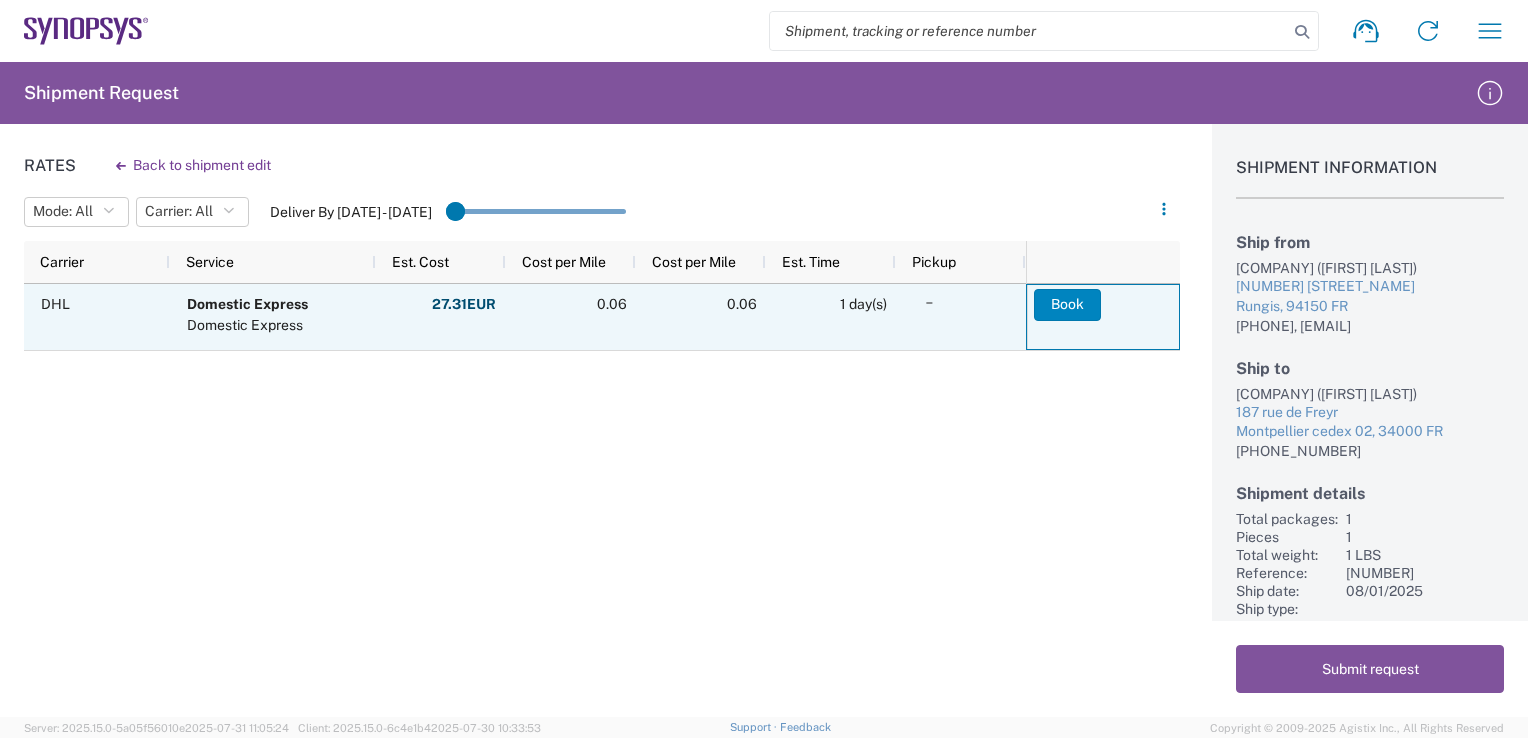 click on "Book" 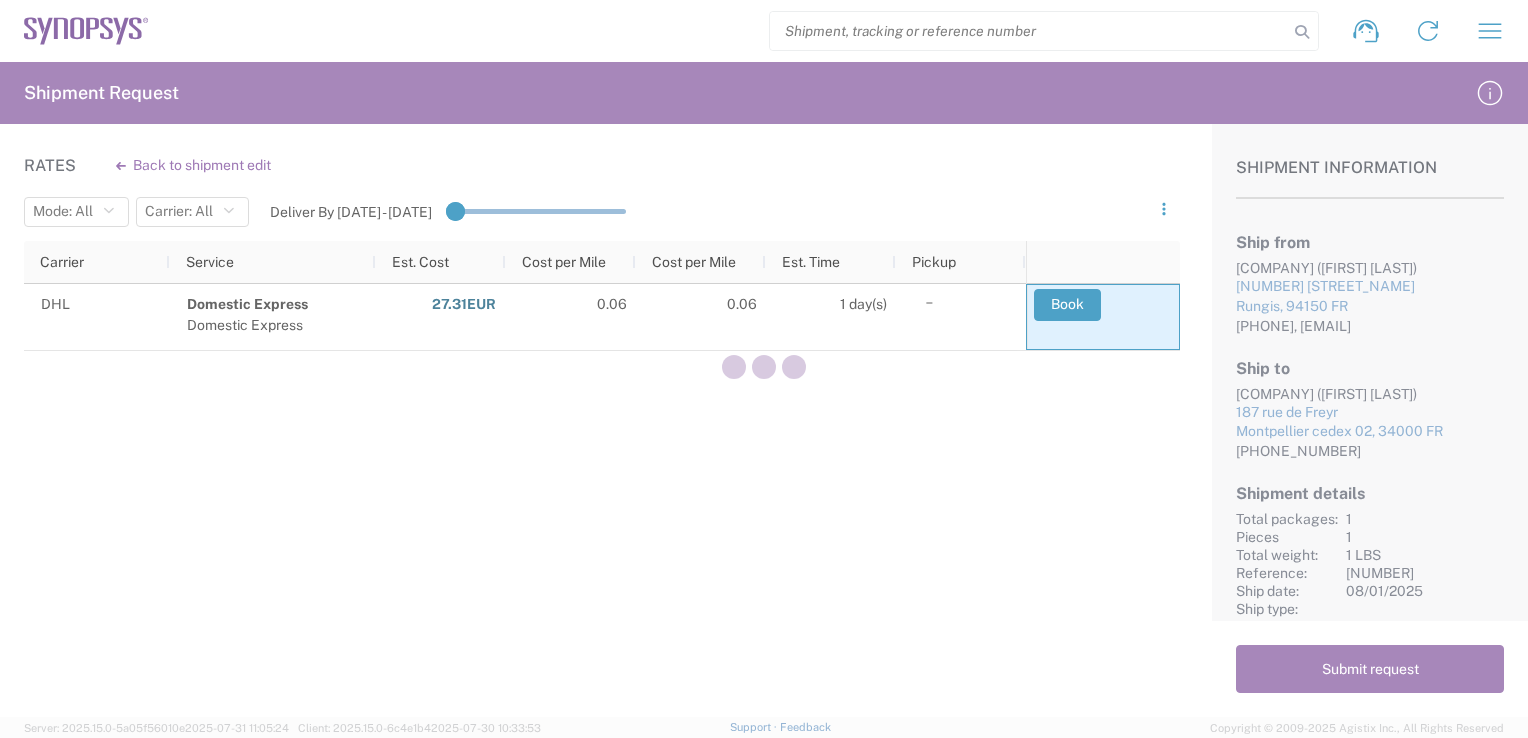 click 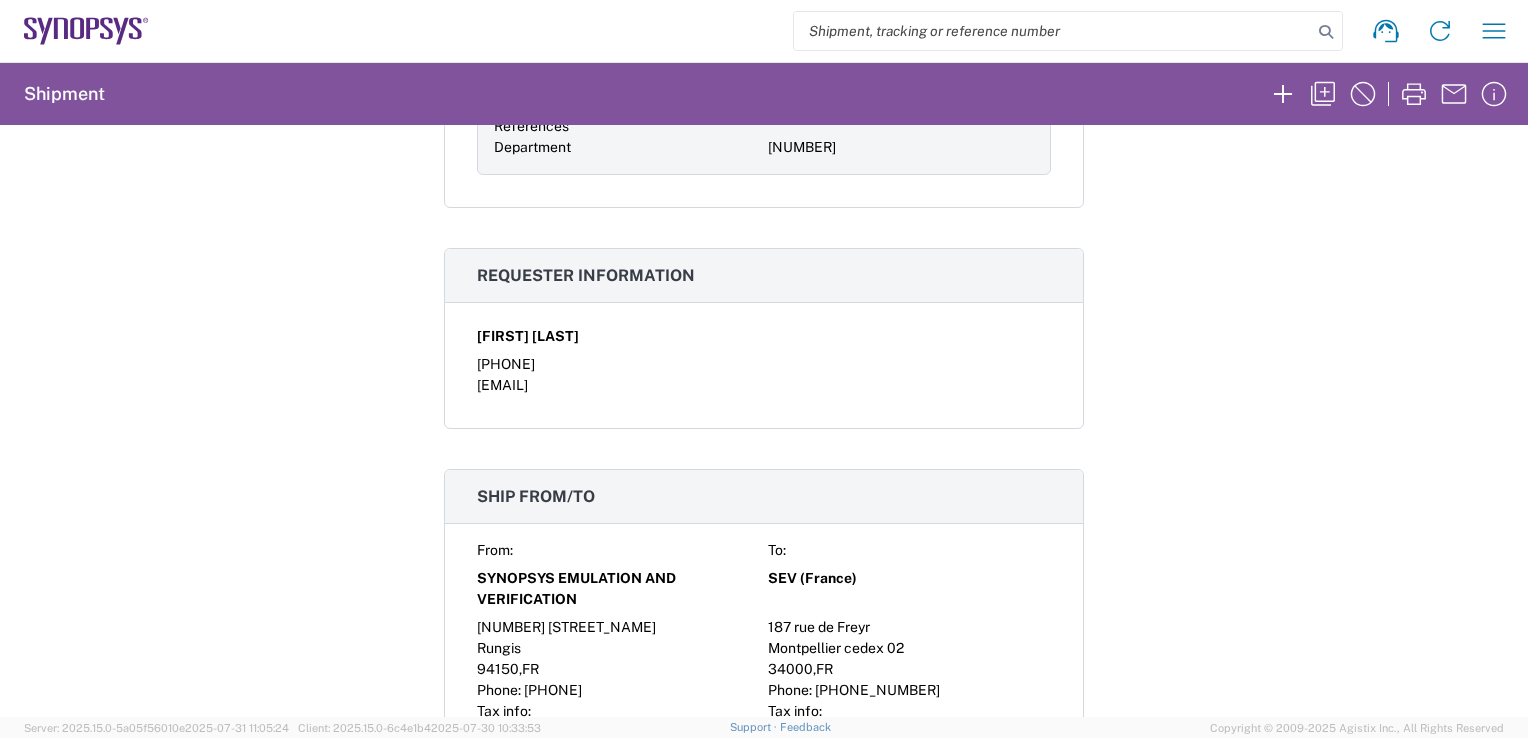 scroll, scrollTop: 971, scrollLeft: 0, axis: vertical 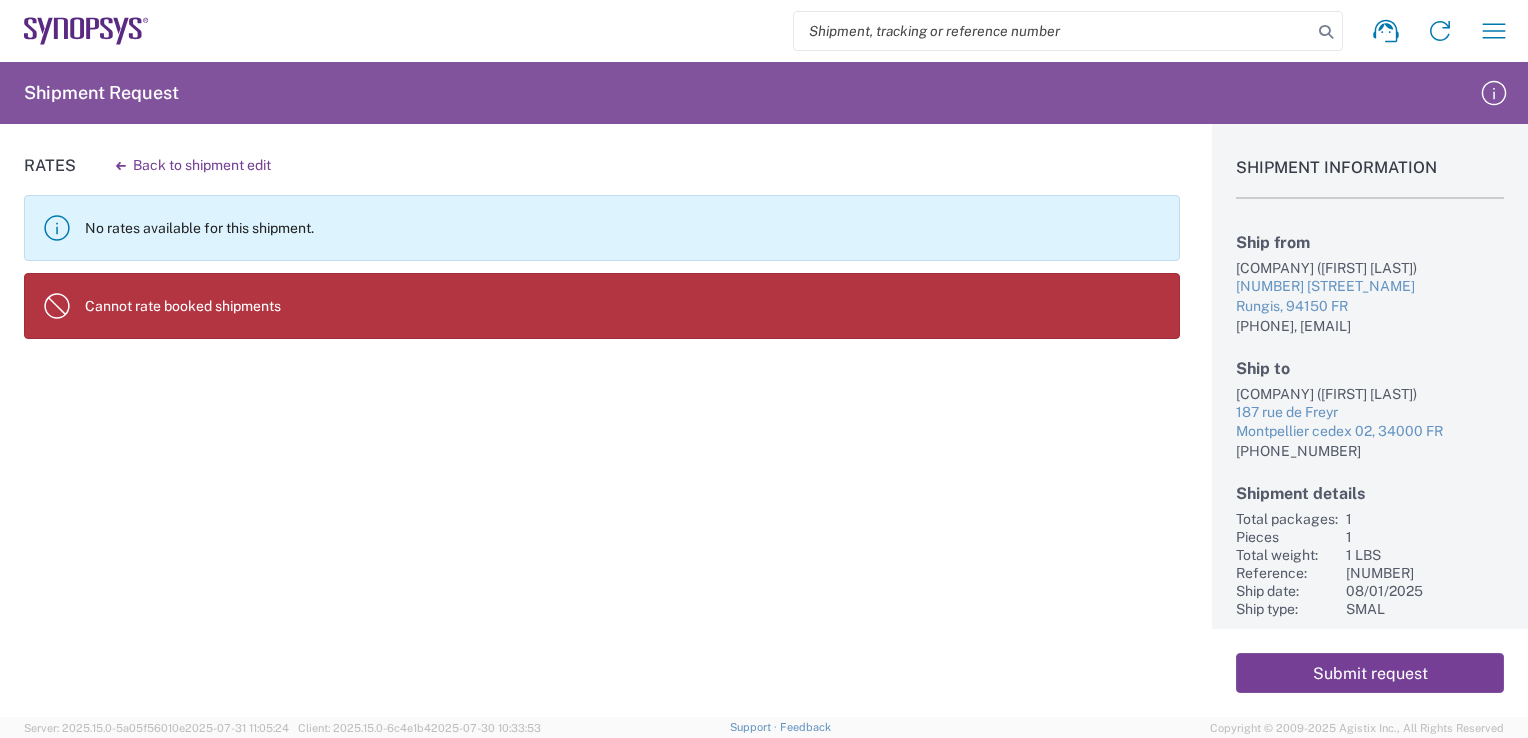 click on "Submit request" 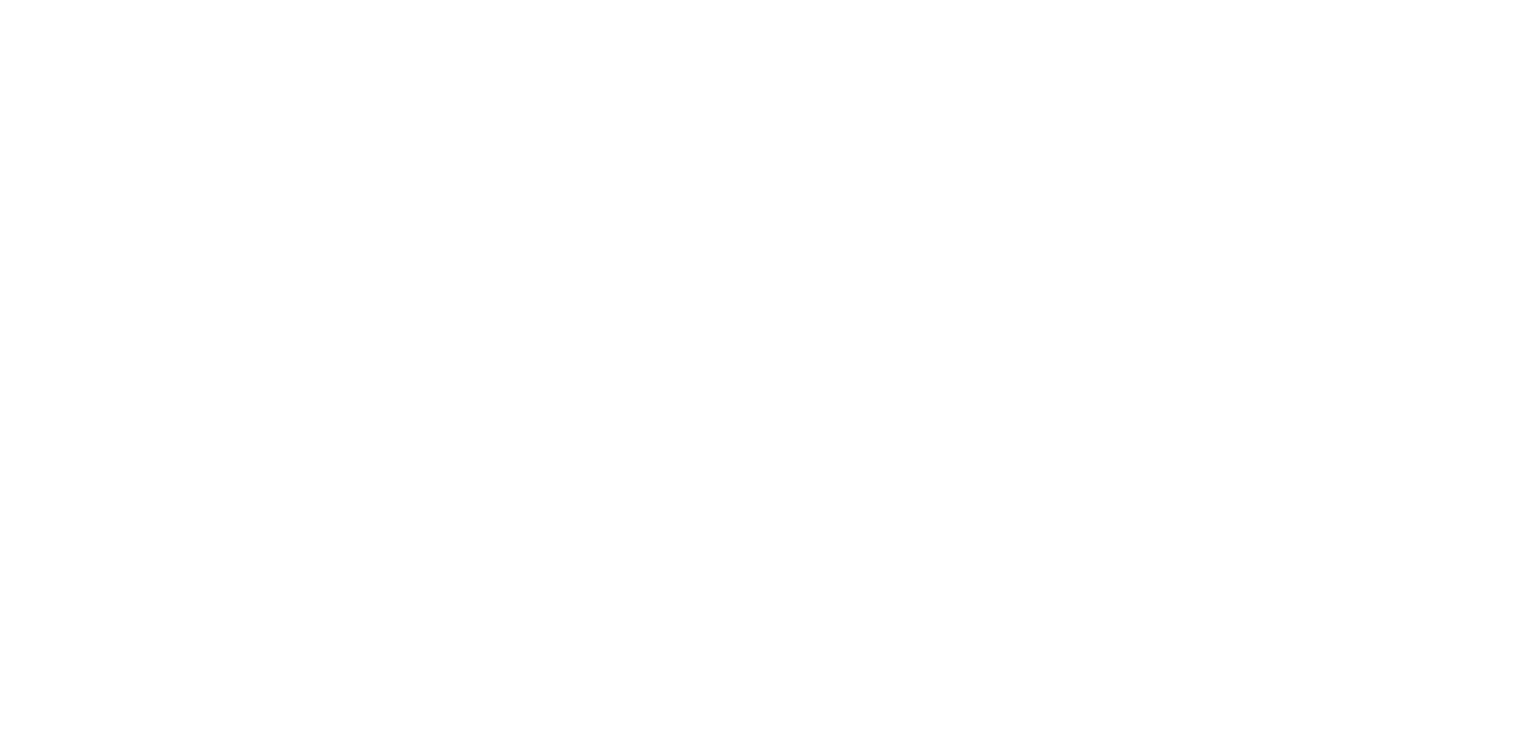 scroll, scrollTop: 0, scrollLeft: 0, axis: both 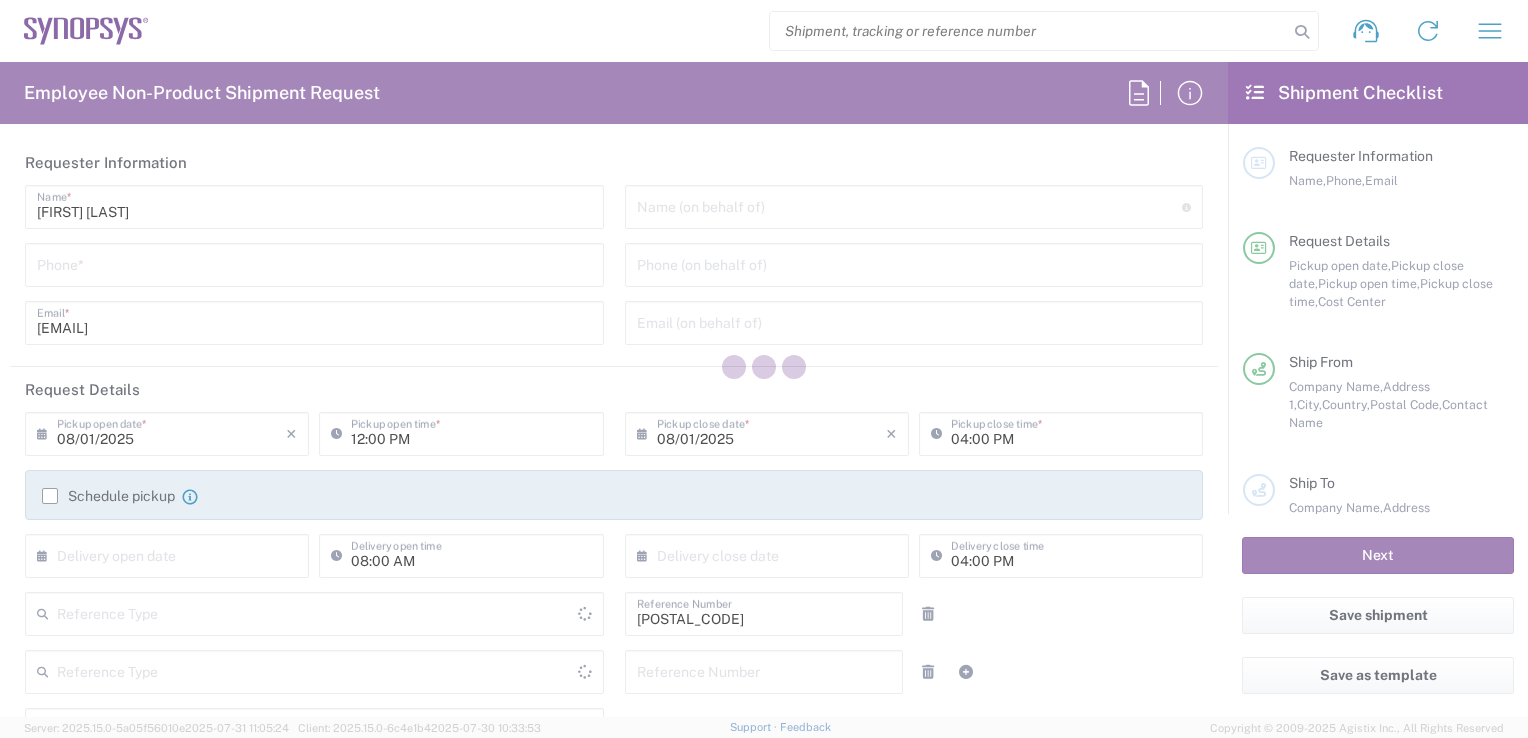 type on "Department" 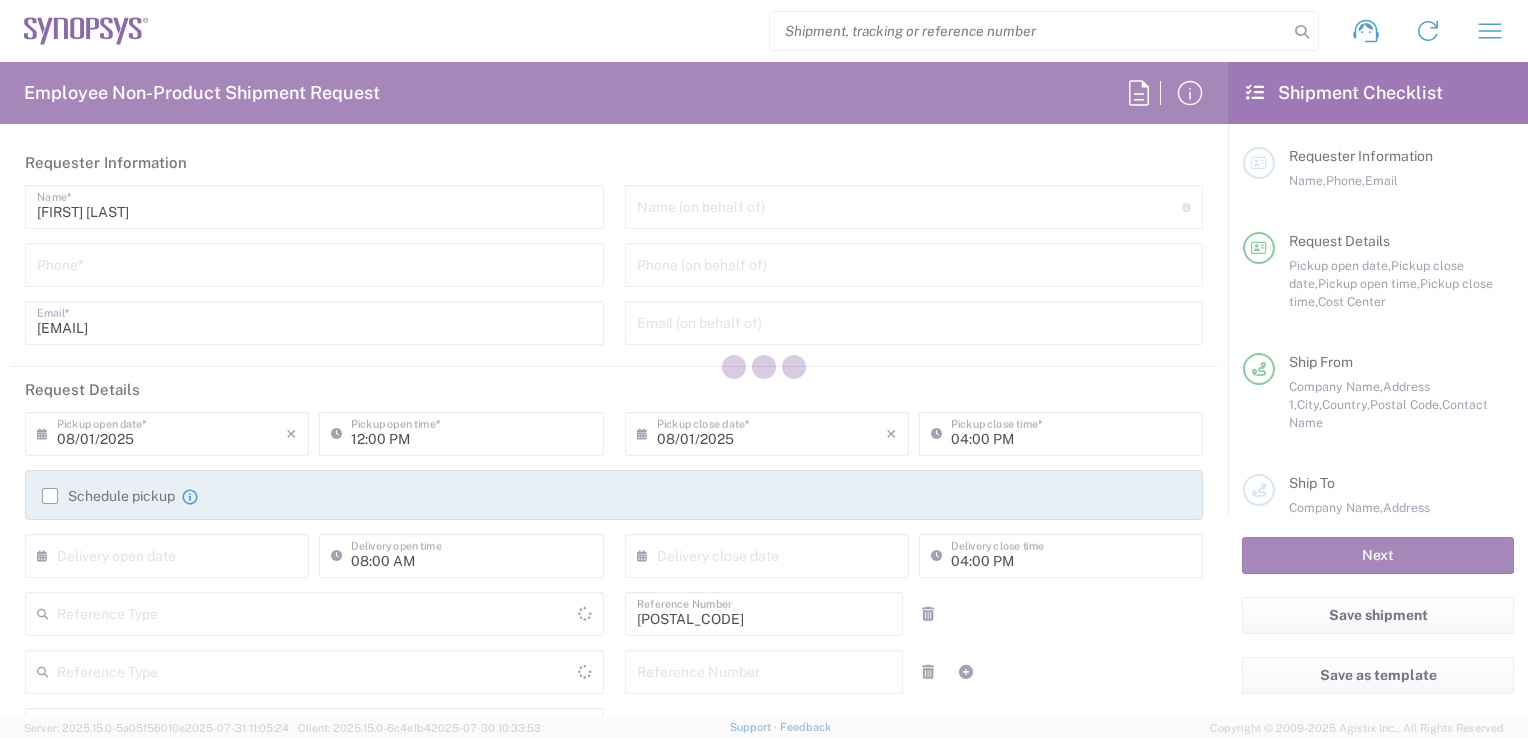 type on "[POSTAL_CODE] [COUNTRY], [POSTAL_CODE], [CITY]([AIRPORT_CODE]) [POSTAL_CODE]" 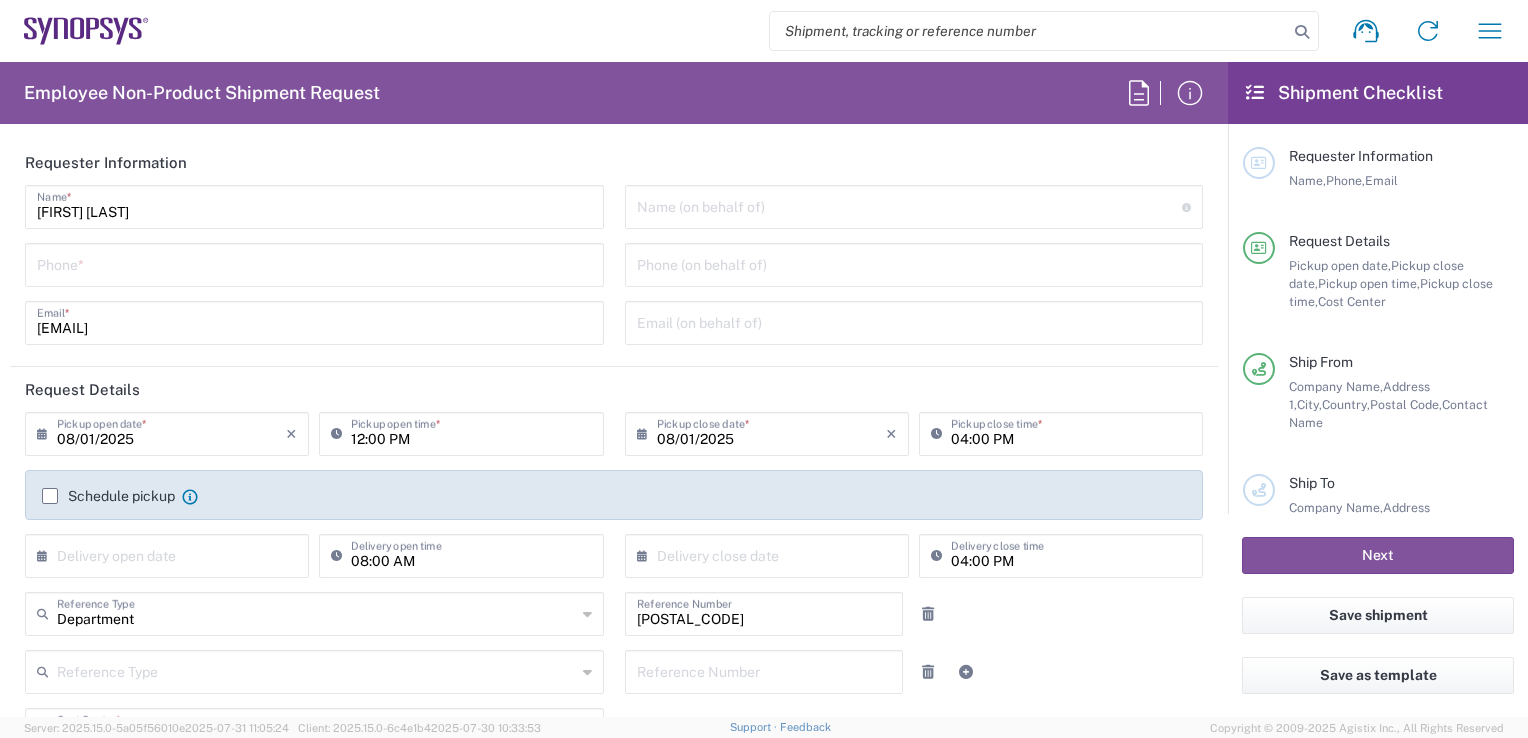 type on "France" 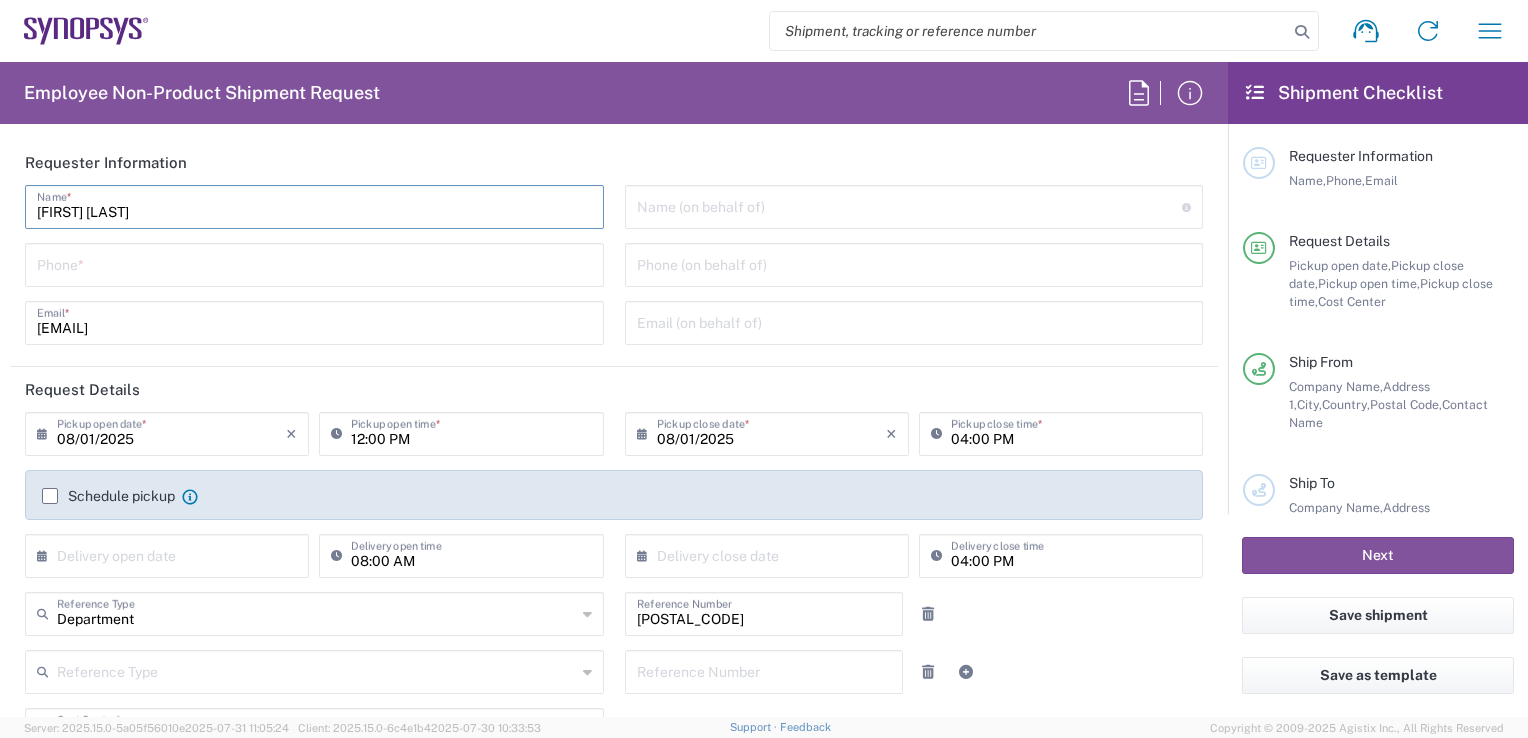 click on "[FIRST] [LAST]" at bounding box center (314, 205) 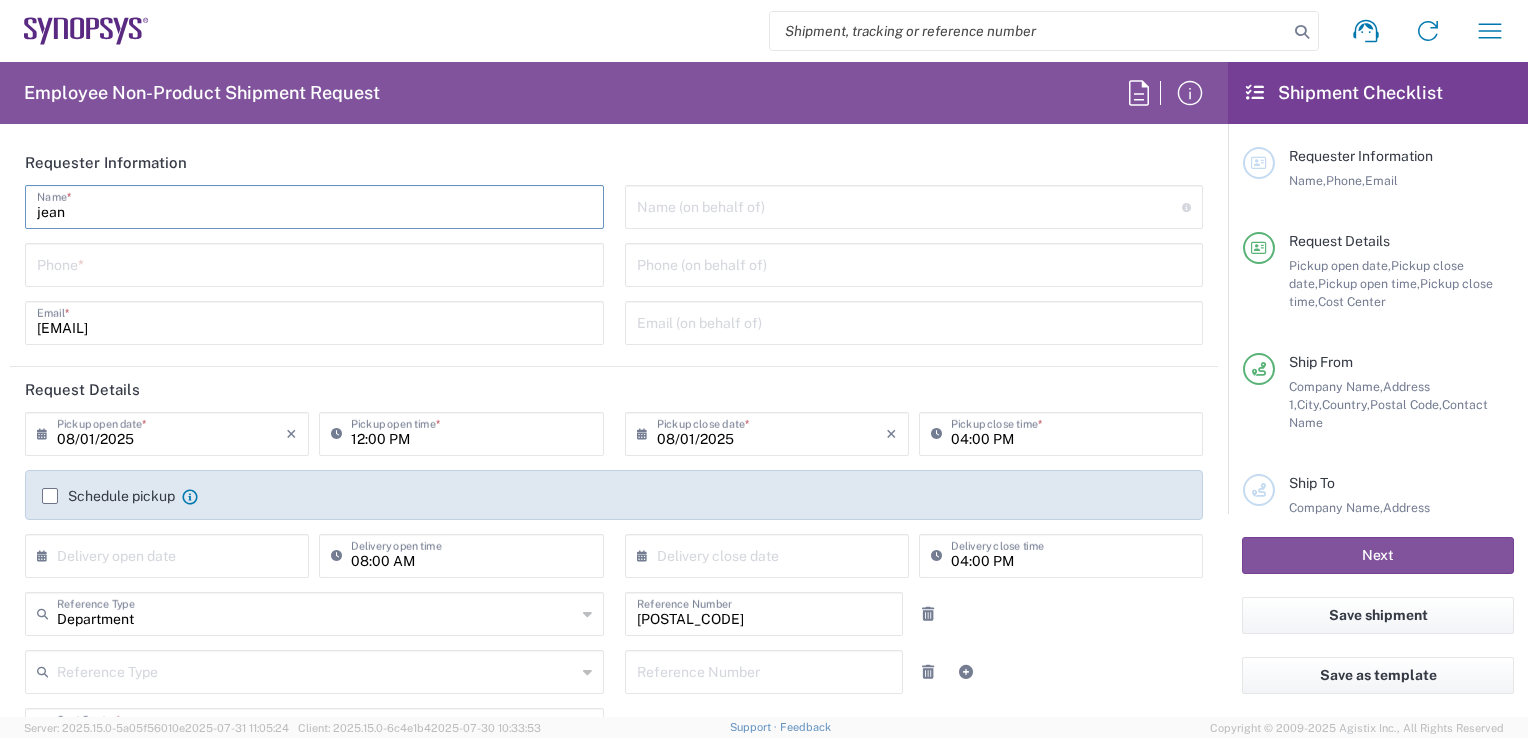 type on "[FIRST]-[MIDDLE] [LAST]" 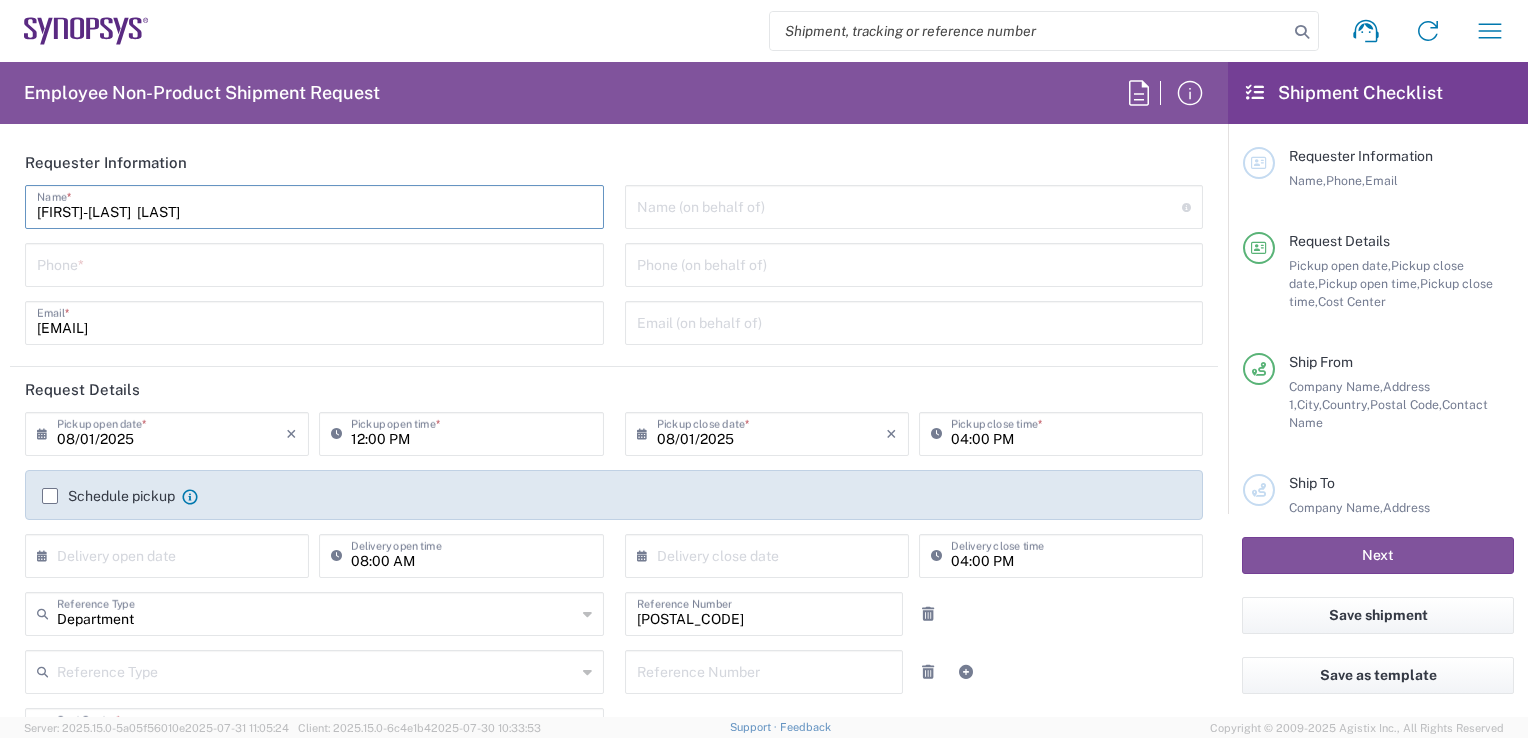 type on "[PHONE]" 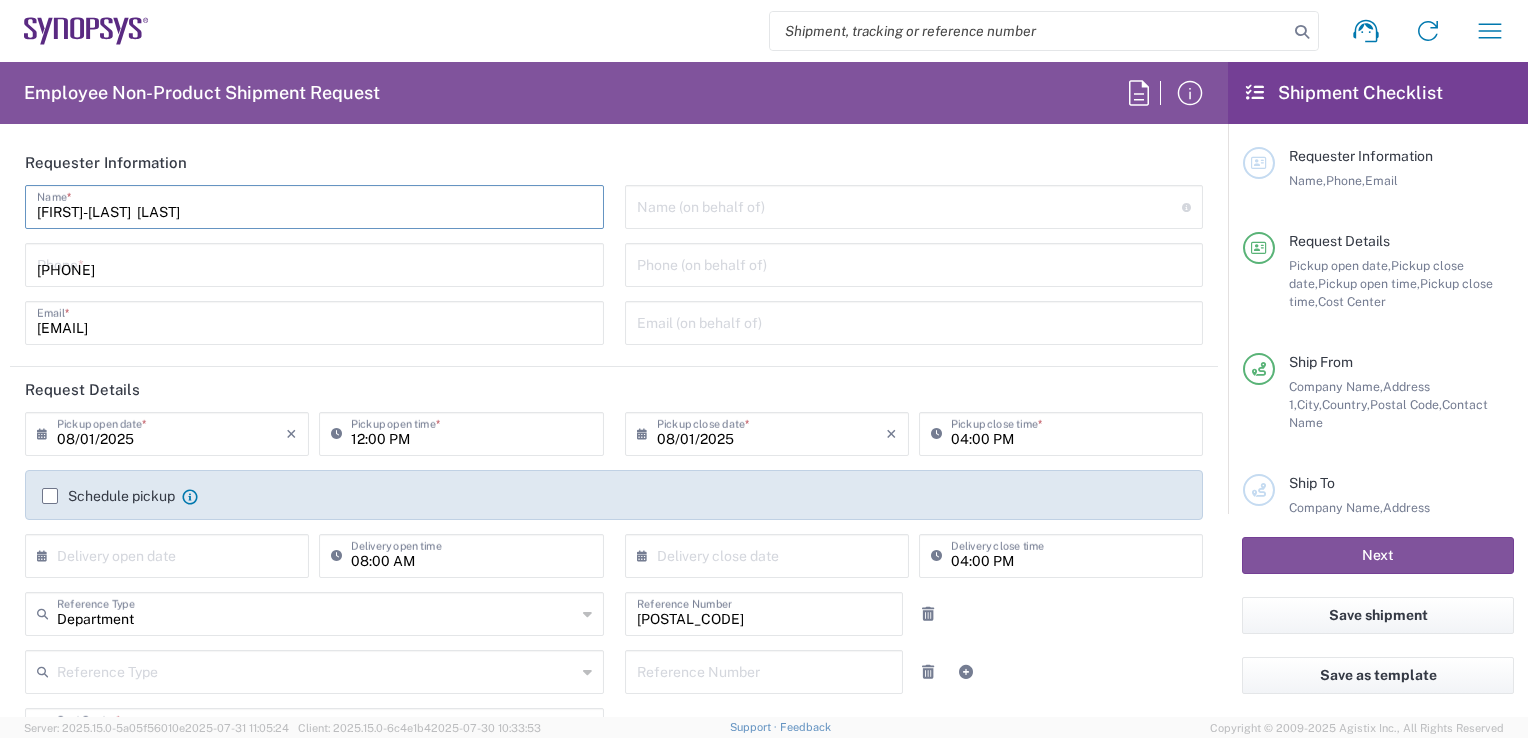 type on "08/08/2025" 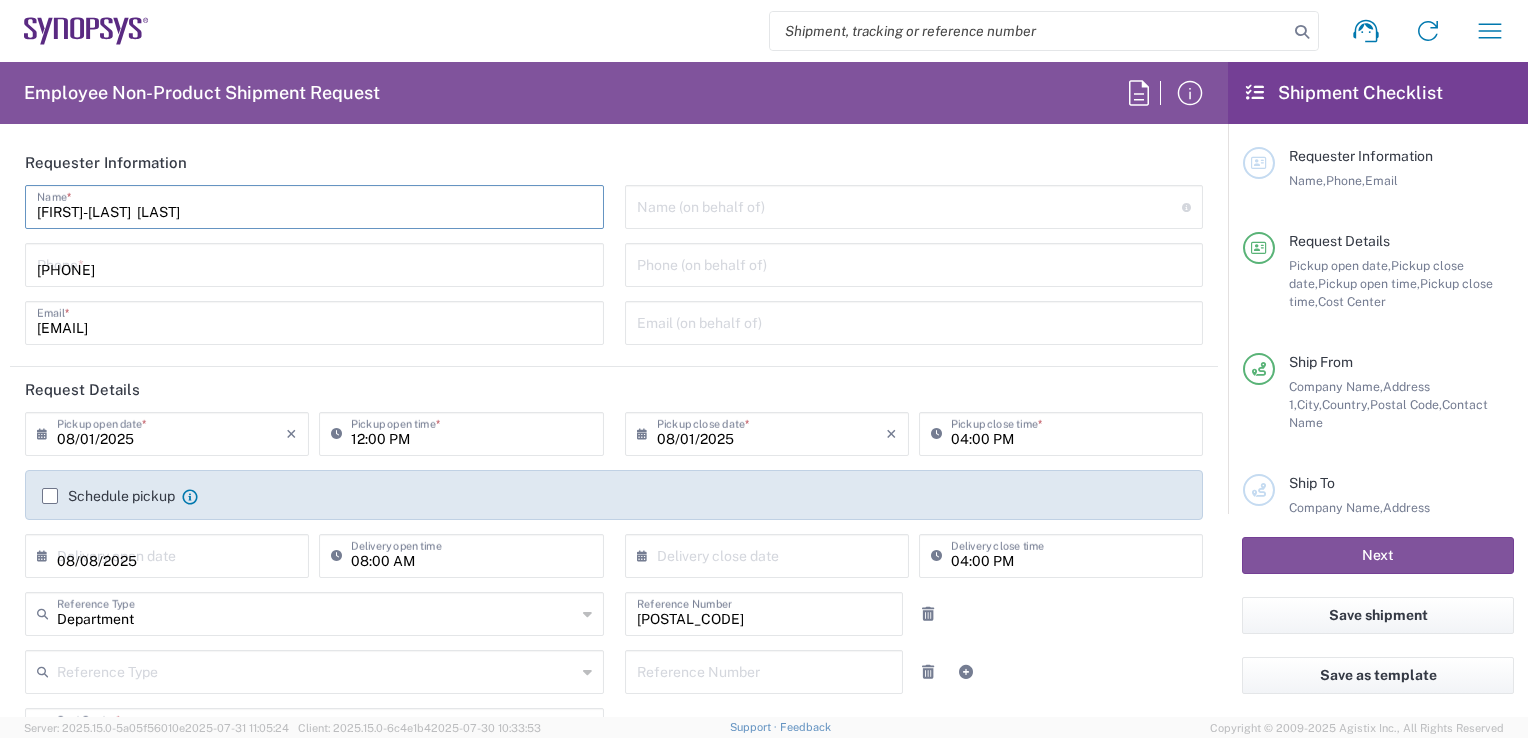 type on "[PHONE]" 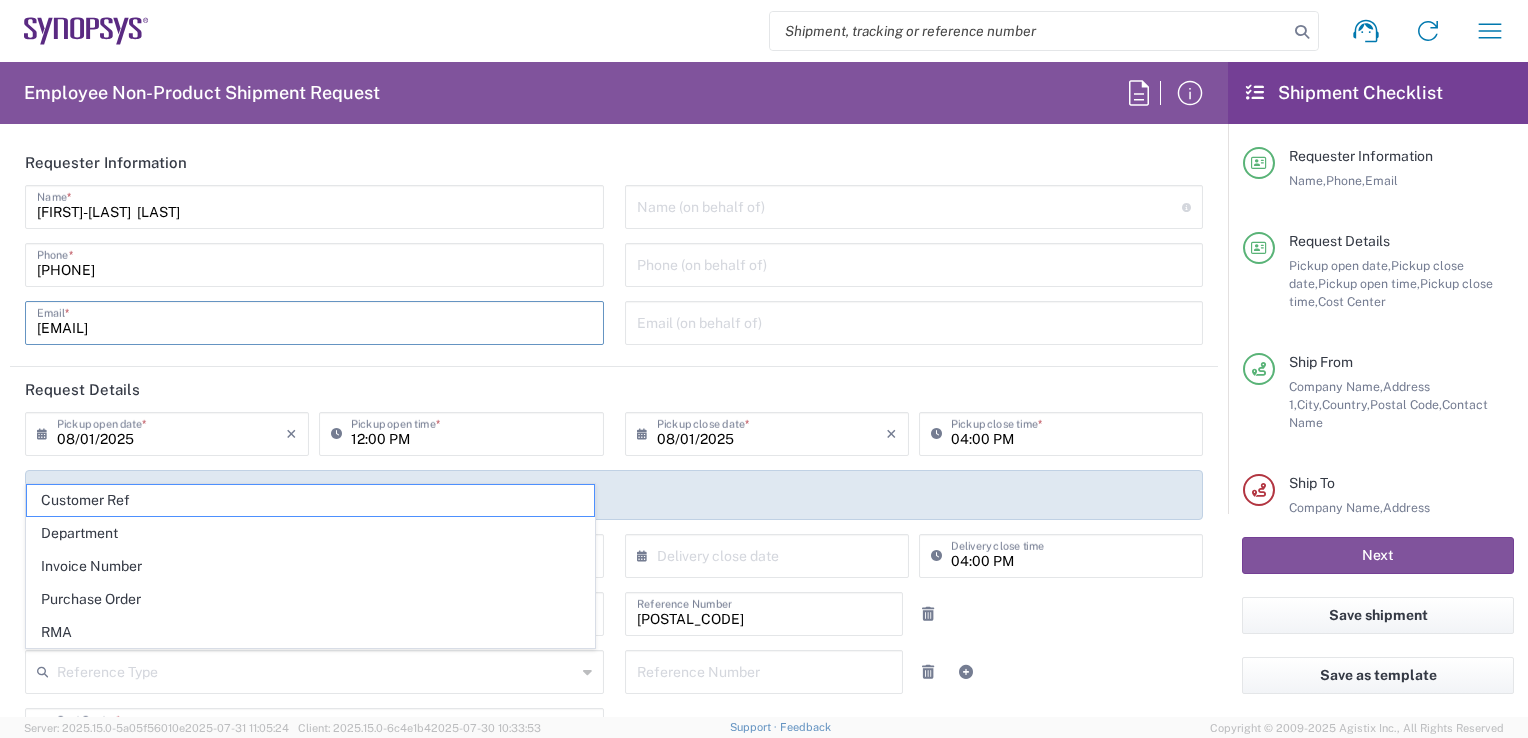 click on "shahreen@synopsys.com" at bounding box center [314, 321] 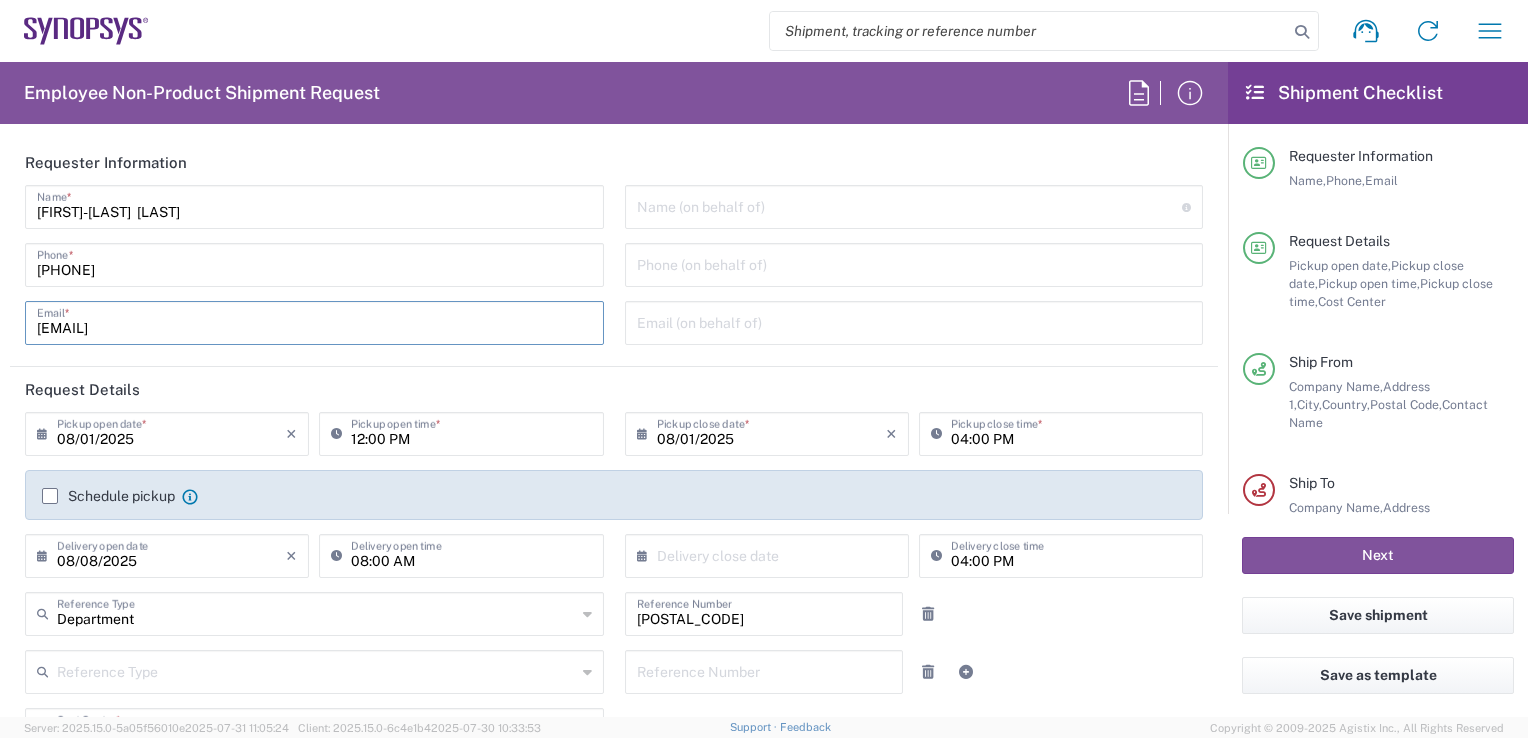 click on "shahreen@synopsys.com" at bounding box center [314, 321] 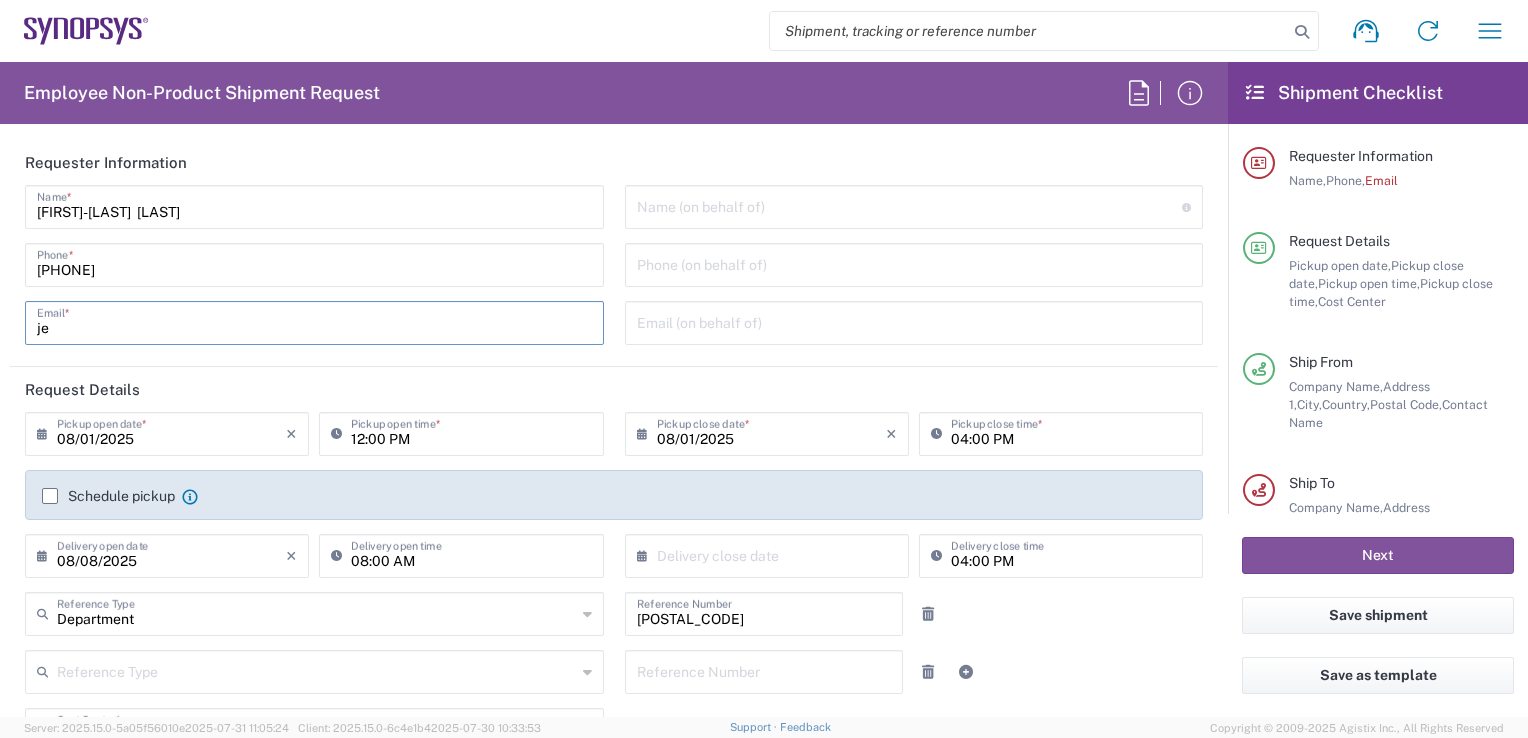 type on "j" 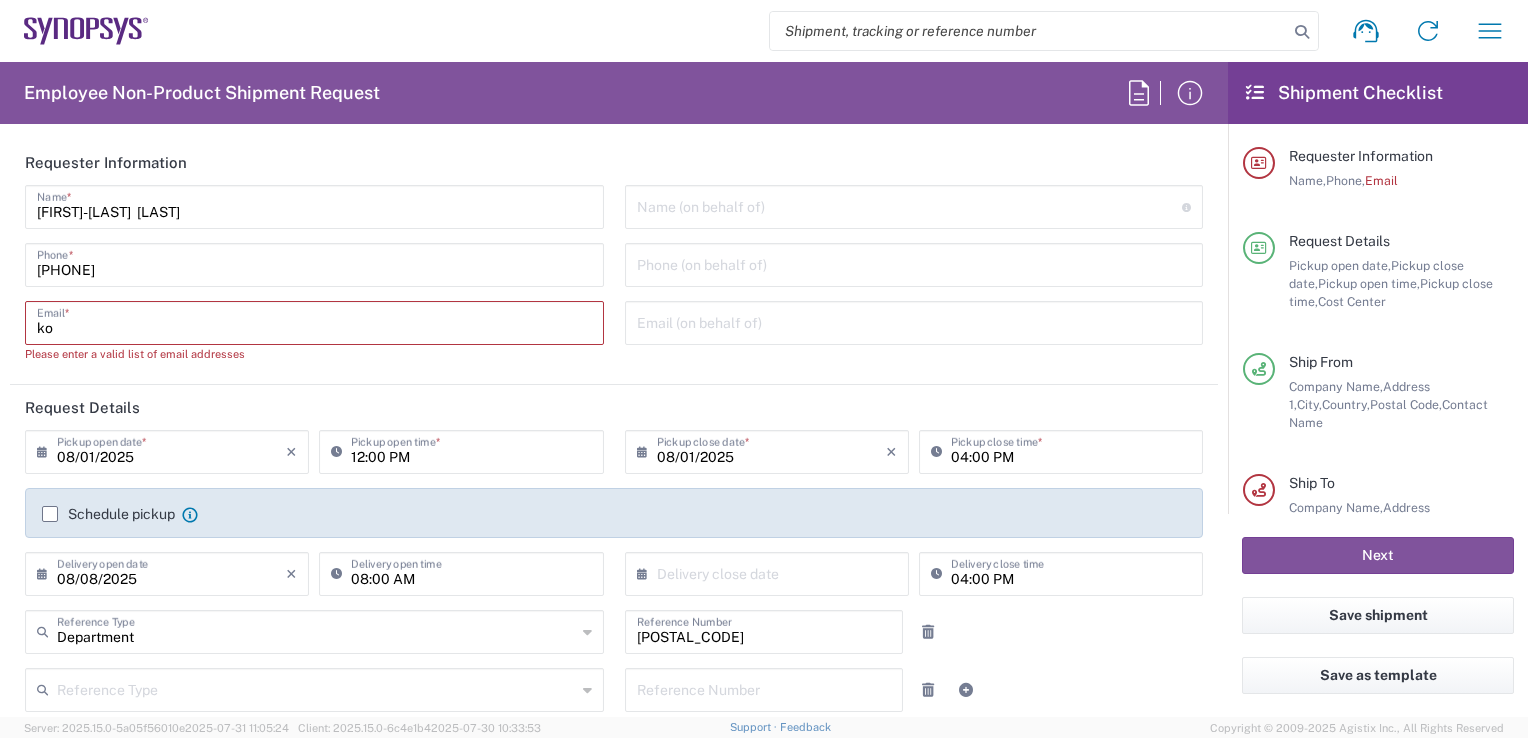 type on "[EMAIL]" 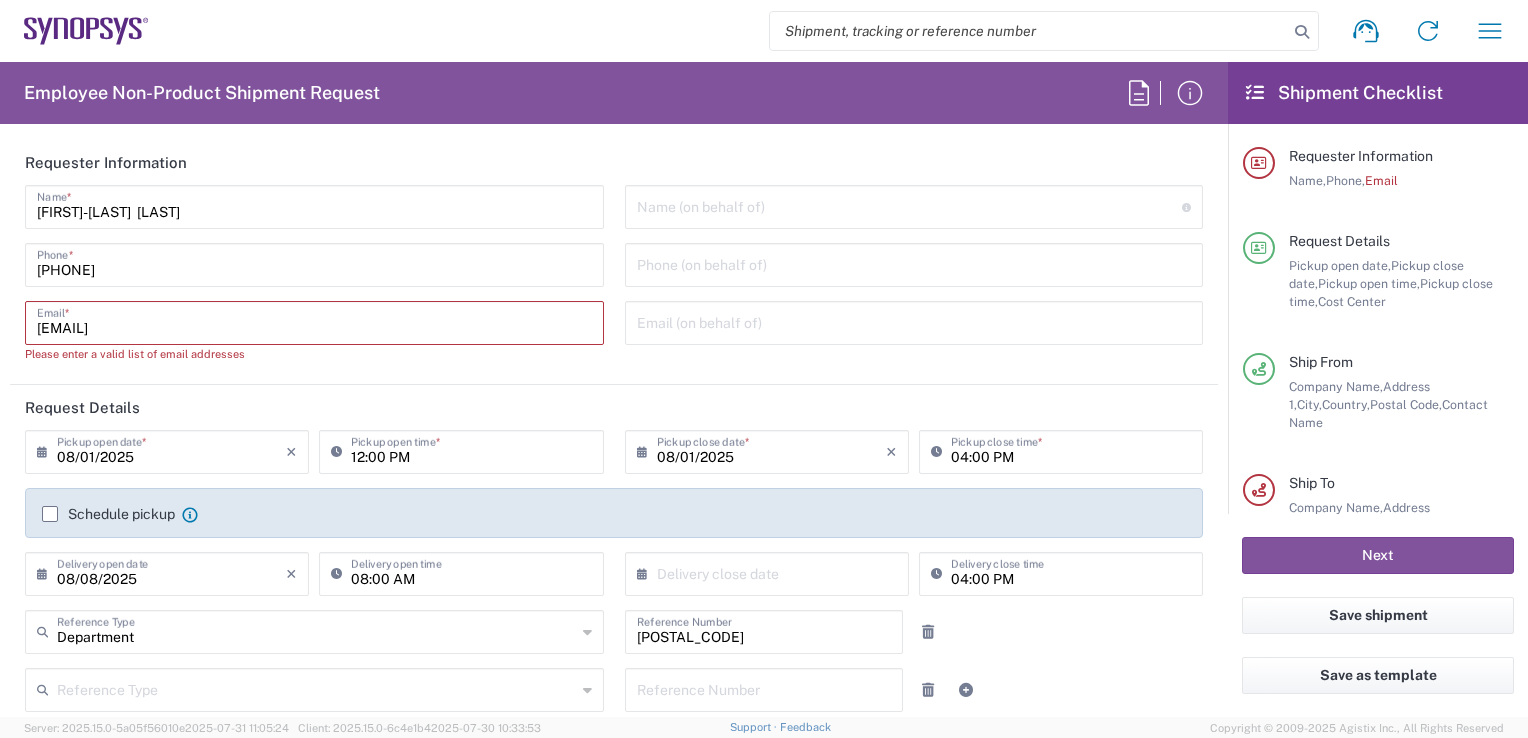 type on "0647460072" 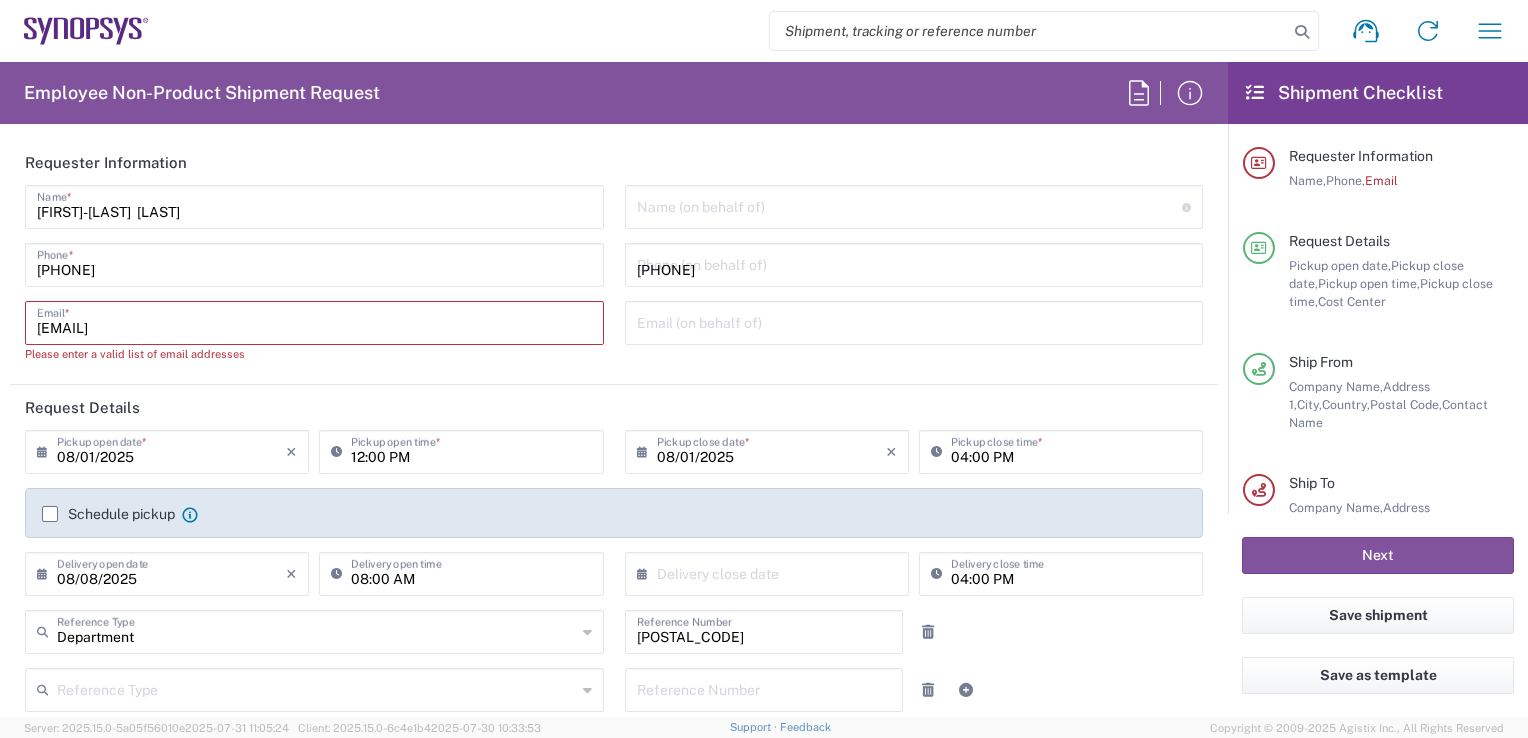 type on "[EMAIL]" 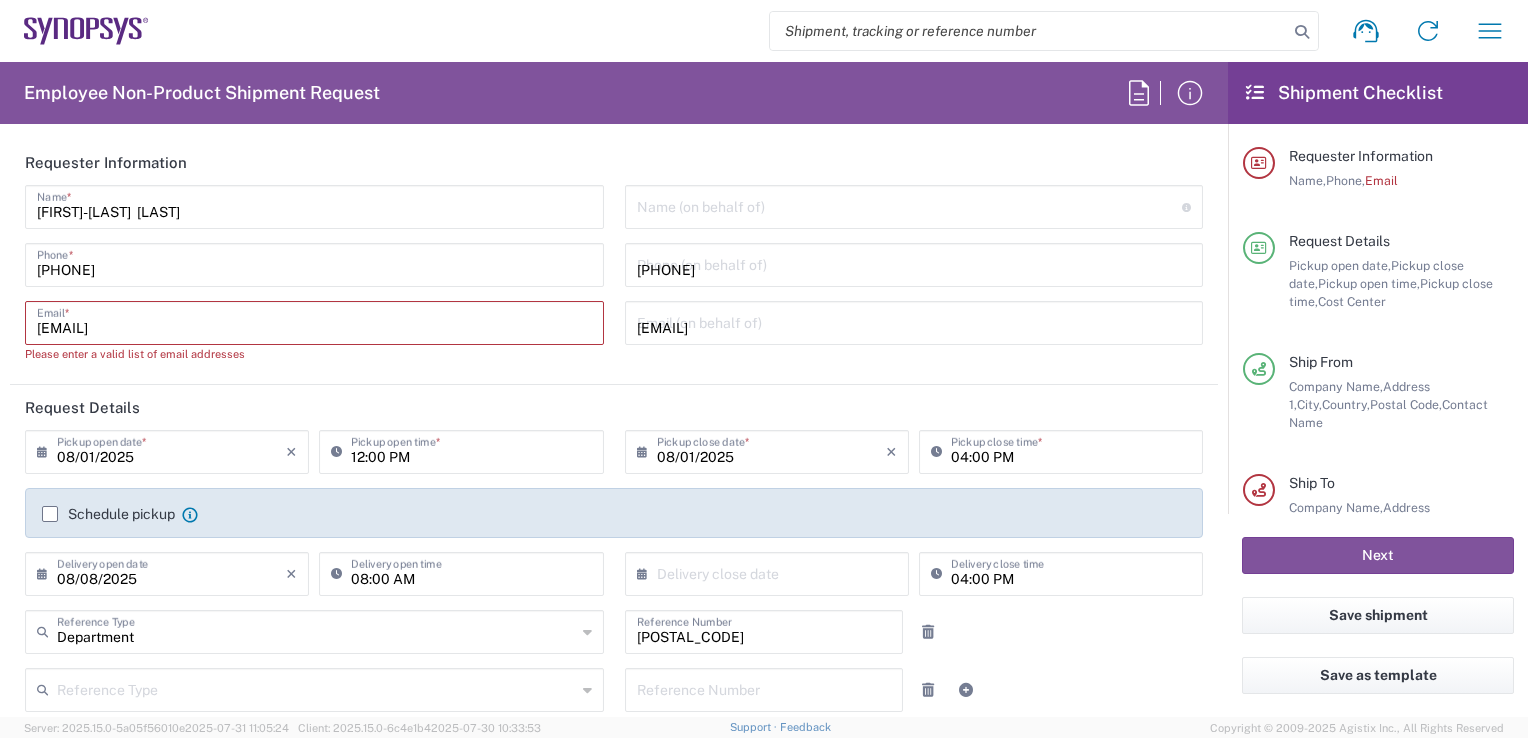 type on "0647460072" 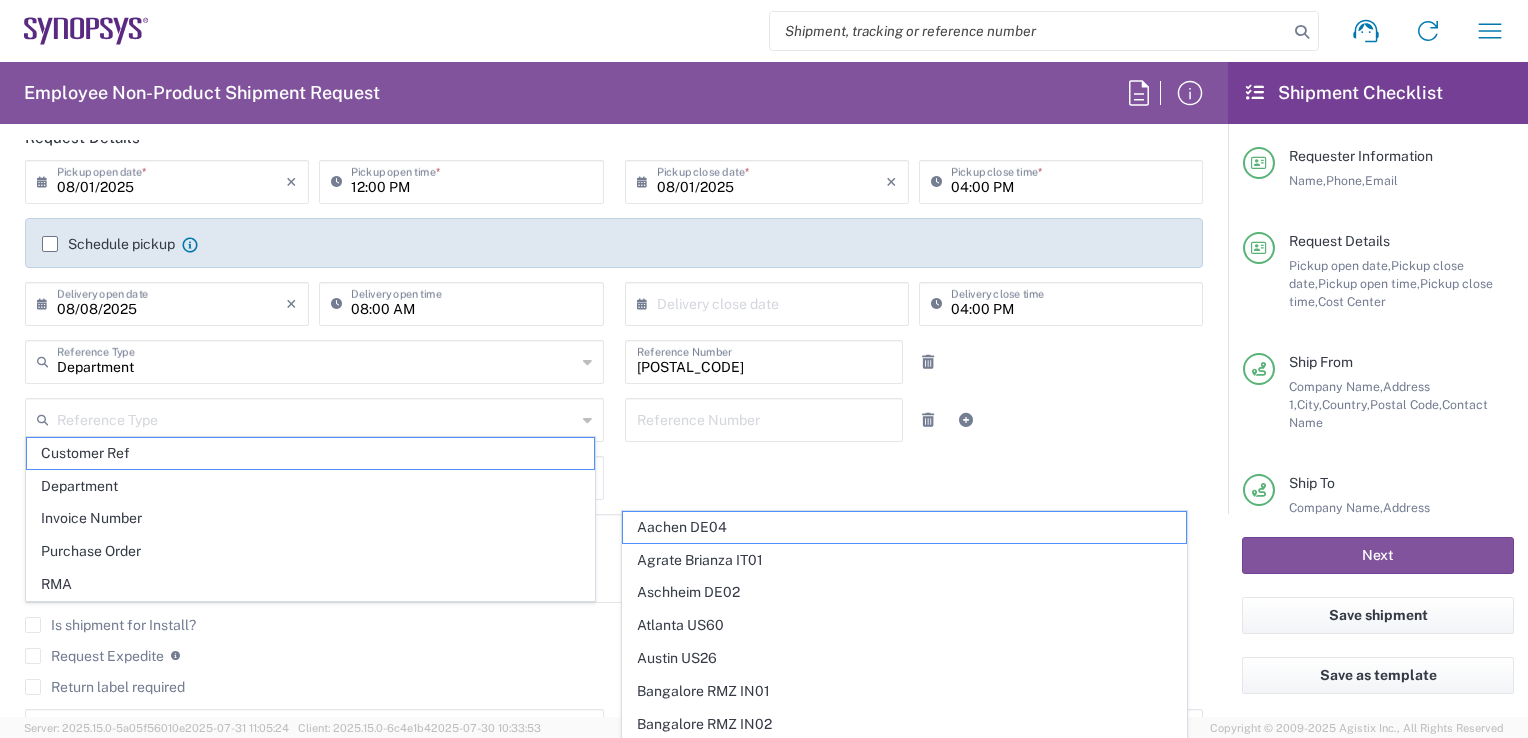 scroll, scrollTop: 240, scrollLeft: 0, axis: vertical 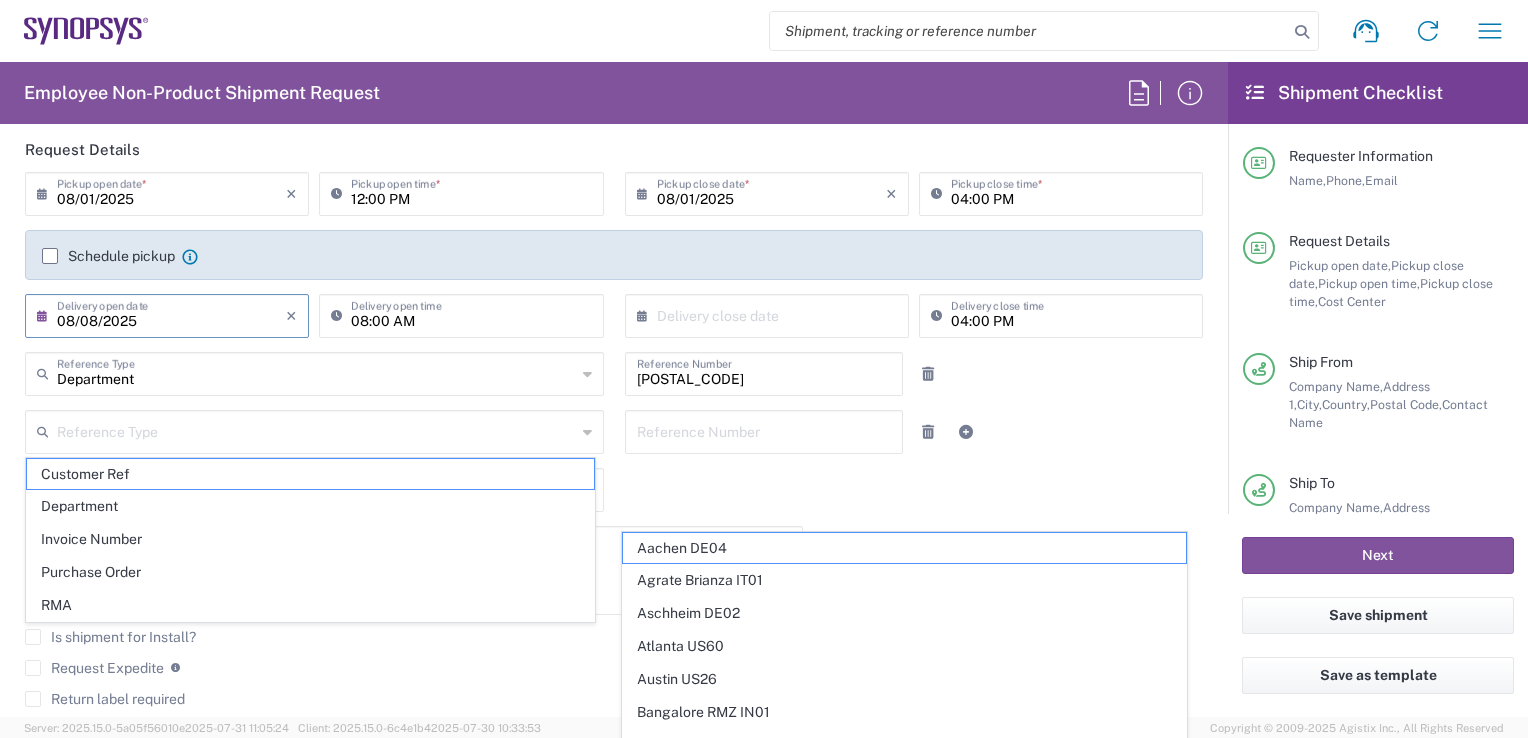 click on "08/08/2025" at bounding box center [171, 314] 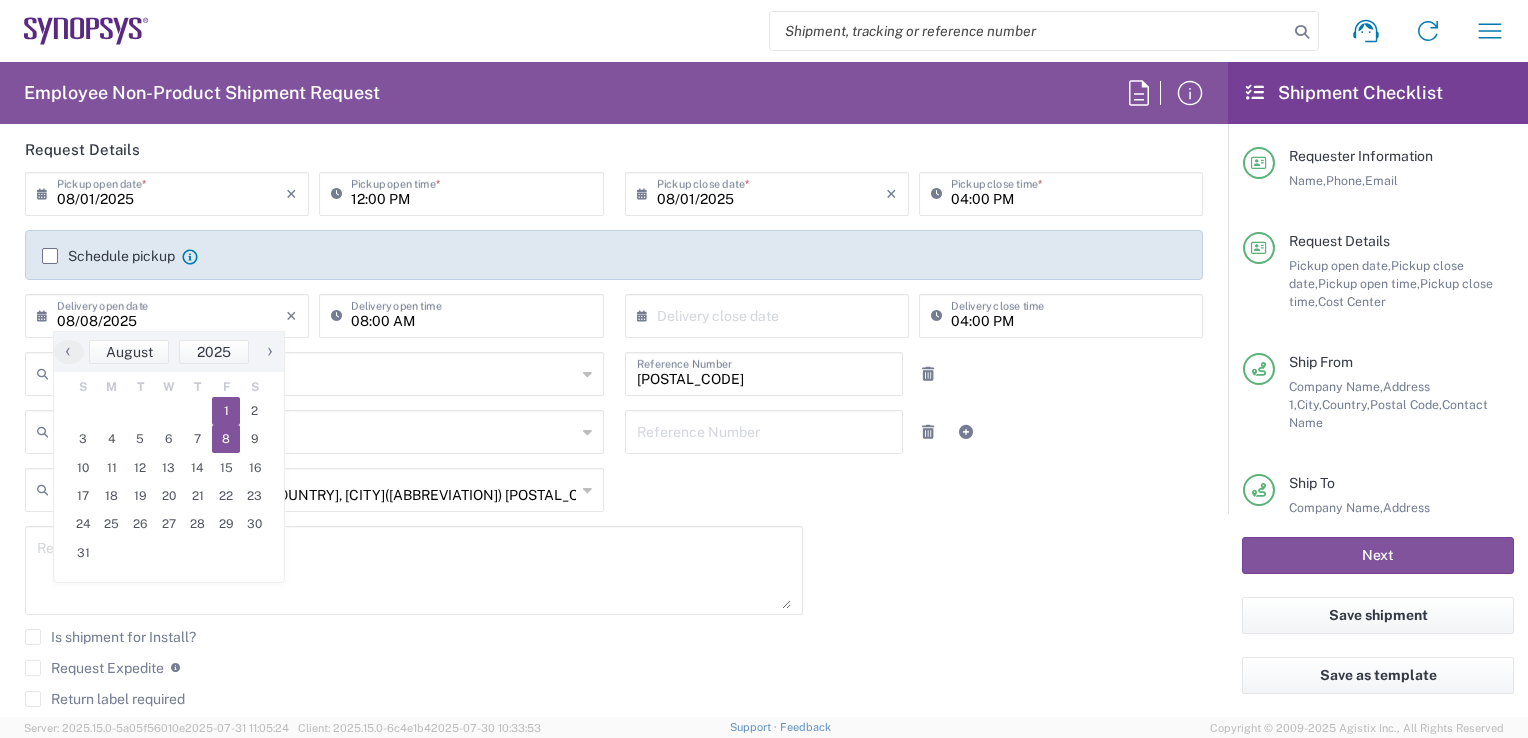 click on "1" 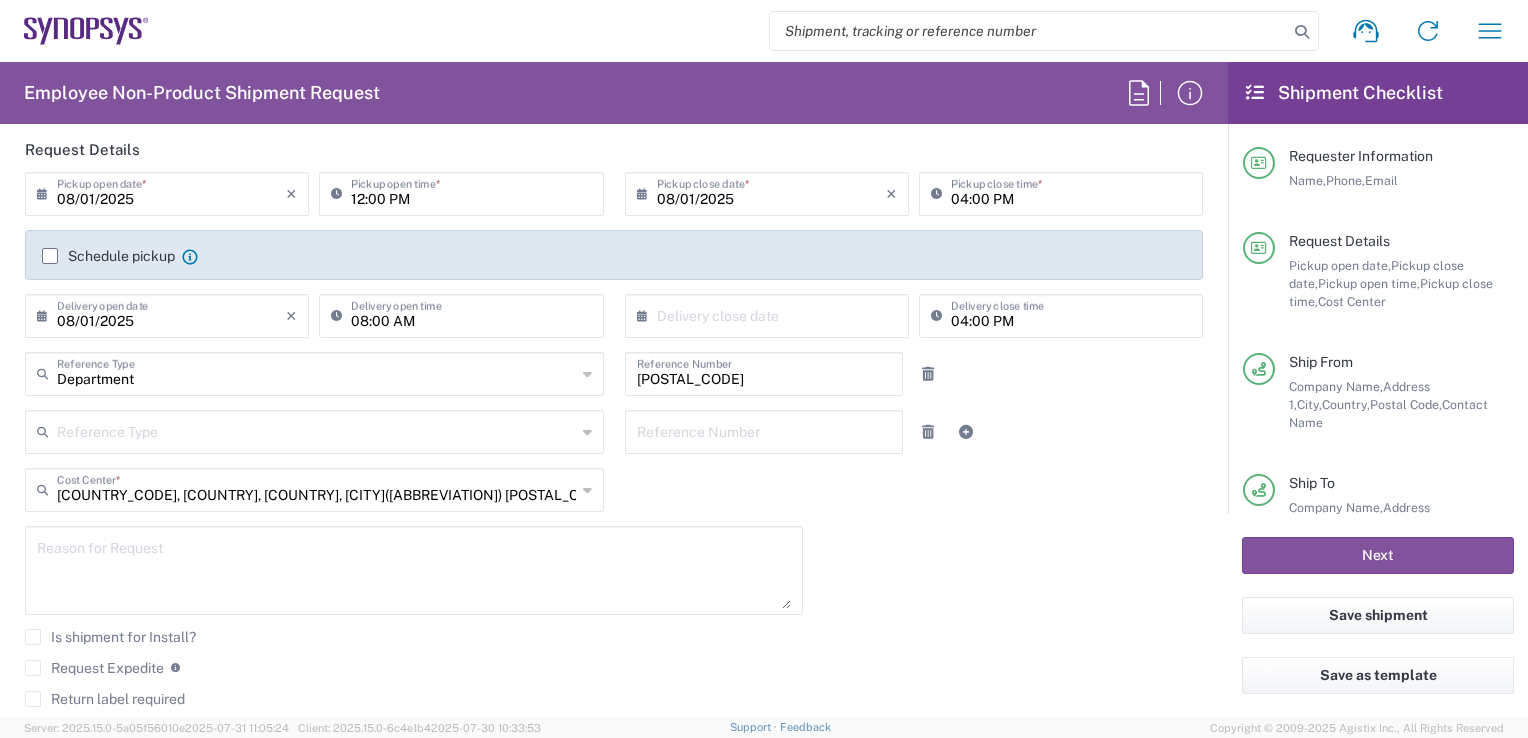 click on "08/01/2025 ×  Delivery open date" 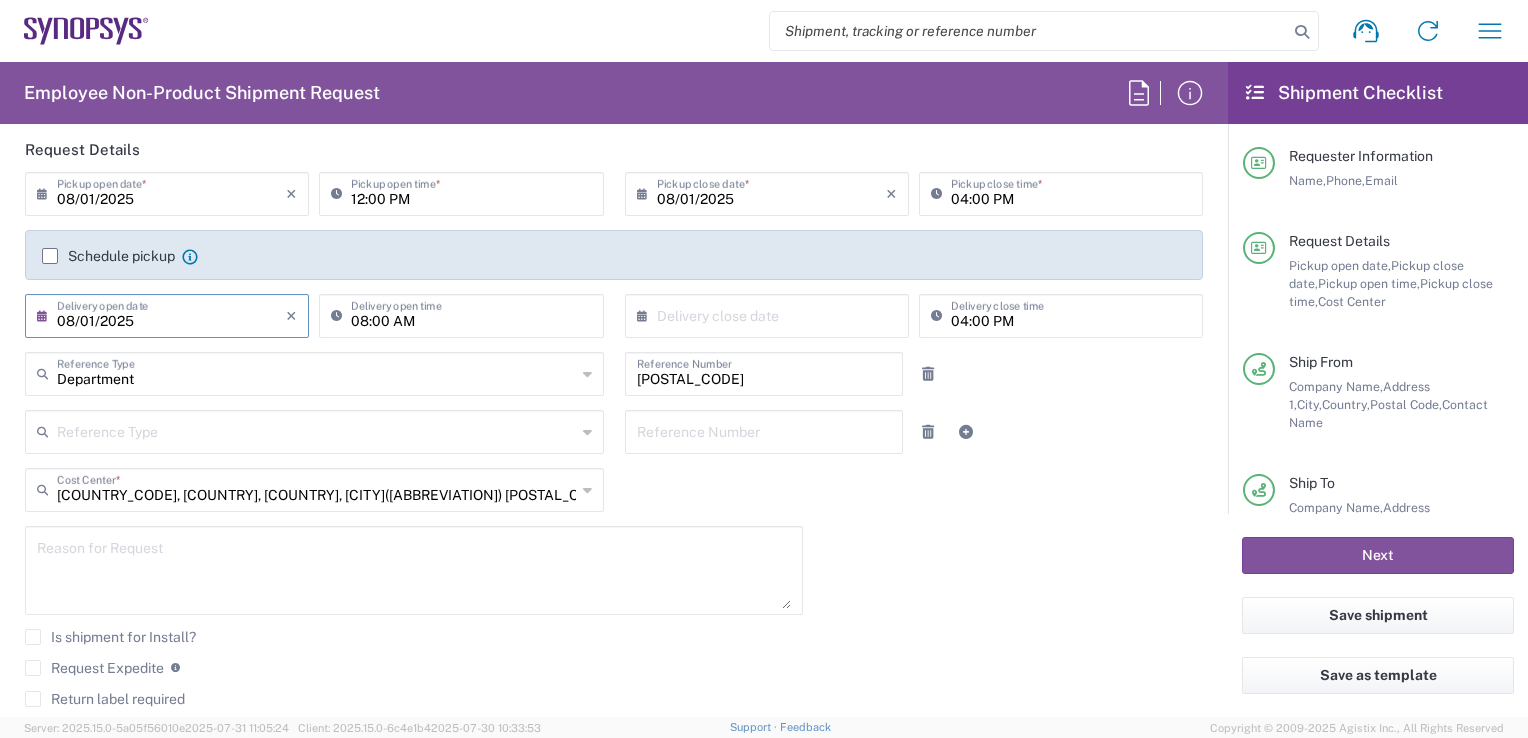 click on "08/01/2025" at bounding box center [171, 314] 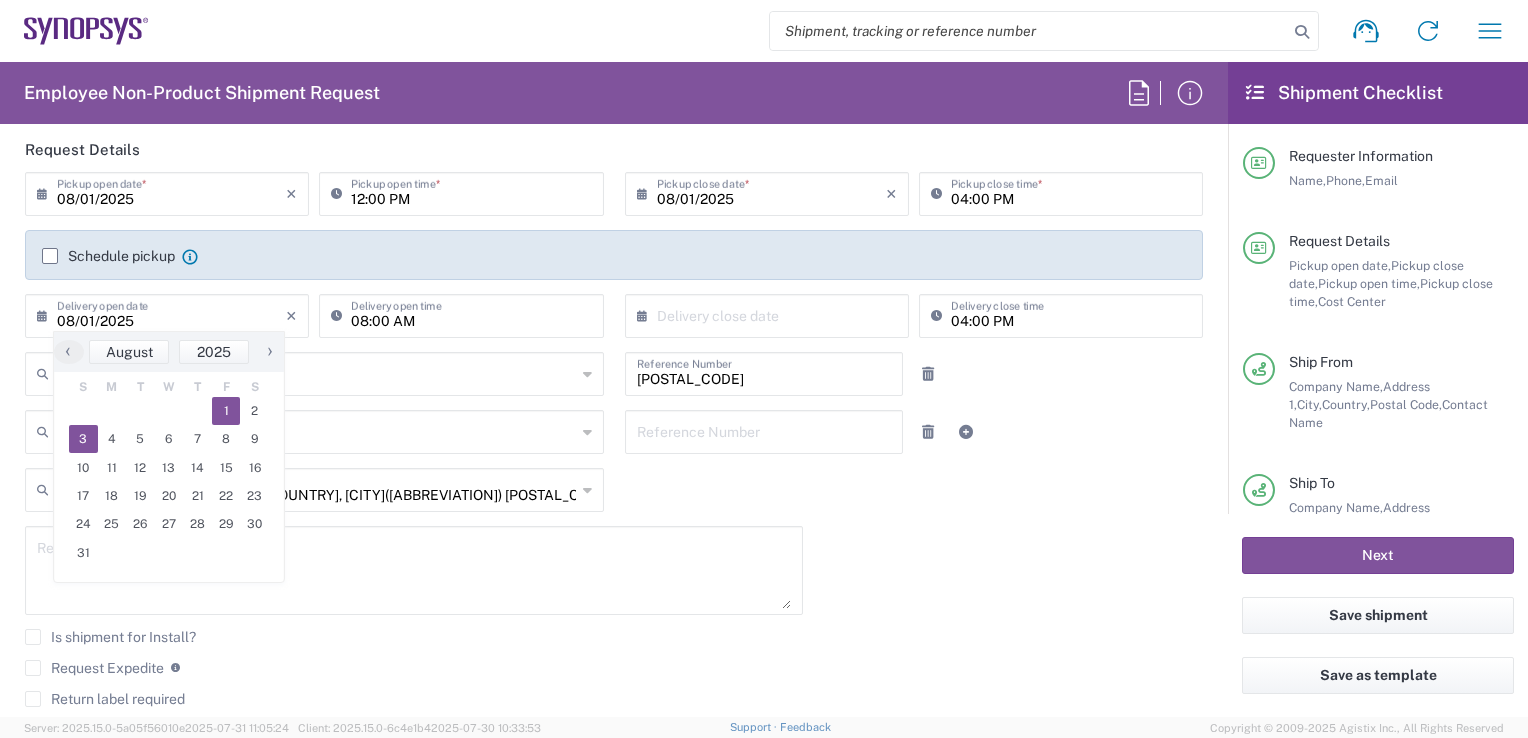 click on "3" 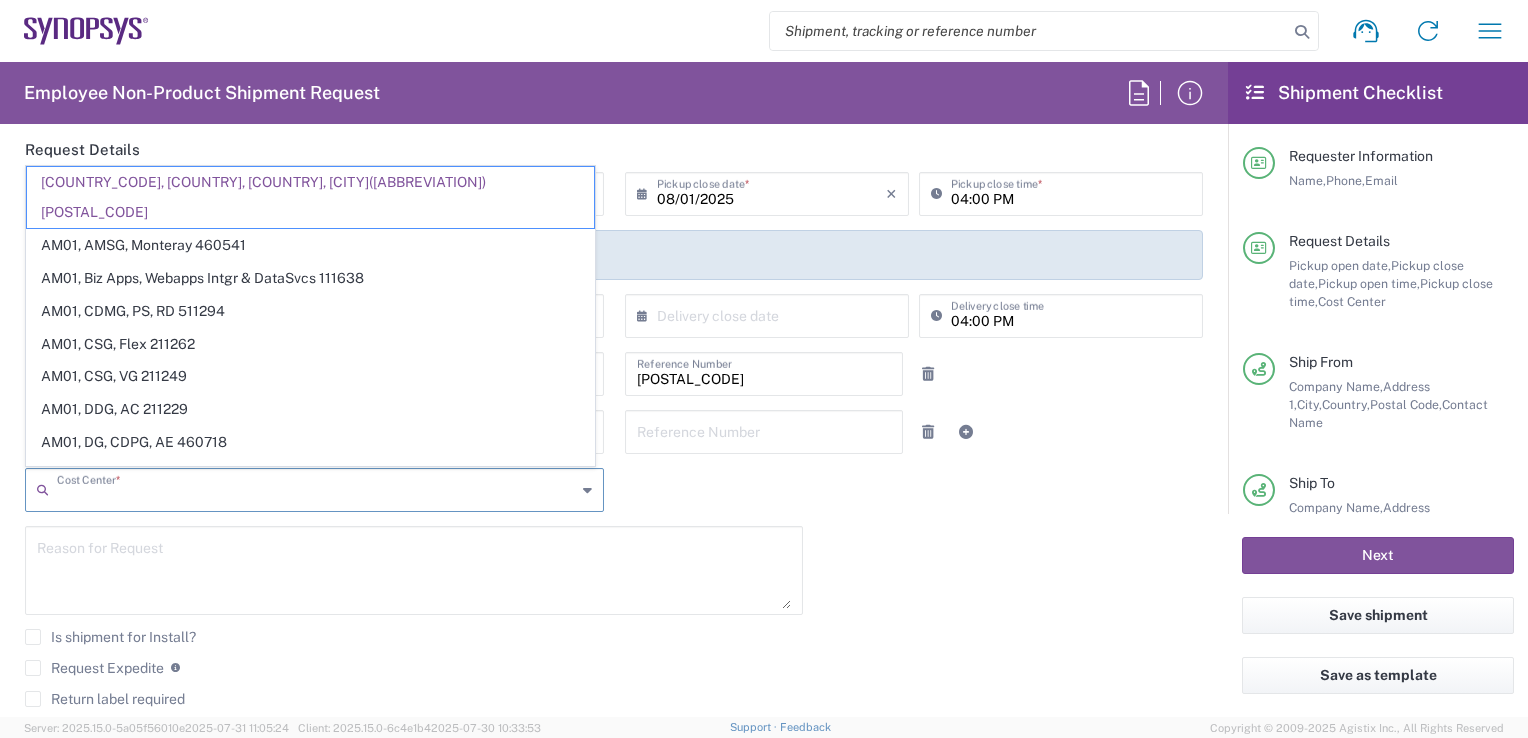 click at bounding box center [316, 488] 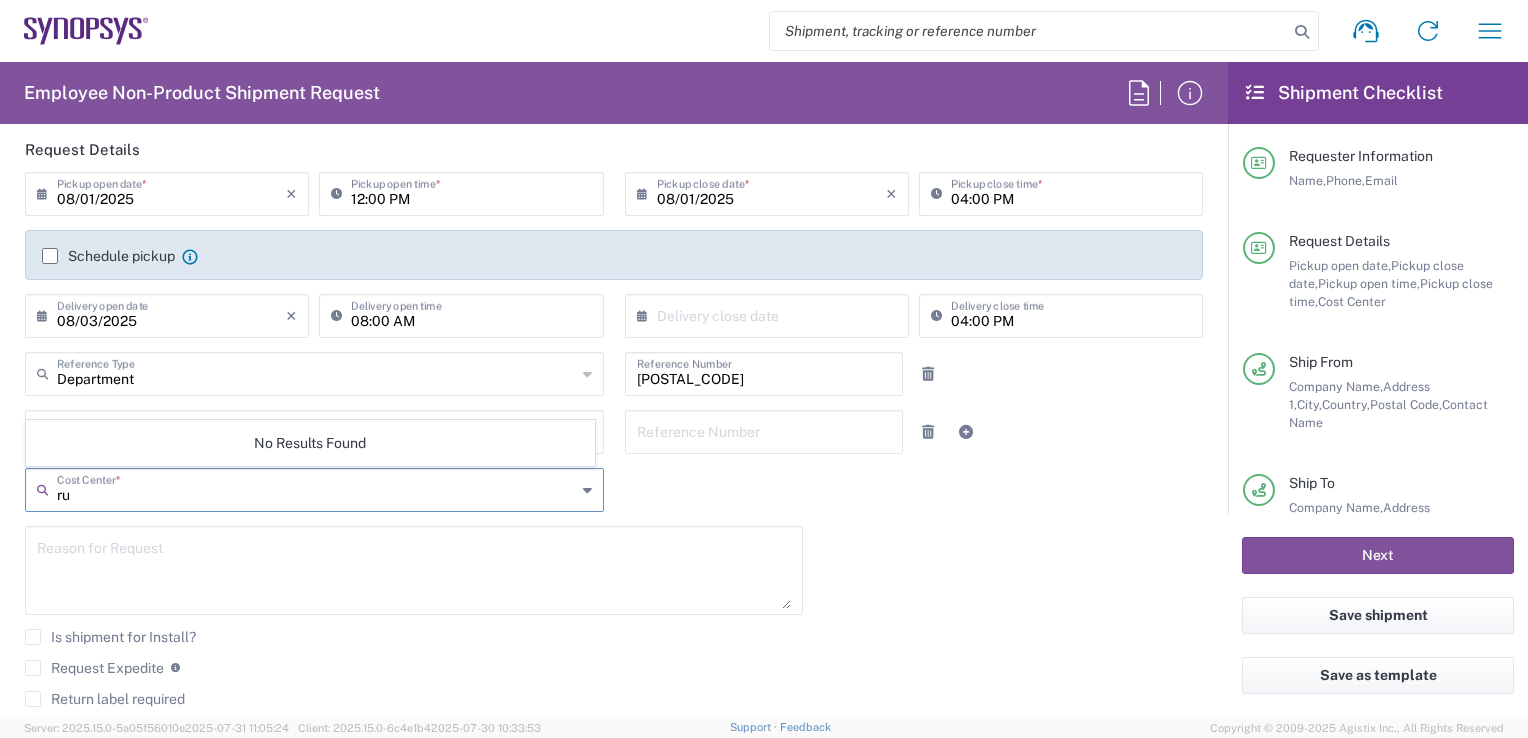 type on "r" 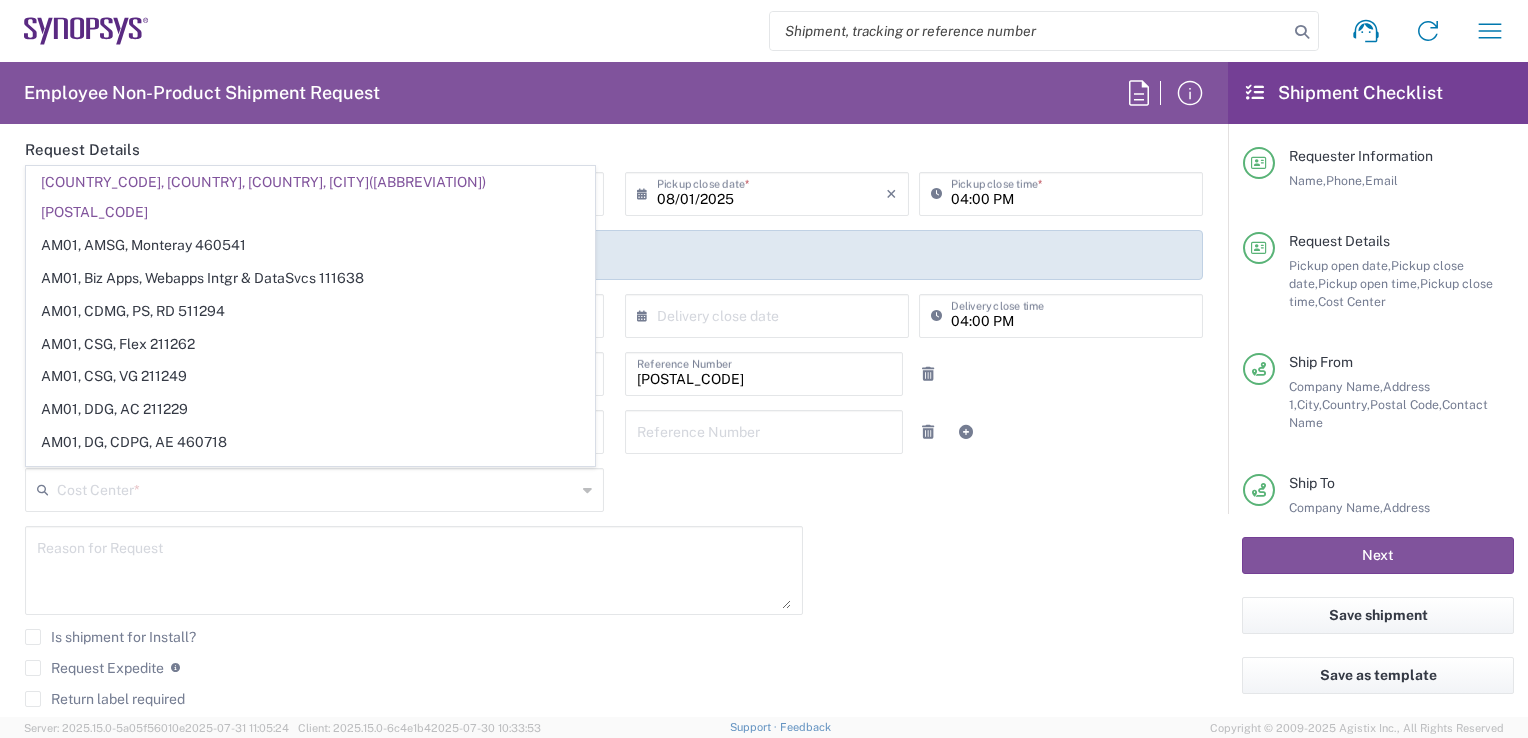 click on "Is shipment for Install?" 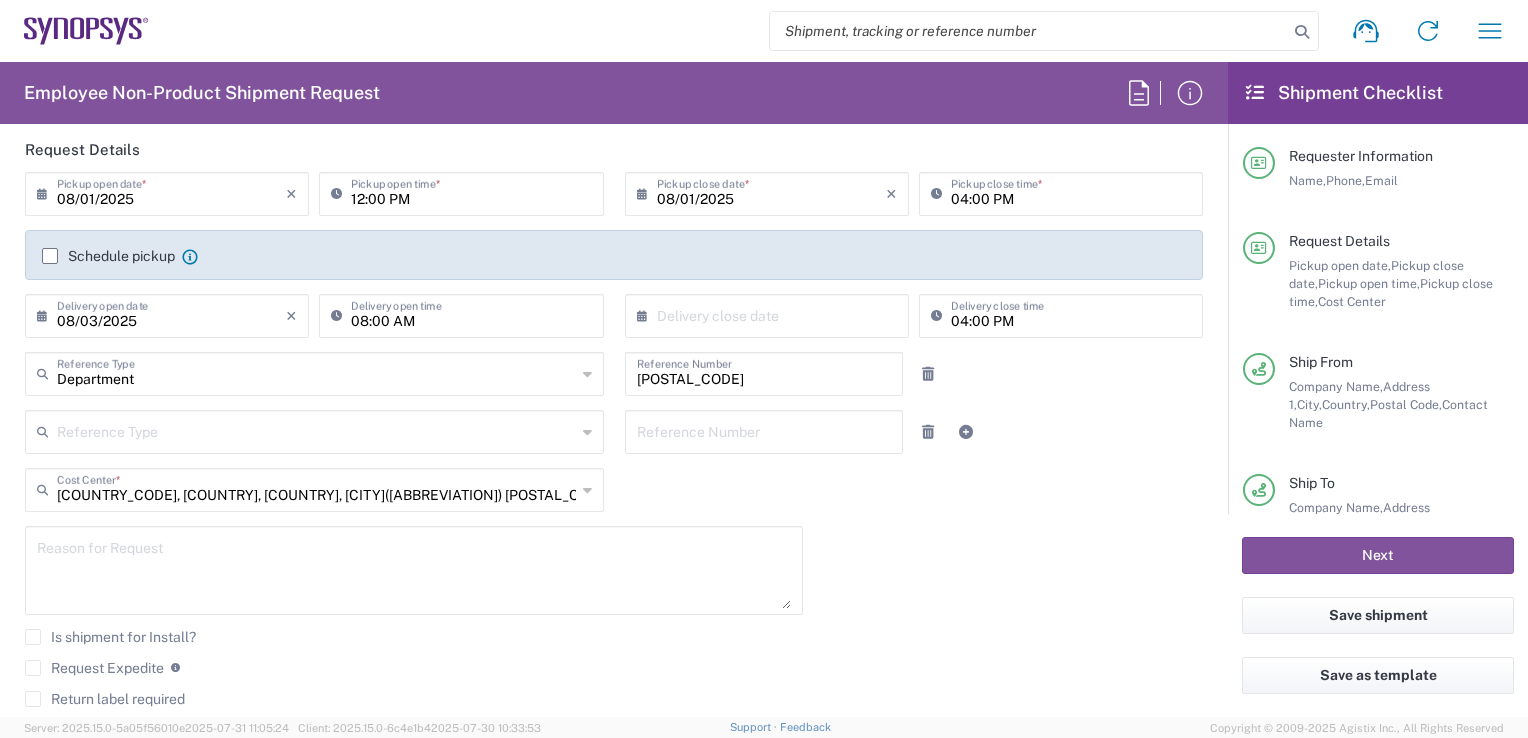 click on "08/01/2025 ×  Pickup open date  * Cancel Apply 12:00 PM  Pickup open time  * 08/01/2025 ×  Pickup close date  * Cancel Apply 04:00 PM  Pickup close time  *  Schedule pickup  When scheduling a pickup please be sure to meet the following criteria:
1. Pickup window should start at least 2 hours after current time.
2.Pickup window needs to be at least 2 hours.
3.Pickup close time should not exceed business hours.
08/03/2025 ×  Delivery open date  Cancel Apply 08:00 AM  Delivery open time  ×  Delivery close date  Cancel Apply 04:00 PM  Delivery close time  Department  Reference Type  Department Customer Ref Invoice Number Purchase Order RMA 111029  Reference Number   Reference Type  Customer Ref Department Invoice Number Purchase Order RMA  Reference Number  FR65, FAC, FR65, Wissous(EVE) 111029  Cost Center  * FR65, FAC, FR65, Wissous(EVE) 111029 AM01, AMSG, Monteray 460541 AM01, Biz Apps, Webapps Intgr & DataSvcs 111638 AM01, CDMG, PS, RD 511294 AM01, CSG, Flex 211262 AM01, CSG, VG 211249  Message" 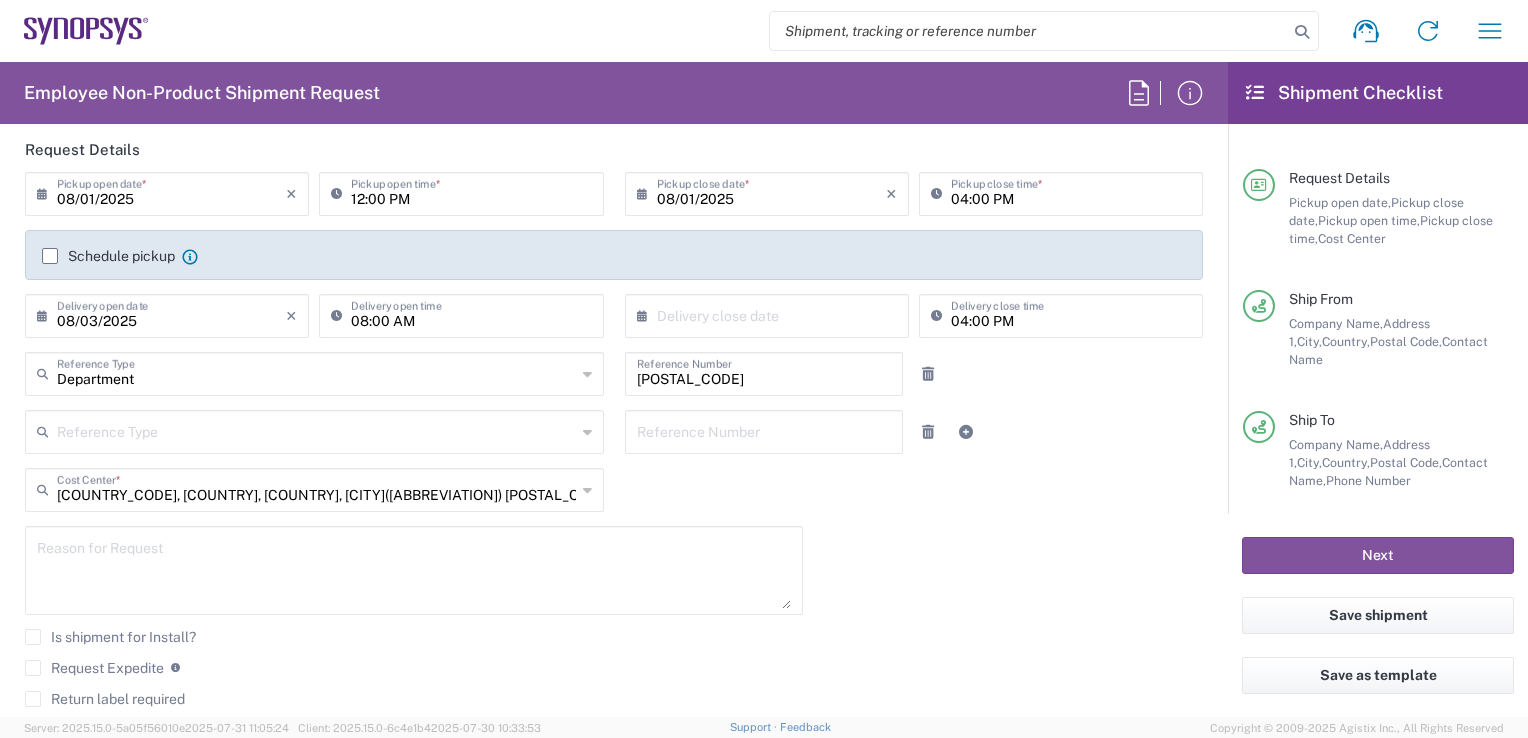 scroll, scrollTop: 59, scrollLeft: 0, axis: vertical 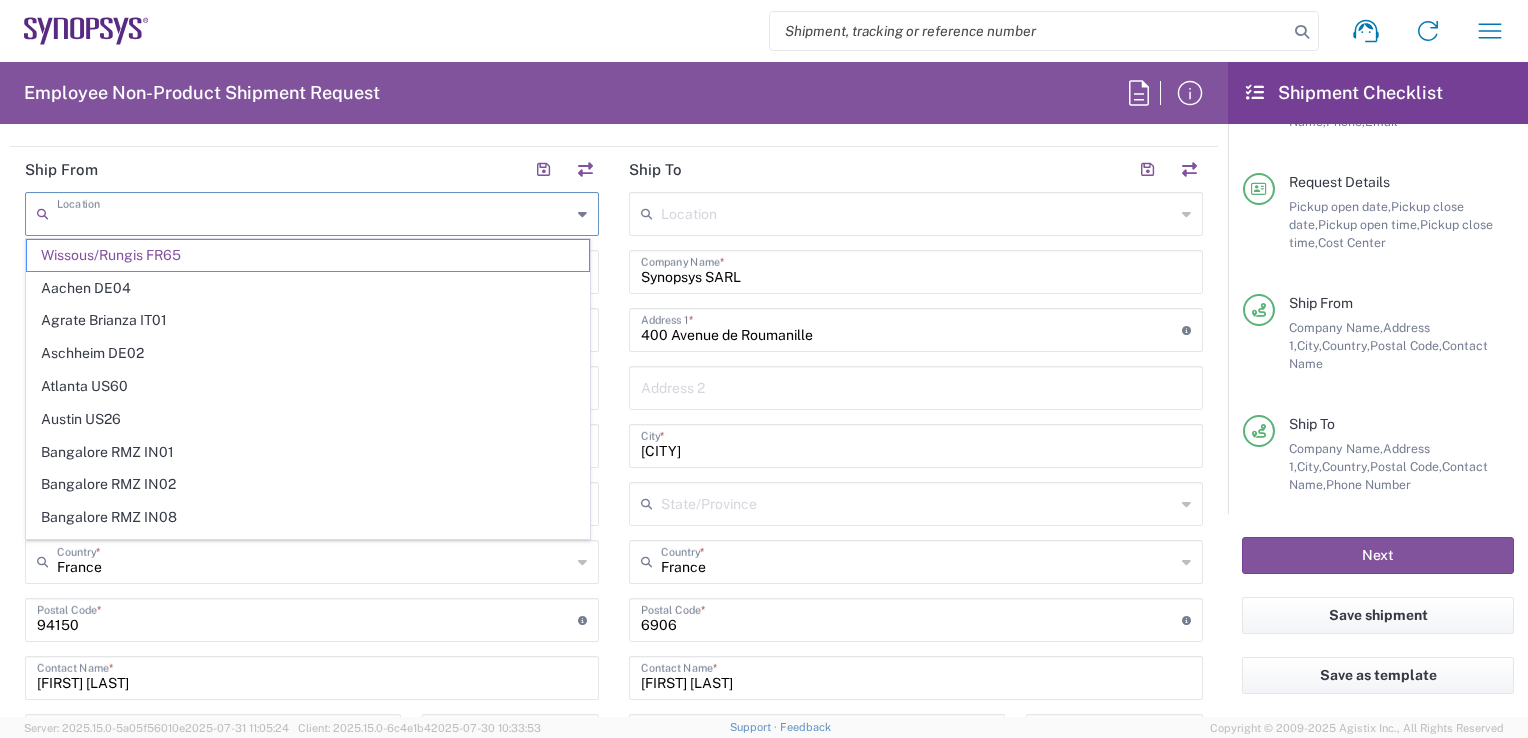 click at bounding box center [314, 212] 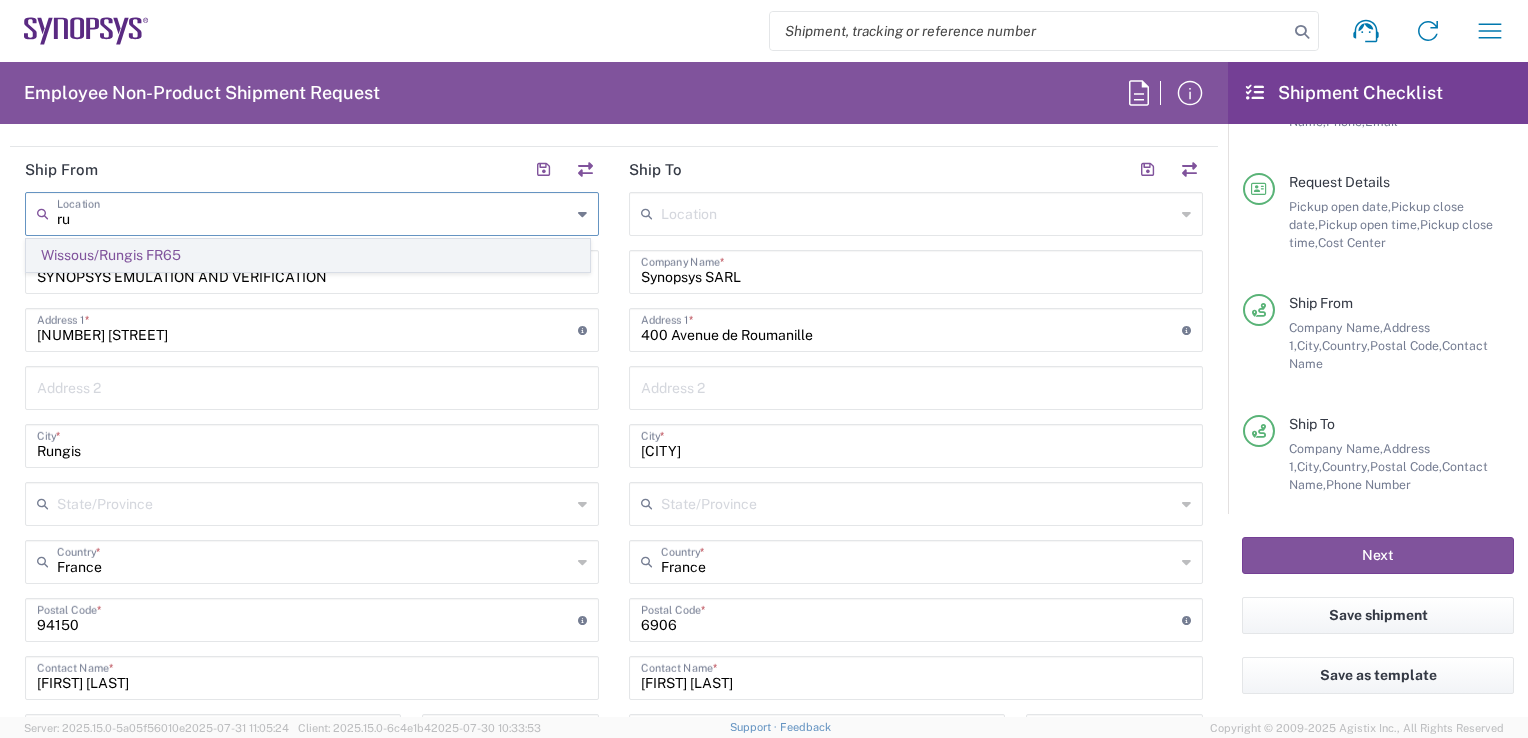 type on "ru" 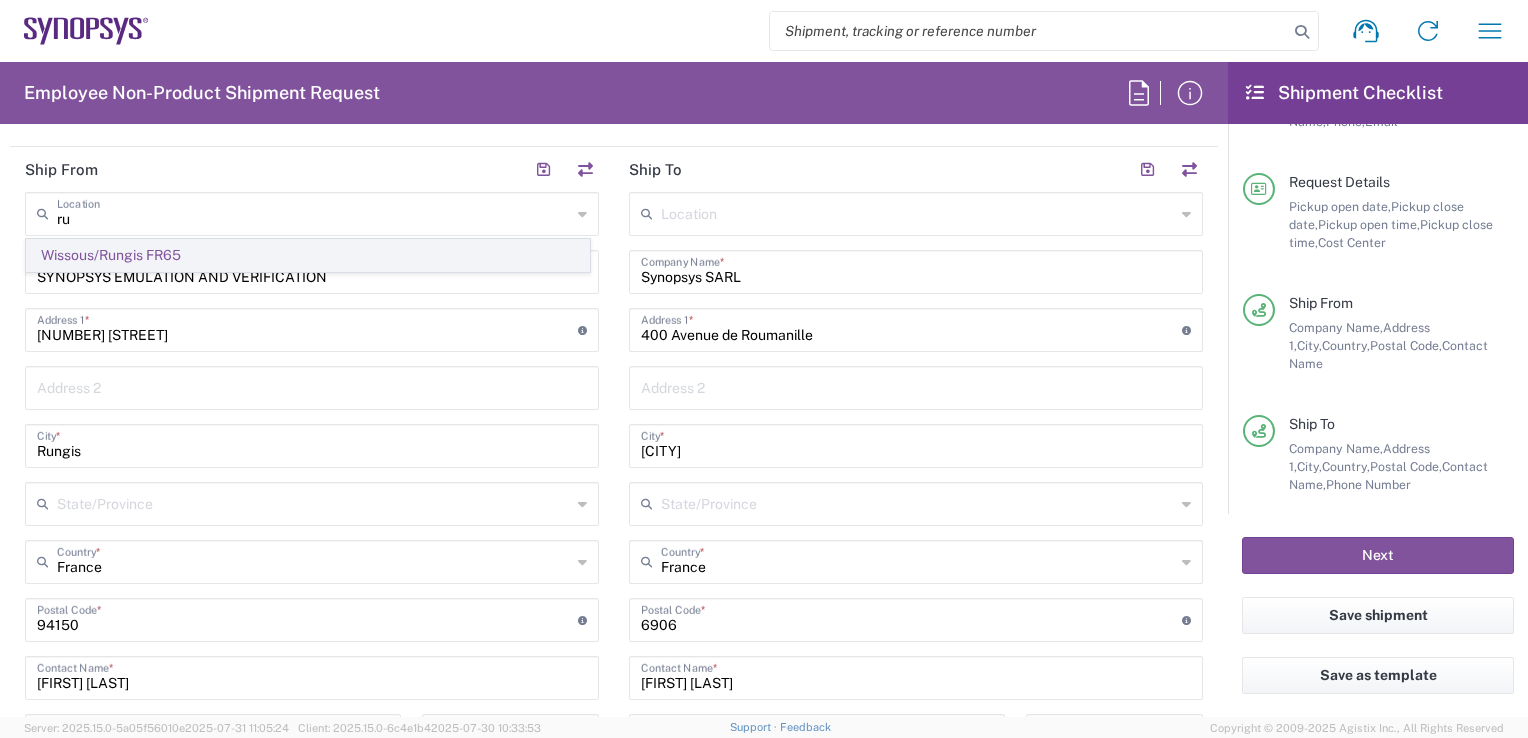 click on "Wissous/Rungis FR65" 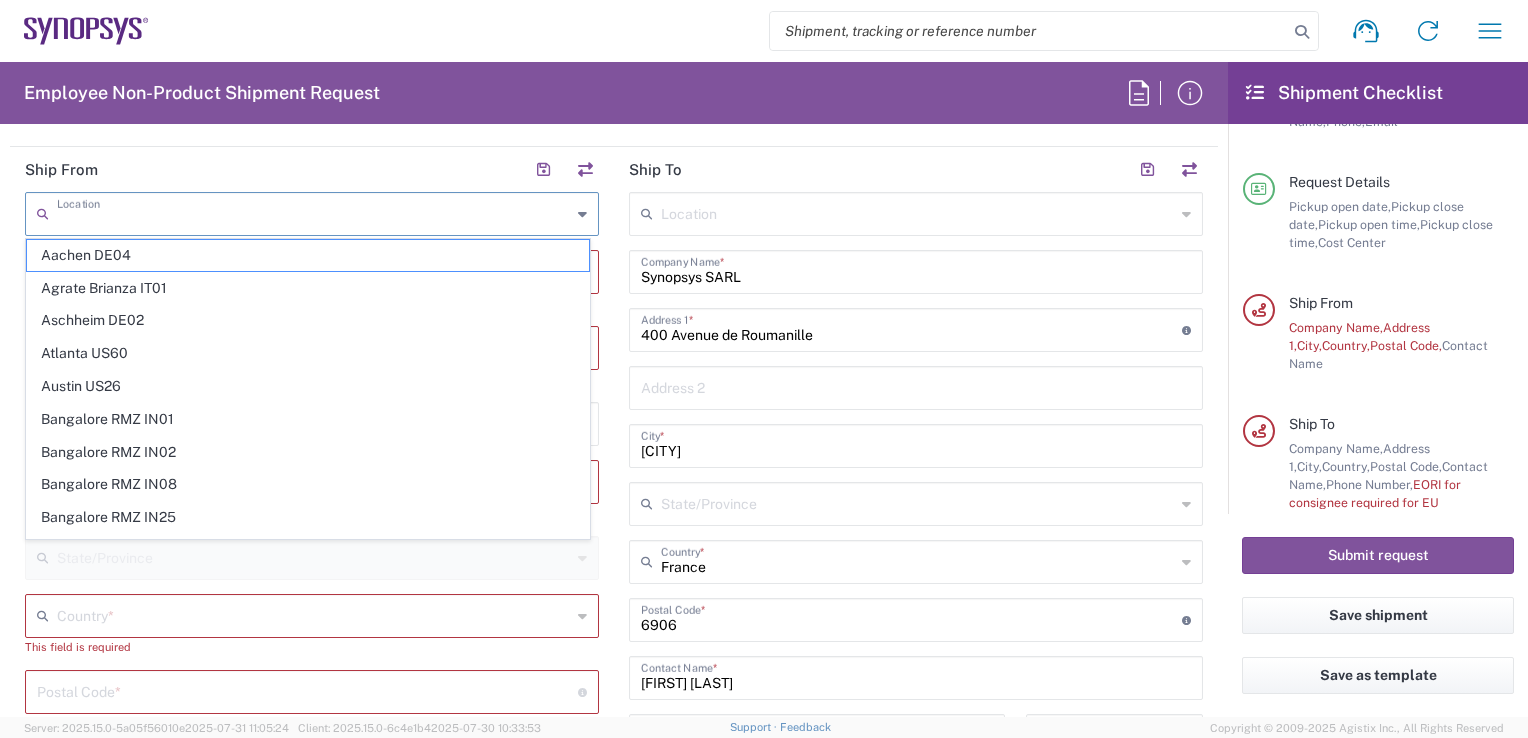 click at bounding box center (314, 212) 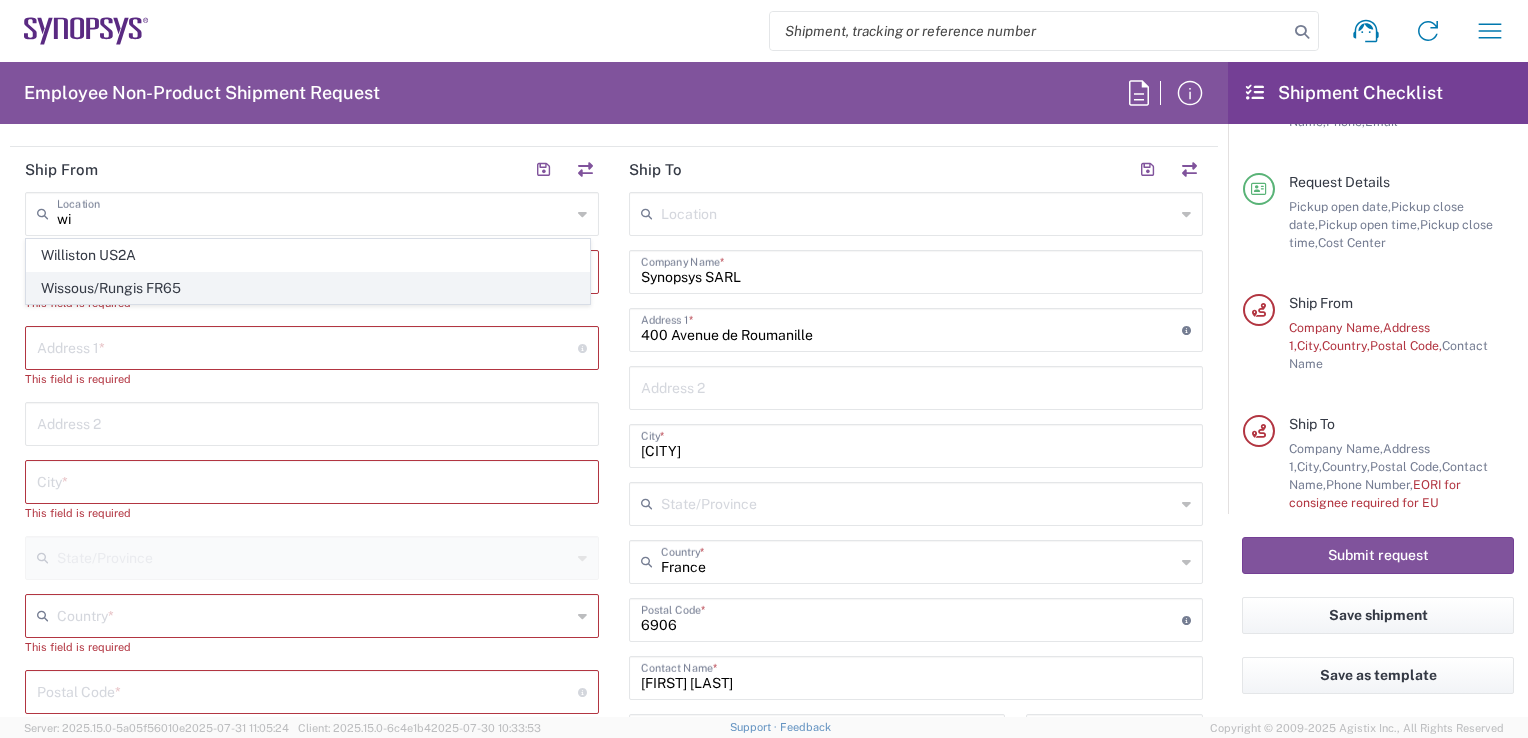 click on "Wissous/Rungis FR65" 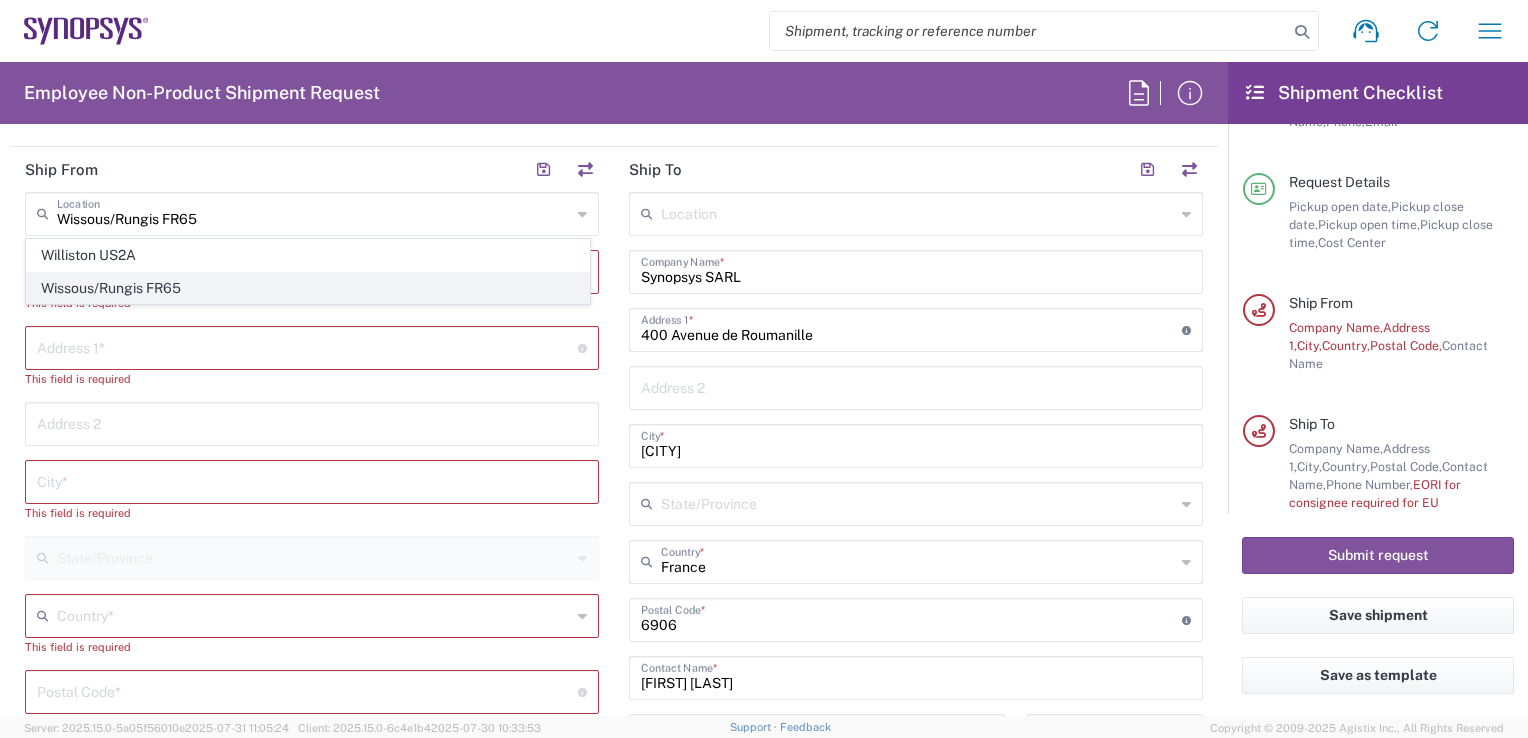 type on "SYNOPSYS EMULATION AND VERIFICATION" 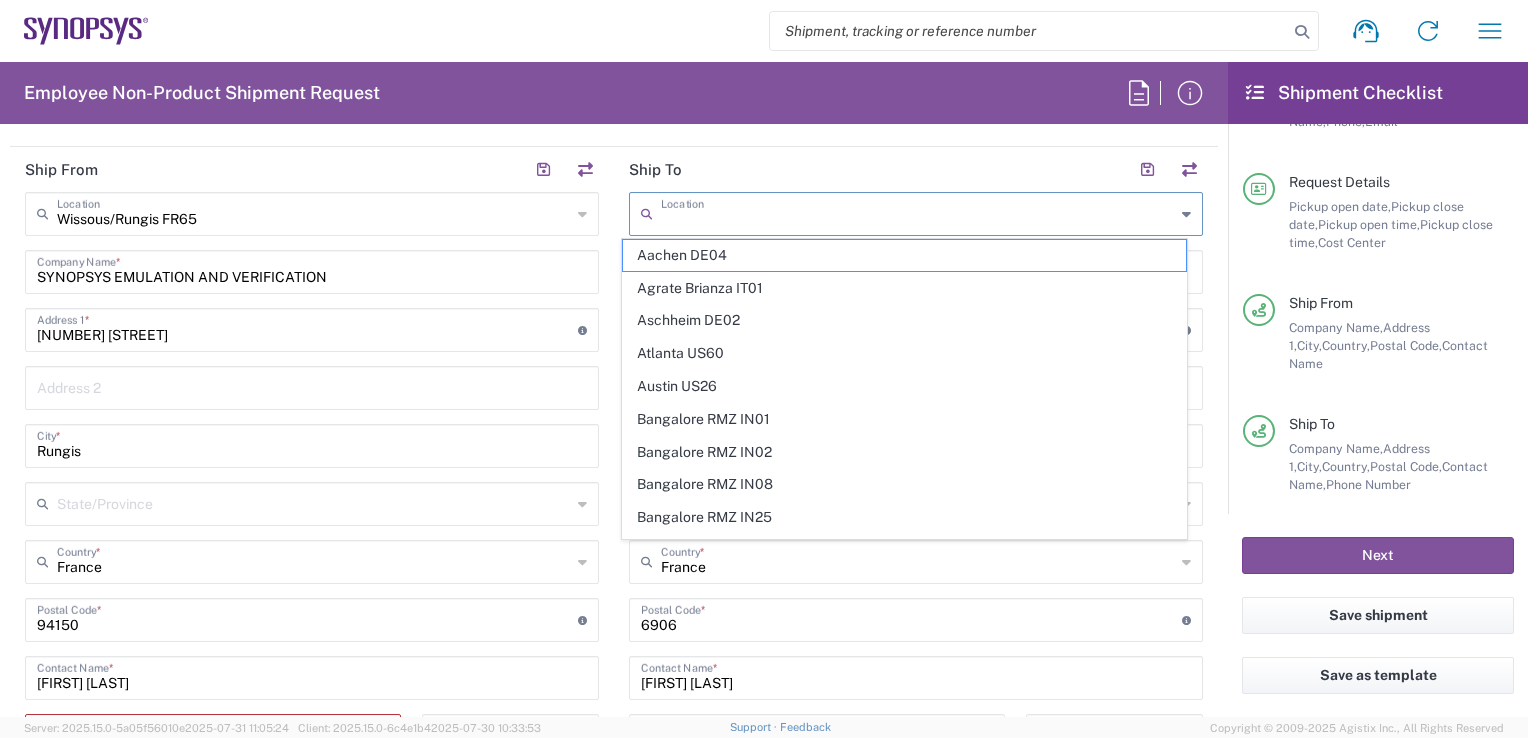 click at bounding box center [918, 212] 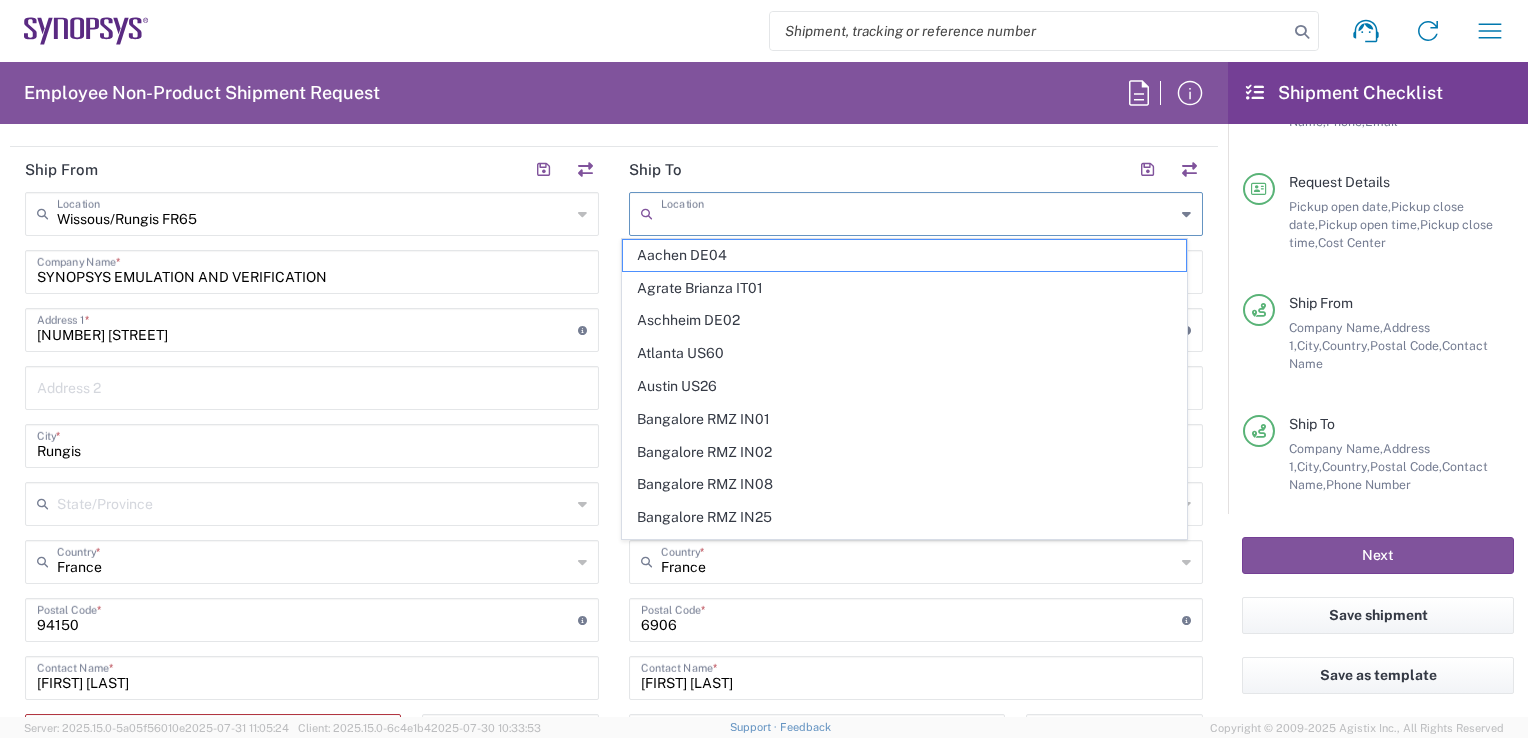 paste on "SOPHIA" 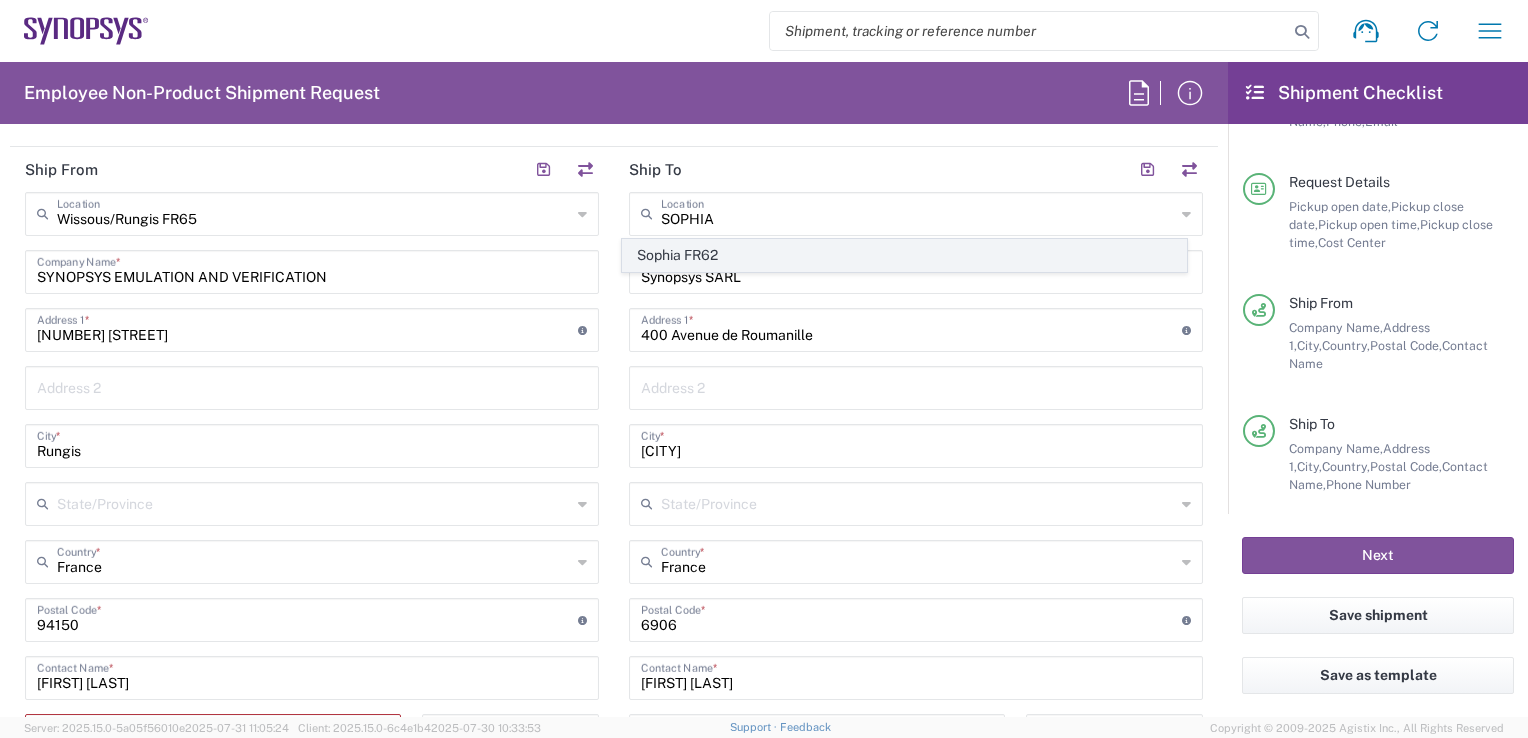 click on "Sophia FR62" 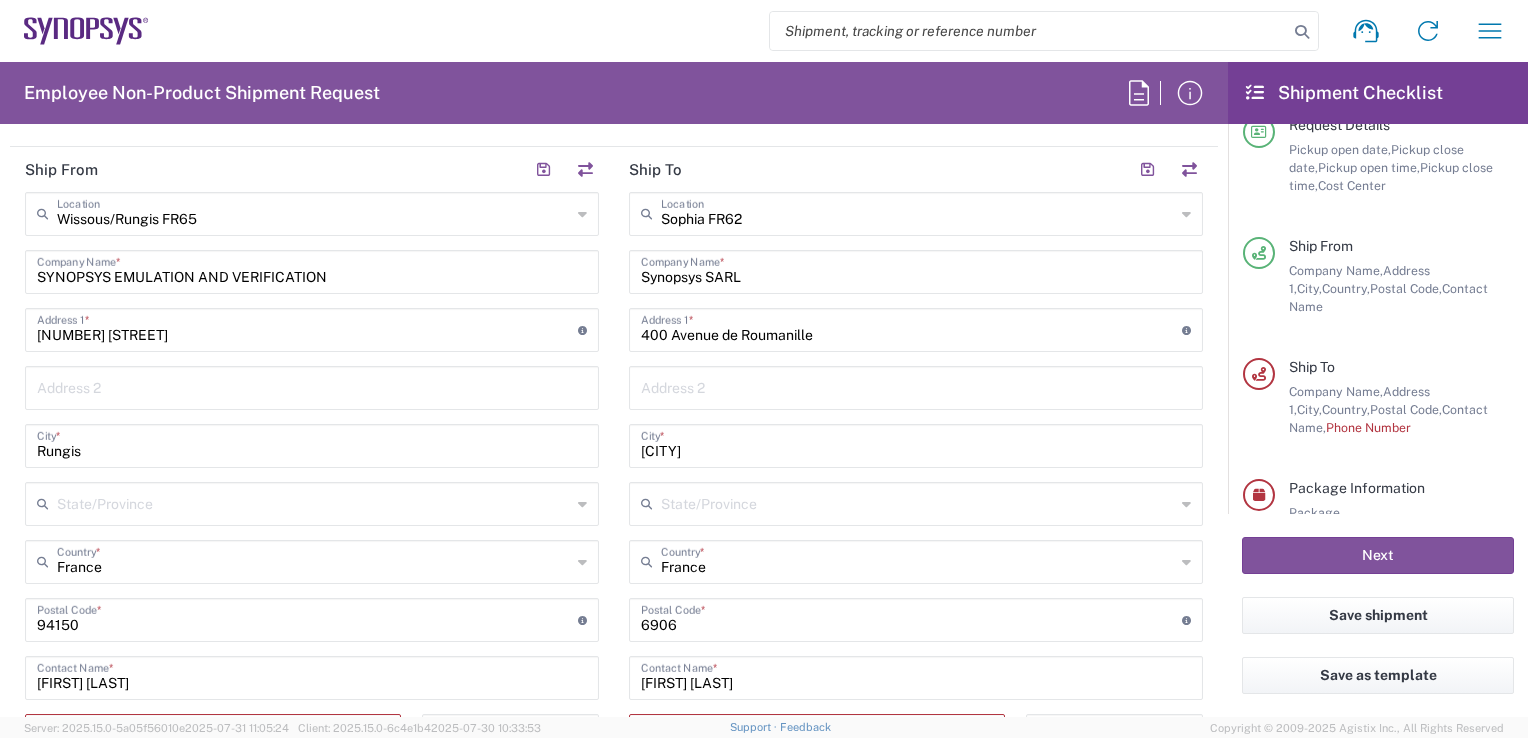 scroll, scrollTop: 118, scrollLeft: 0, axis: vertical 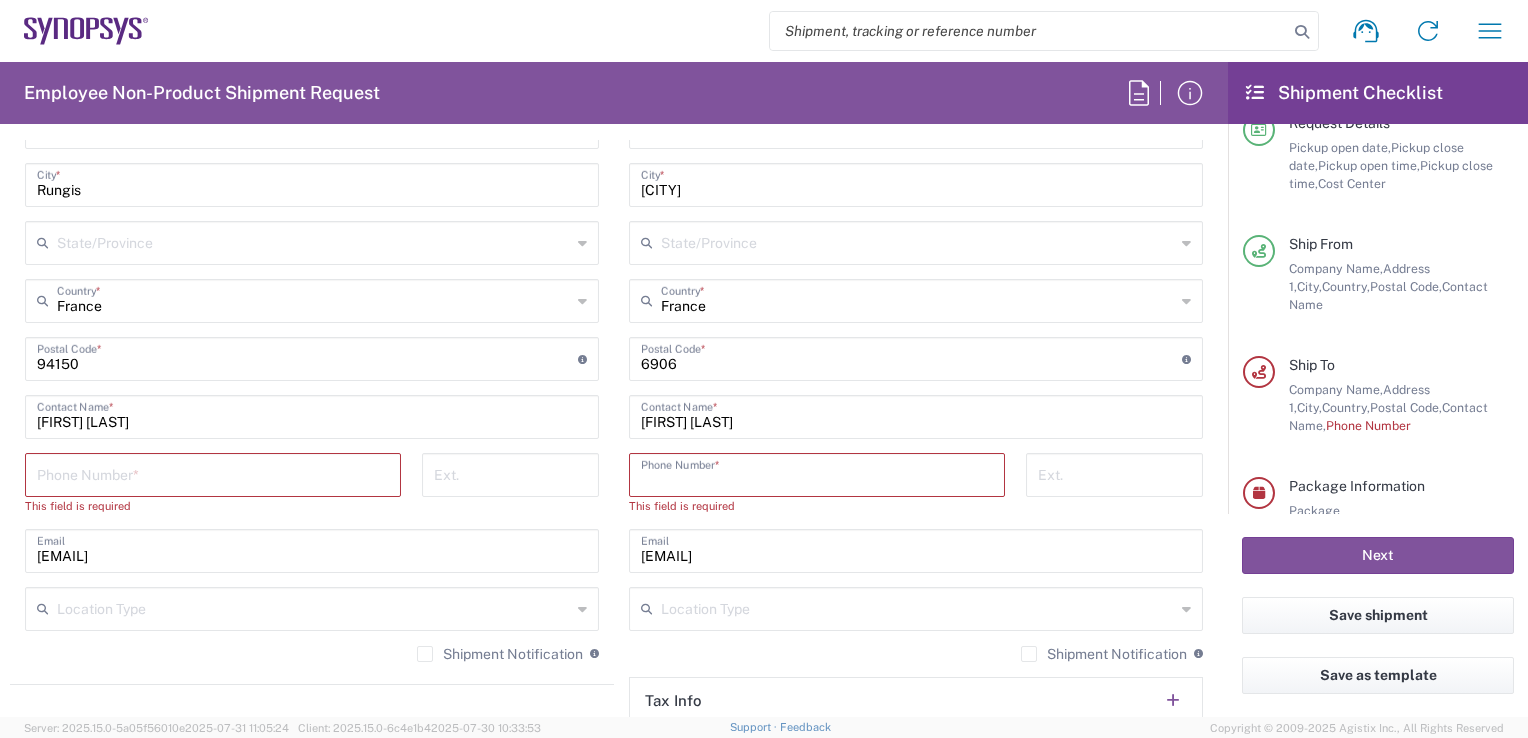 click at bounding box center [817, 473] 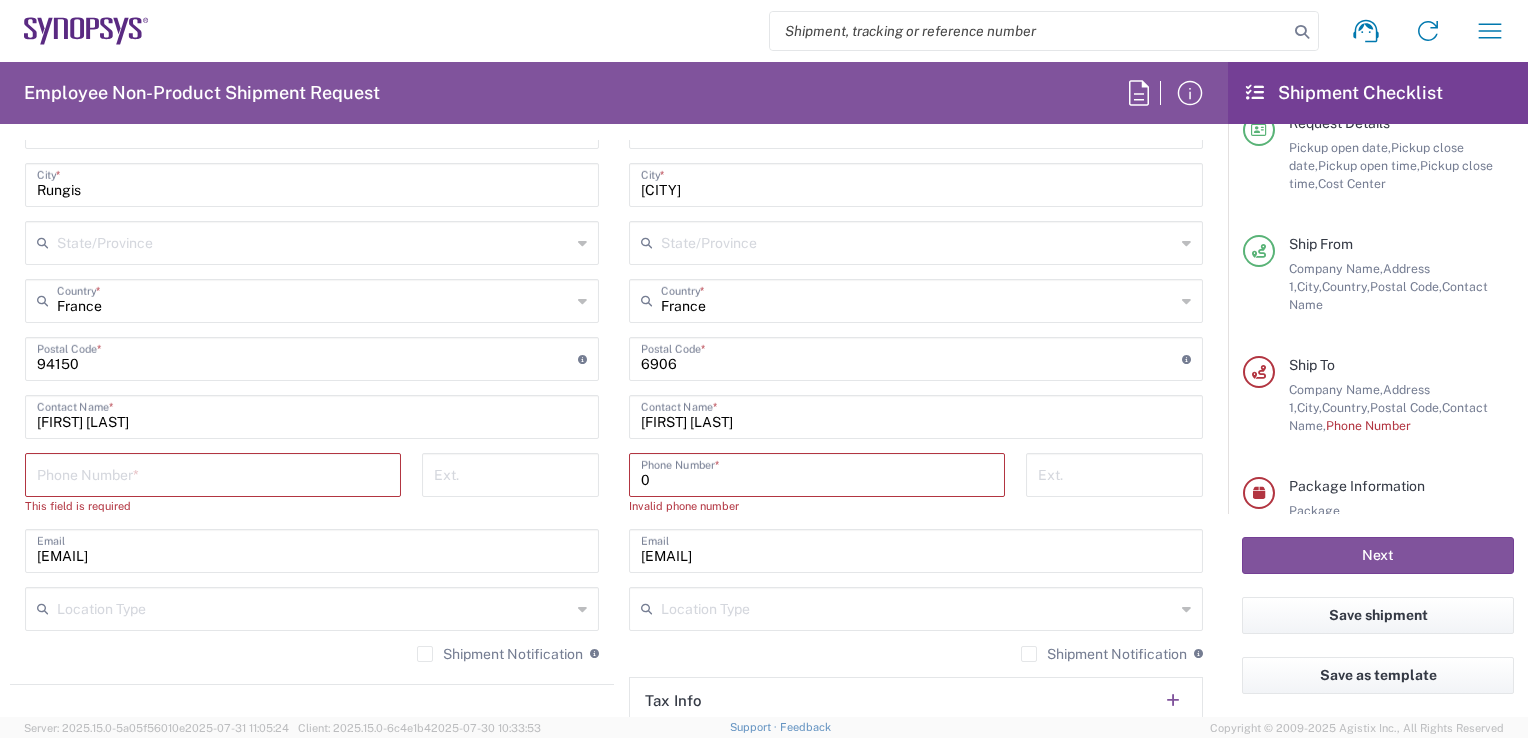paste on "678098699" 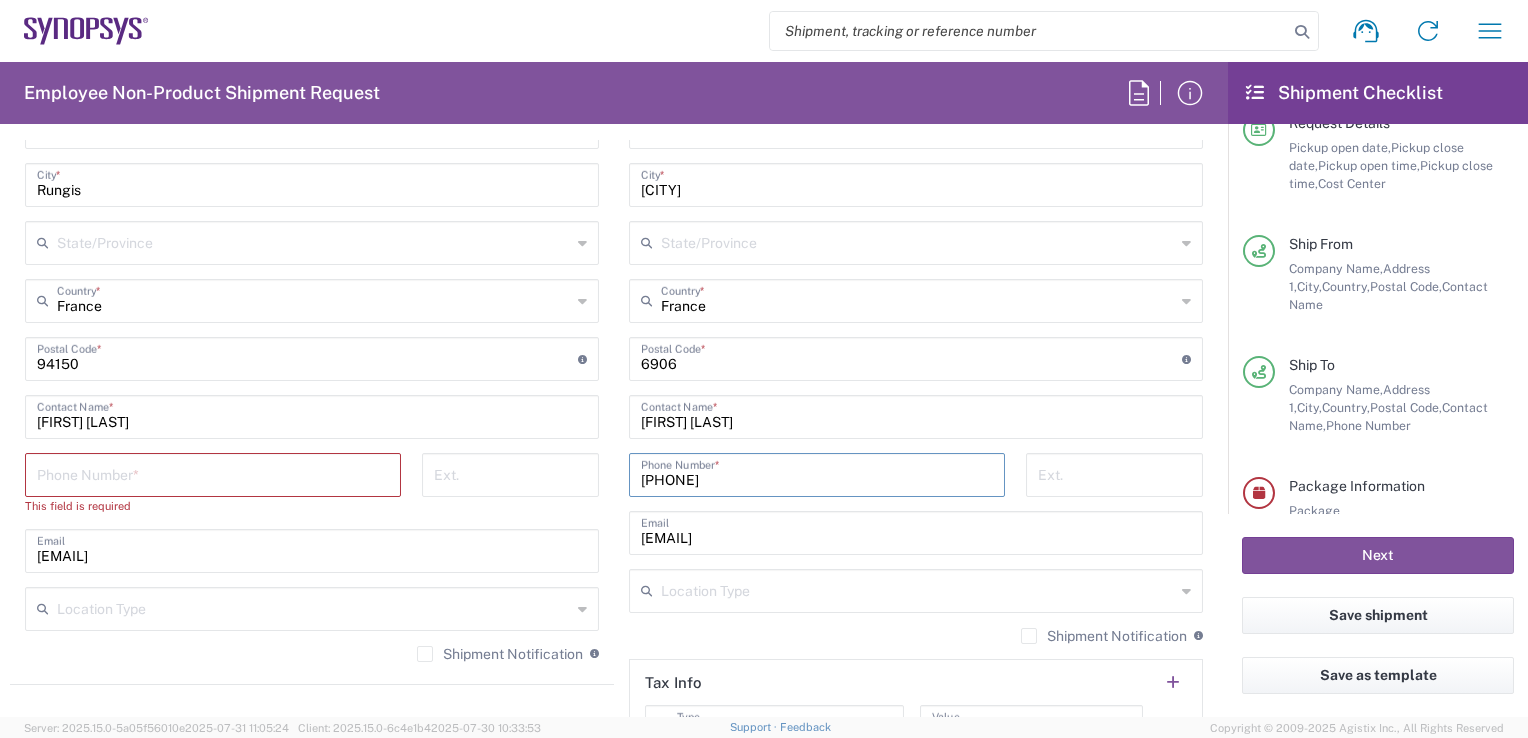 type on "0678098699" 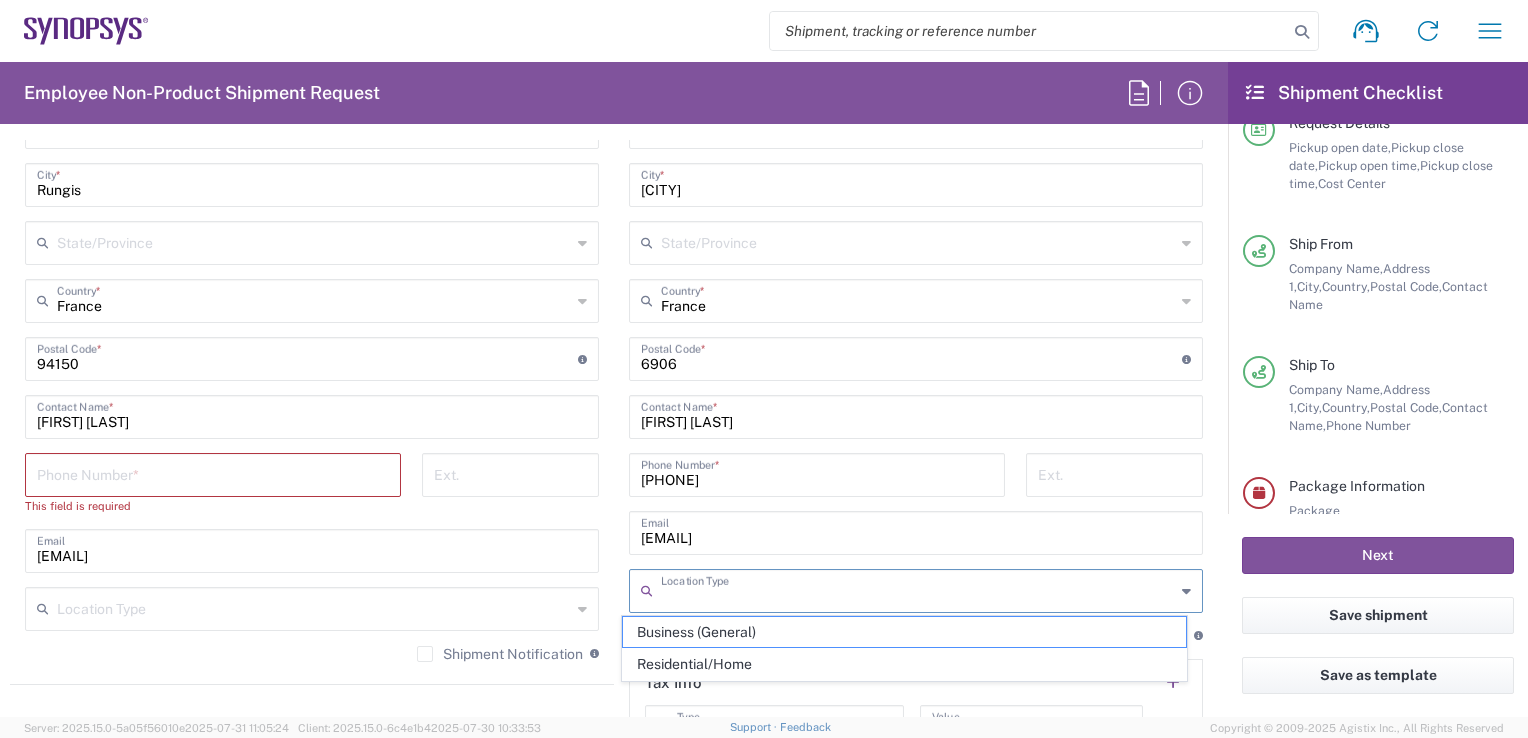 click at bounding box center [918, 589] 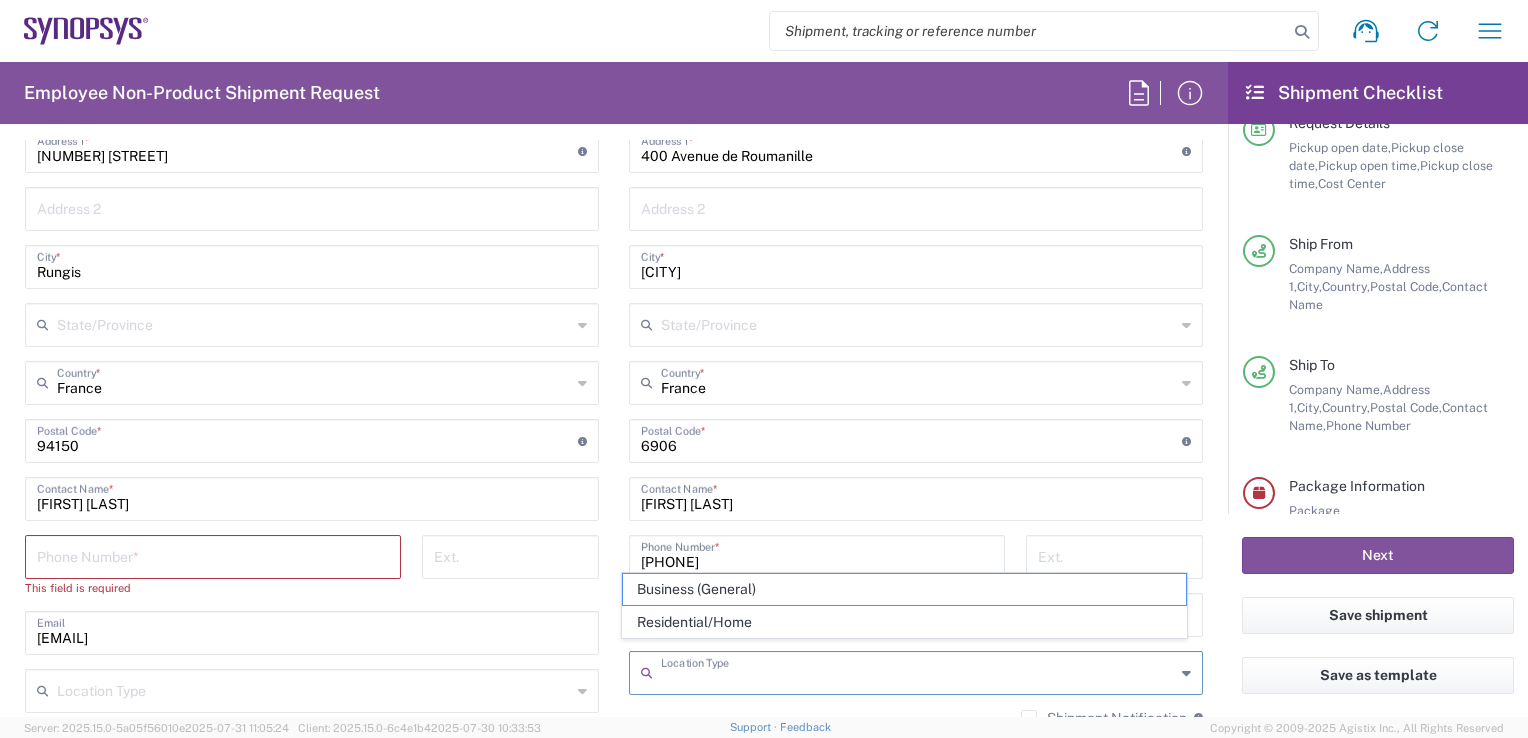 scroll, scrollTop: 1051, scrollLeft: 0, axis: vertical 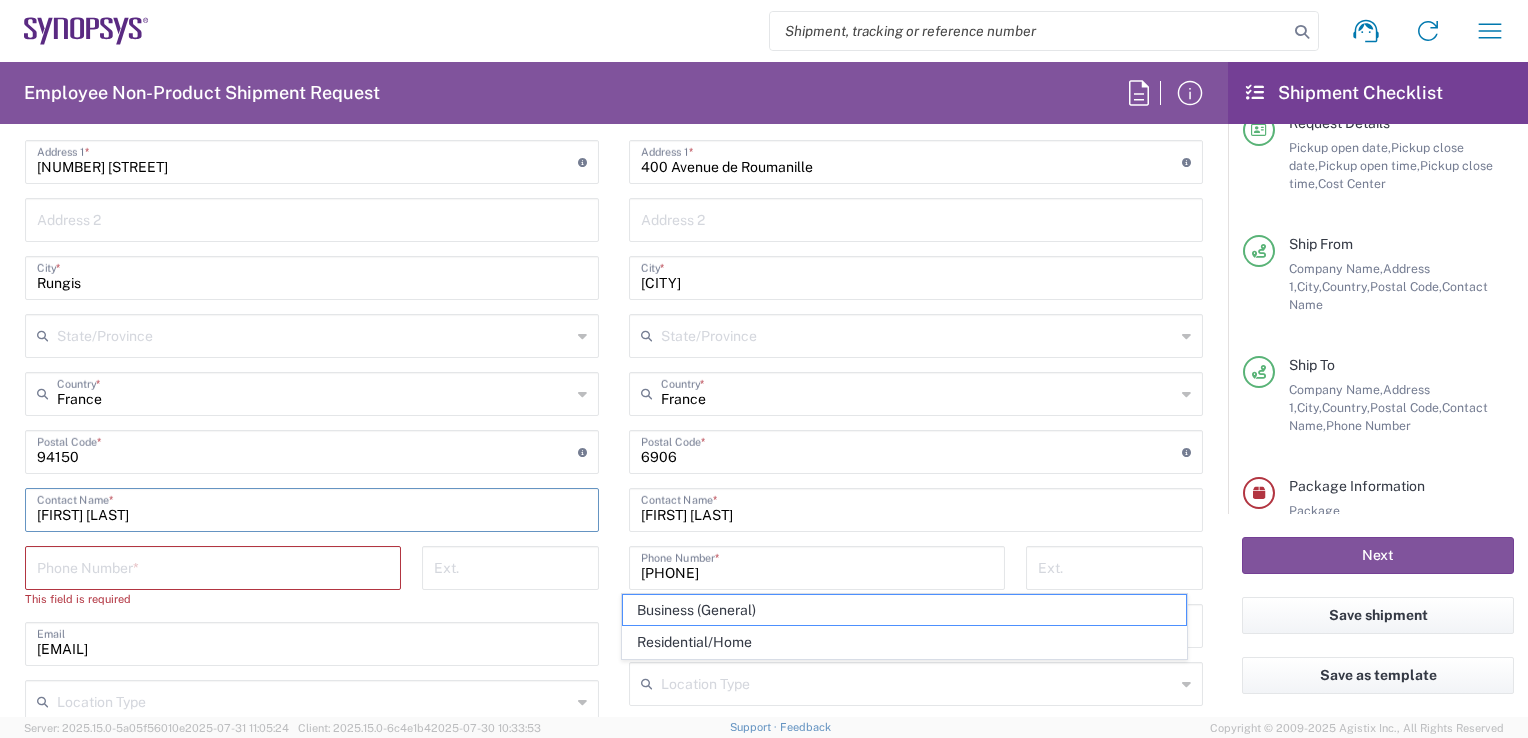 click on "Sabrina Shahreen" at bounding box center [312, 508] 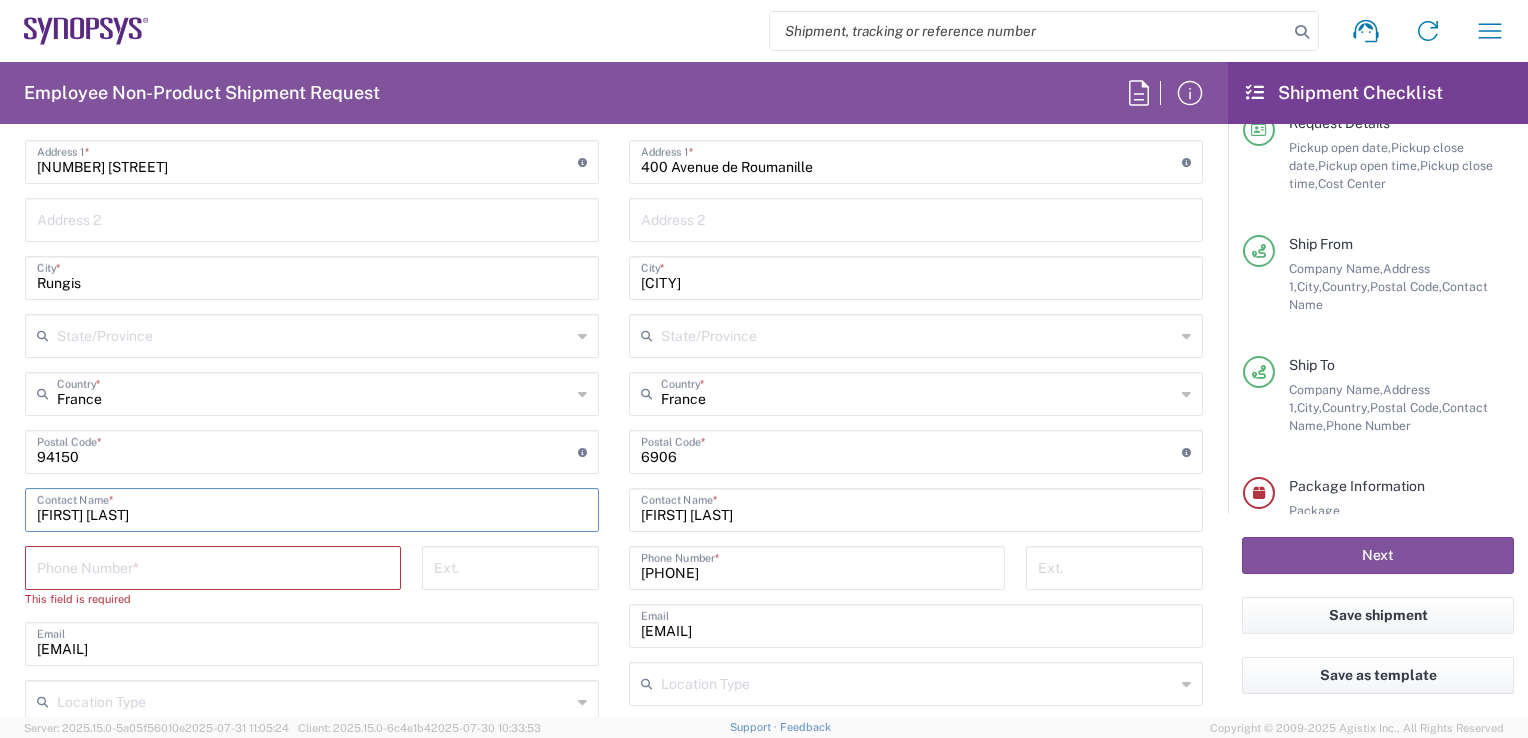 click on "Sabrina Shahreen" at bounding box center [312, 508] 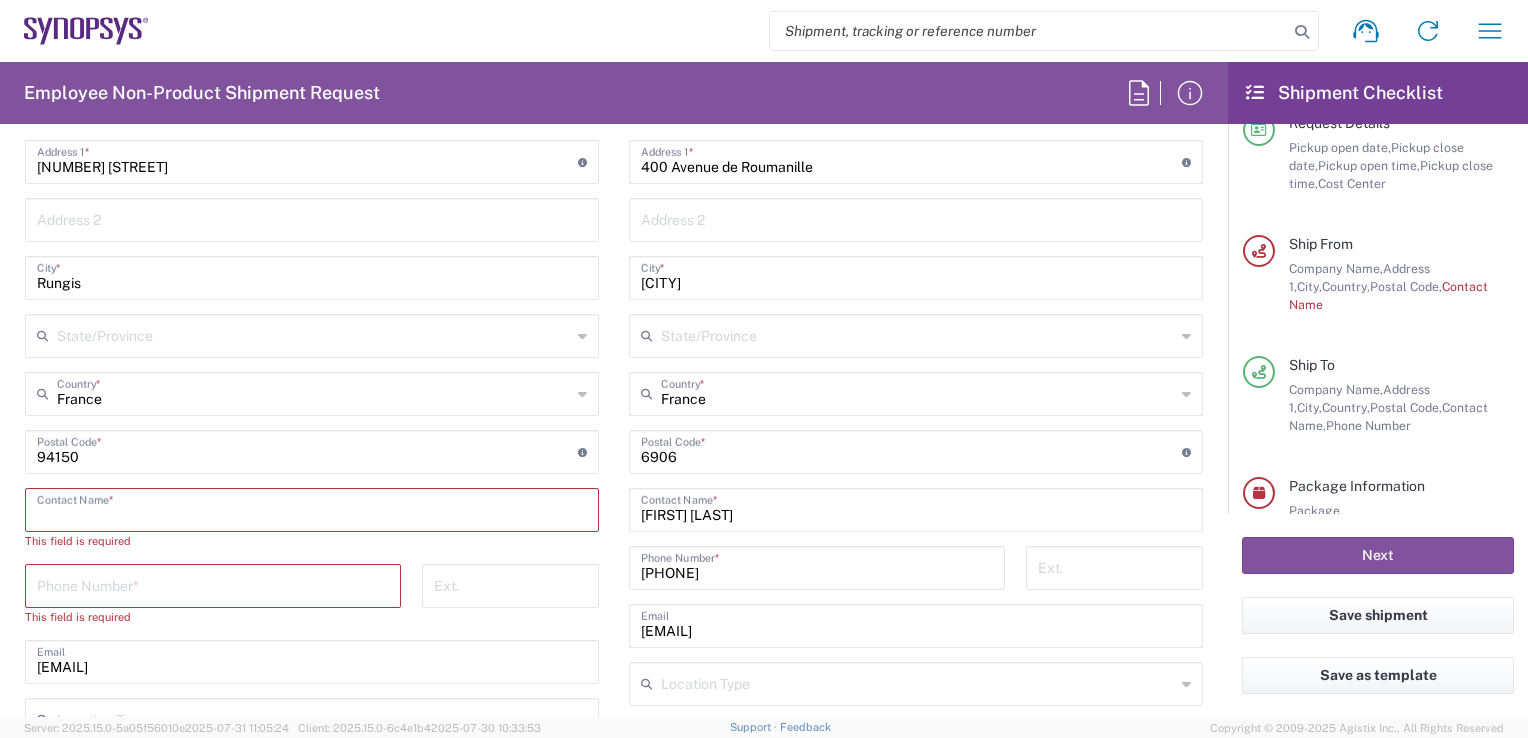 type on "K" 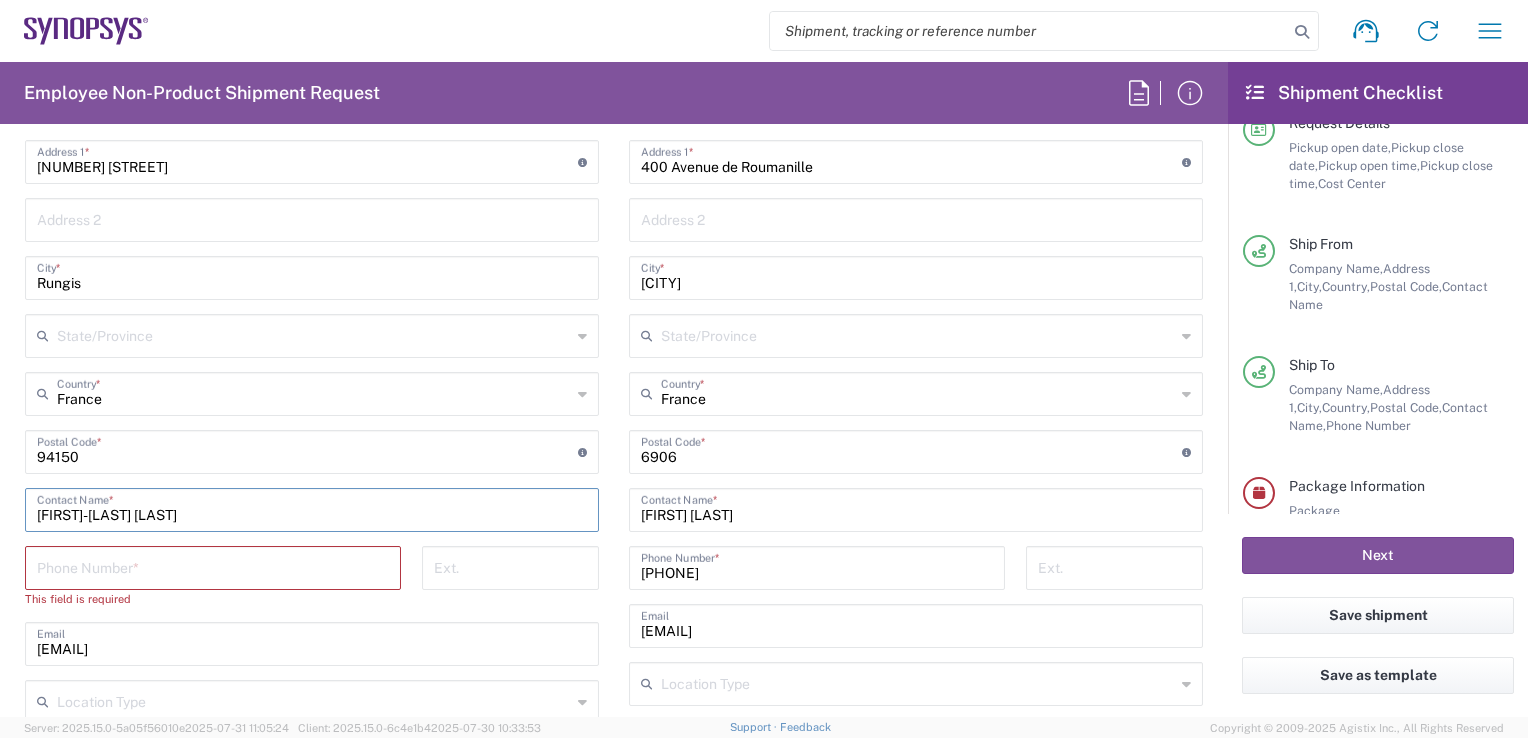 type on "JEAN-FRANçois kodjo" 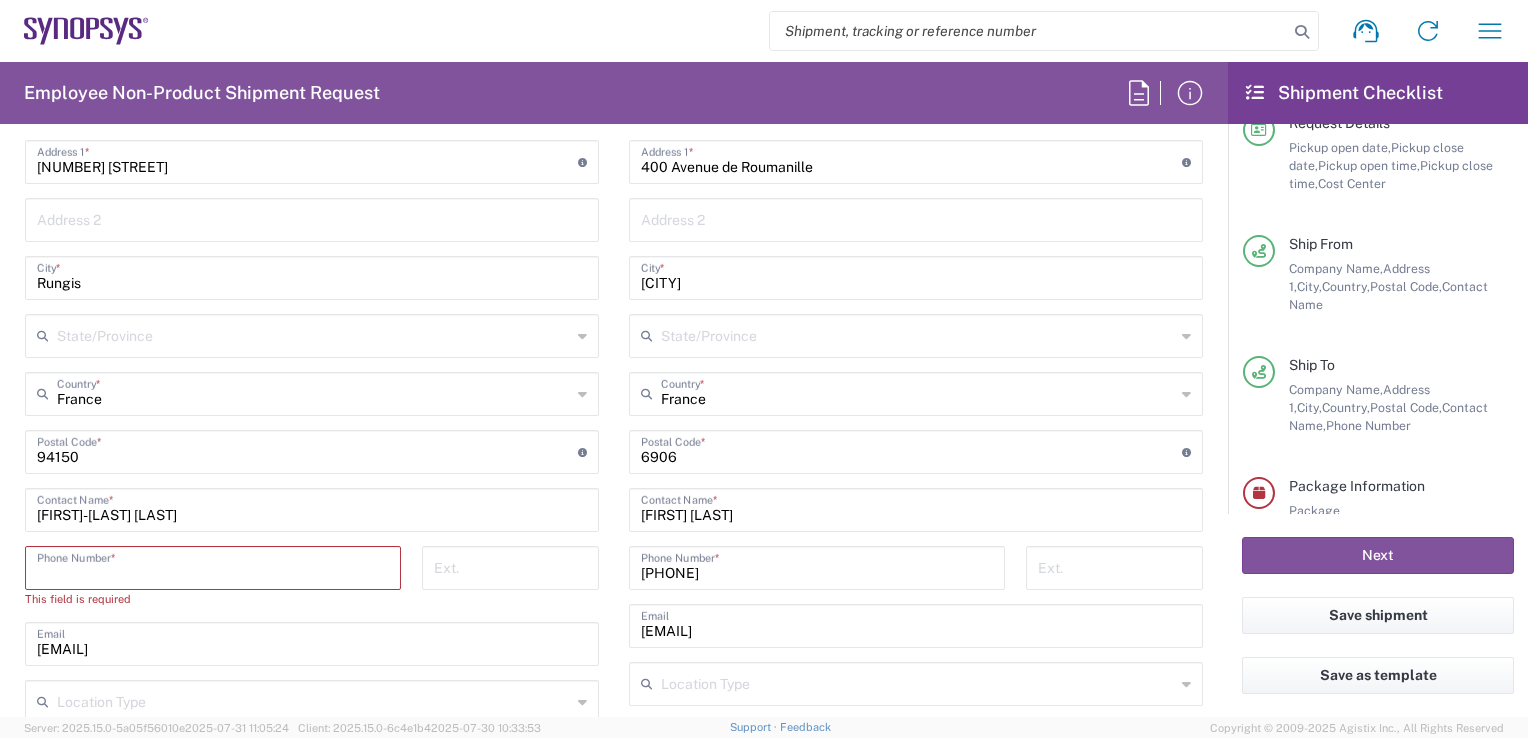 click at bounding box center (213, 566) 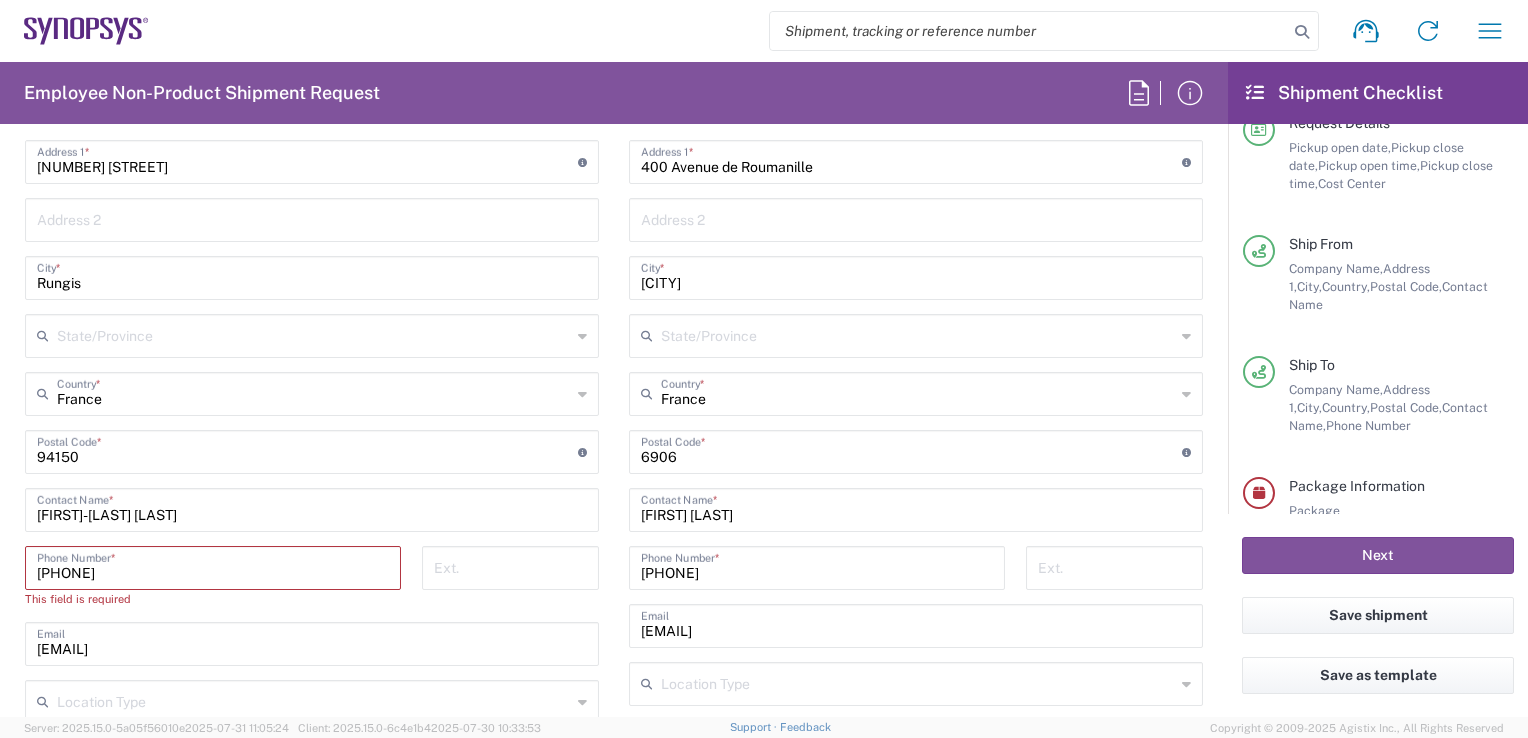 type on "Small Box" 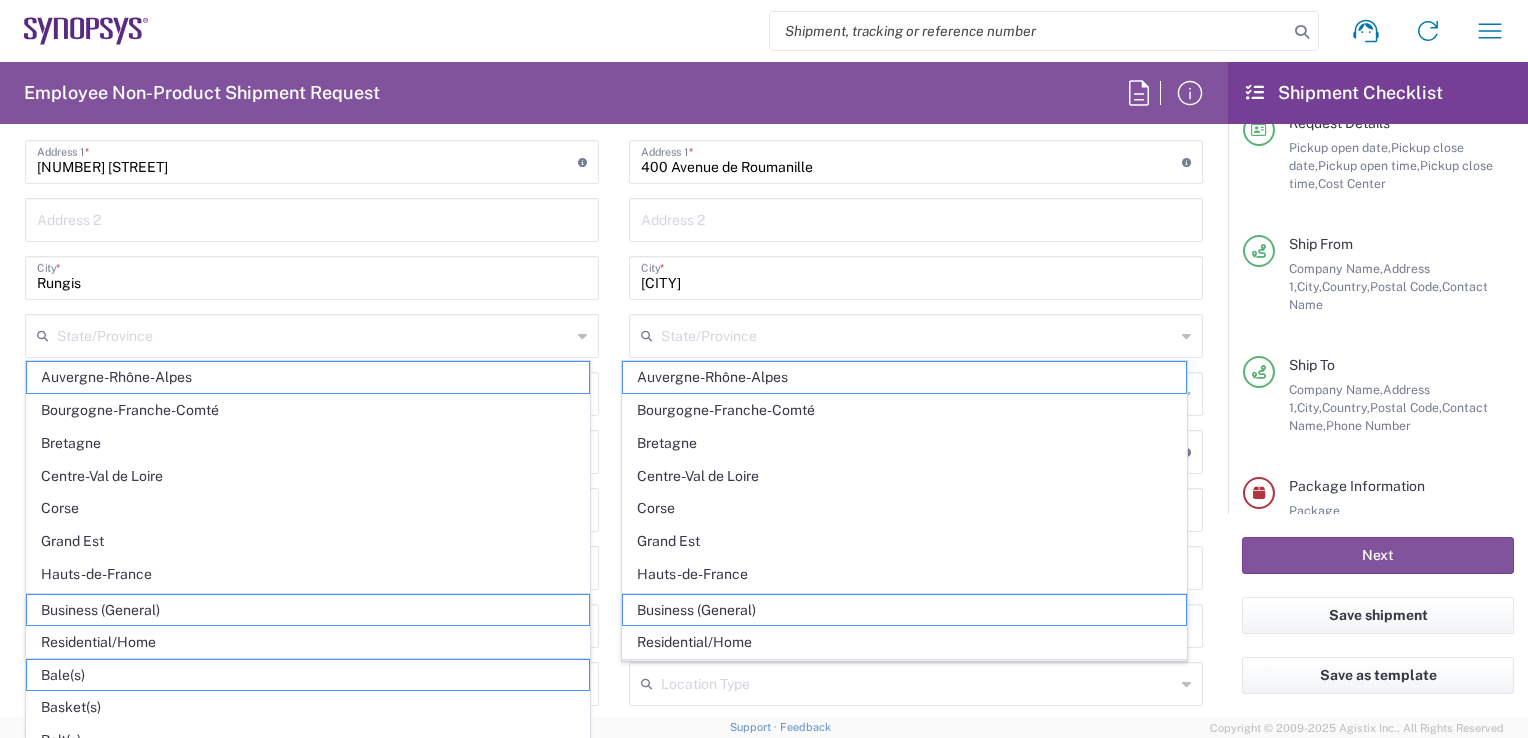 click on "Shipment request
Shipment tracking
Employee non-product shipment request
My shipments
Address book
My profile
Logout  Employee Non-Product Shipment Request
Requester Information  jean-François  kodjo  Name  * 06 47 46 00 72  Phone  * kodjo@synopsys.com  Email  *  Name (on behalf of)  Expedite requests must include authorized approver as "on behalf of" 0647460072  Phone (on behalf of)  kodjo@synopsys.com  Email (on behalf of)   Request Details  08/01/2025 ×  Pickup open date  * Cancel Apply 12:00 PM  Pickup open time  * 08/01/2025 ×  Pickup close date  * Cancel Apply 04:00 PM  Pickup close time  *  Schedule pickup  When scheduling a pickup please be sure to meet the following criteria:
1. Pickup window should start at least 2 hours after current time.
2.Pickup window needs to be at least 2 hours.
3.Pickup close time should not exceed business hours.
08/03/2025" at bounding box center (764, 369) 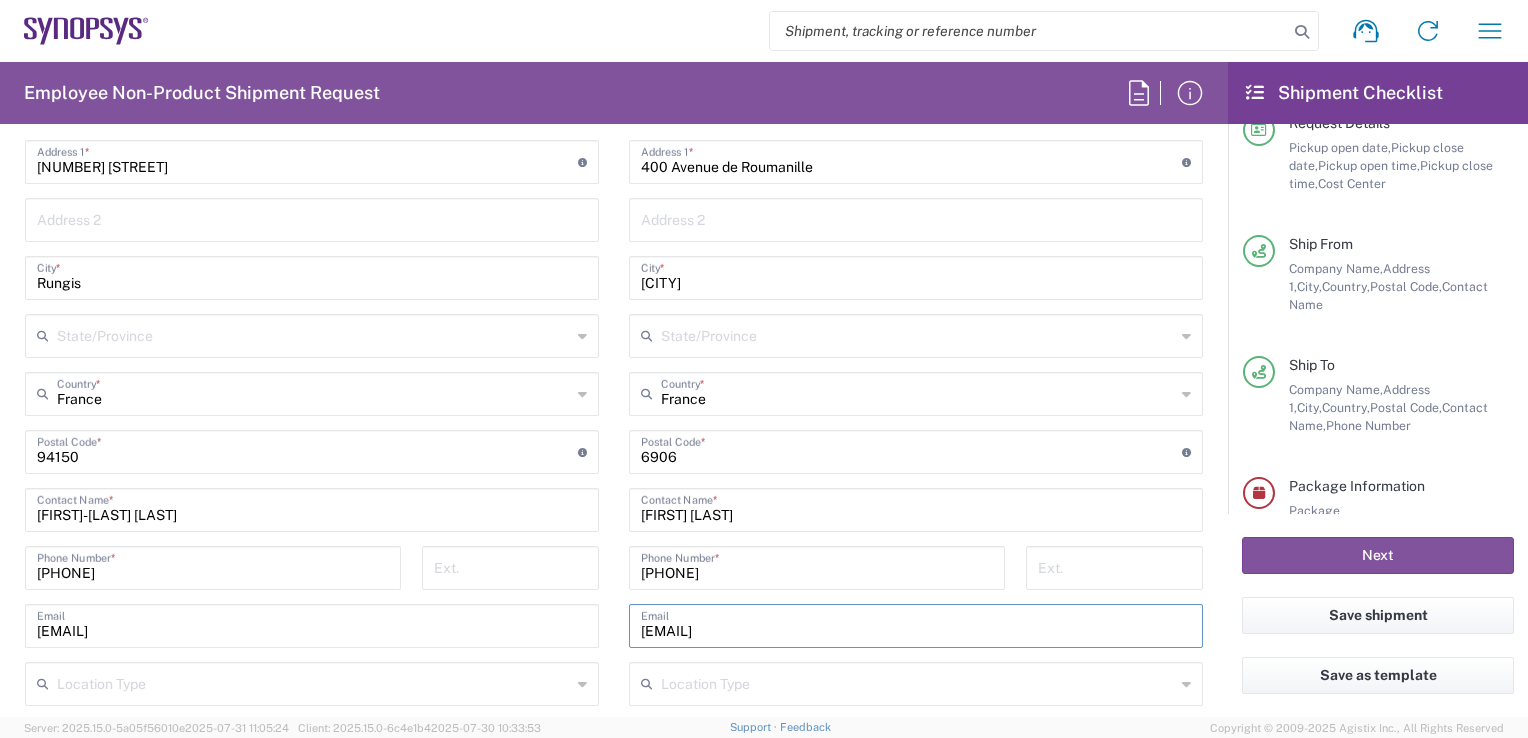 click on "[EMAIL]" at bounding box center [916, 624] 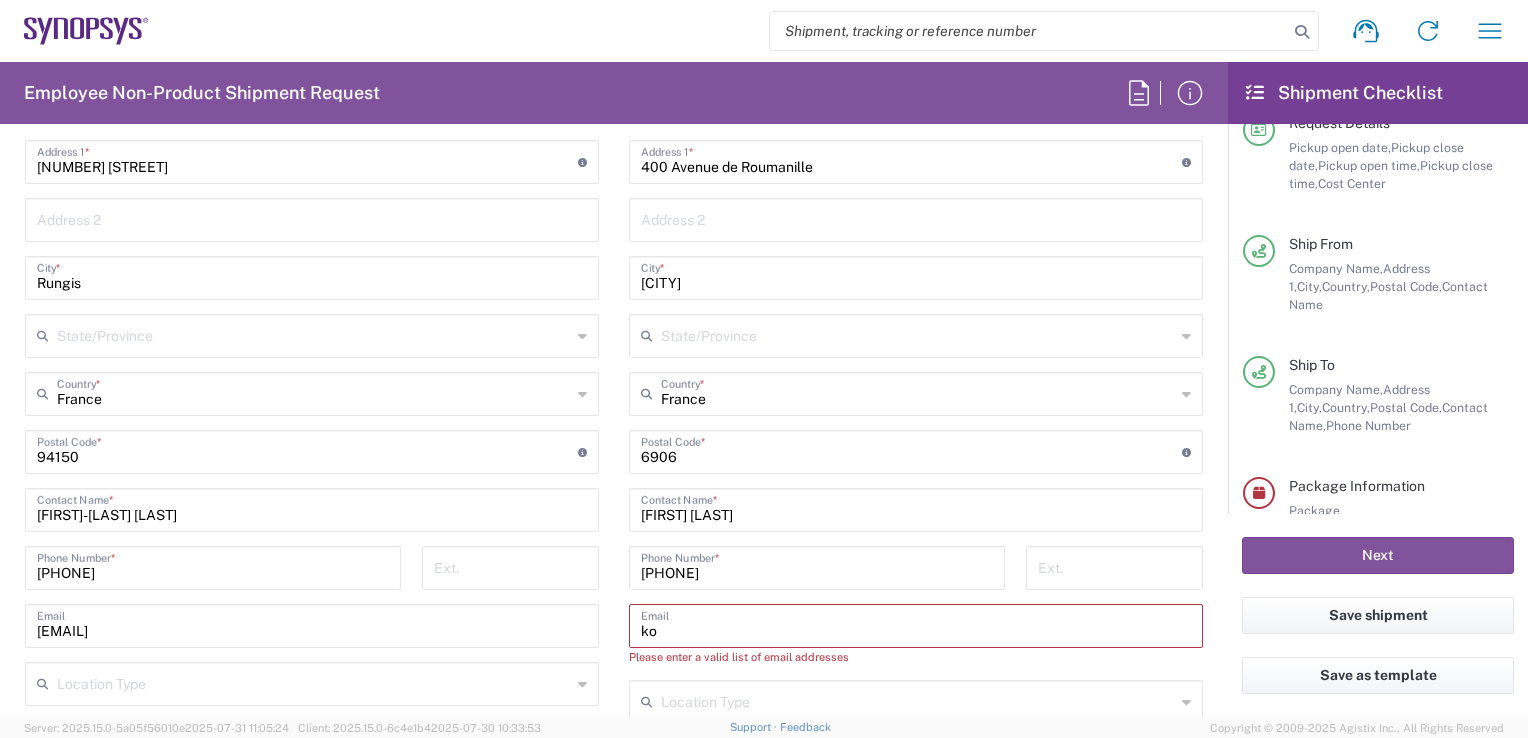 type on "k" 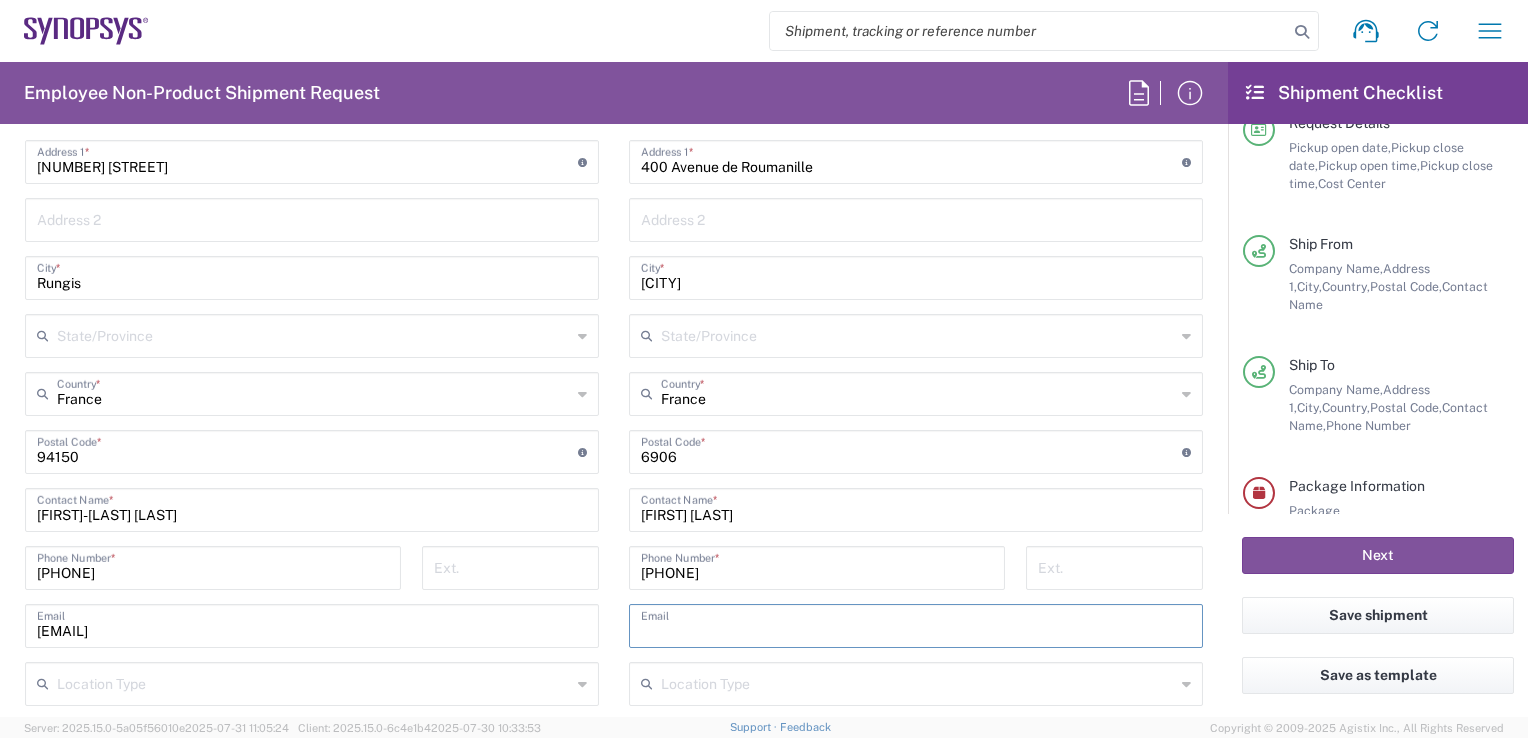 type 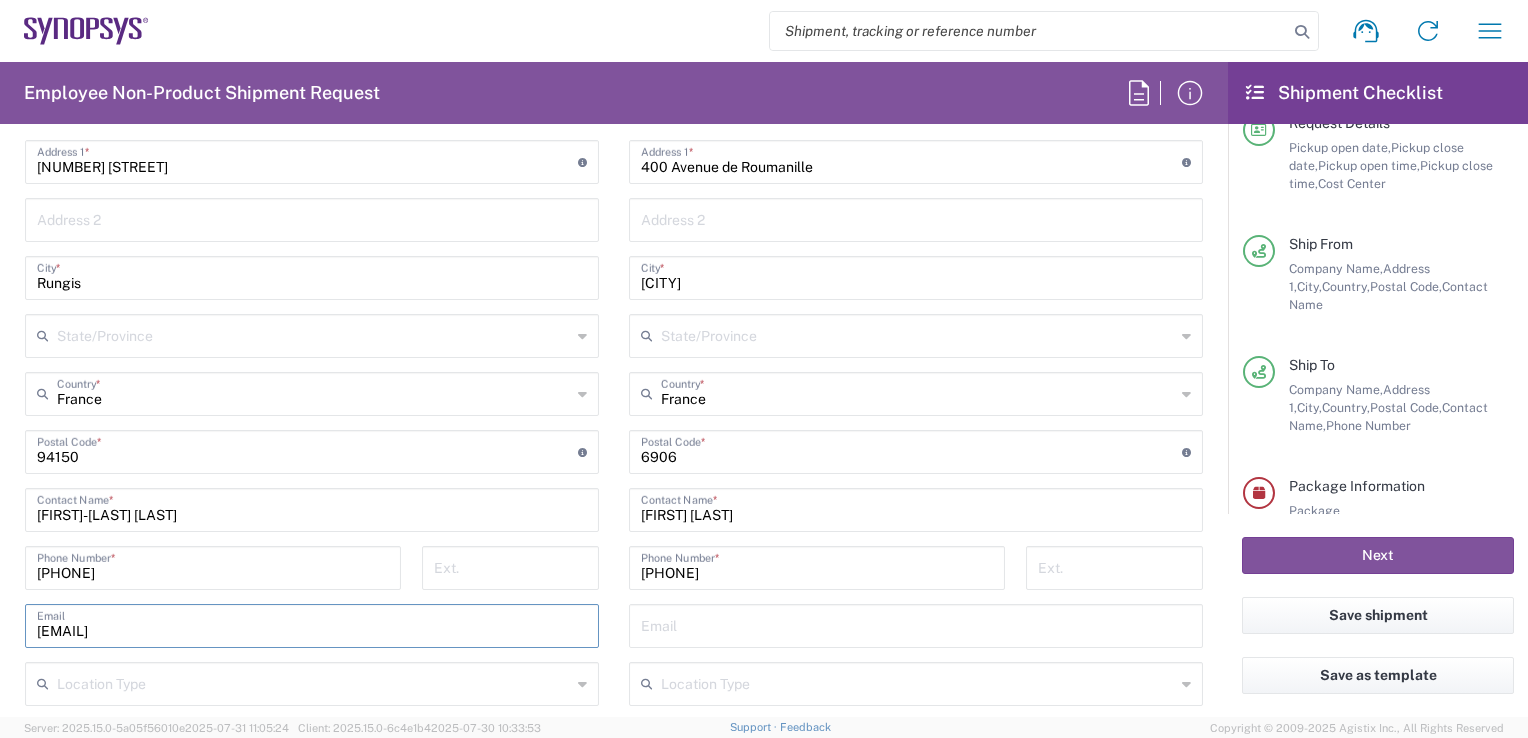 click on "shahreen@synopsys.com" at bounding box center (312, 624) 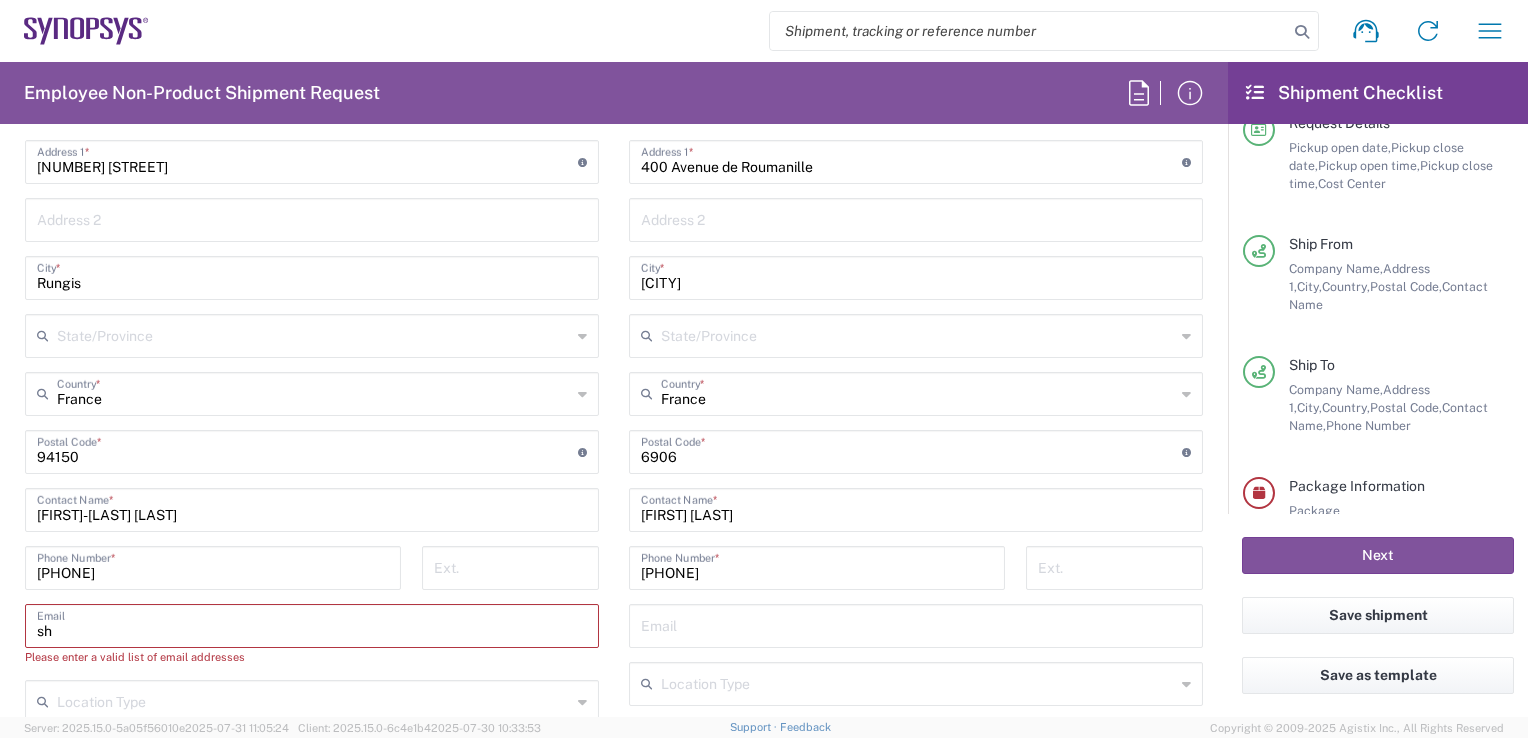 type on "s" 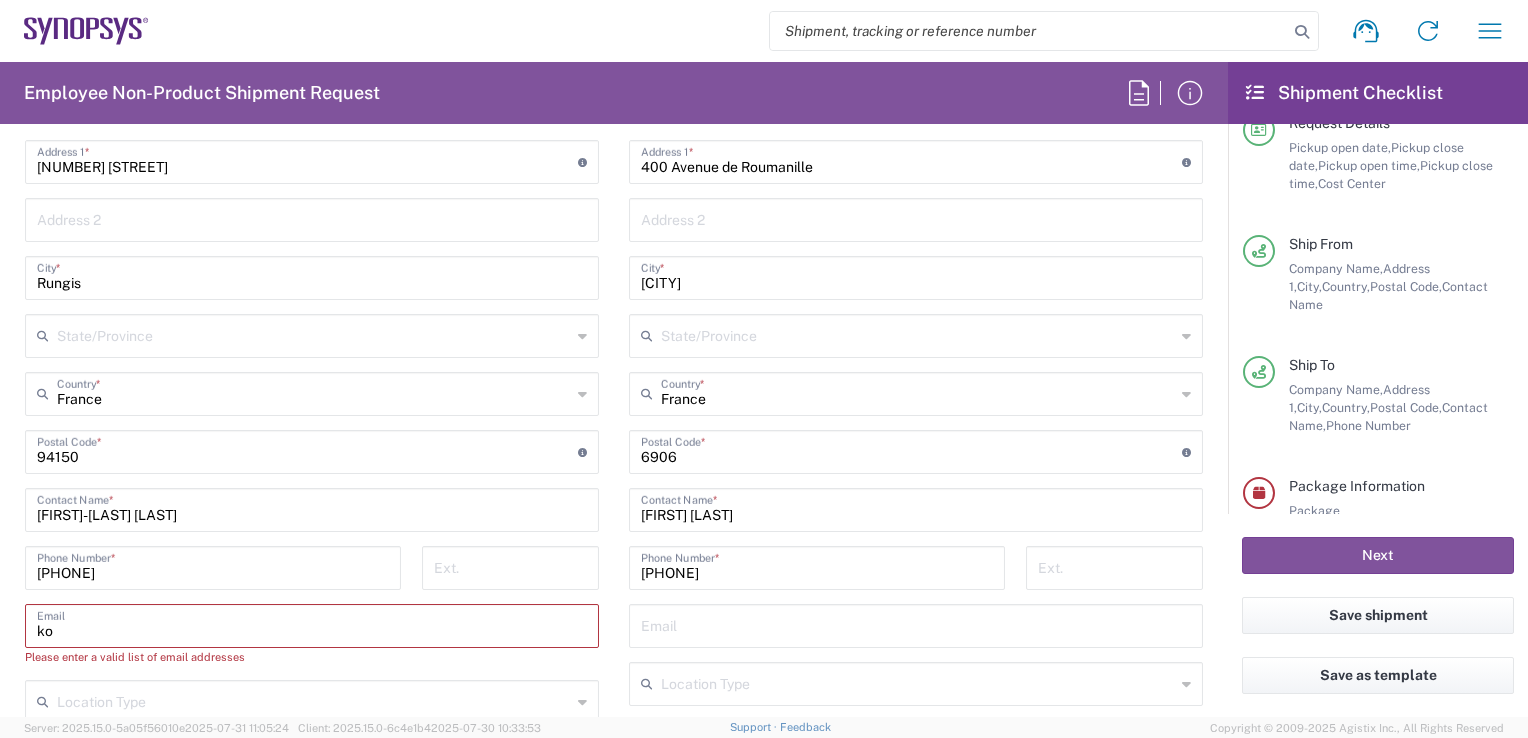 type on "[EMAIL]" 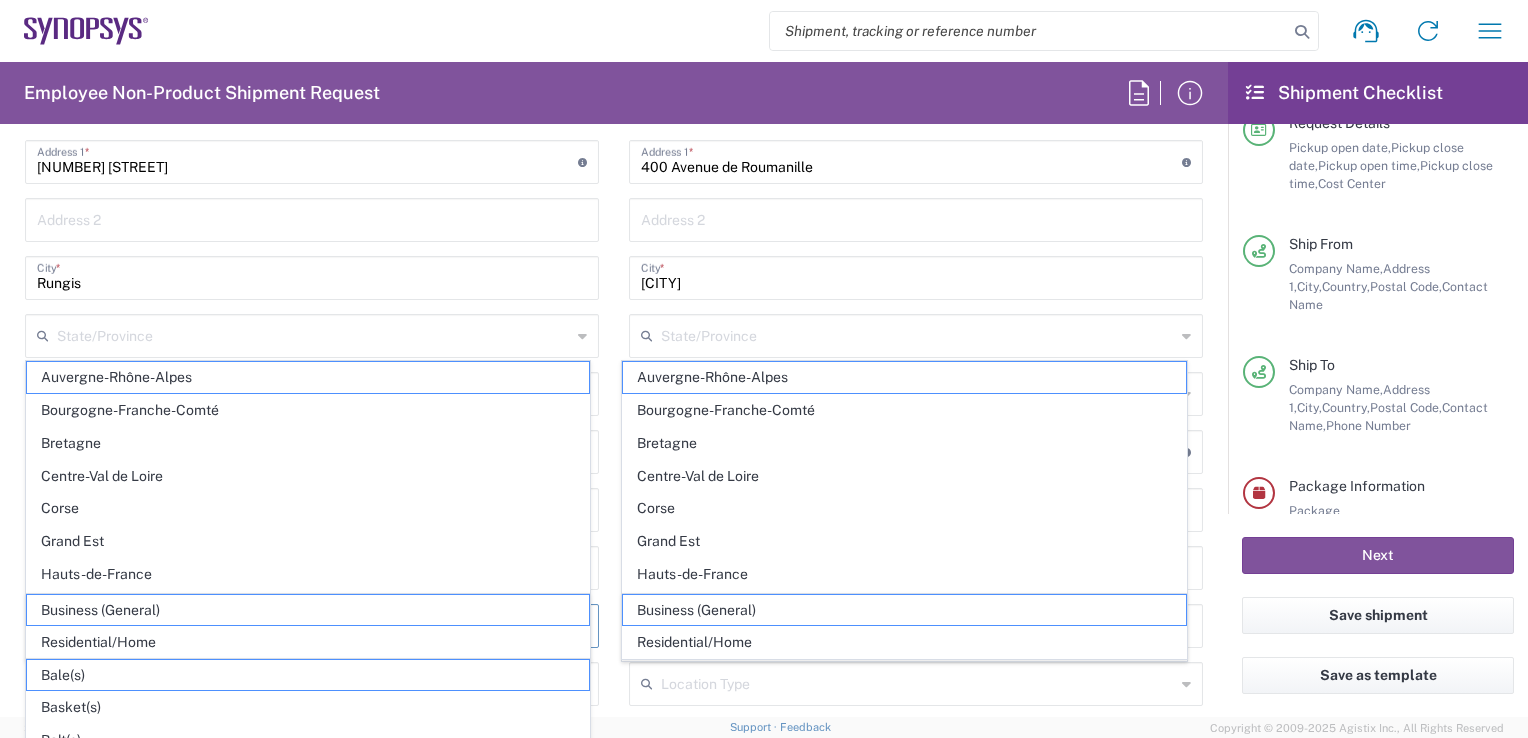 scroll, scrollTop: 1556, scrollLeft: 0, axis: vertical 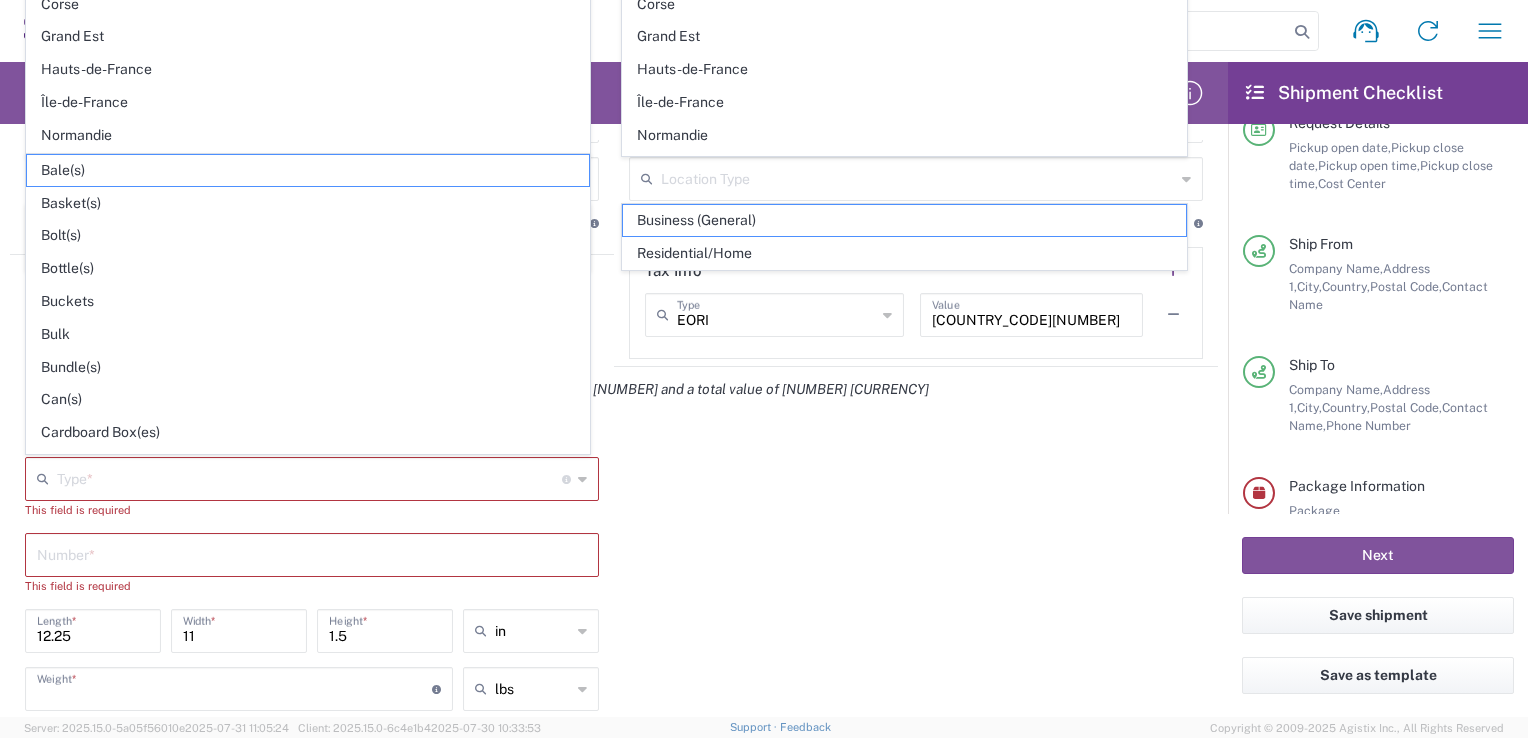 click on "Package 1   Type  * Material used to package goods Bale(s) Basket(s) Bolt(s) Bottle(s) Buckets Bulk Bundle(s) Can(s) Cardboard Box(es) Carton(s) Case(s) Cask(s) Crate(s) Crating Bid Required Cylinder(s) Drum(s) (Fiberboard) Drum(s) (Metal) Drum(s) (Plastic) Envelope Large Box Loose Agricultrural Product Medium Box Naked Cargo (UnPackaged) Pail(s) PAK Pallet(s) Oversized (Not Stackable) Pallet(s) Oversized (Stackable) Pallet(s) Standard (Not Stackable) Pallet(s) Standard (Stackable) Rack Roll(s) Skid(s) Slipsheet Small Box Tube Vendor Packaging Xtreme Half Stack Your Packaging This field is required  Number  * This field is required 12.25  Length  * 11  Width  * 1.5  Height  * in in cm ft 4431  Weight  * Total weight of package(s) in pounds or kilograms lbs lbs kgs Add Content *" 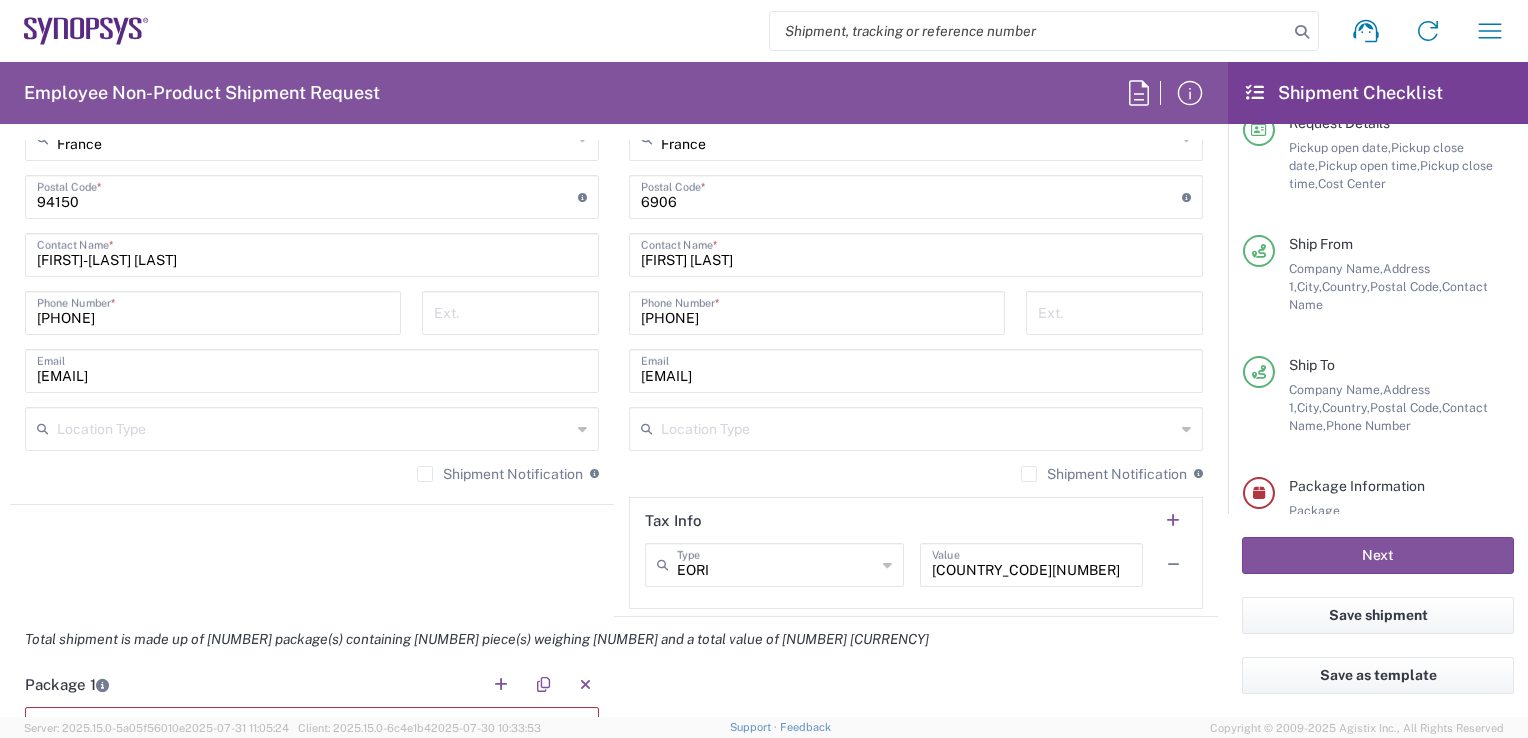 scroll, scrollTop: 1254, scrollLeft: 0, axis: vertical 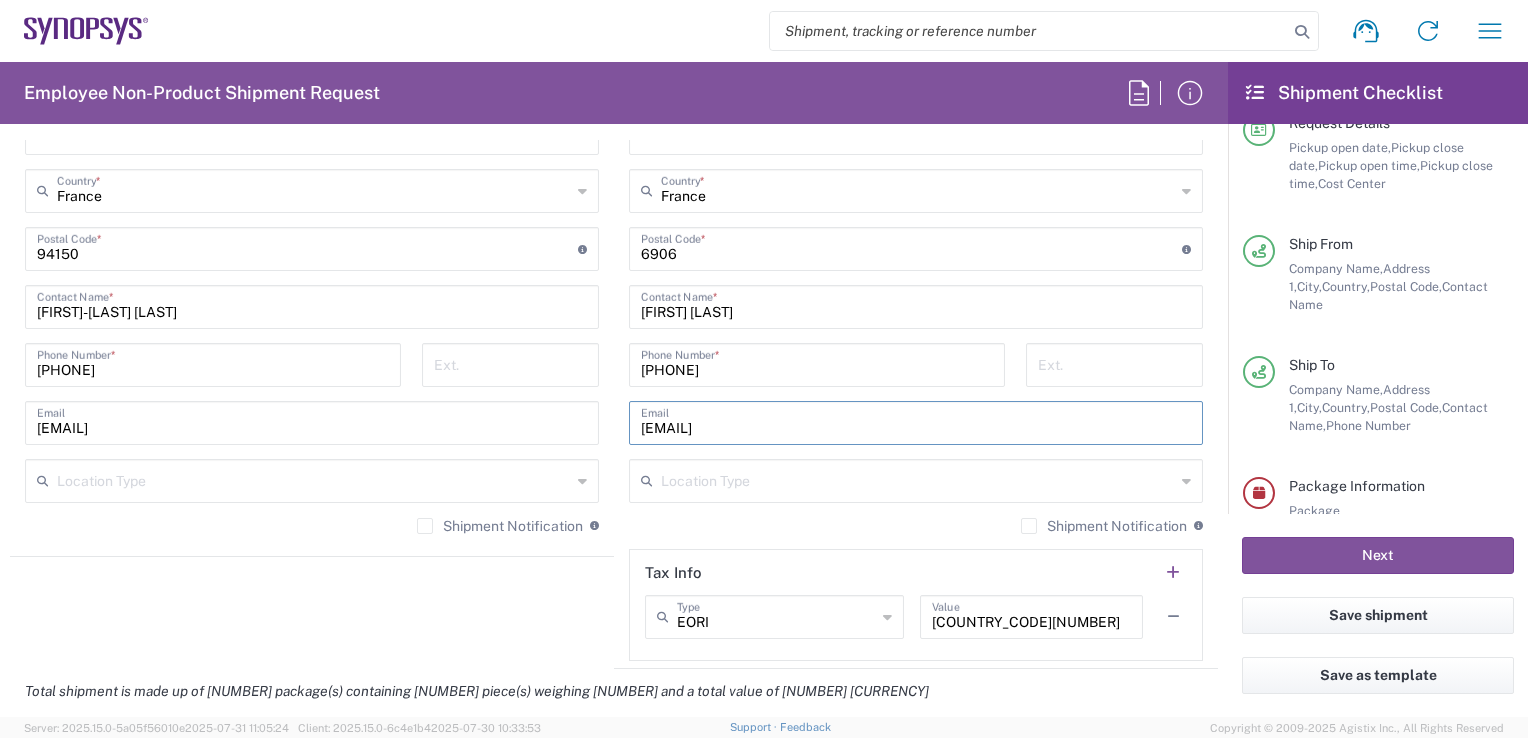 click on "[EMAIL]" at bounding box center (916, 421) 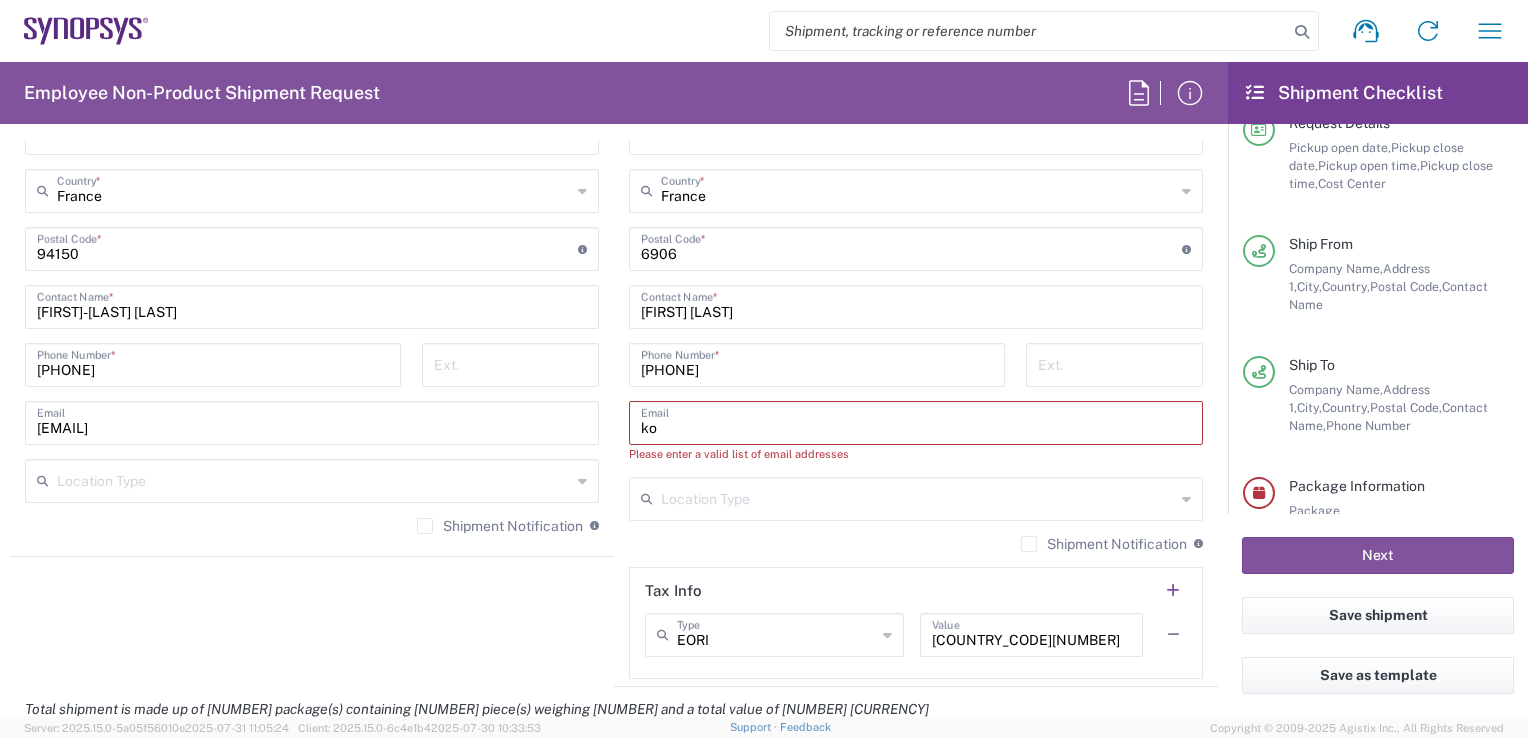 type on "k" 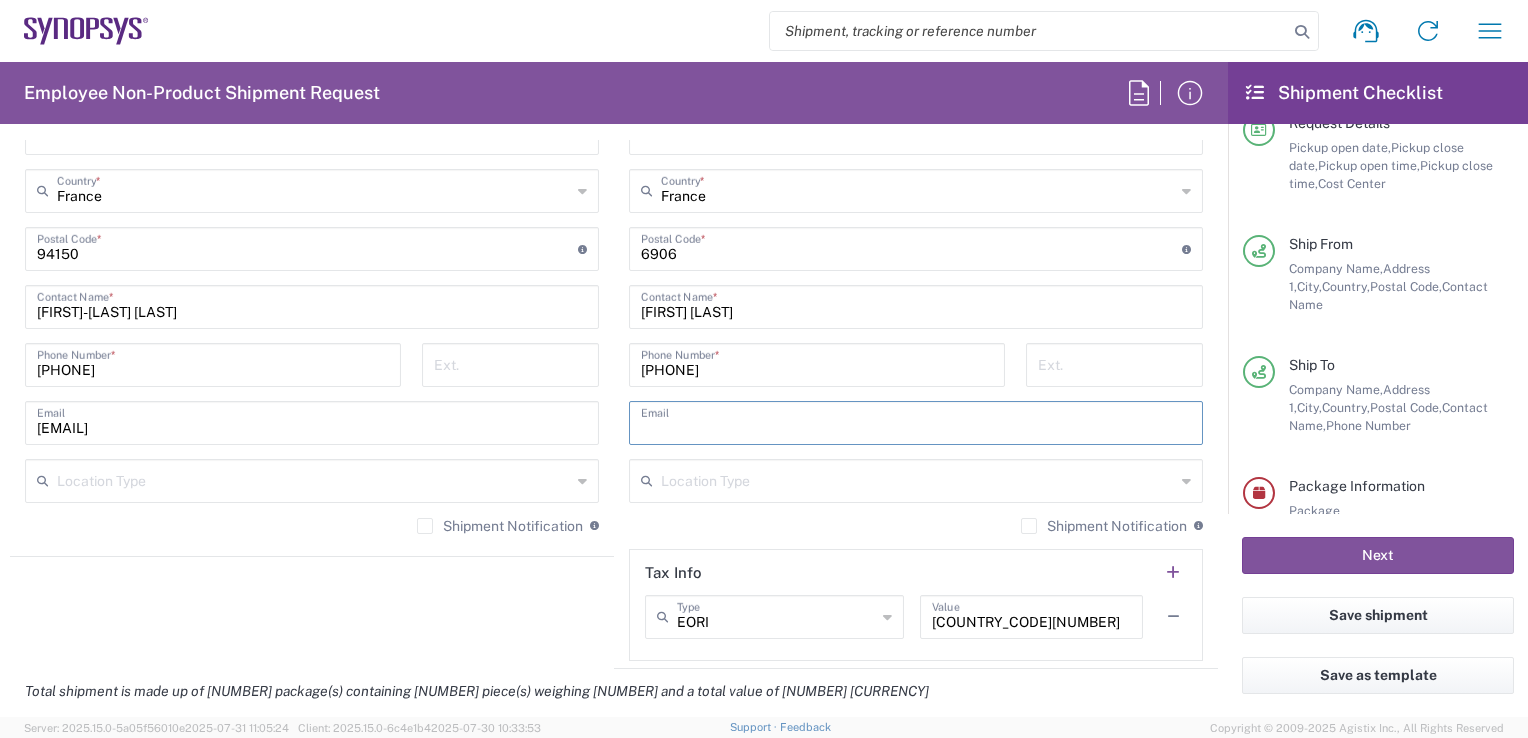 type 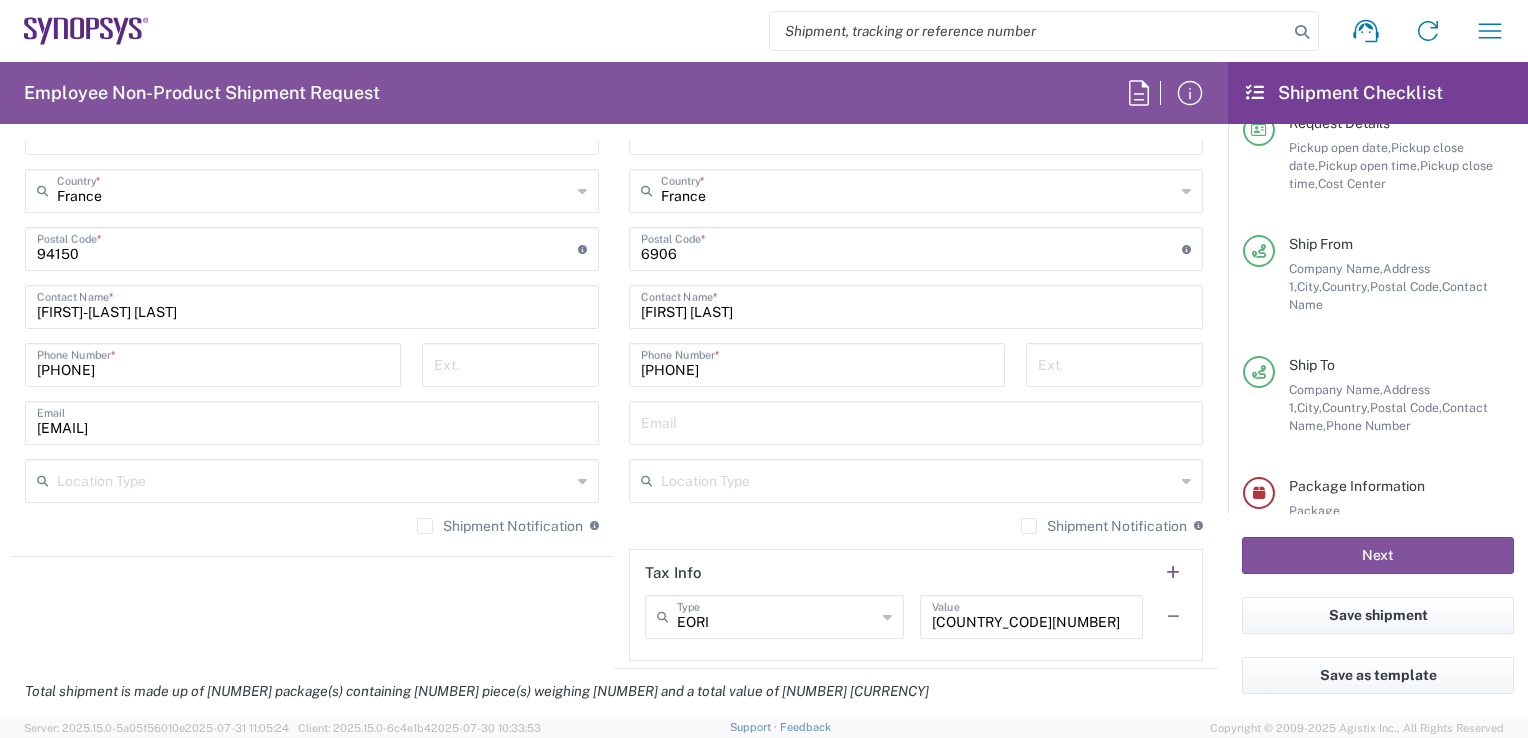click on "Ship From  Wissous/Rungis FR65  Location  Wissous/Rungis FR65 Aachen DE04 Agrate Brianza IT01 Aschheim DE02 Atlanta US60 Austin US26 Bangalore RMZ IN01 Bangalore RMZ IN02 Bangalore RMZ IN08 Bangalore RMZ IN25 Bangalore RMZ IN33 Bangalore RMZ IN37 Bangalore RMZ IN47 Bangalore SIG IN32 Bangalore SIG IN7D Beijing CN30 Belfast GB78 Bellevue US28 Berlin DE16 Berlin DE20 Berlin DE21 Berlin DE22 Bhubaneswar IN68 Bloomington US6J Boulder US1F Boulder US1P Boxborough US8W Bristol GB35 Bucharest RO03 Burlington US1A Burnaby CA Burnaby CA18 Calgary CA11 Cluj-Napoca RO02 Colombo LK01 Colombo LK02 Colorado Springs US1H Copenhagen DK01 Da Nang VN03 Da Nang VN06 Dublin IE02 Edinburgh GB32 EG01 Eindhoven NL20 Enschede NL03 Erfurt DE06 Espoo FI01 Exeter GB29 GB34 Bristol Gdansk PL01 Gilbert US1J Glasgow GB28 Gyumri AM10 Haifa IL61 Hanoi VN09 Hatfield GB21 Headquarters USSV Herndon US6L Hillsboro US03 Ho Chi Minh City VN04 Ho Chi Minh City VN07 Ho Chi Minh City VN08 Hong Kong HK02 Hsinchu TW04 Hsinchu TW12 Hsinchu TW14 * * *" 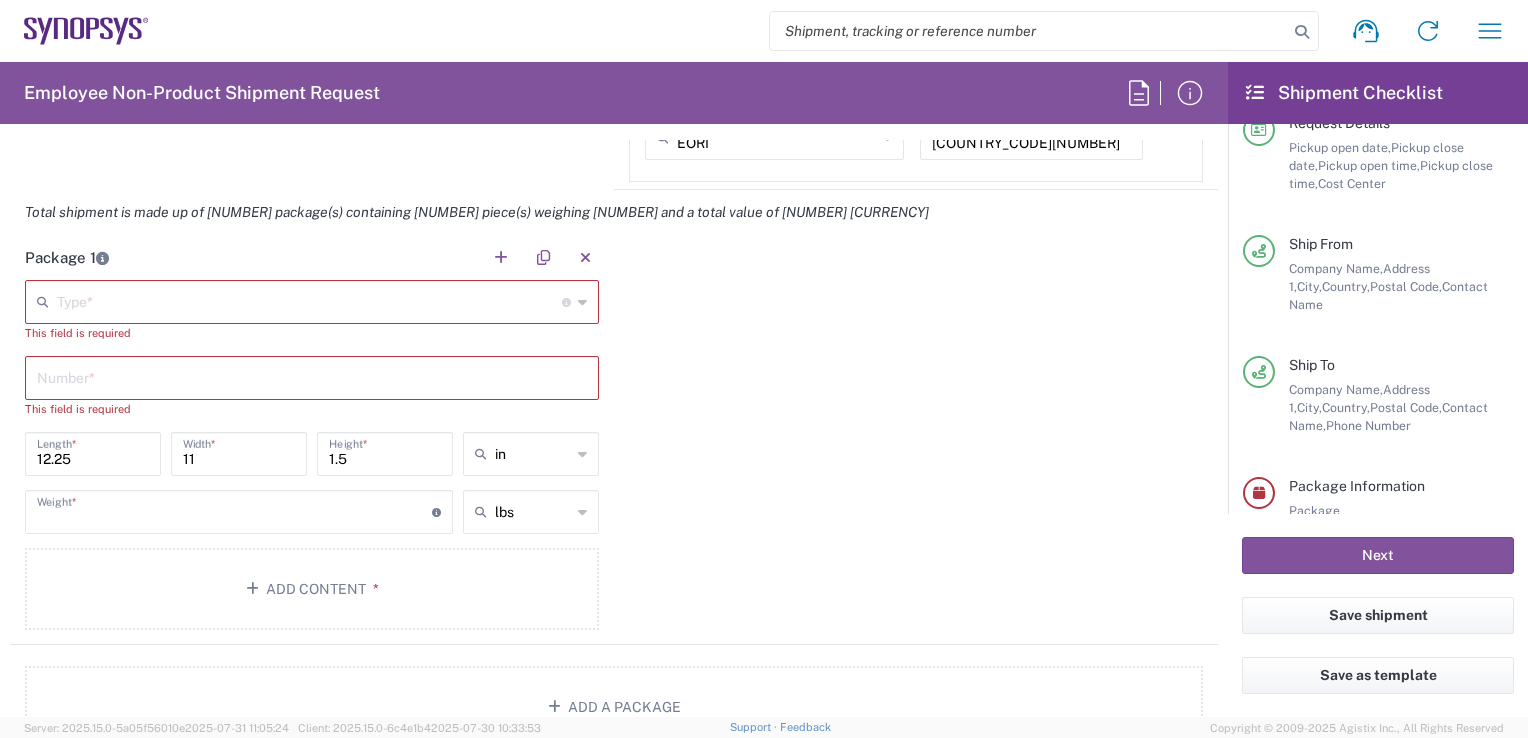 scroll, scrollTop: 1747, scrollLeft: 0, axis: vertical 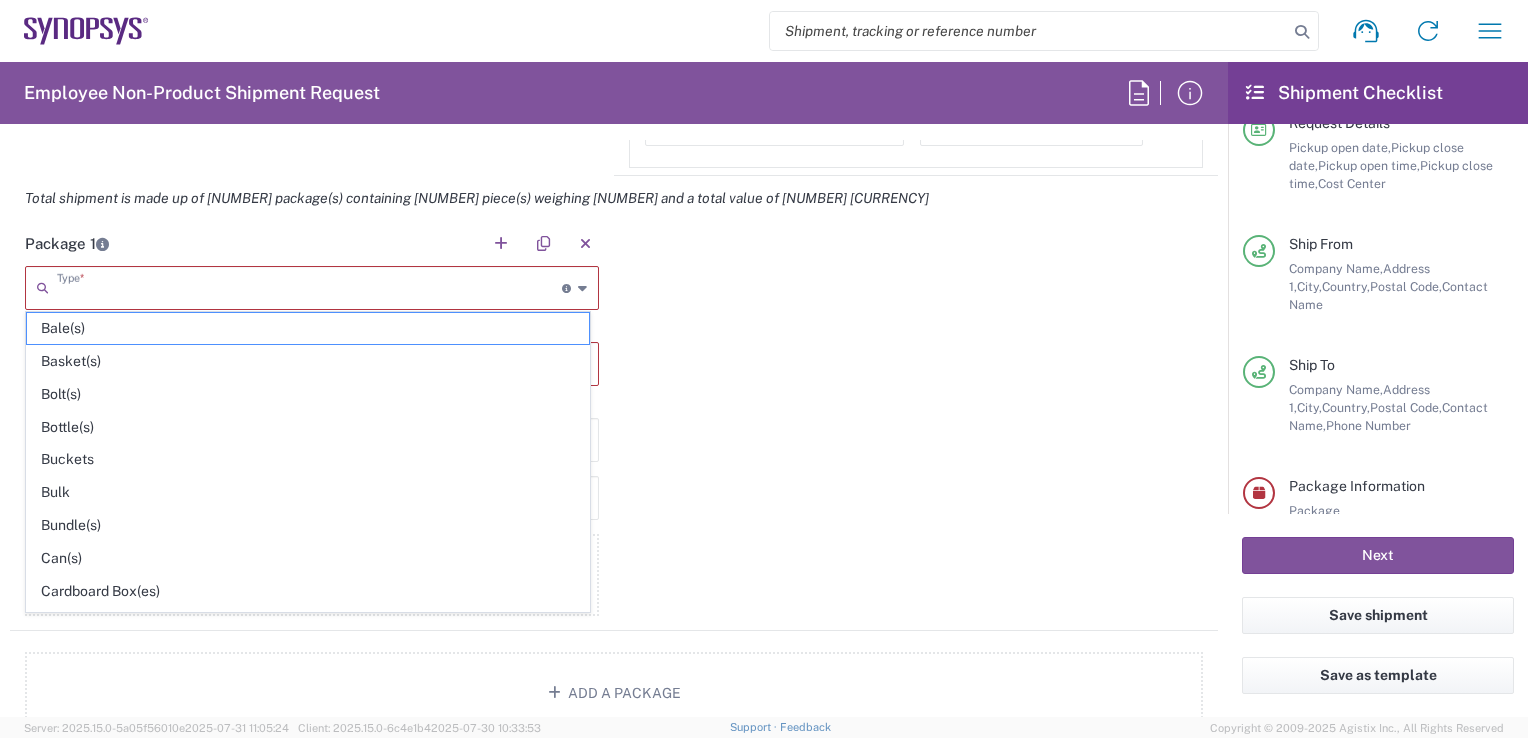 click at bounding box center (309, 286) 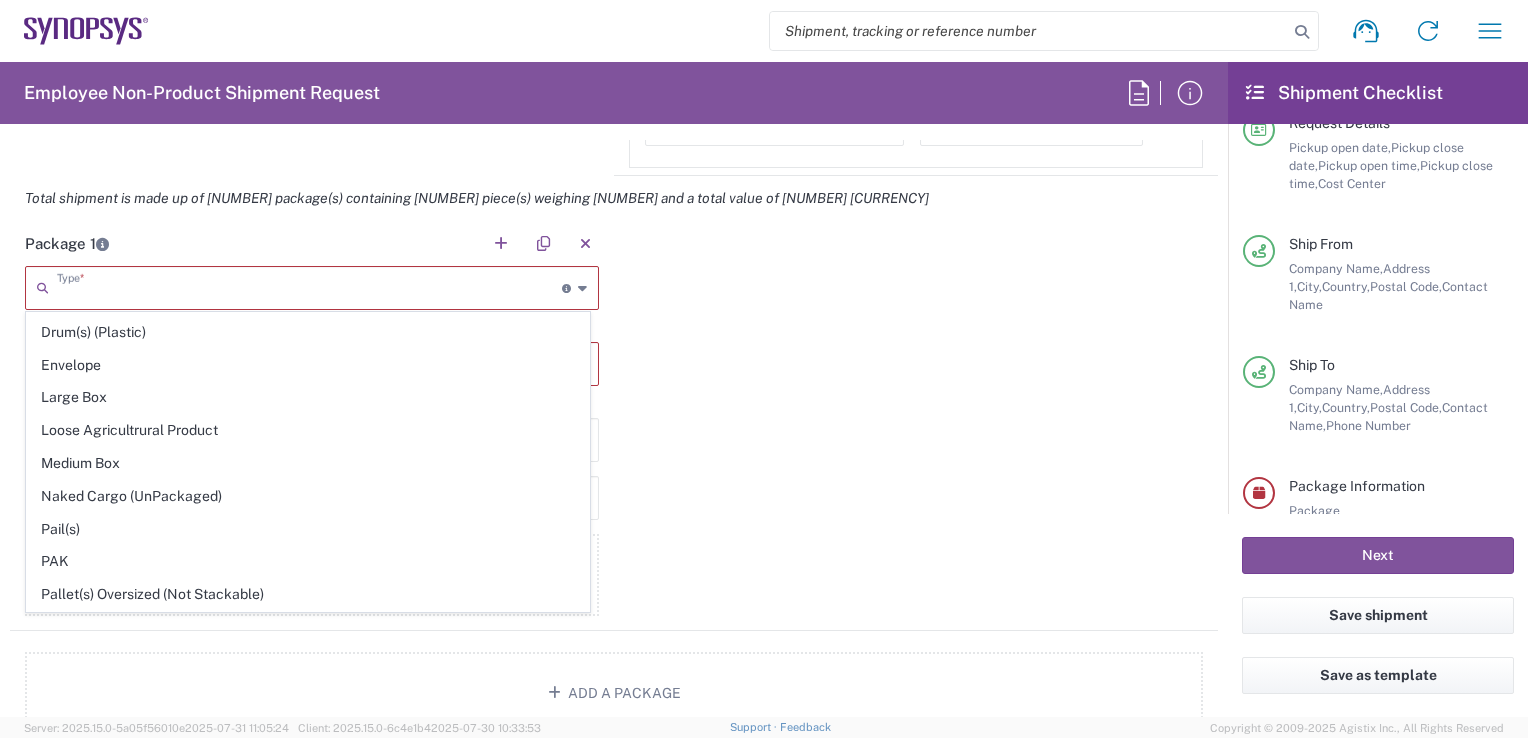 scroll, scrollTop: 562, scrollLeft: 0, axis: vertical 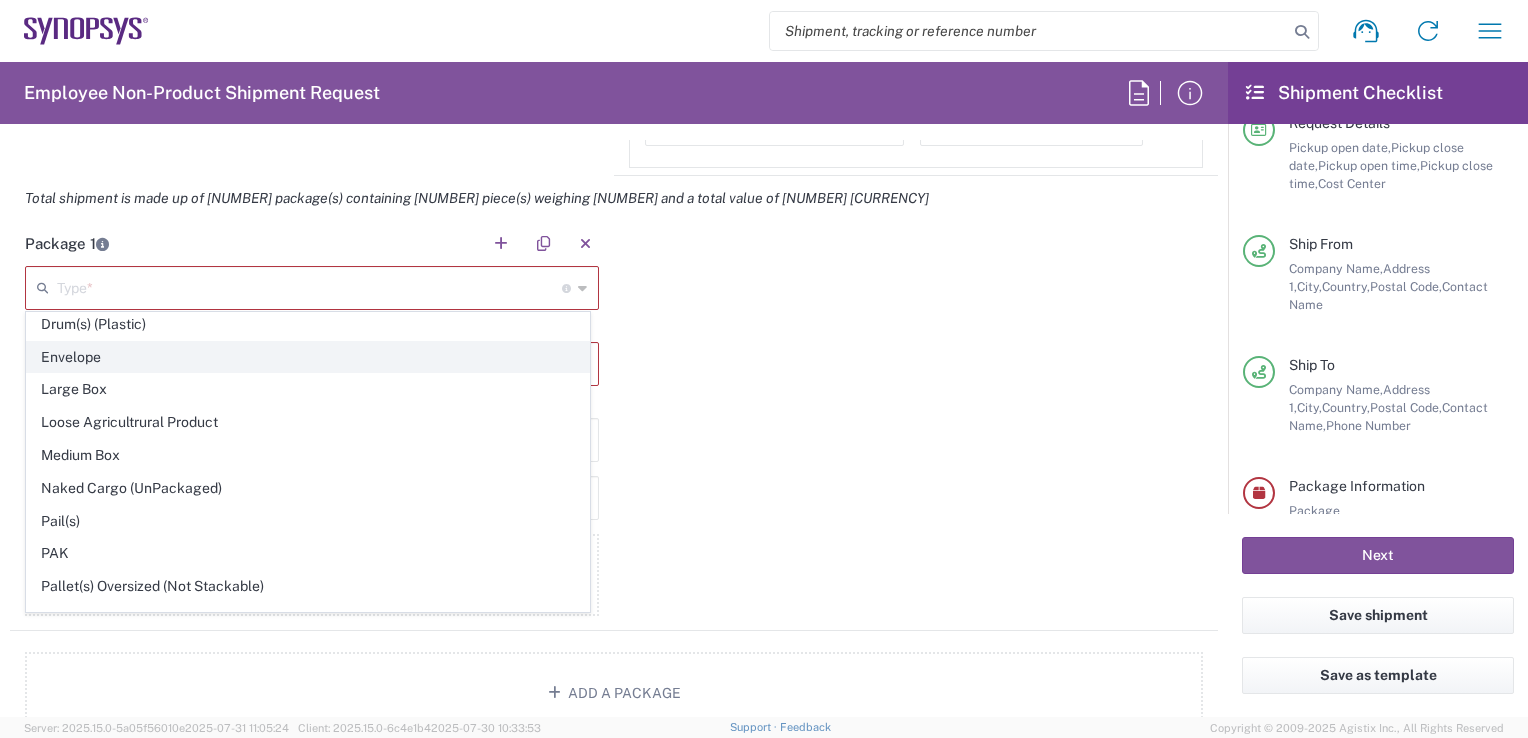 click on "Envelope" 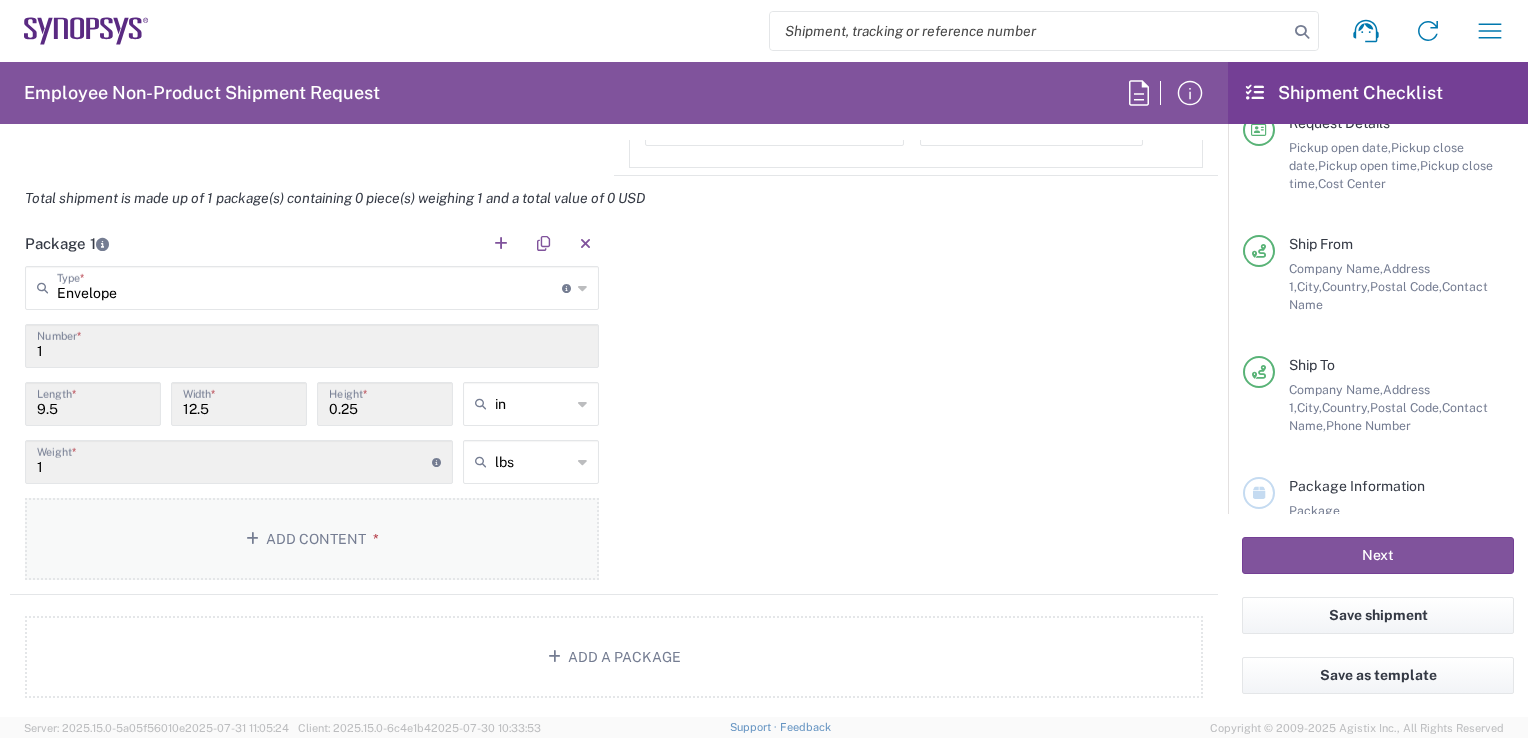 click on "Add Content *" 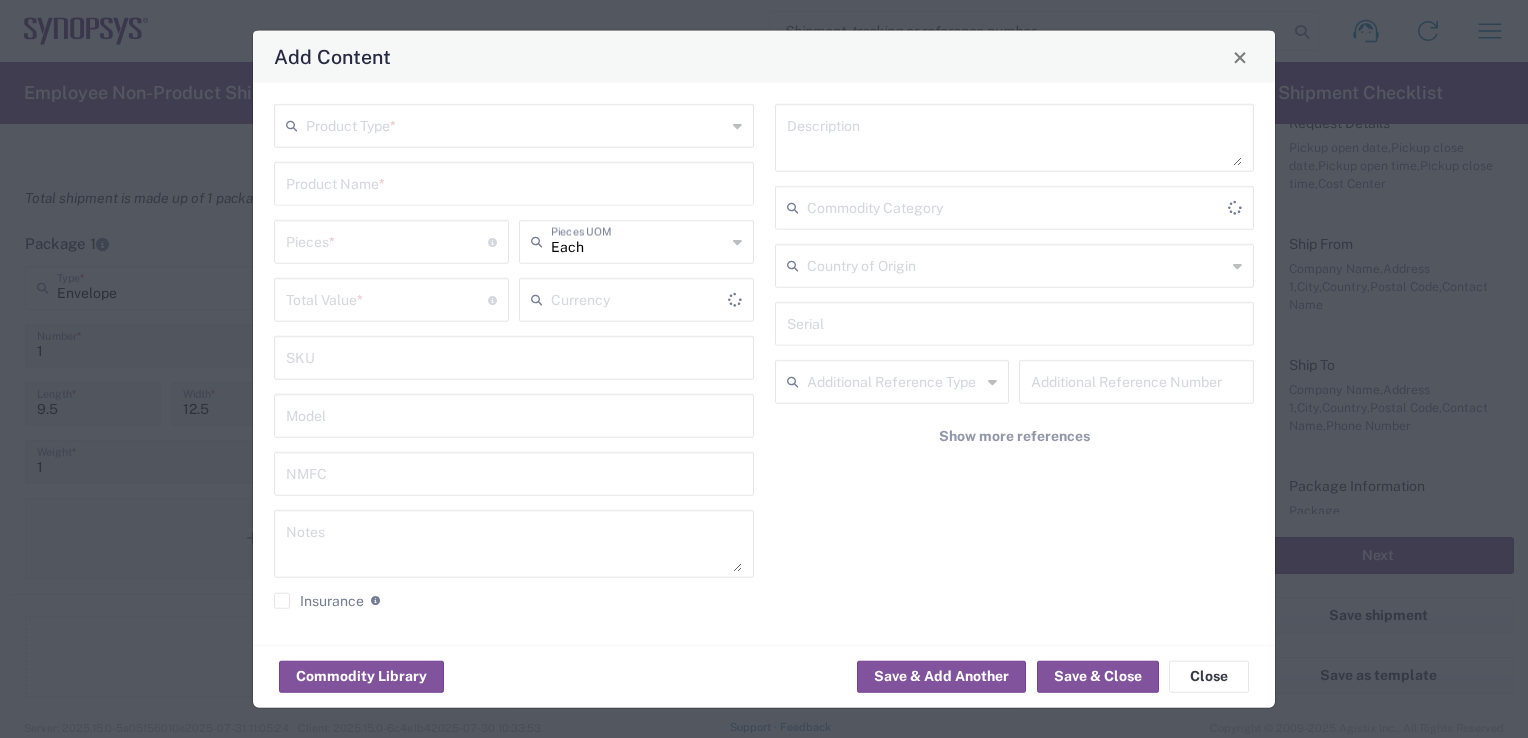 type on "US Dollar" 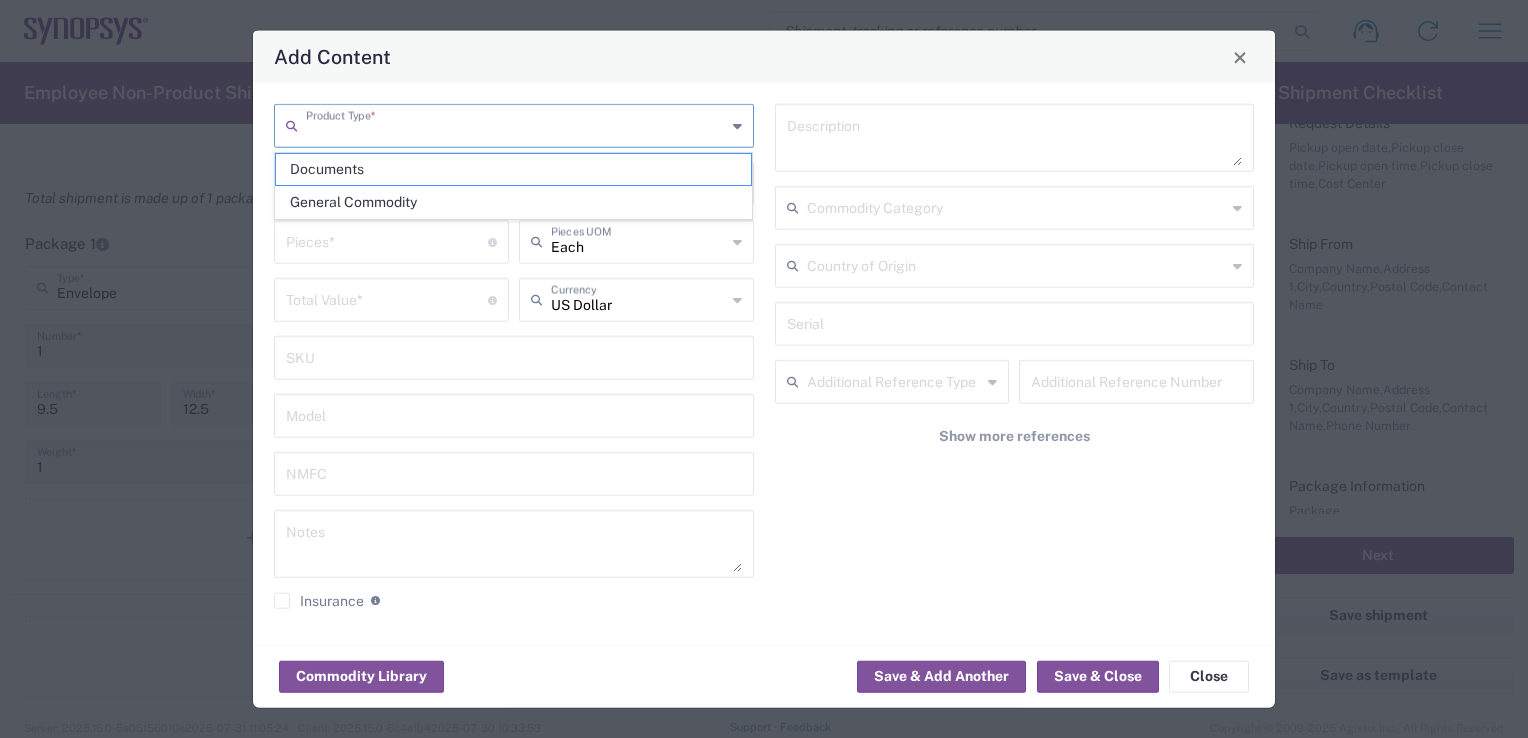 click at bounding box center [516, 124] 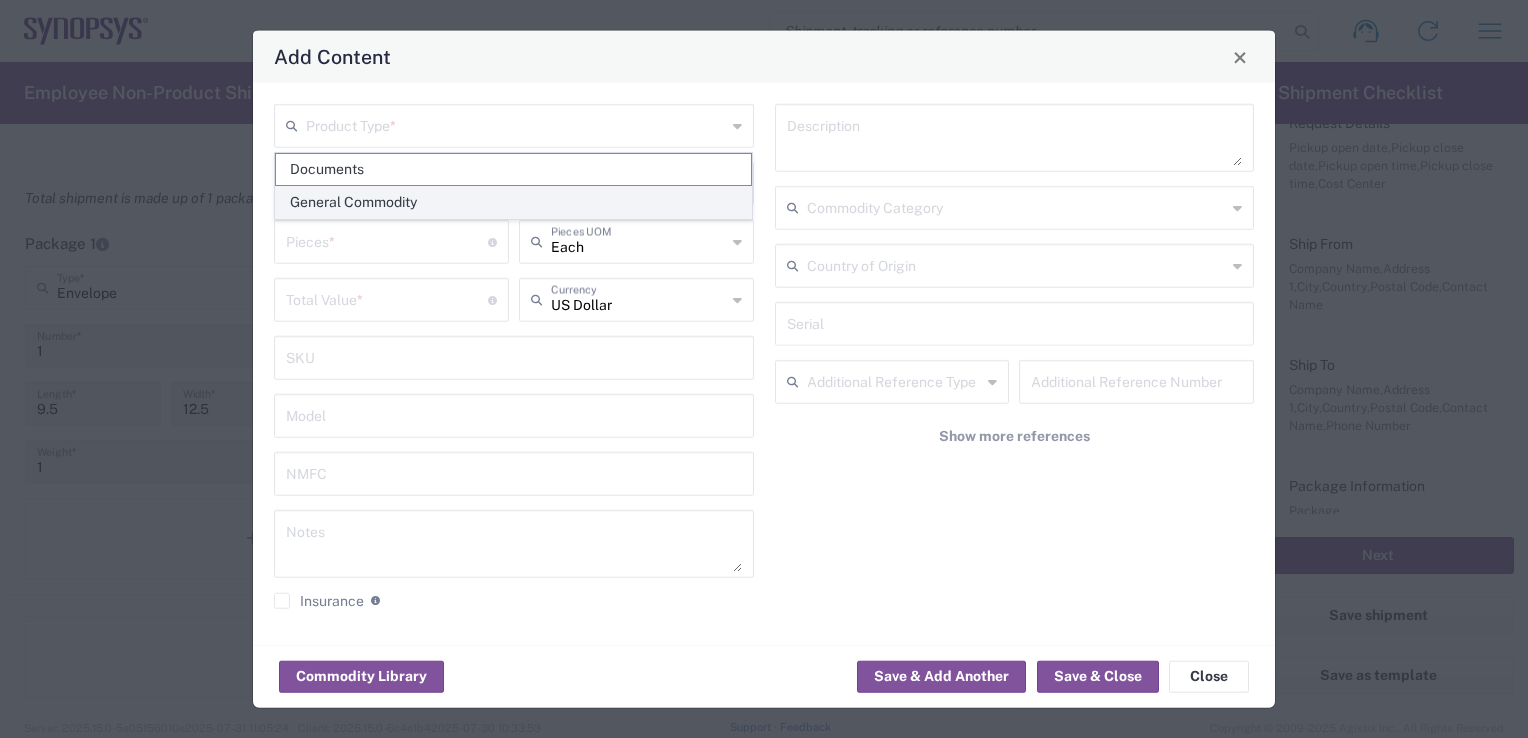 click on "General Commodity" 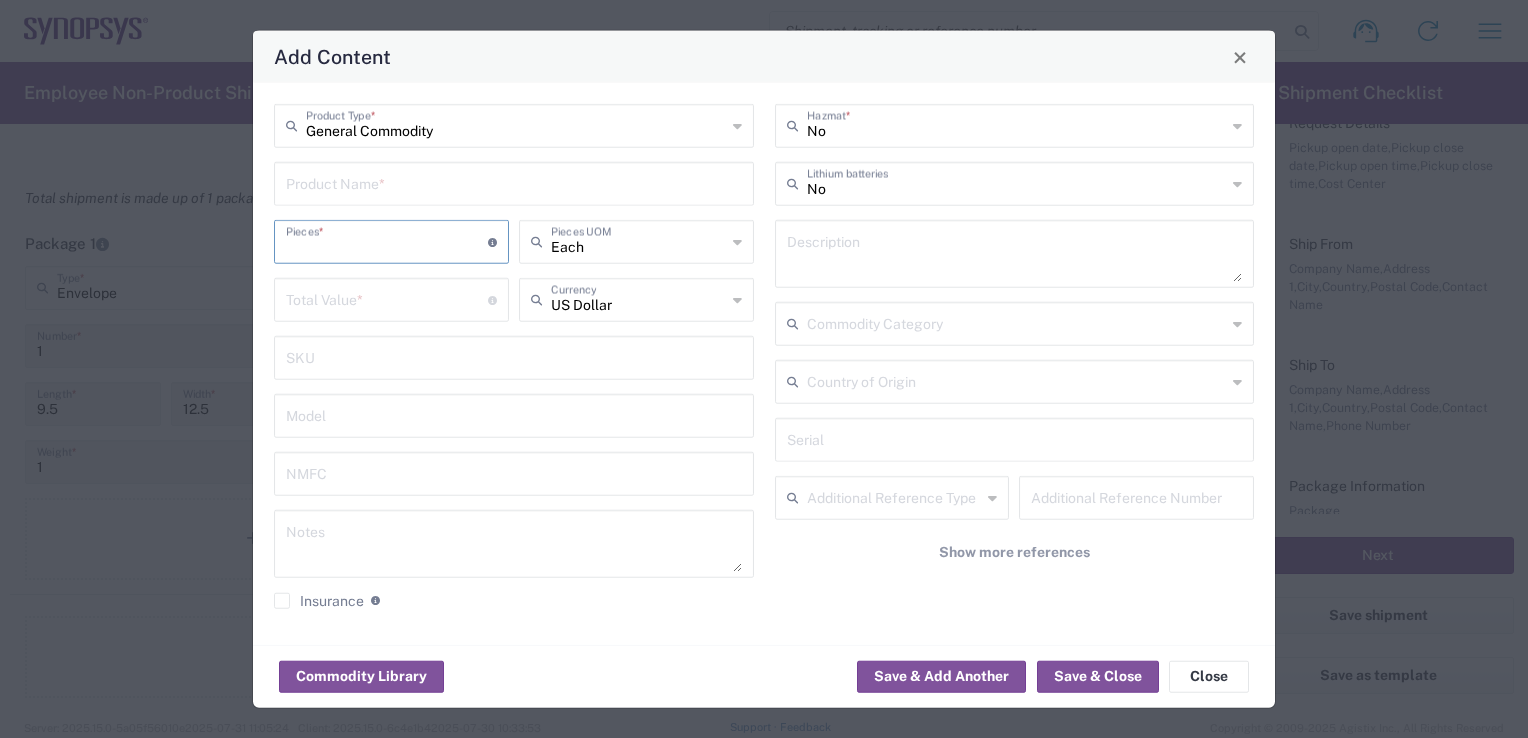 click at bounding box center (387, 240) 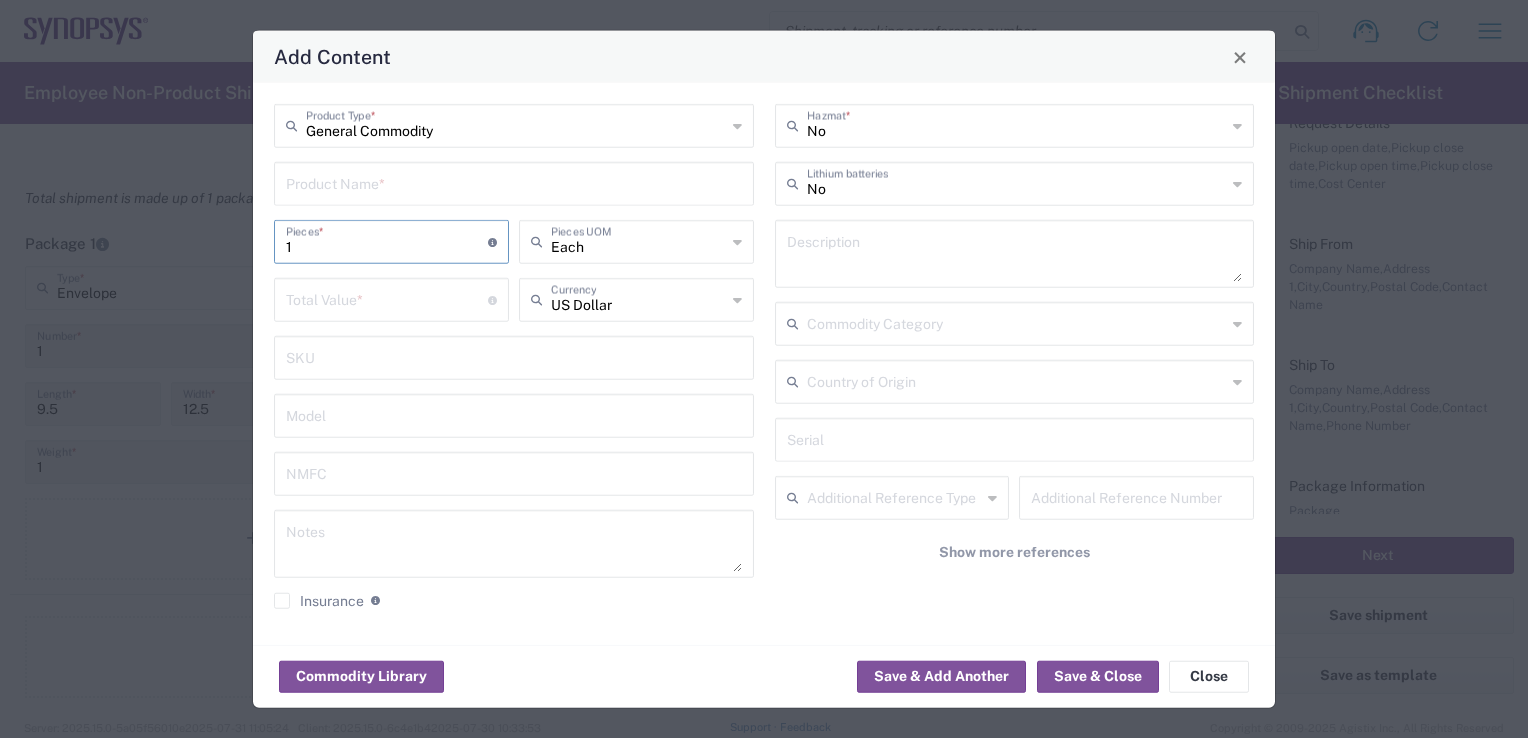 type on "1" 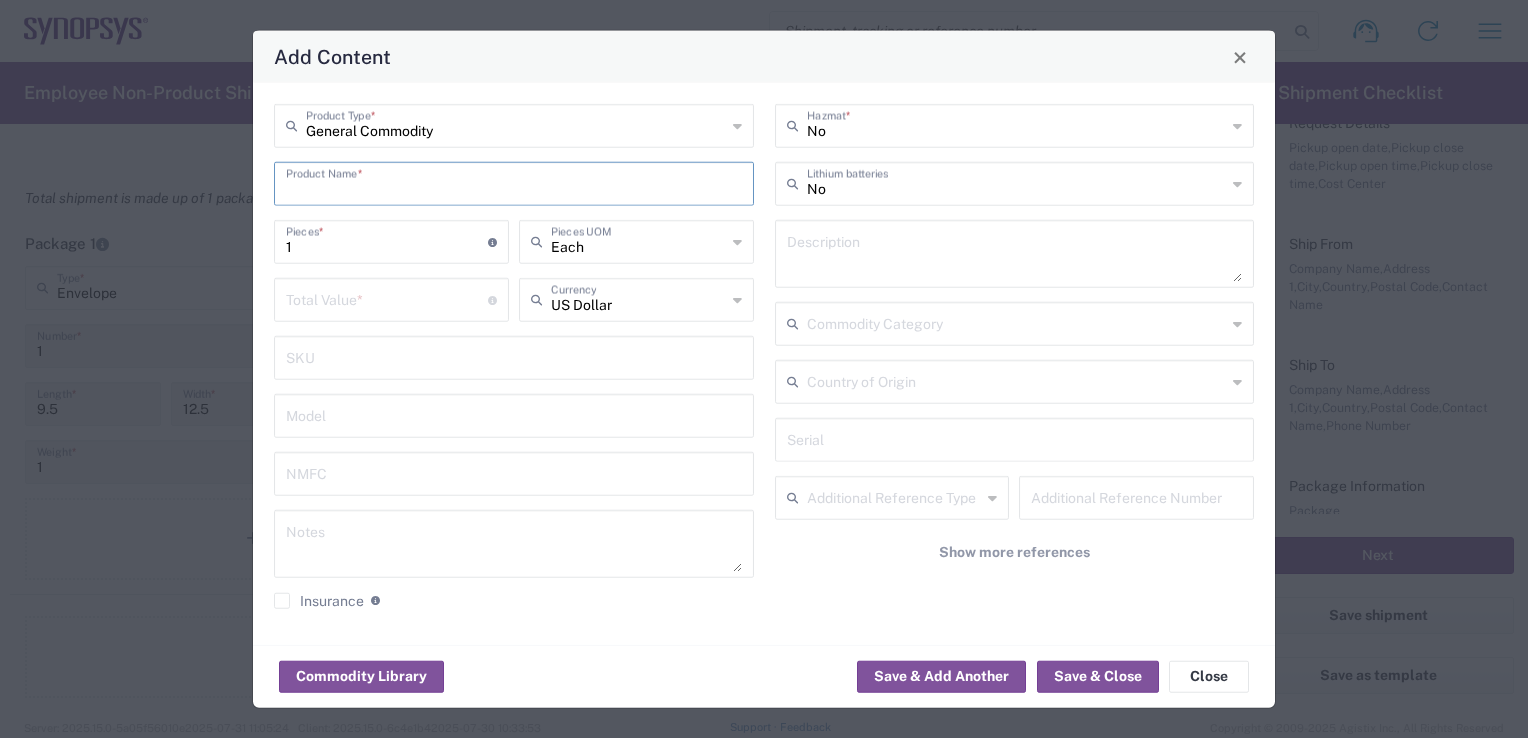 click at bounding box center [514, 182] 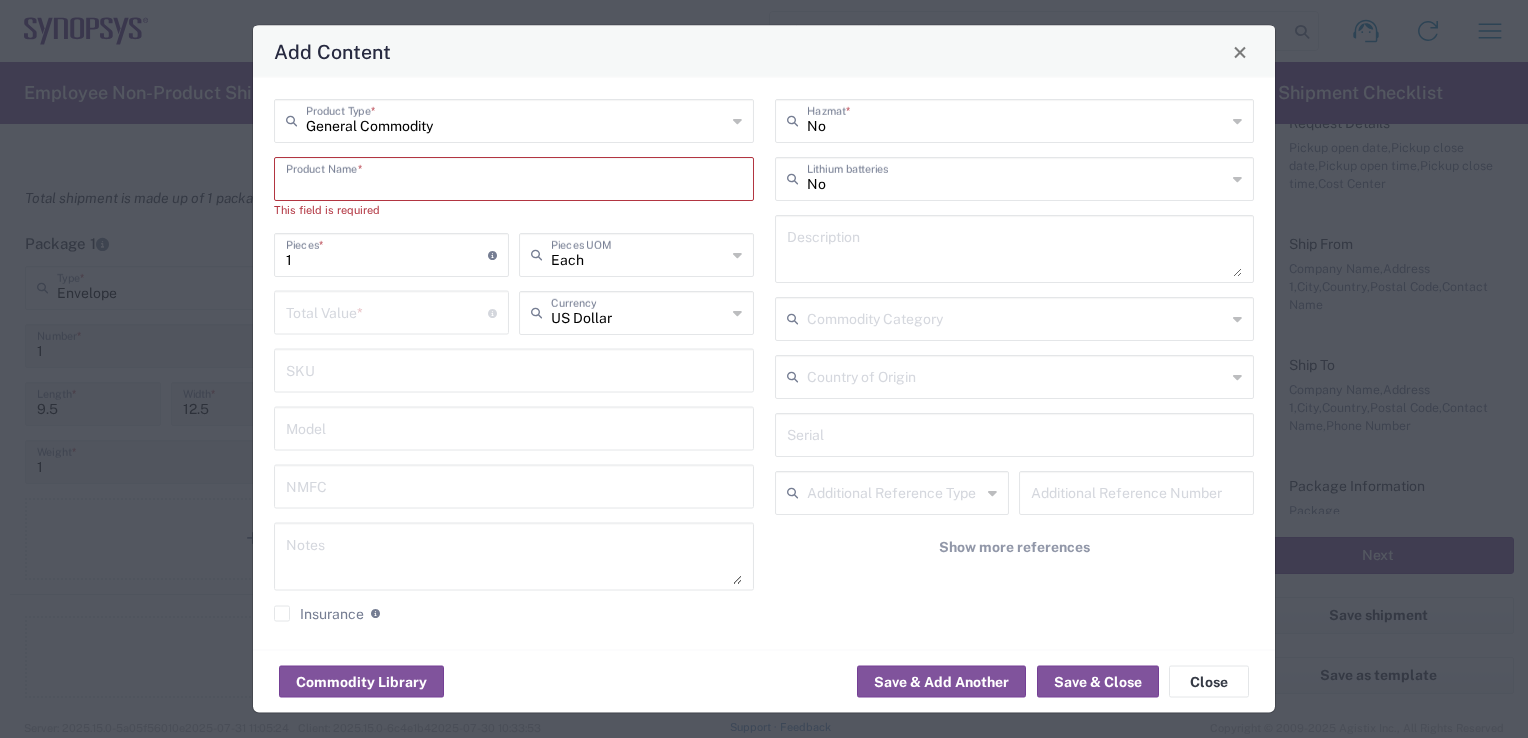 paste on "scellés de sécurité" 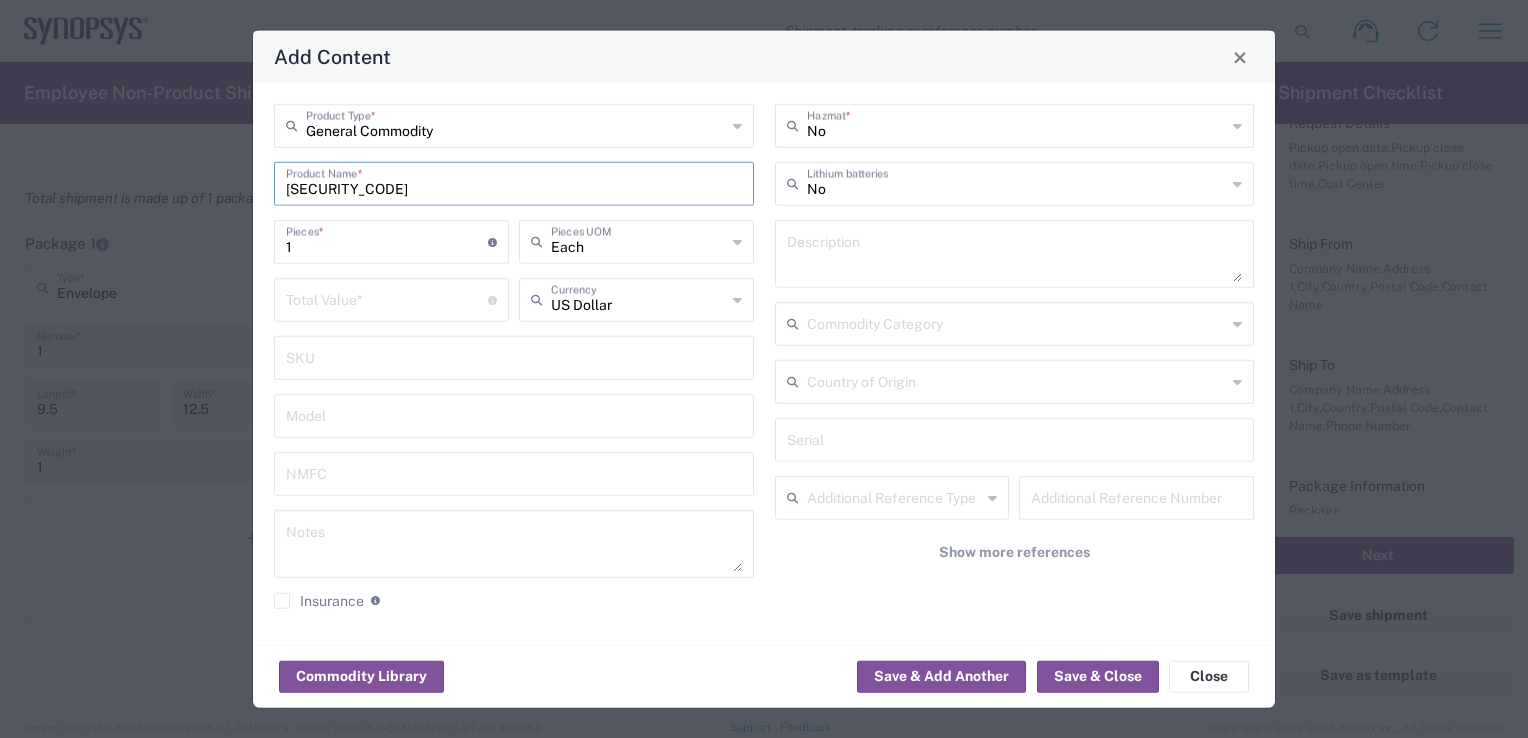 type on "scellés de sécurité" 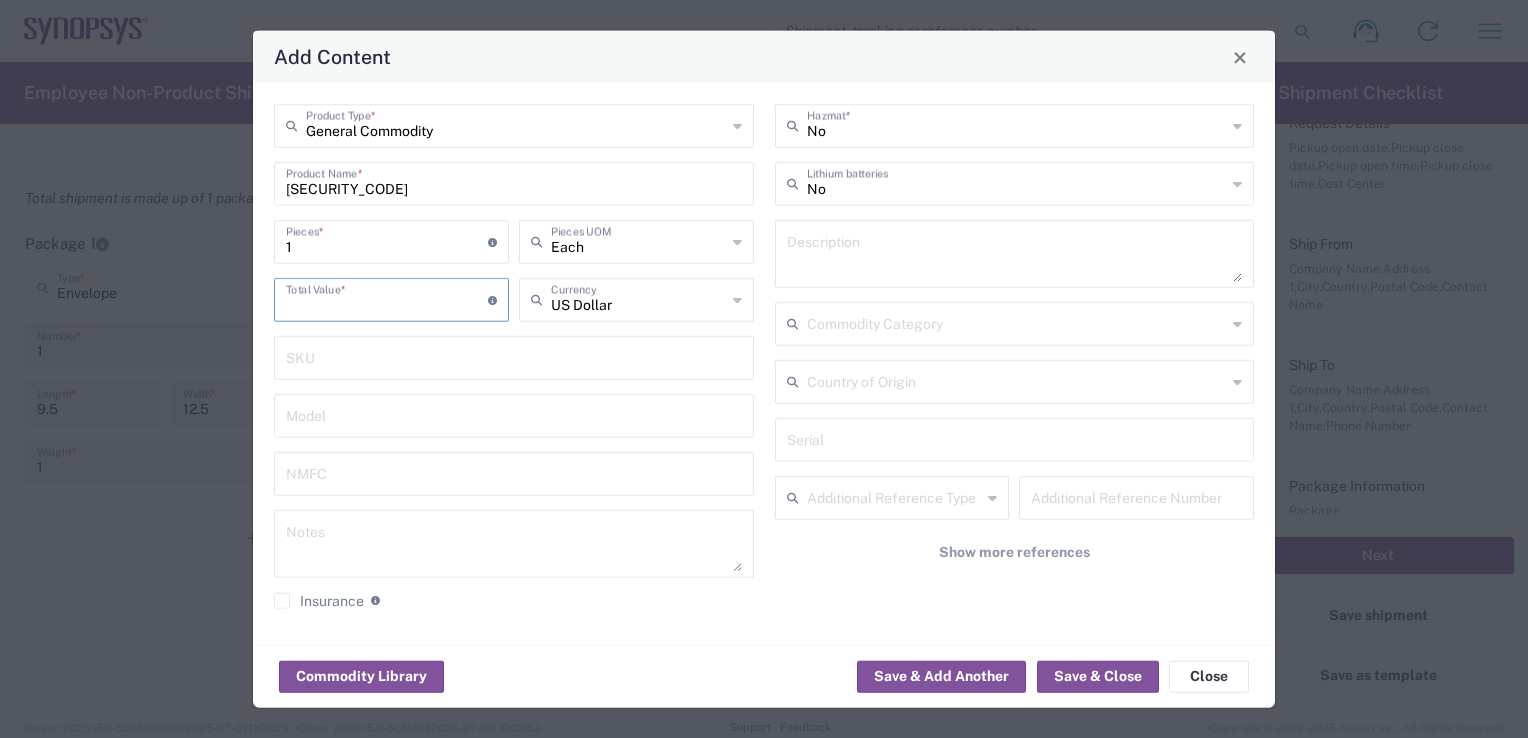 click at bounding box center (387, 298) 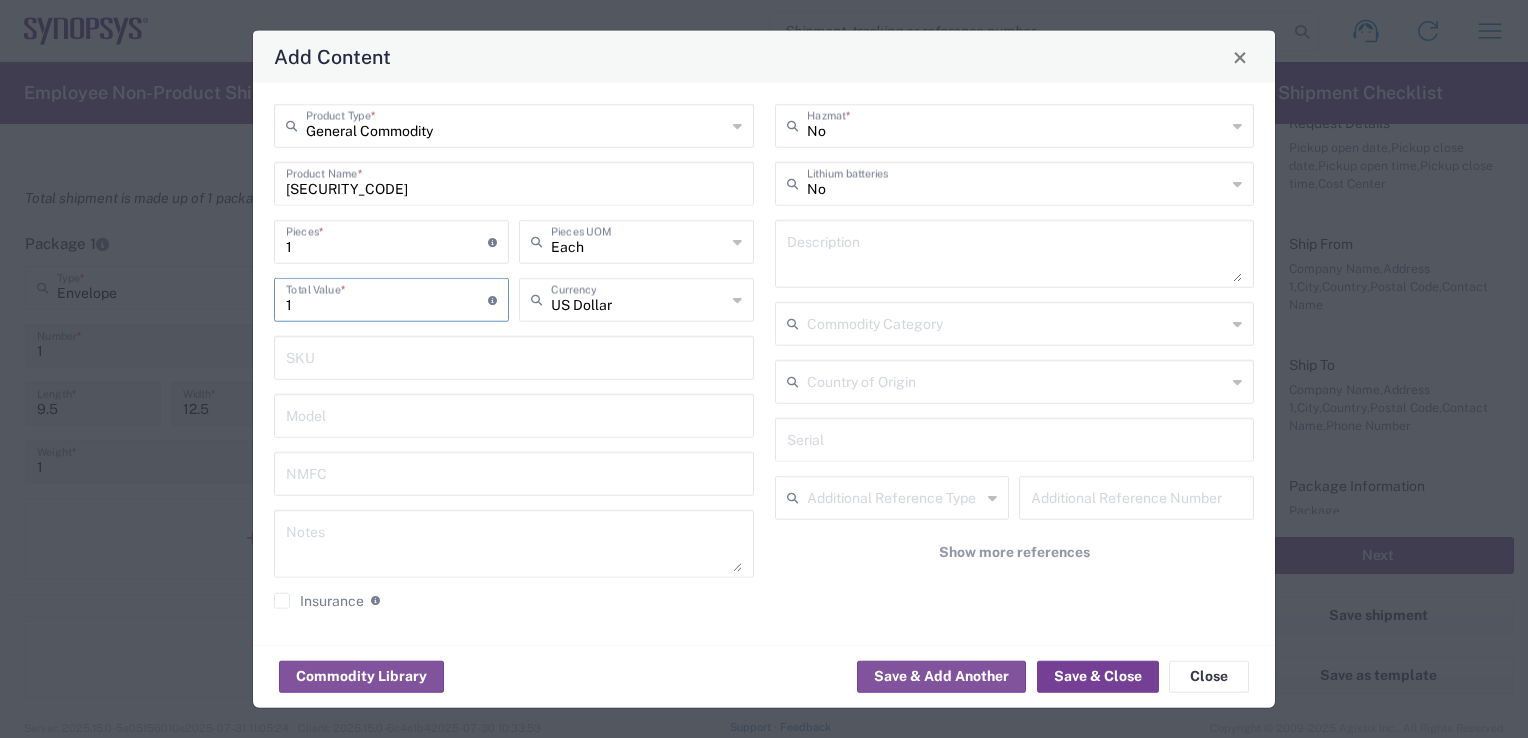 type on "1" 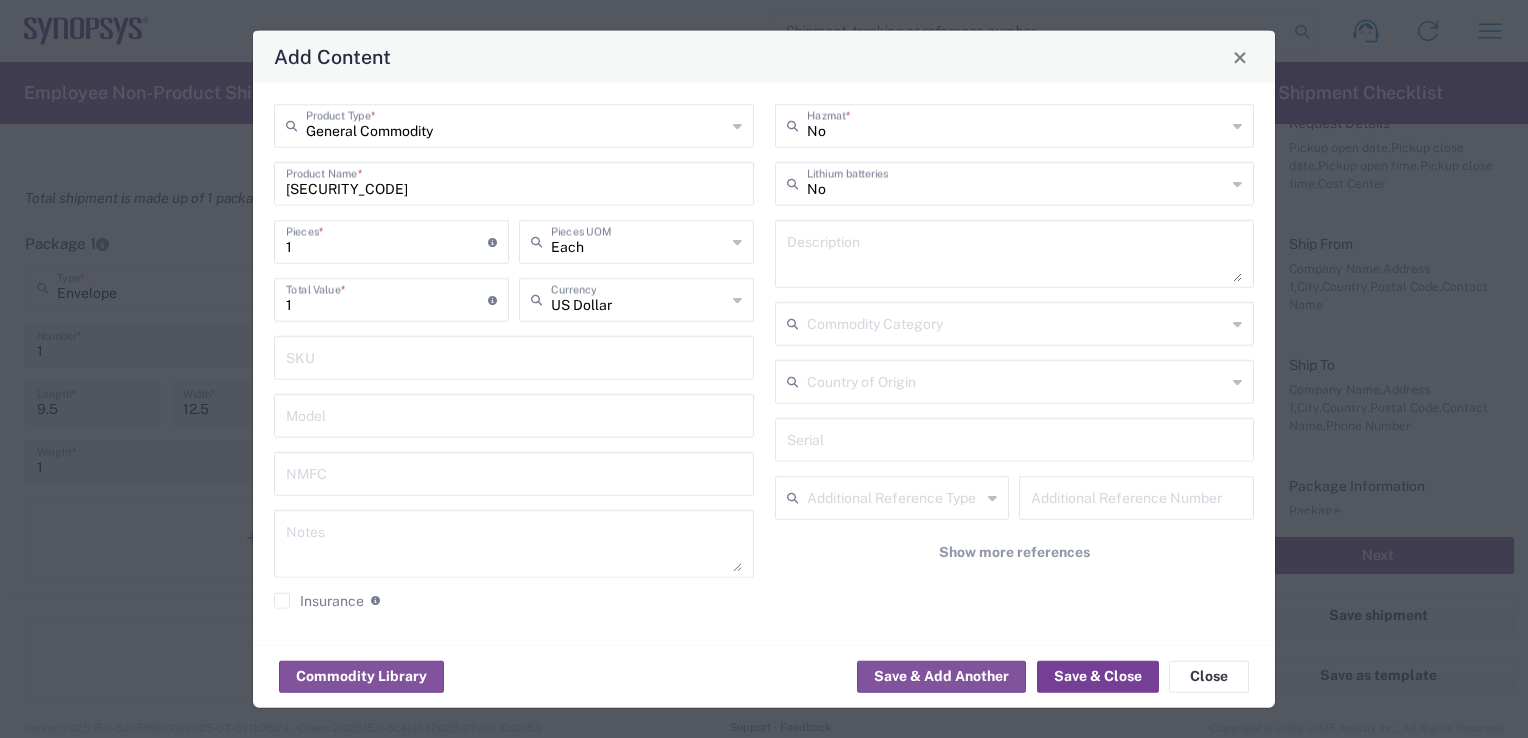 click on "Save & Close" 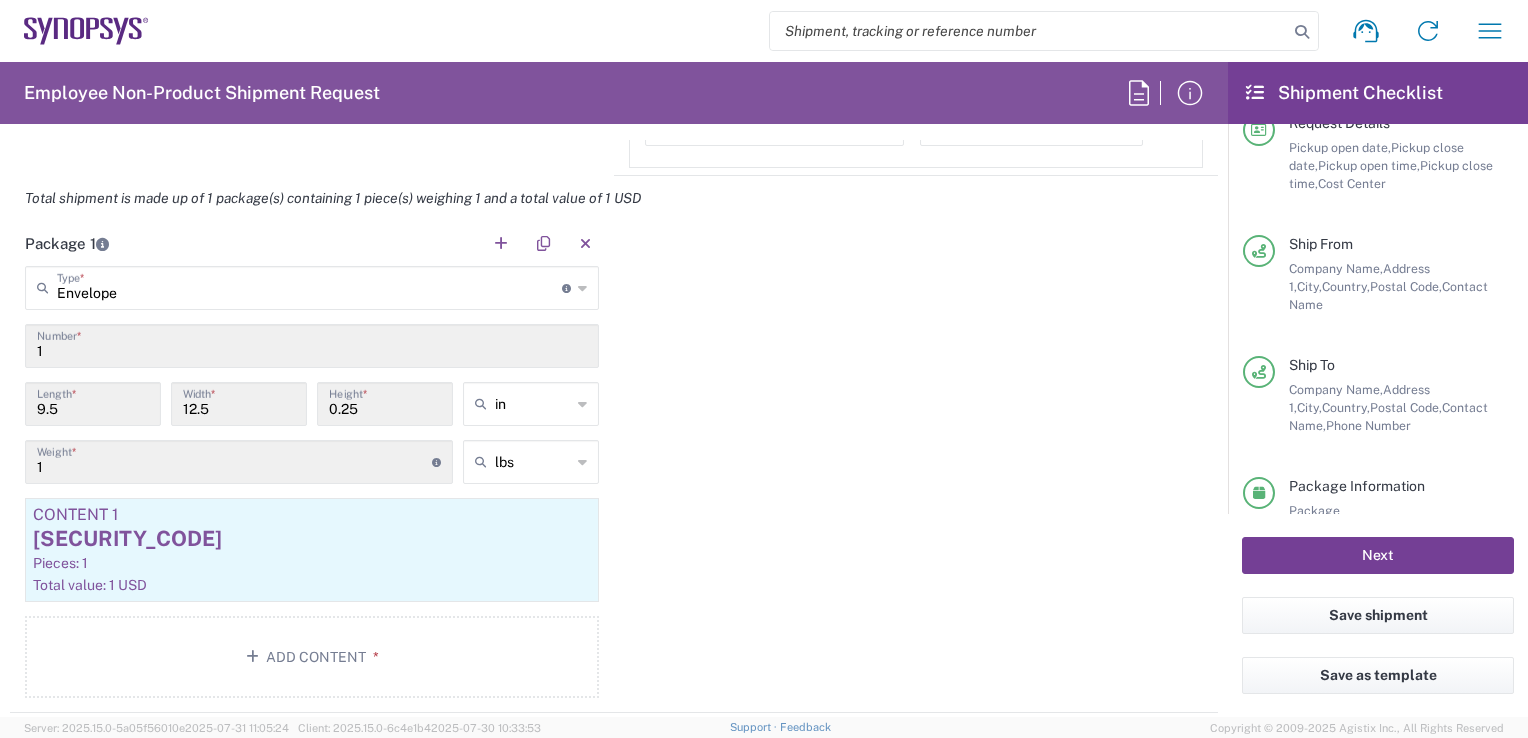 click on "Next" 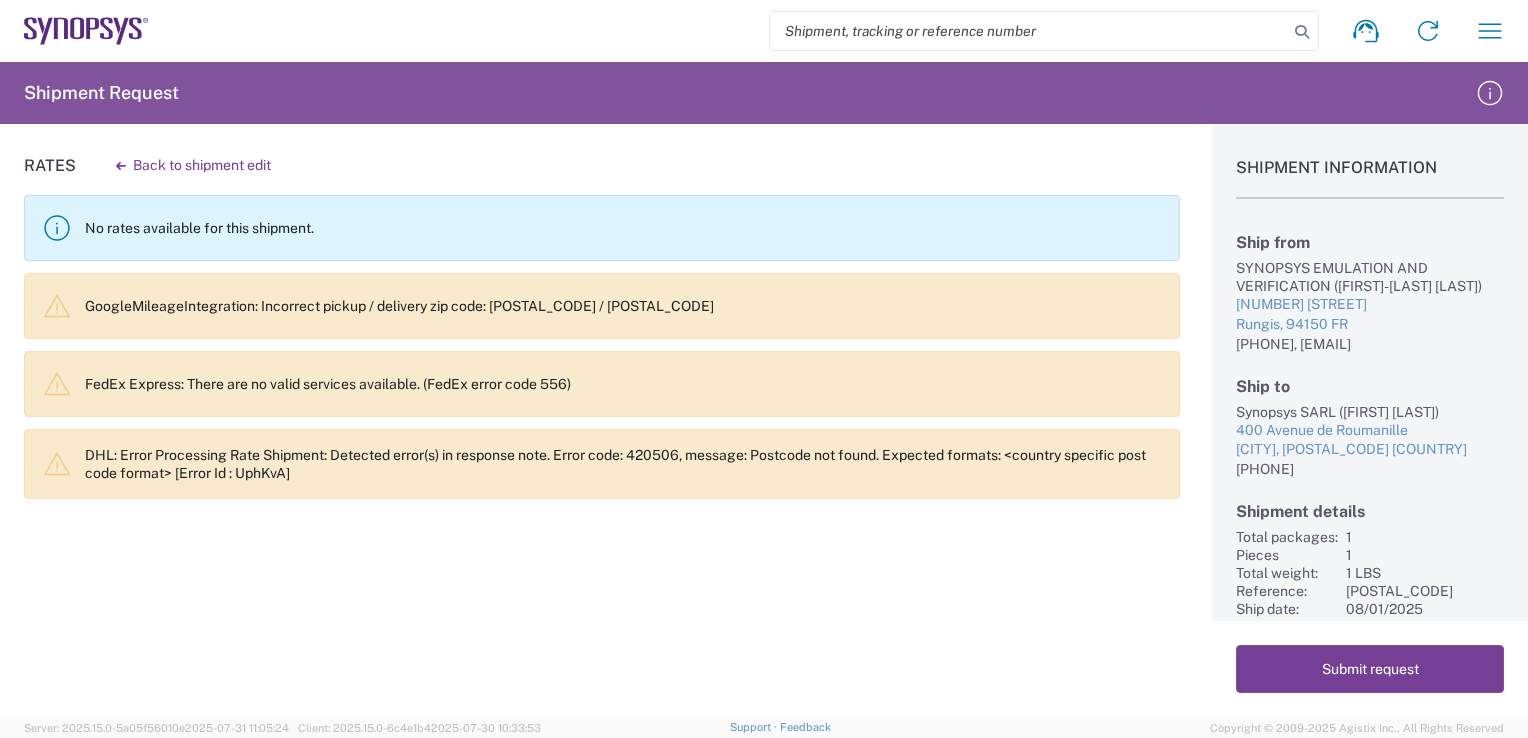 click on "Submit request" 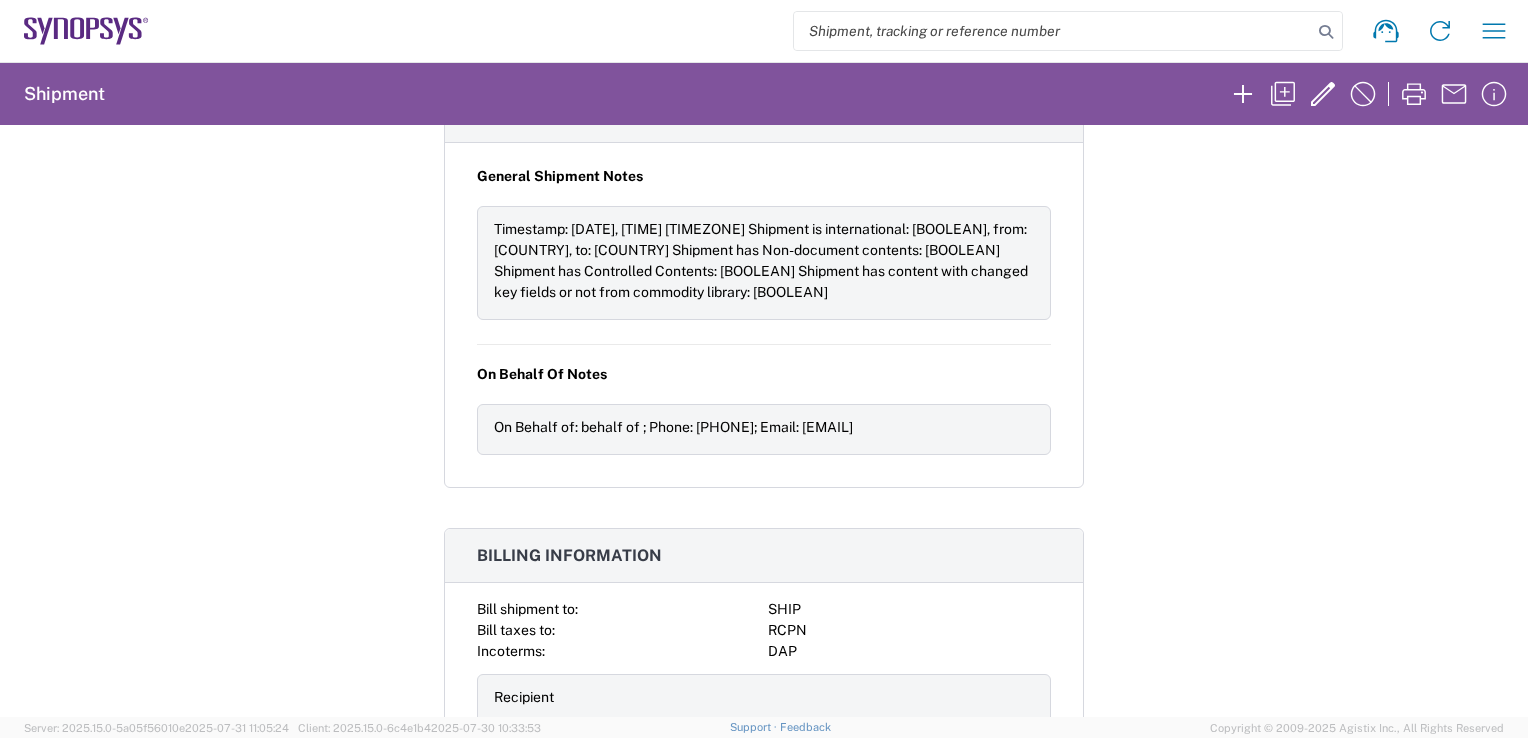 scroll, scrollTop: 1672, scrollLeft: 0, axis: vertical 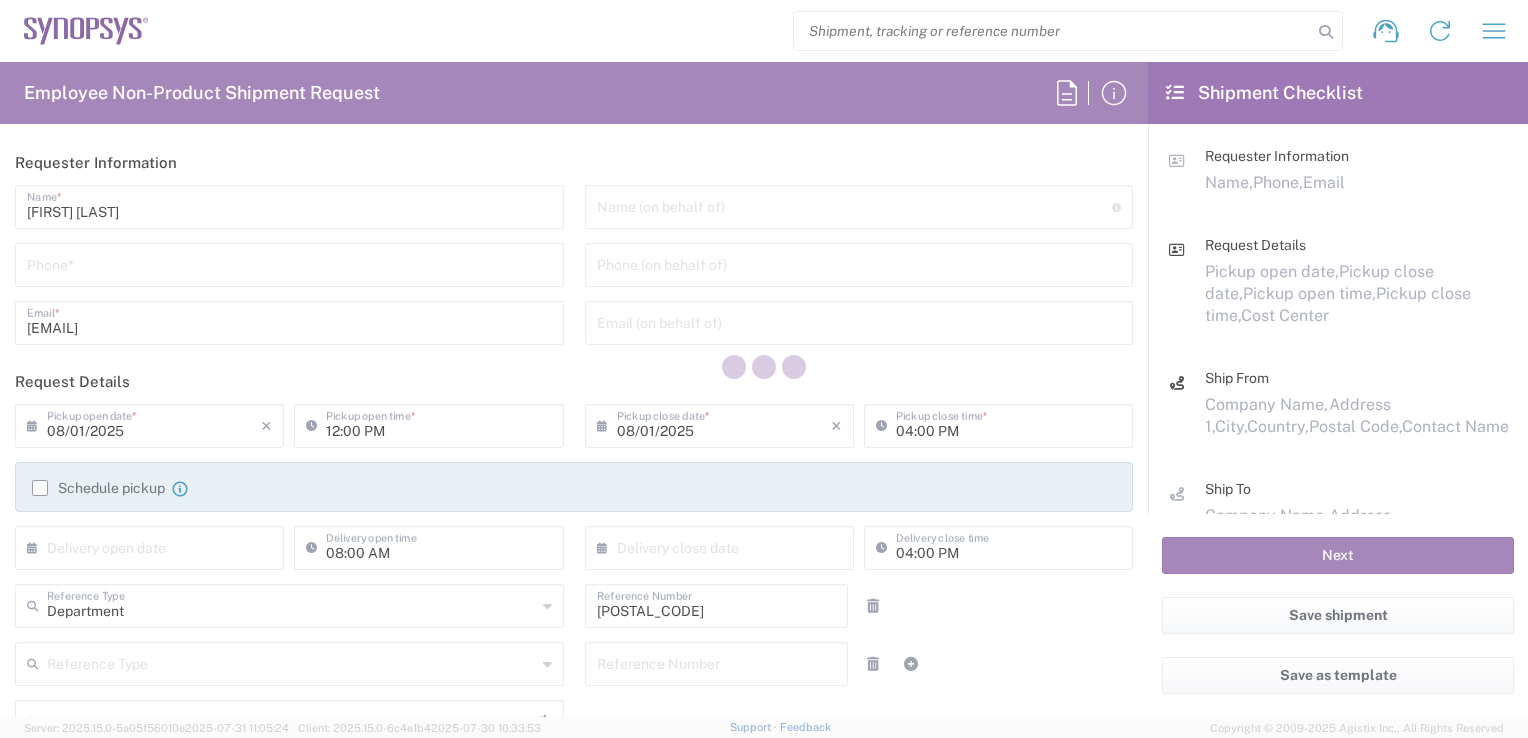 type on "FR65, FAC, FR65, Wissous(EVE) 111029" 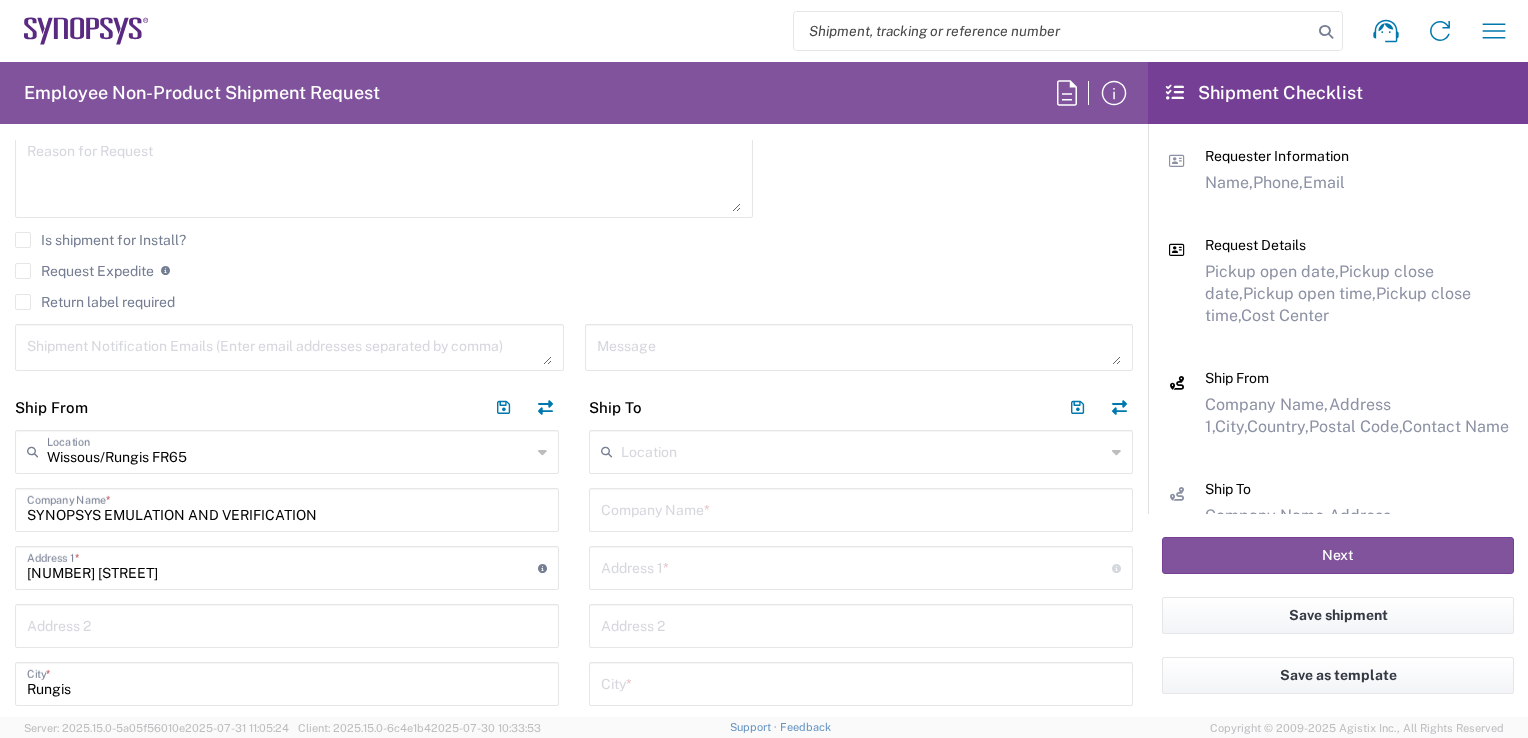 scroll, scrollTop: 0, scrollLeft: 0, axis: both 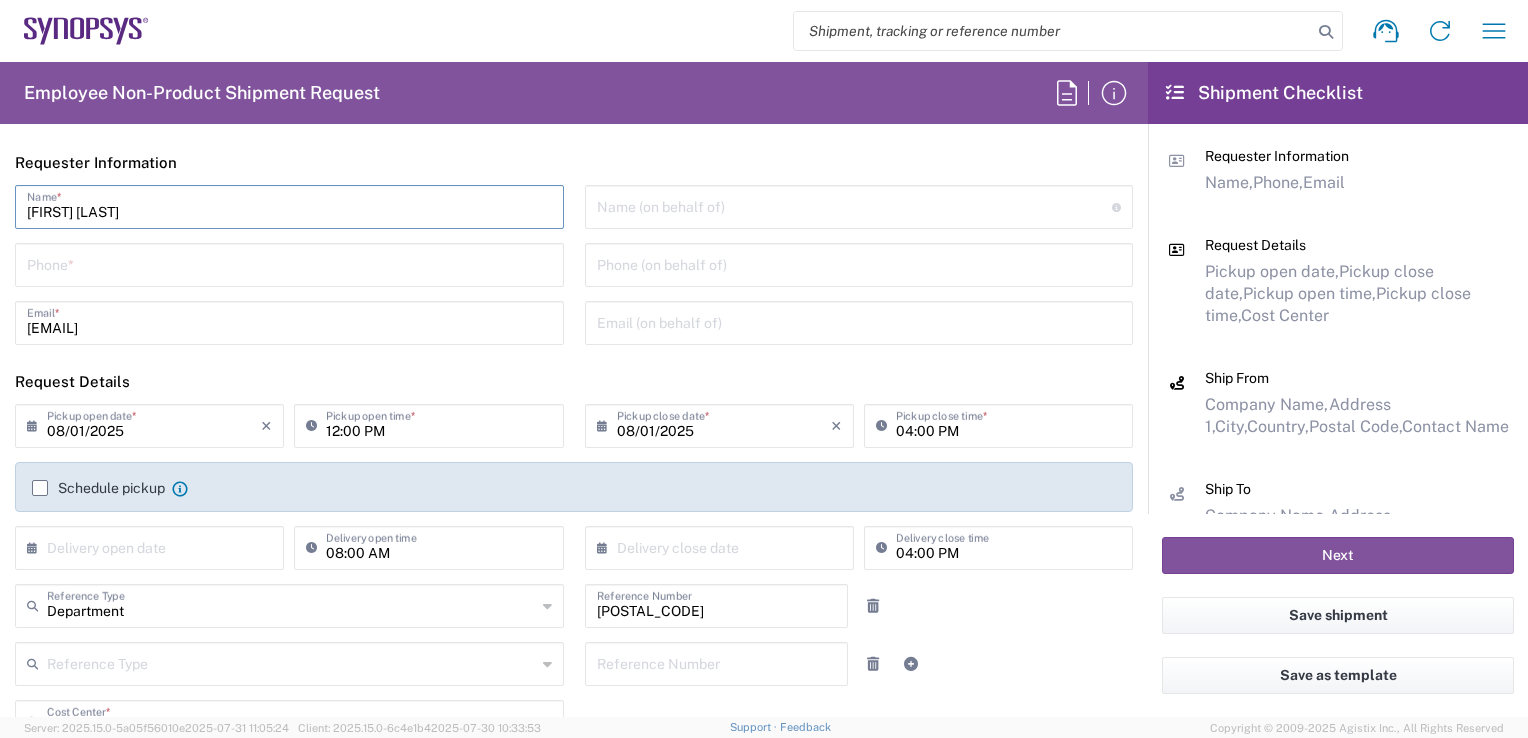 click on "Sabrina Shahreen" at bounding box center (289, 205) 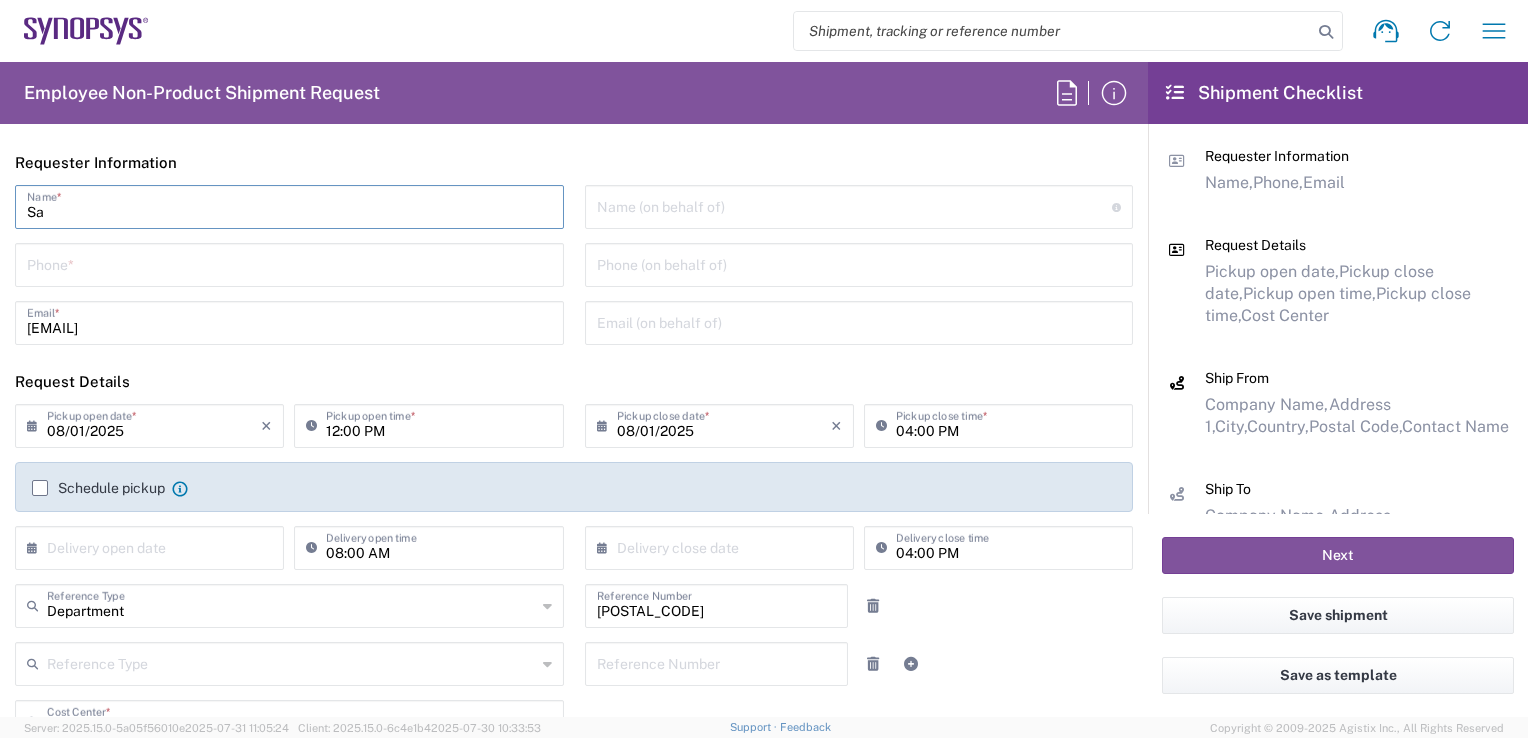 type on "S" 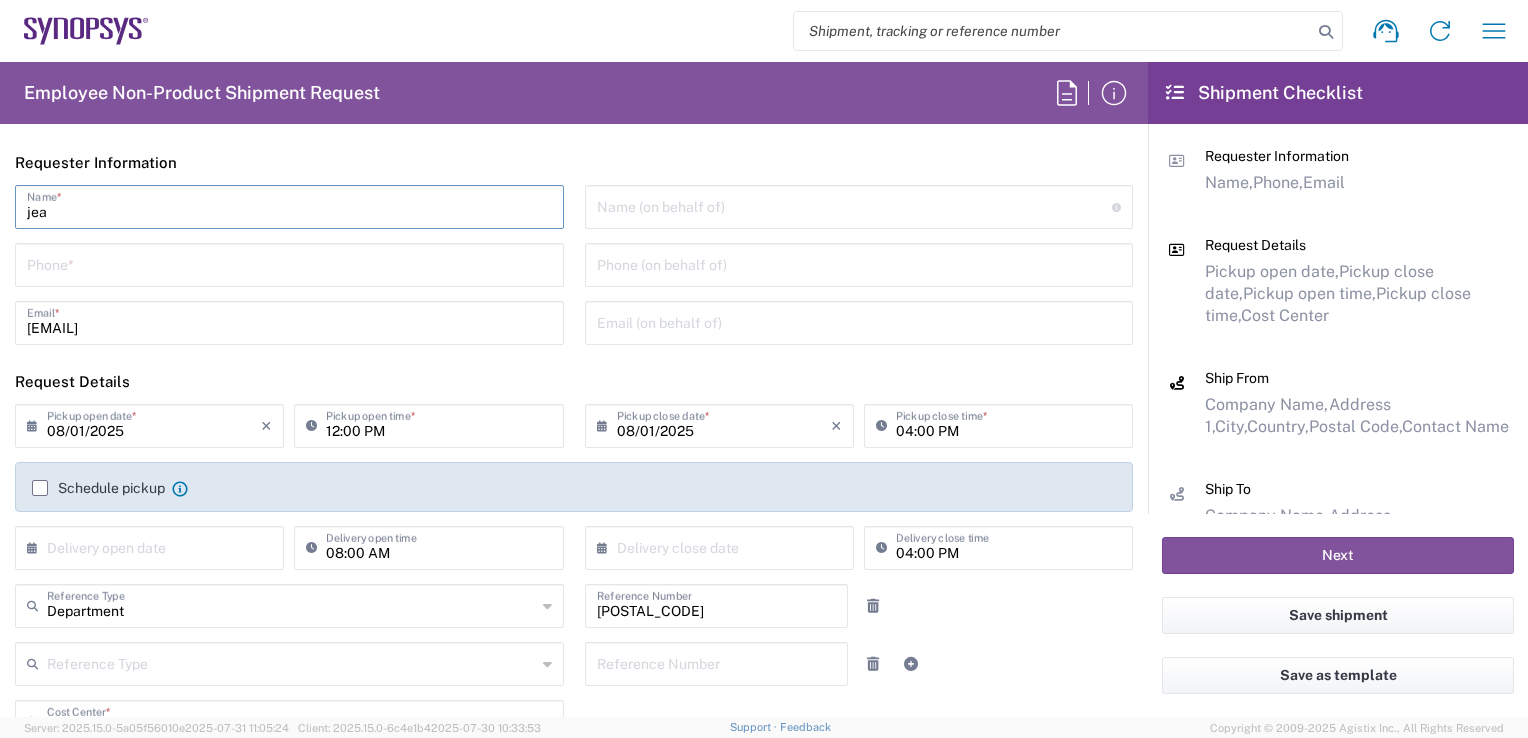 type on "[FIRST] [LAST]" 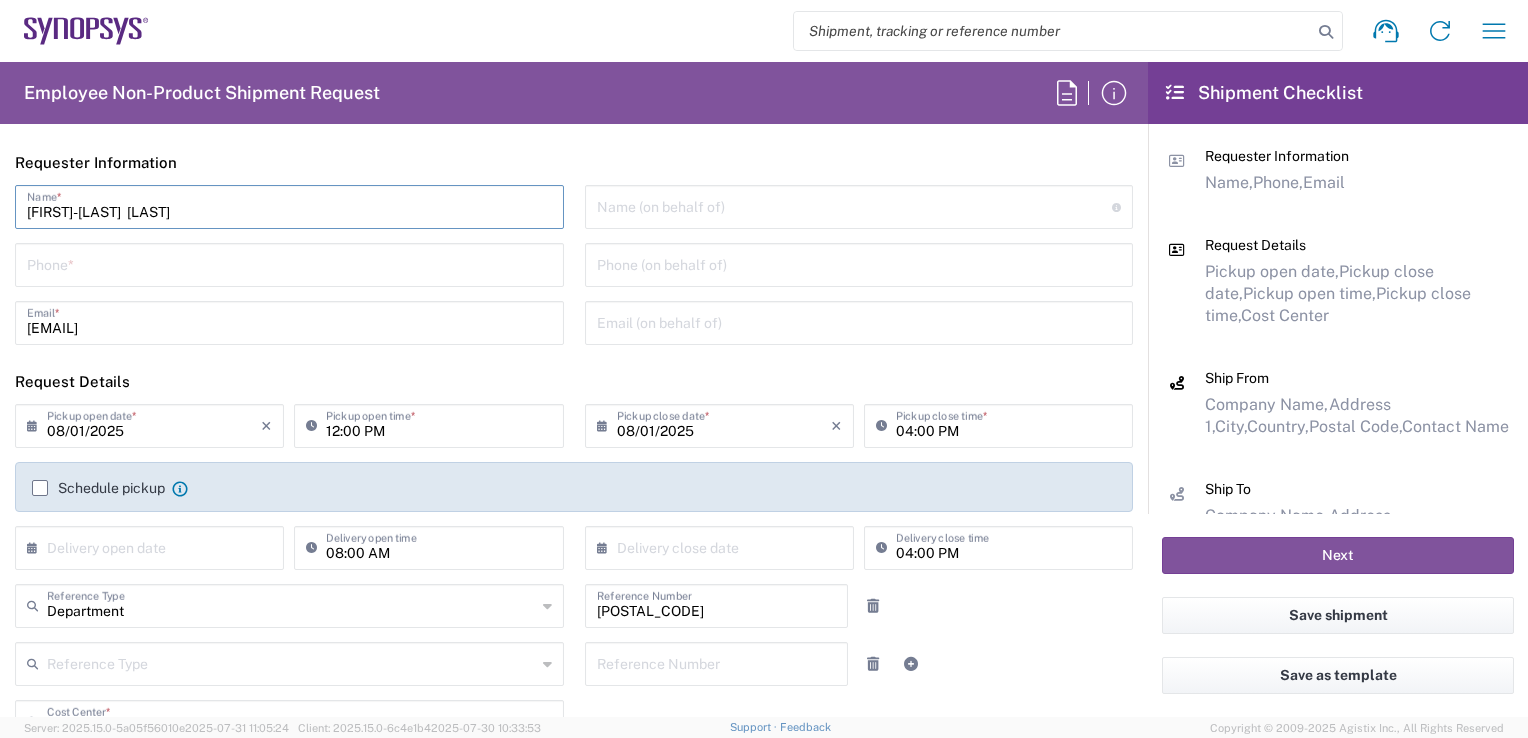 type on "[PHONE]" 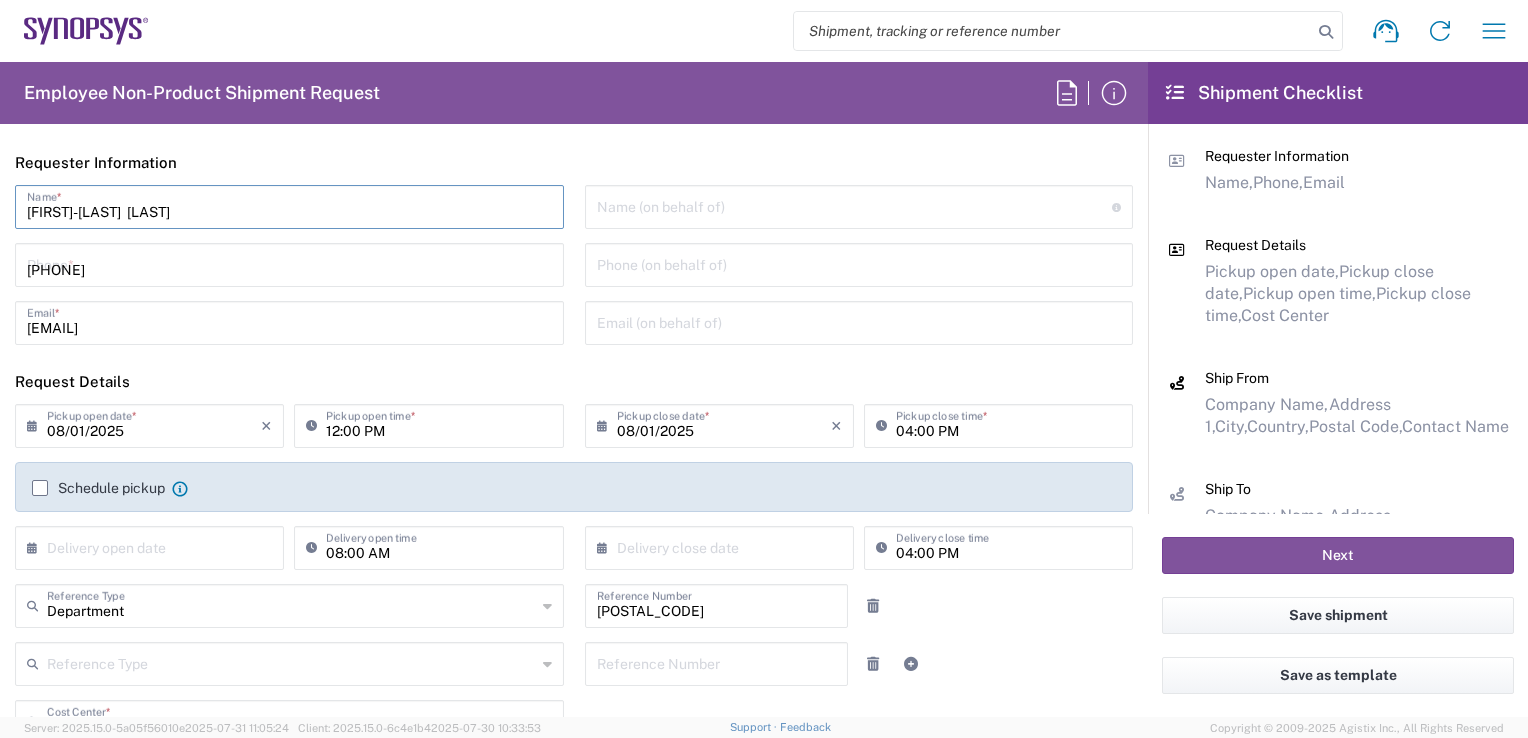 type on "08/08/2025" 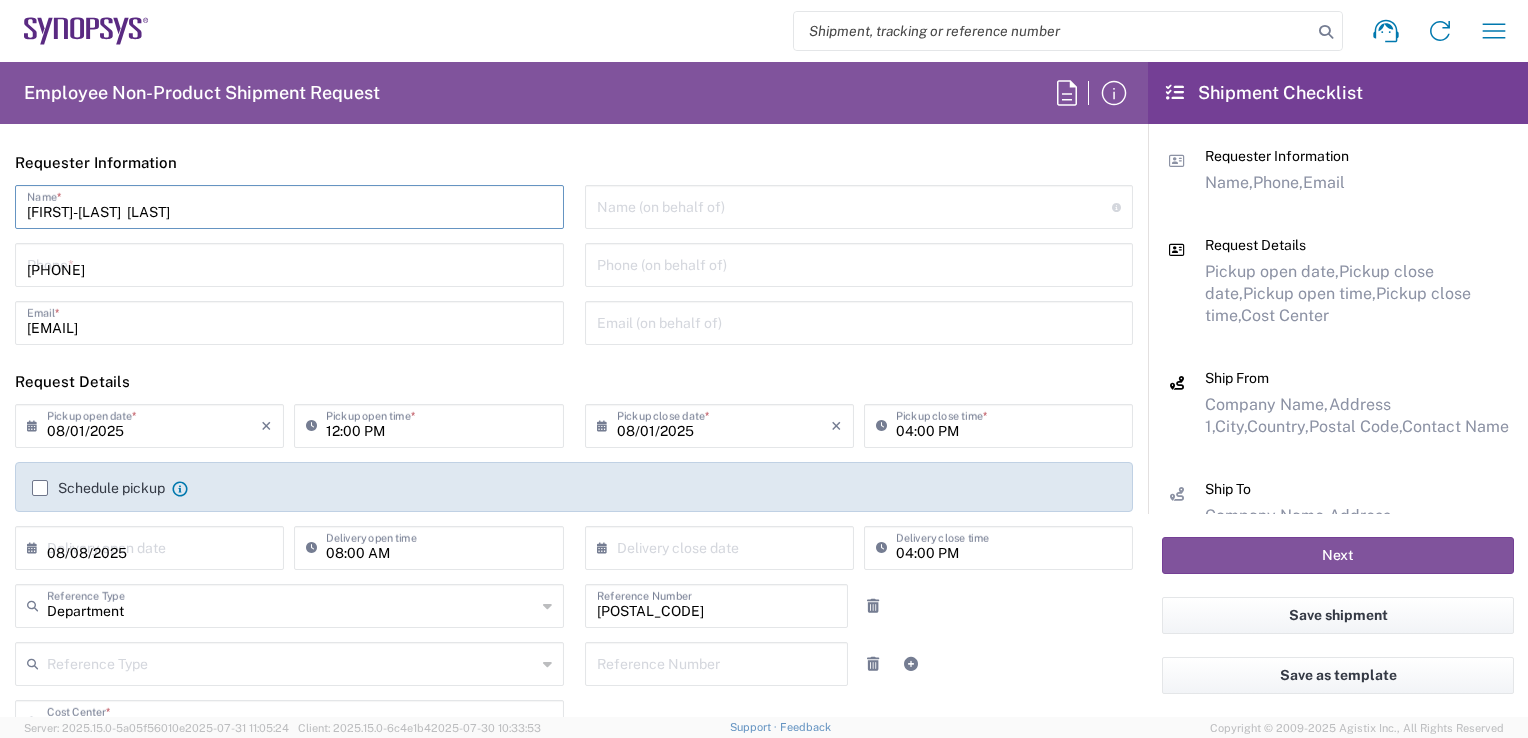 type on "[PHONE]" 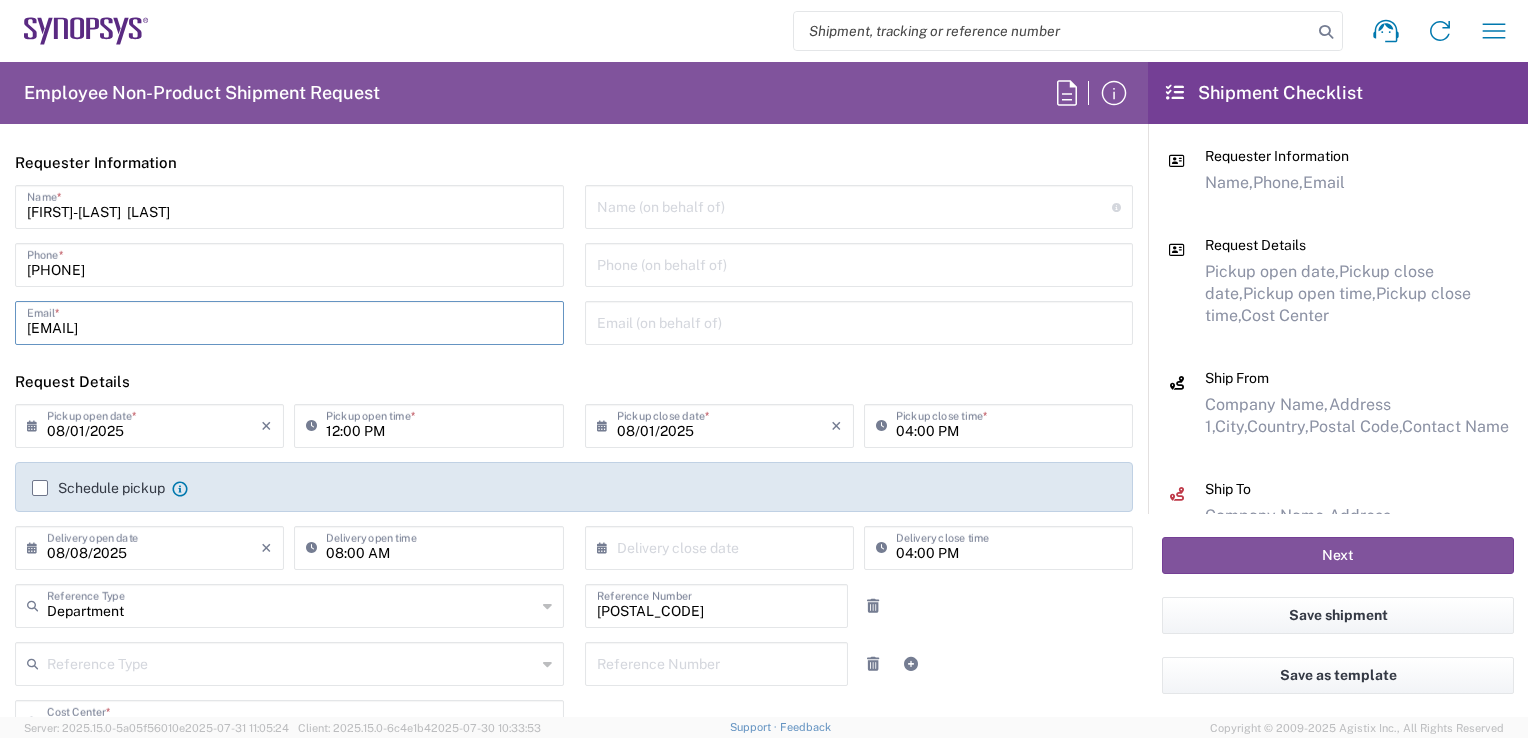 click on "Shipment request
Shipment tracking
Employee non-product shipment request
My shipments
Address book
My profile
Logout  Employee Non-Product Shipment Request
Requester Information  jean-François  kodjo  Name  * 06 47 46 00 72  Phone  * shahreen@synopsys.com  Email  *  Name (on behalf of)  Expedite requests must include authorized approver as "on behalf of"  Phone (on behalf of)   Email (on behalf of)   Request Details  08/01/2025 ×  Pickup open date  * Cancel Apply 12:00 PM  Pickup open time  * 08/01/2025 ×  Pickup close date  * Cancel Apply 04:00 PM  Pickup close time  *  Schedule pickup  When scheduling a pickup please be sure to meet the following criteria:
1. Pickup window should start at least 2 hours after current time.
2.Pickup window needs to be at least 2 hours.
3.Pickup close time should not exceed business hours.
08/08/2025 ×  Delivery open date  Cancel ×" 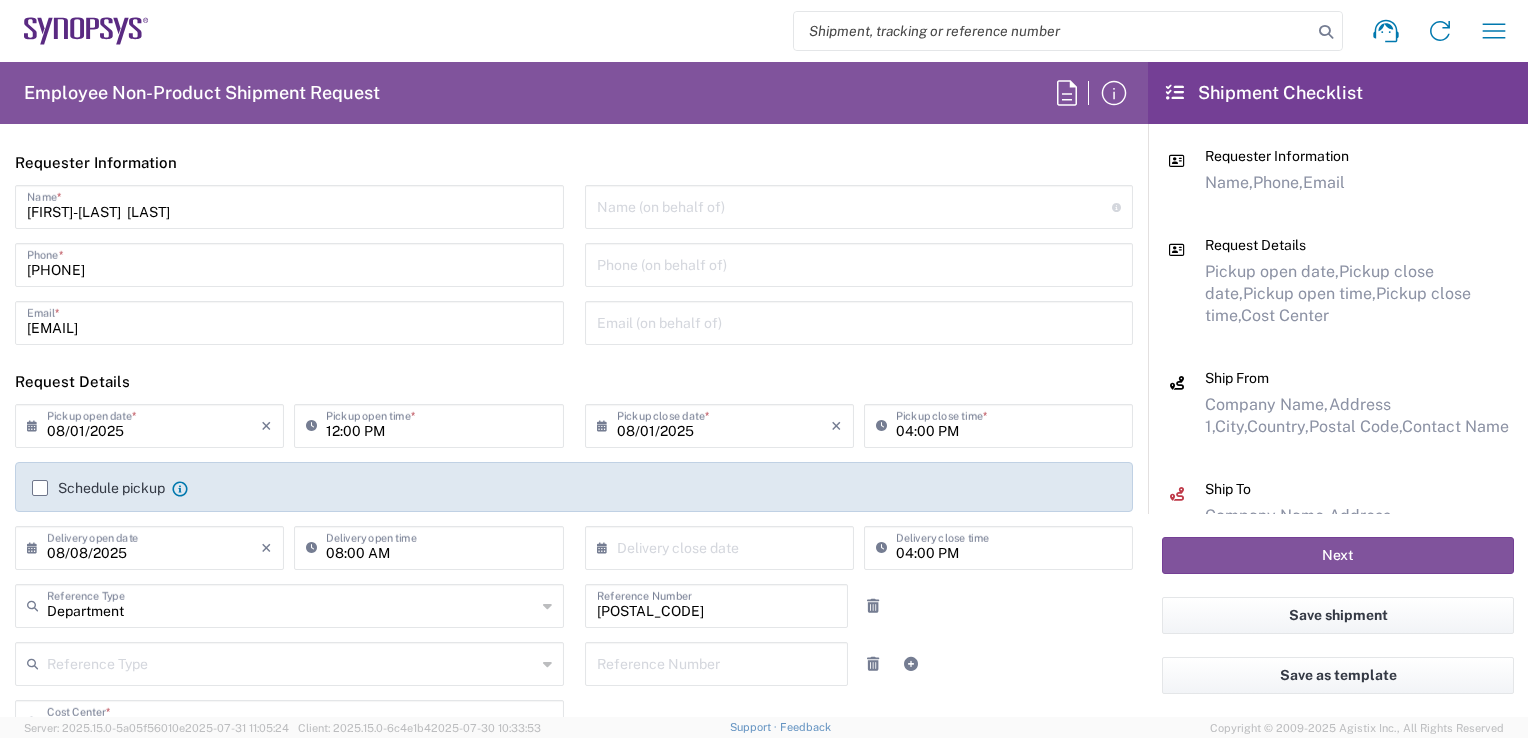 click on "Shipment request
Shipment tracking
Employee non-product shipment request
My shipments
Address book
My profile
Logout  Employee Non-Product Shipment Request
Requester Information  jean-François  kodjo  Name  * 06 47 46 00 72  Phone  * shahreen@synopsys.com  Email  *  Name (on behalf of)  Expedite requests must include authorized approver as "on behalf of"  Phone (on behalf of)   Email (on behalf of)   Request Details  08/01/2025 ×  Pickup open date  * Cancel Apply 12:00 PM  Pickup open time  * 08/01/2025 ×  Pickup close date  * Cancel Apply 04:00 PM  Pickup close time  *  Schedule pickup  When scheduling a pickup please be sure to meet the following criteria:
1. Pickup window should start at least 2 hours after current time.
2.Pickup window needs to be at least 2 hours.
3.Pickup close time should not exceed business hours.
08/08/2025 ×  Delivery open date  Cancel ×" 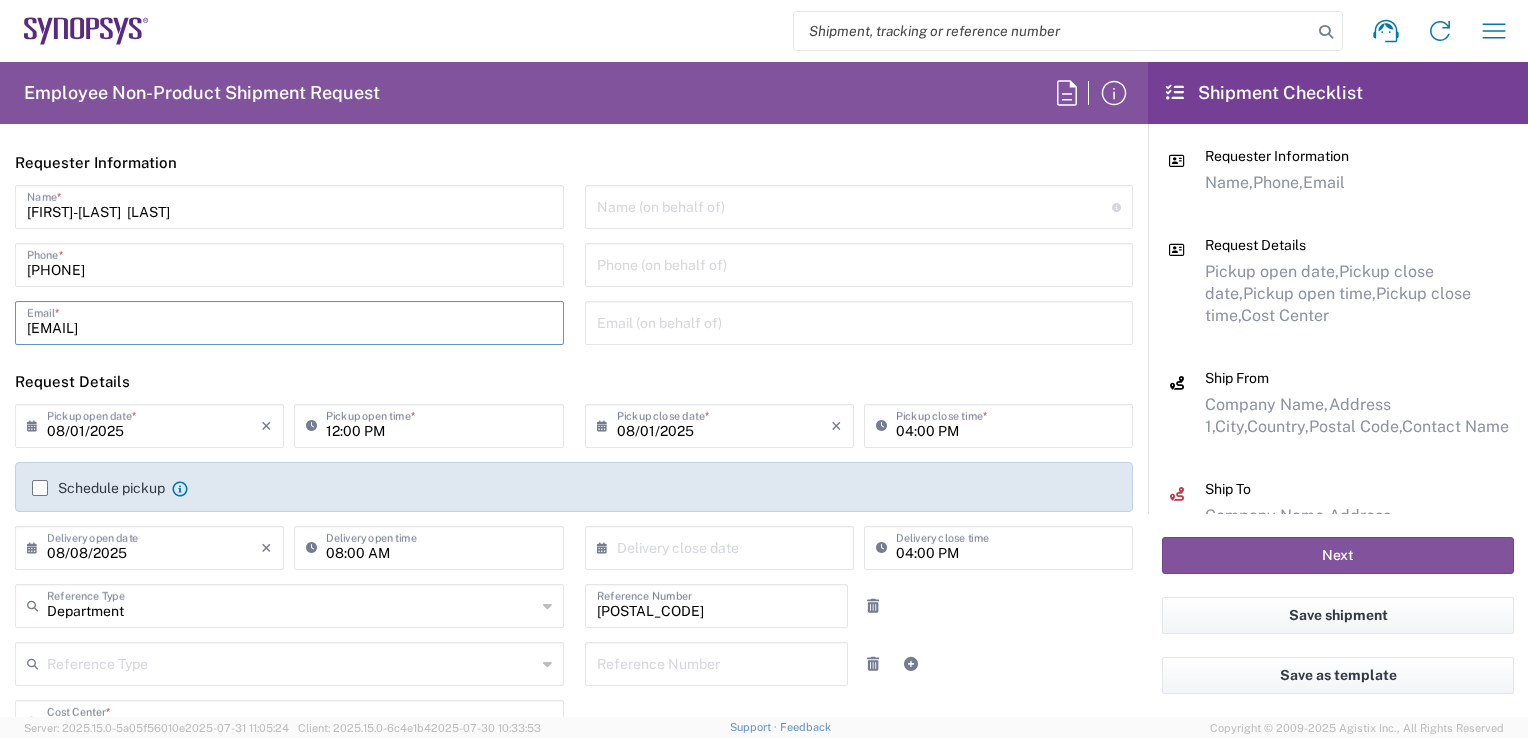 click on "shahreen@synopsys.com" at bounding box center [289, 321] 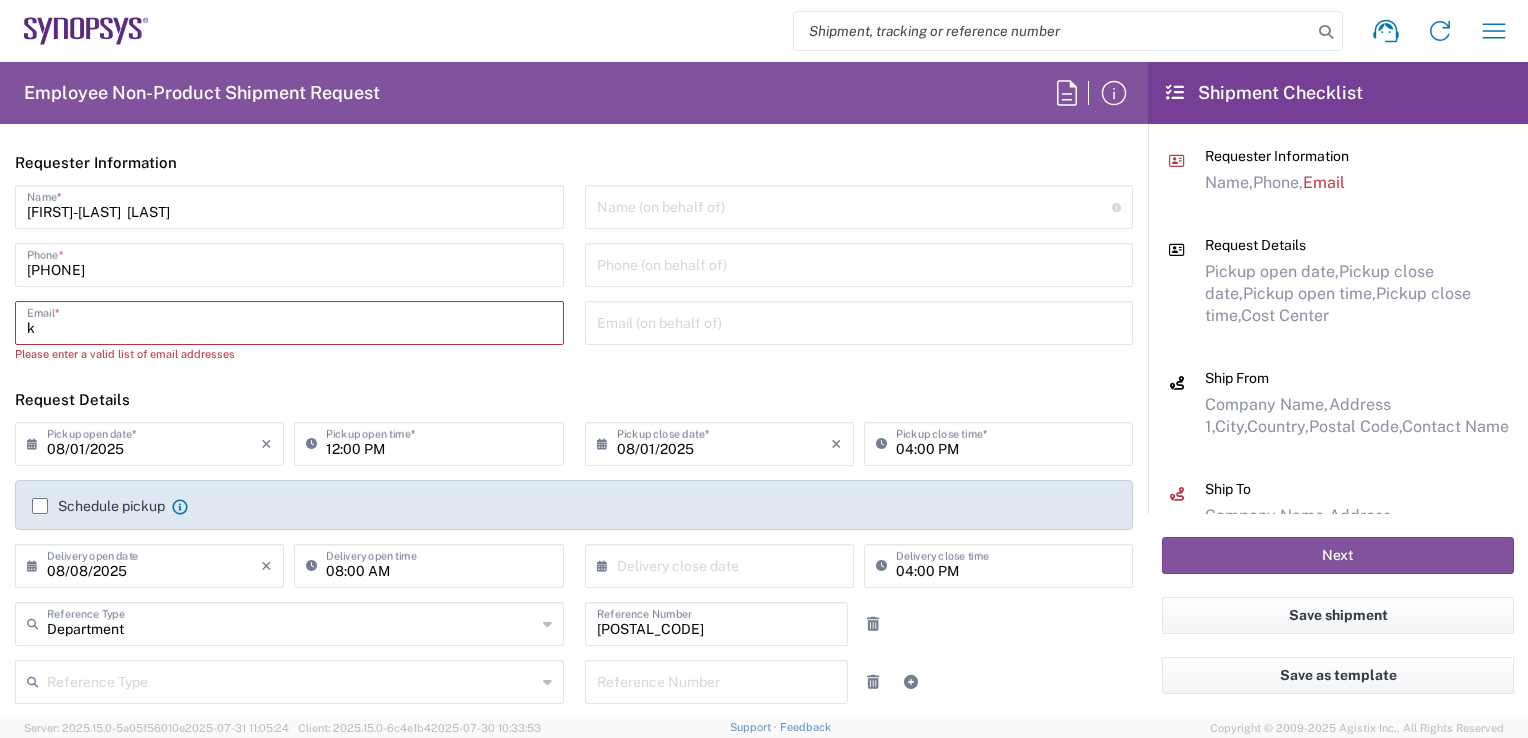 type on "[EMAIL]" 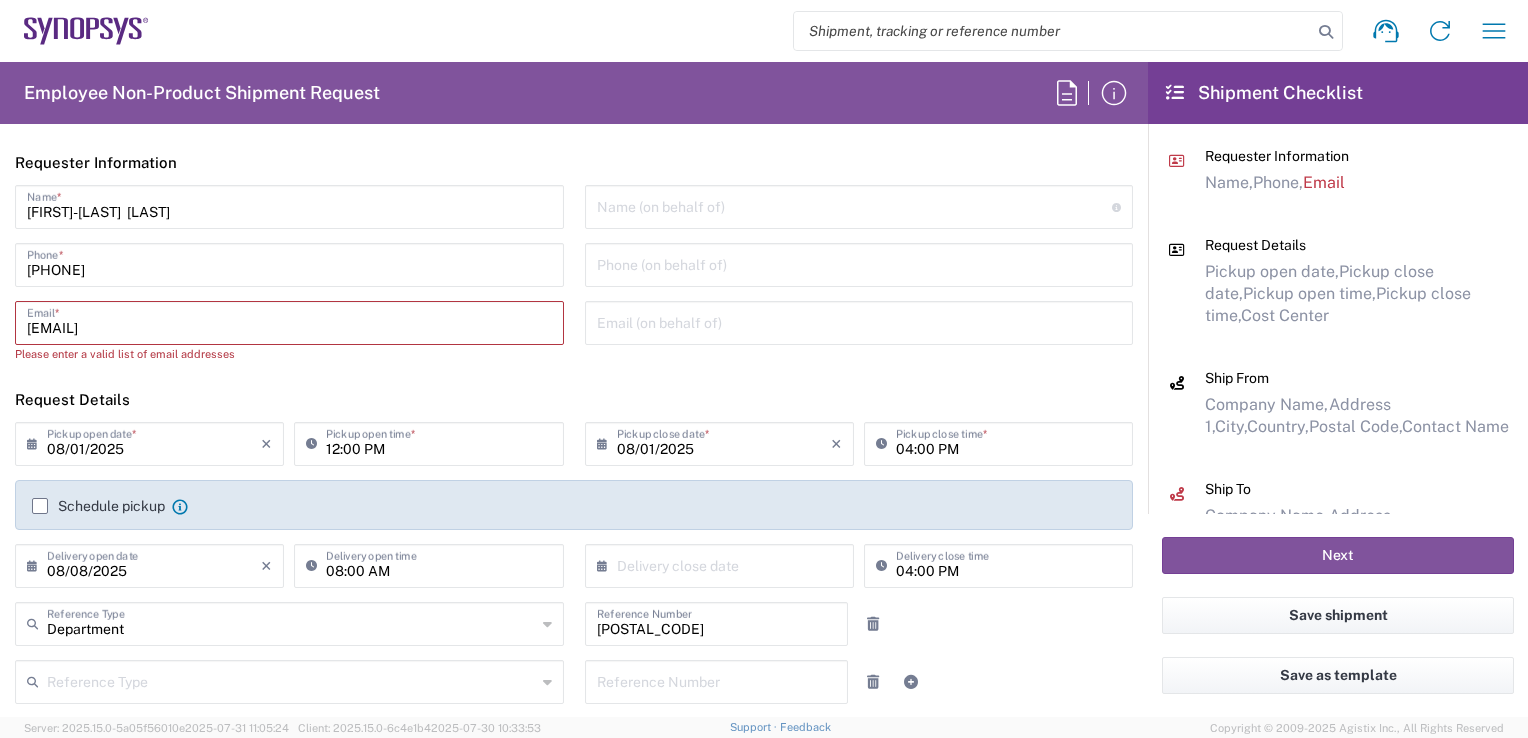 type on "0647460072" 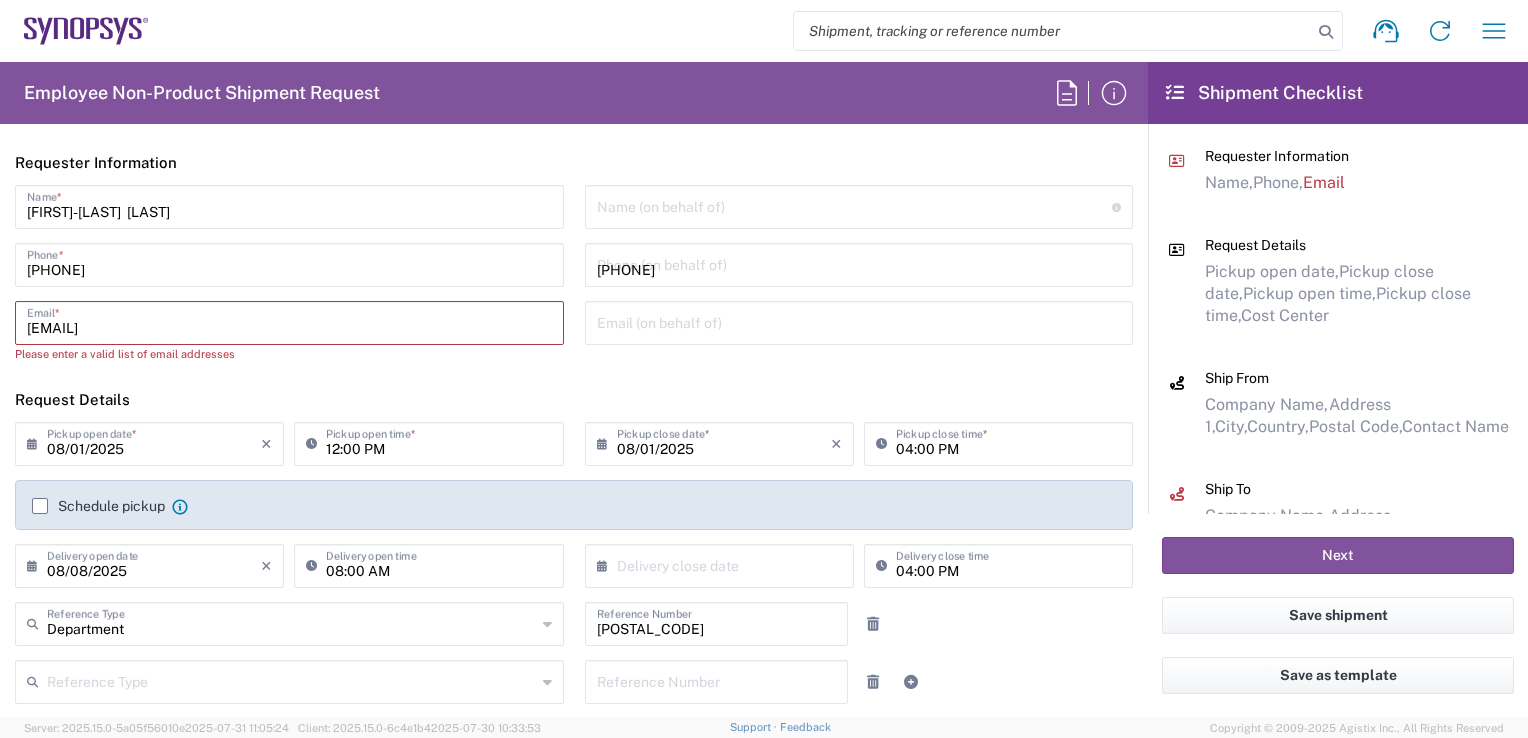 type on "[EMAIL]" 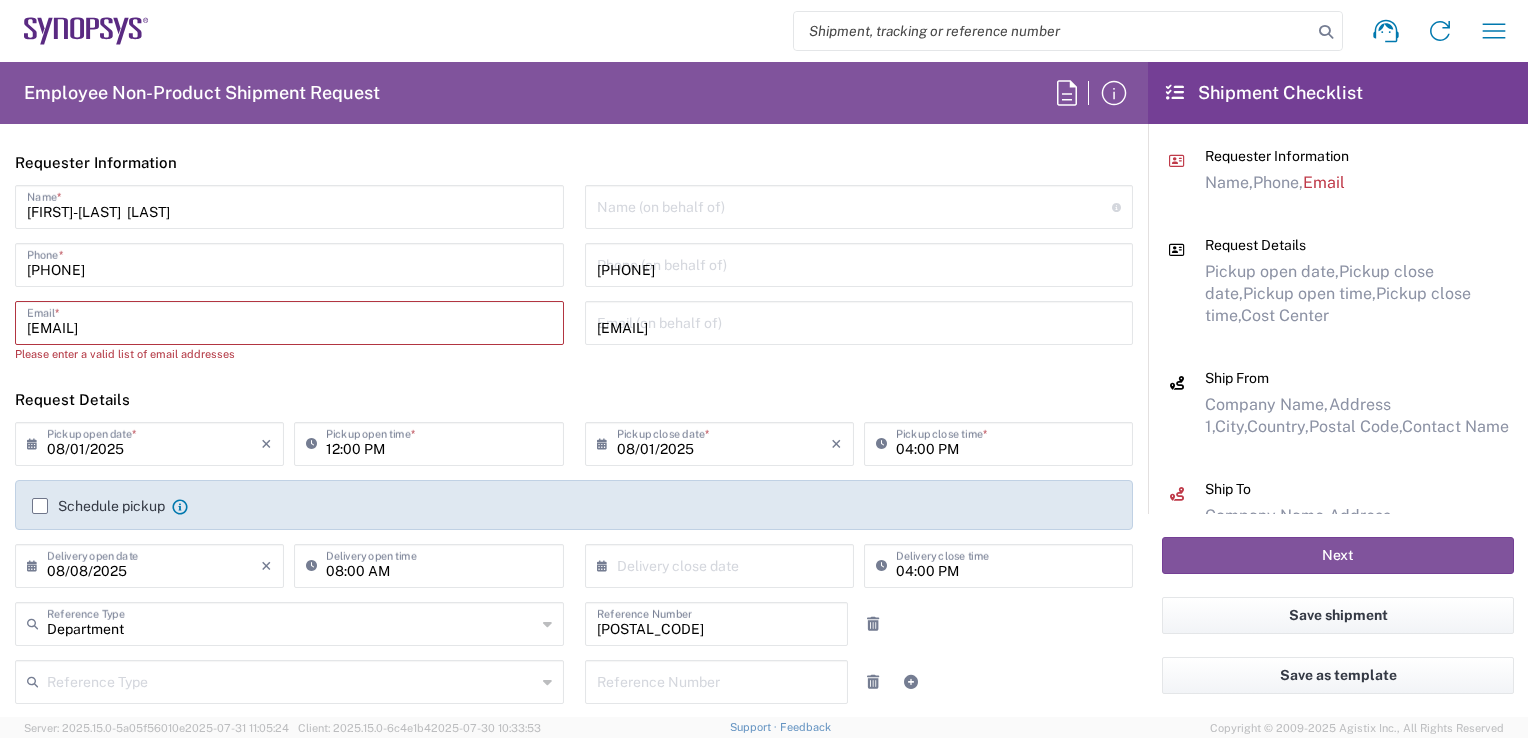 type on "0647460072" 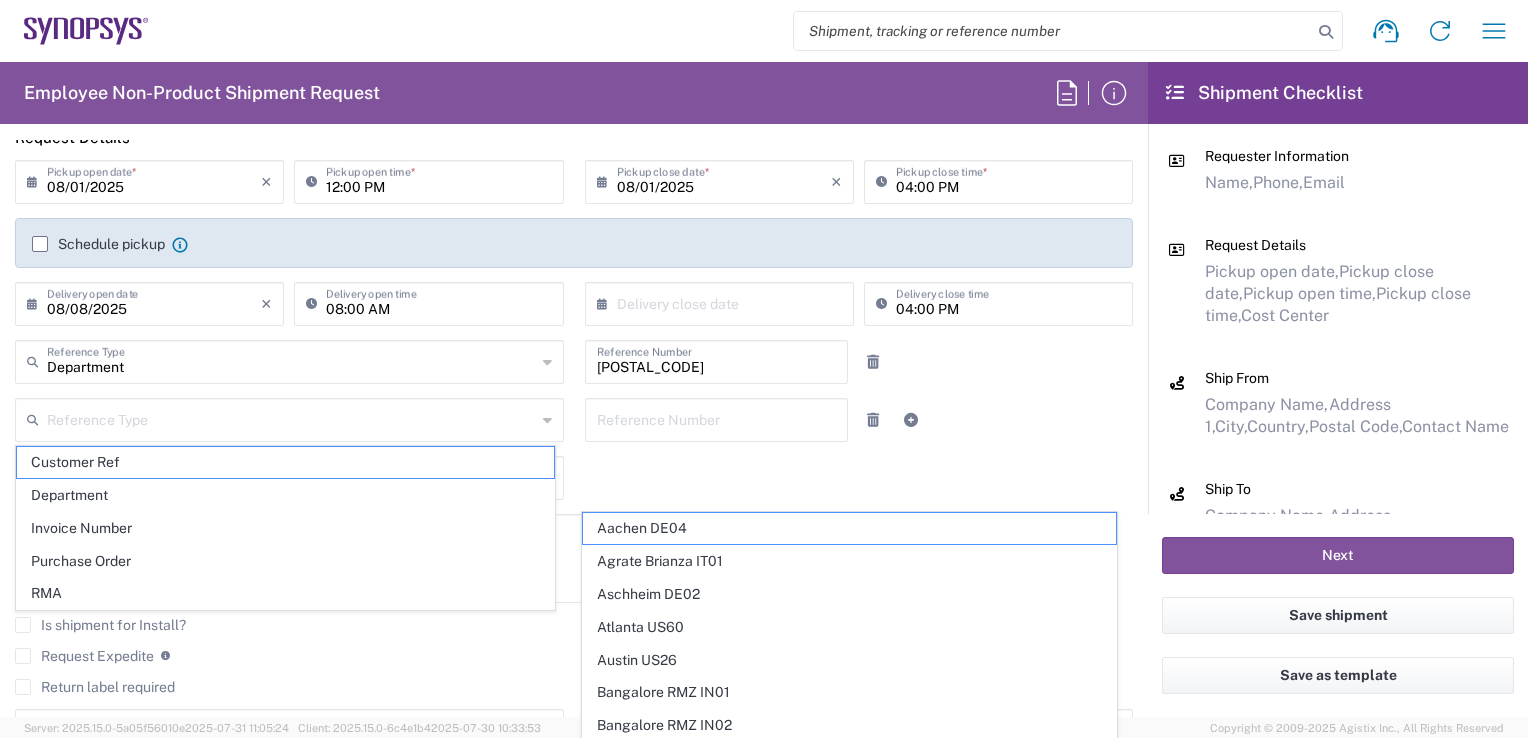 scroll, scrollTop: 249, scrollLeft: 0, axis: vertical 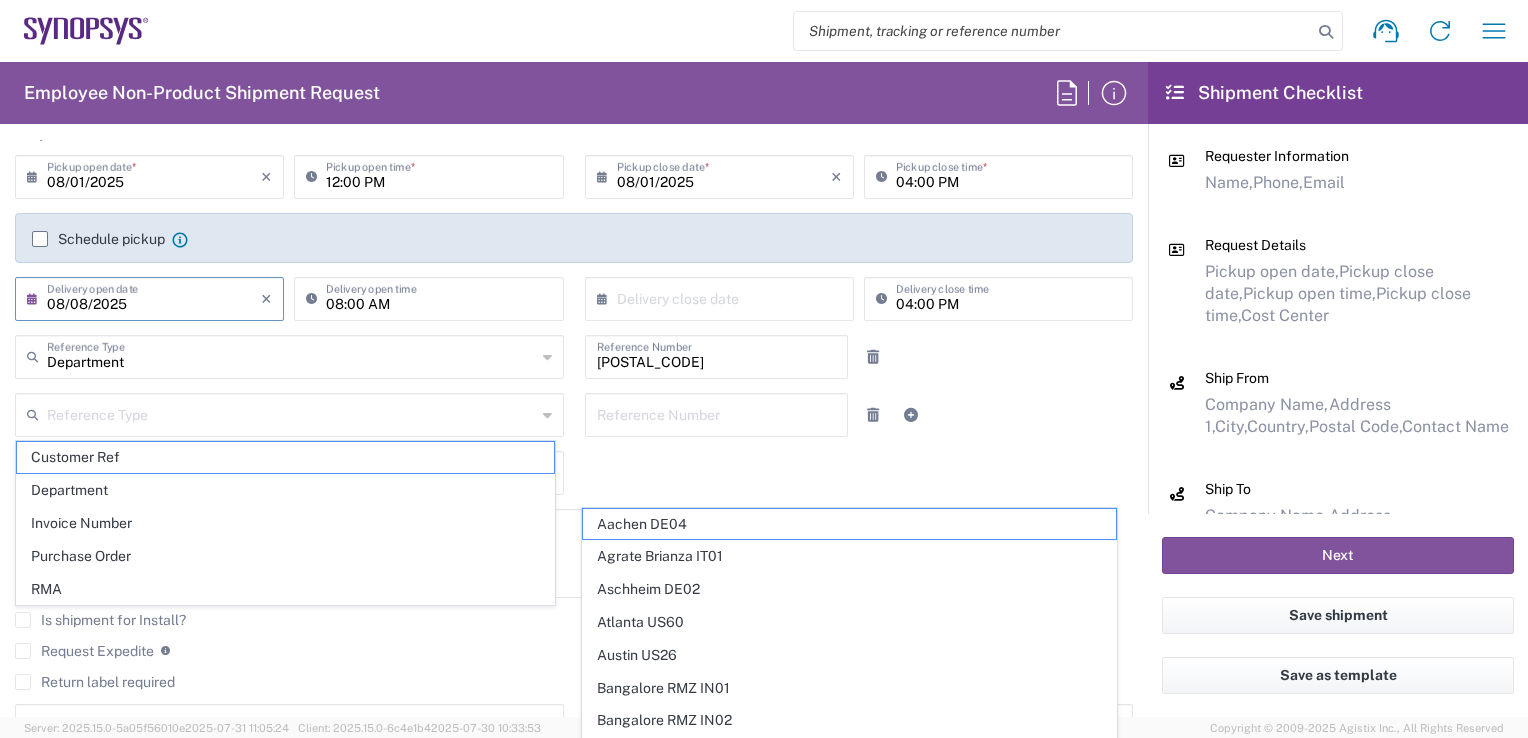 click on "08/08/2025" at bounding box center (154, 297) 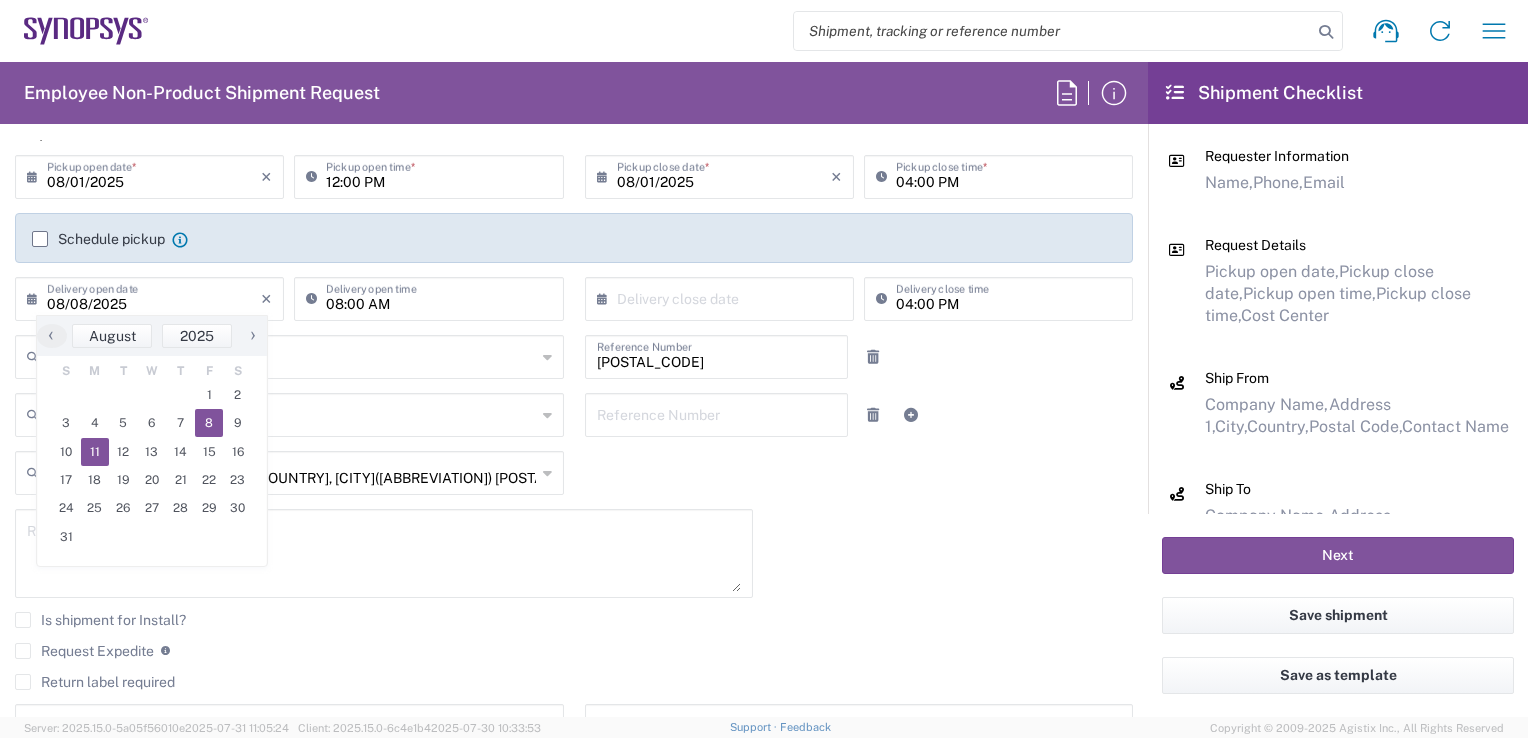click on "11" 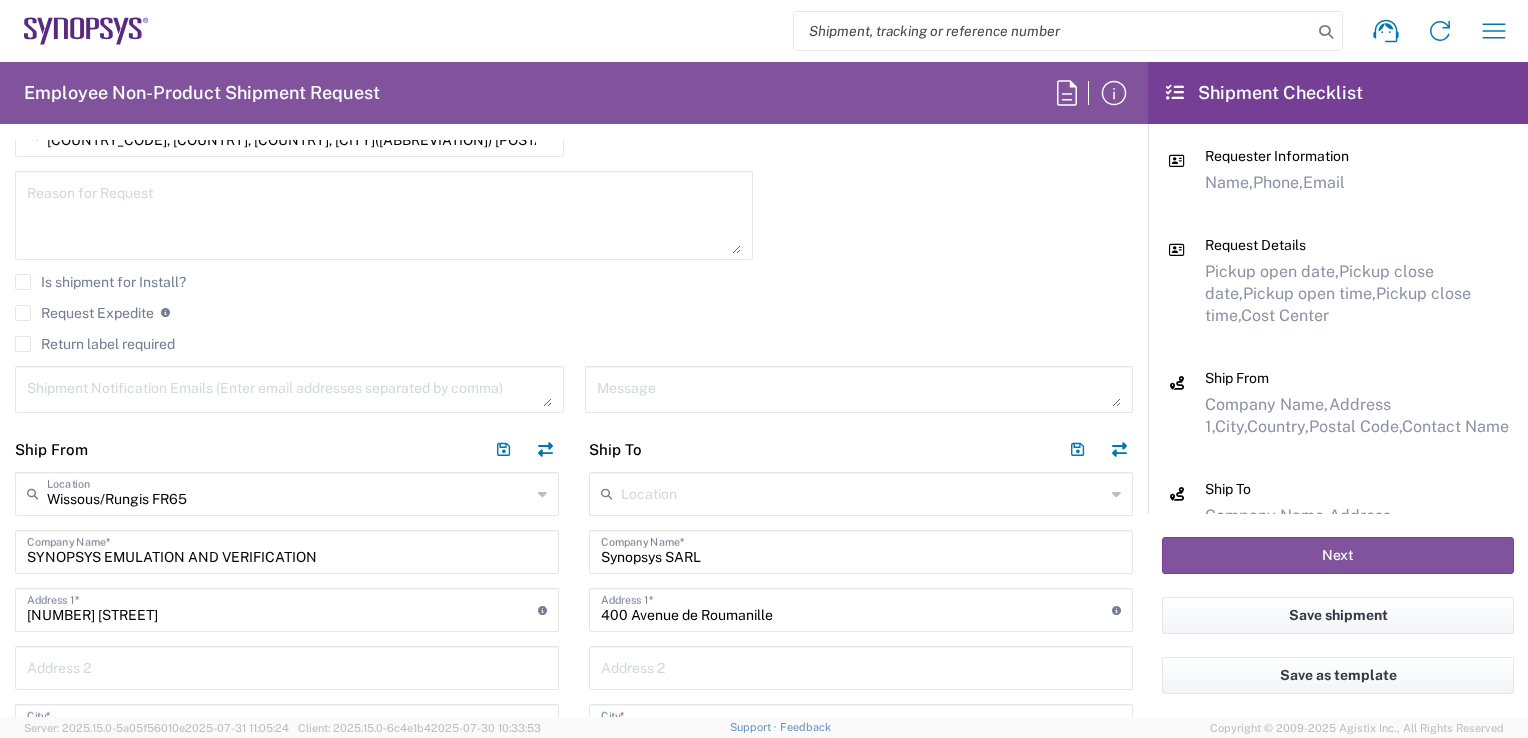 scroll, scrollTop: 607, scrollLeft: 0, axis: vertical 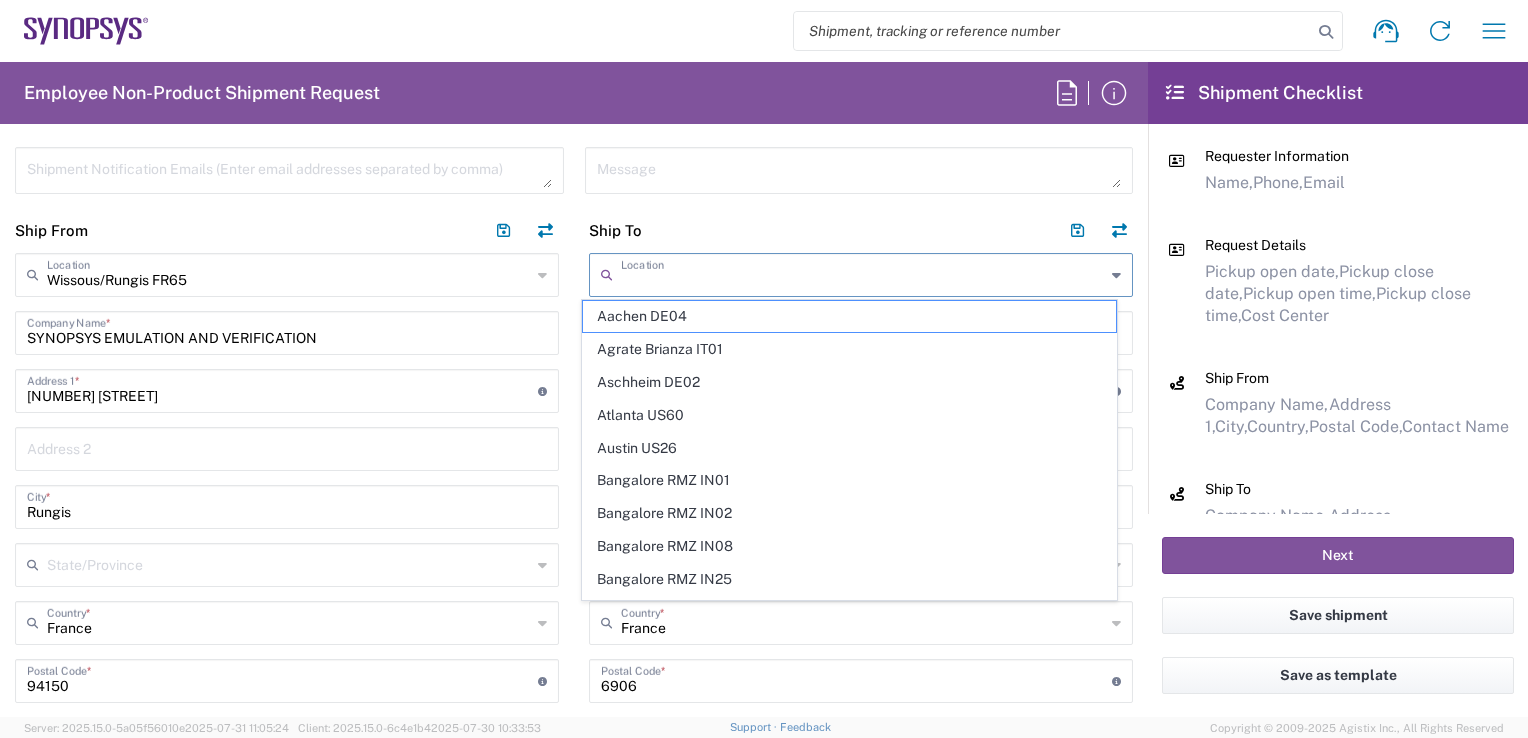 click at bounding box center [863, 273] 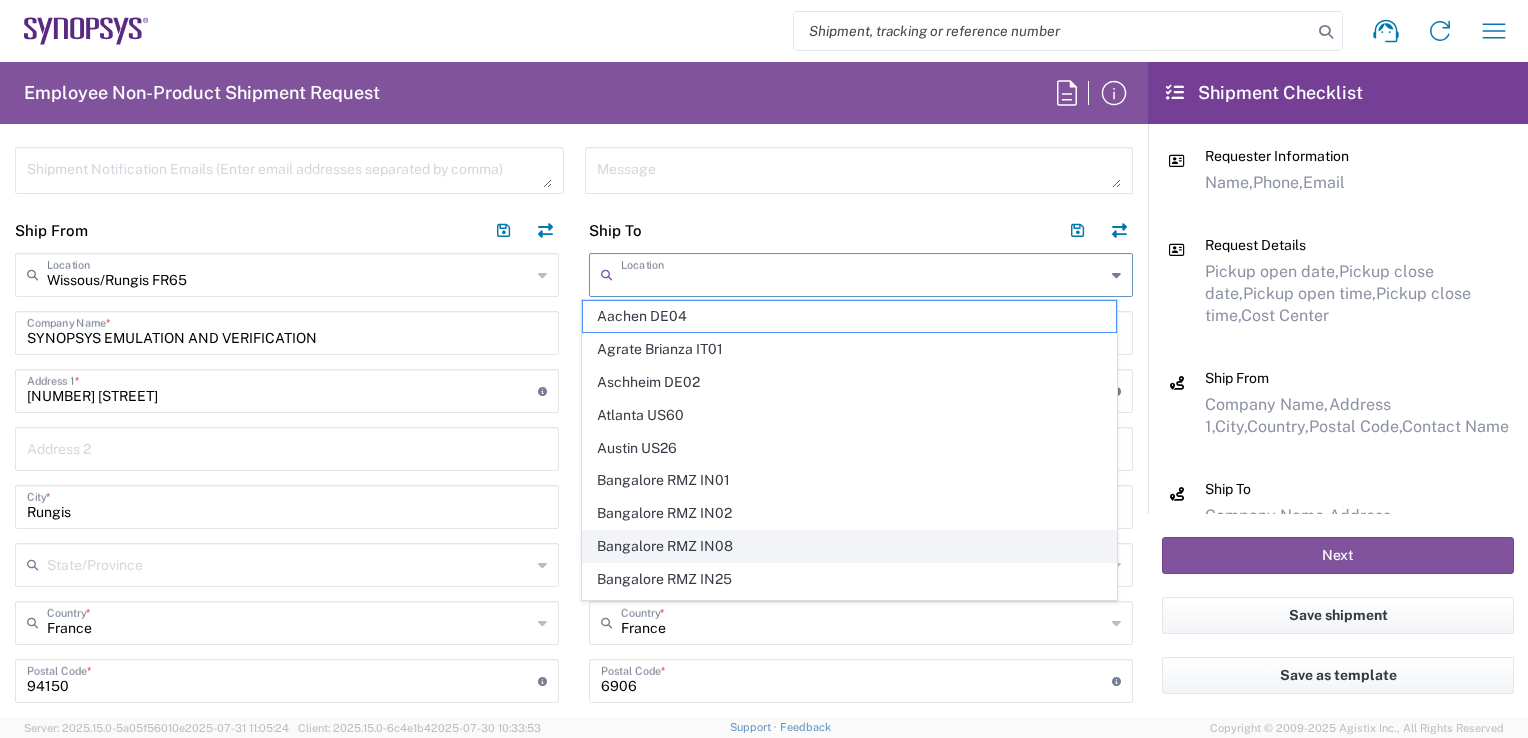 paste on "MONTBONNOT" 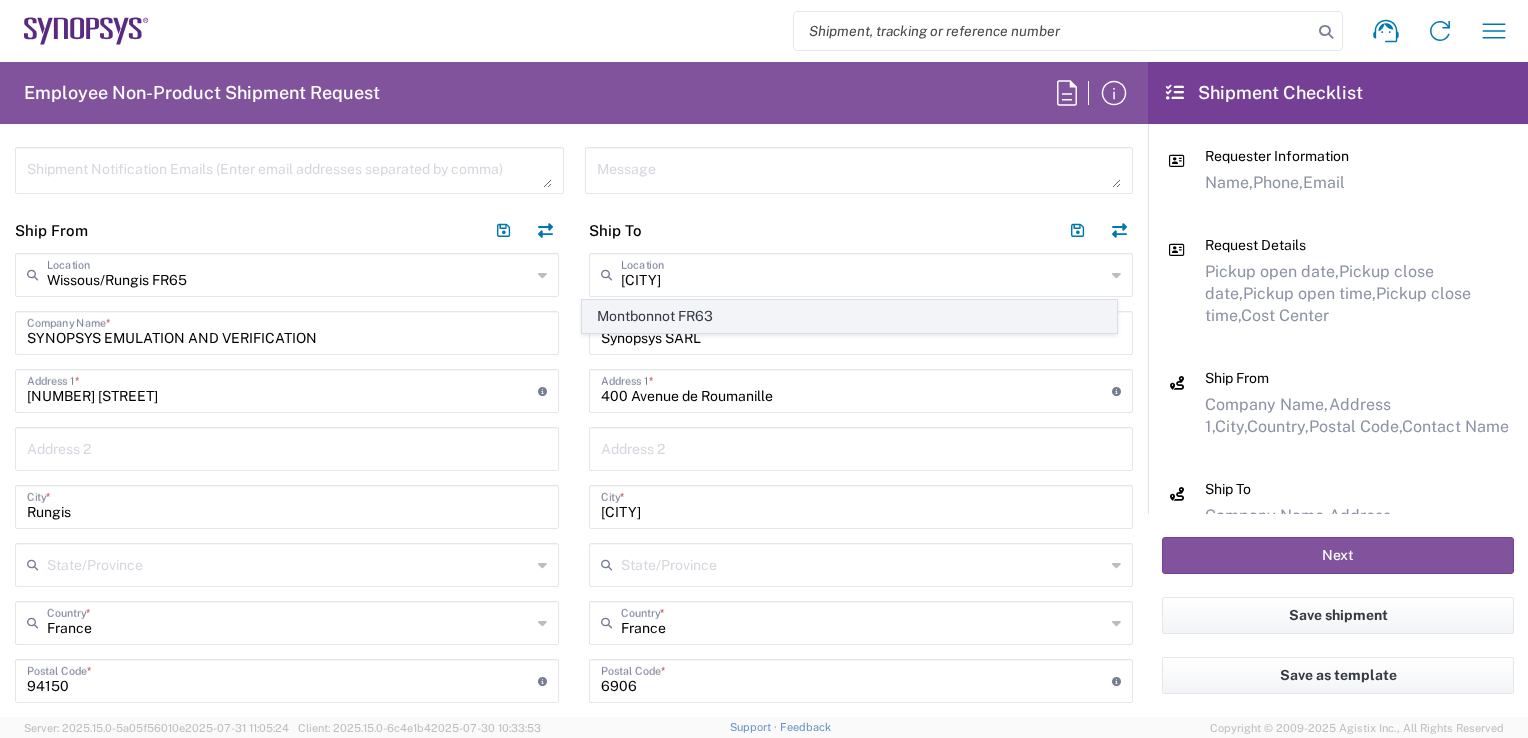 click on "Montbonnot FR63" 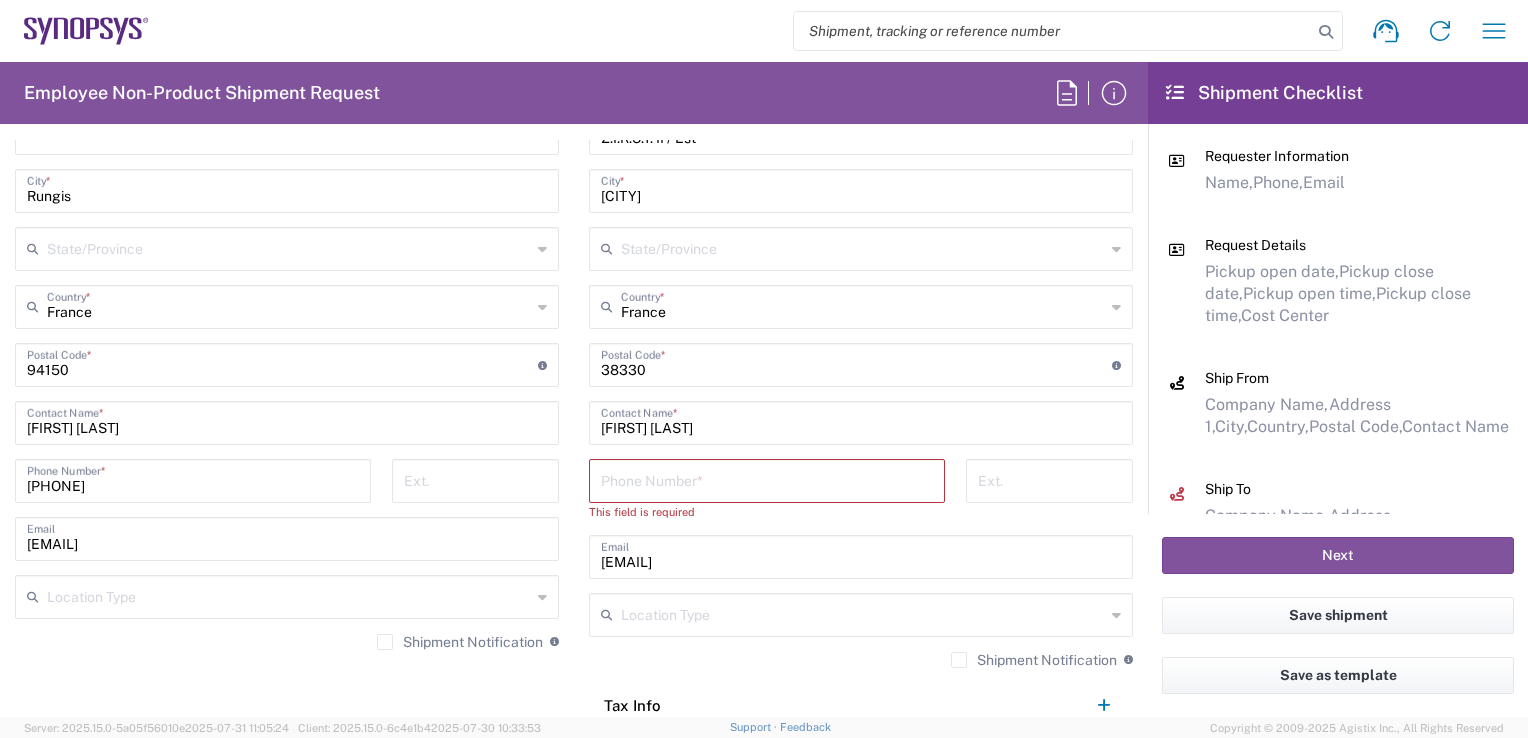 scroll, scrollTop: 1133, scrollLeft: 0, axis: vertical 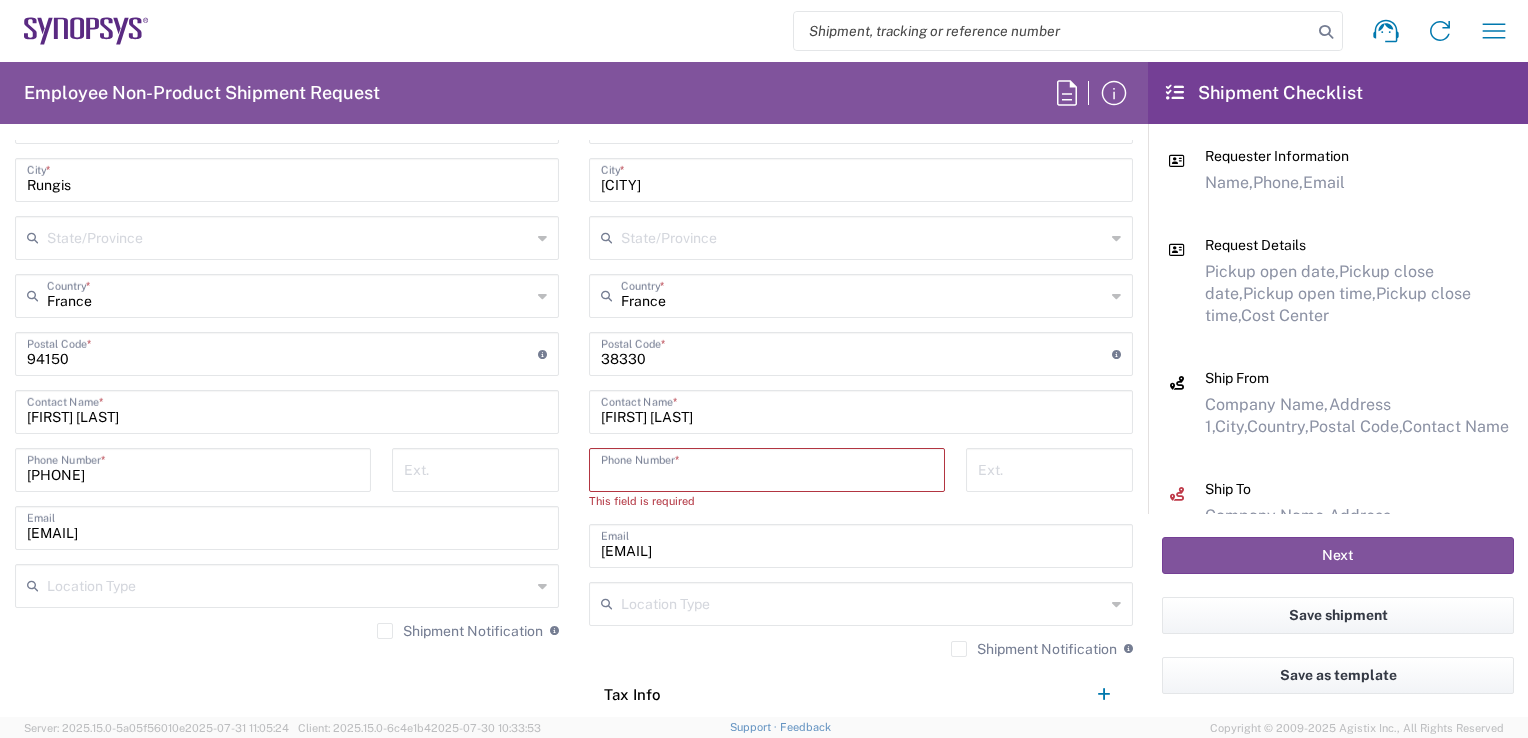 click at bounding box center [767, 468] 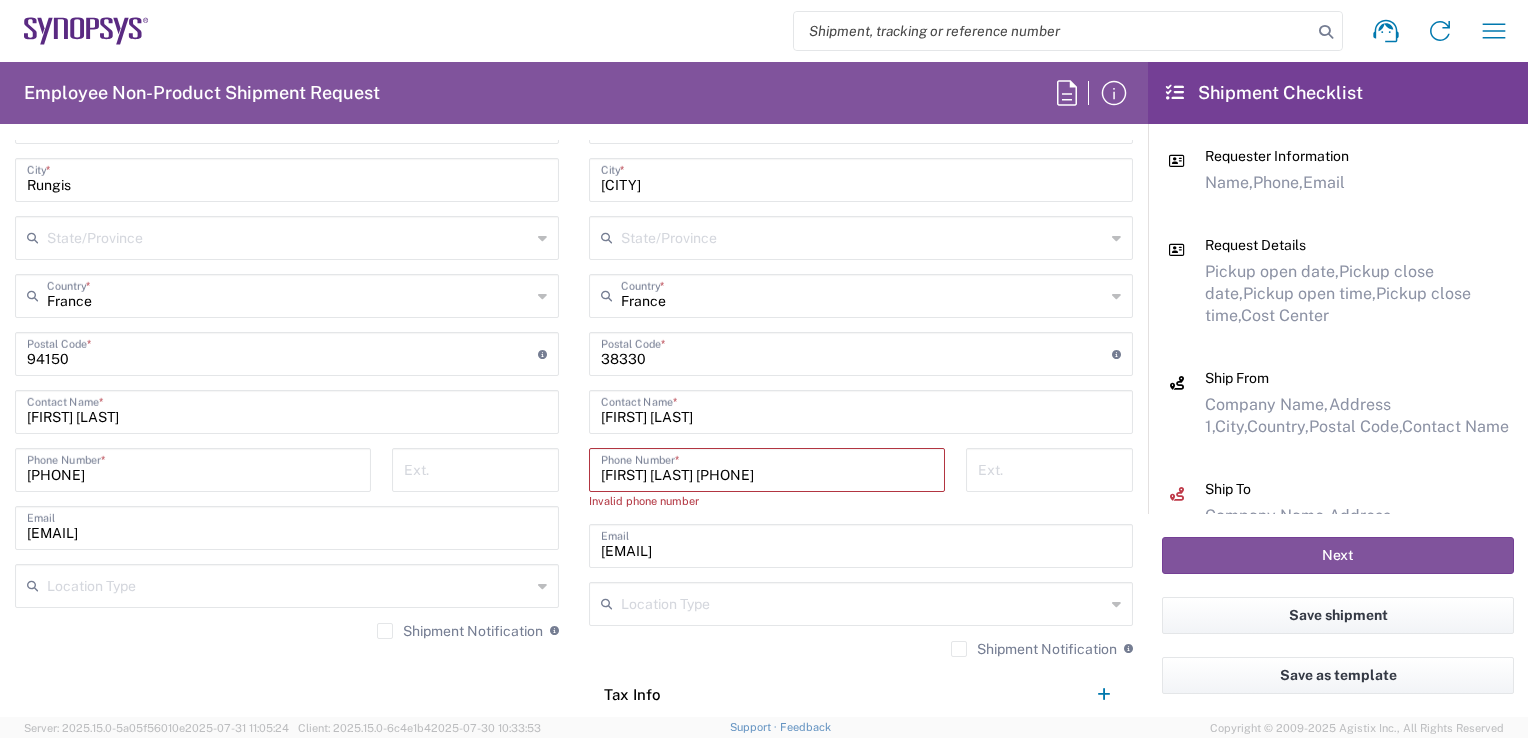 type on "ana chirlomez +33675252408" 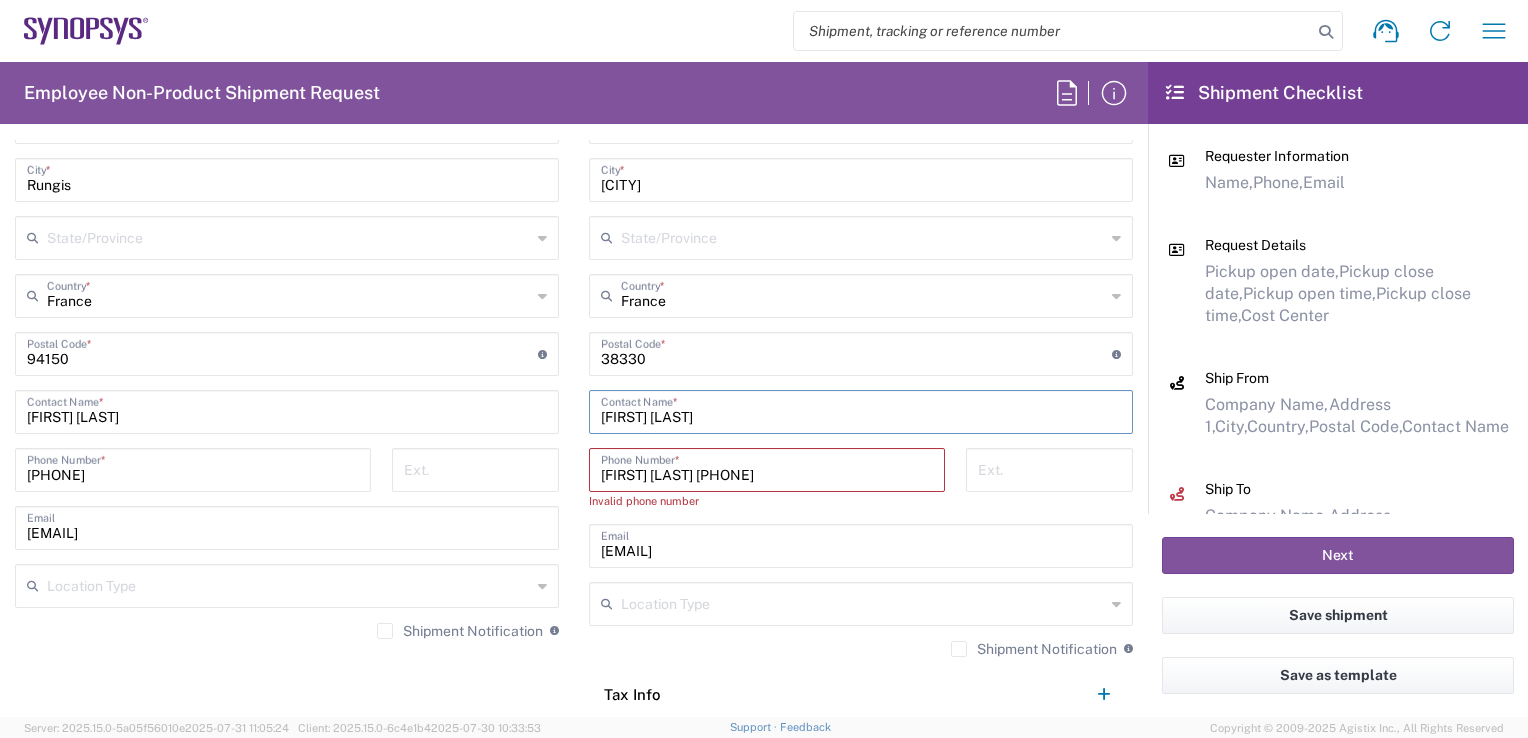 click on "GUILLAUME THOMAS" at bounding box center [861, 410] 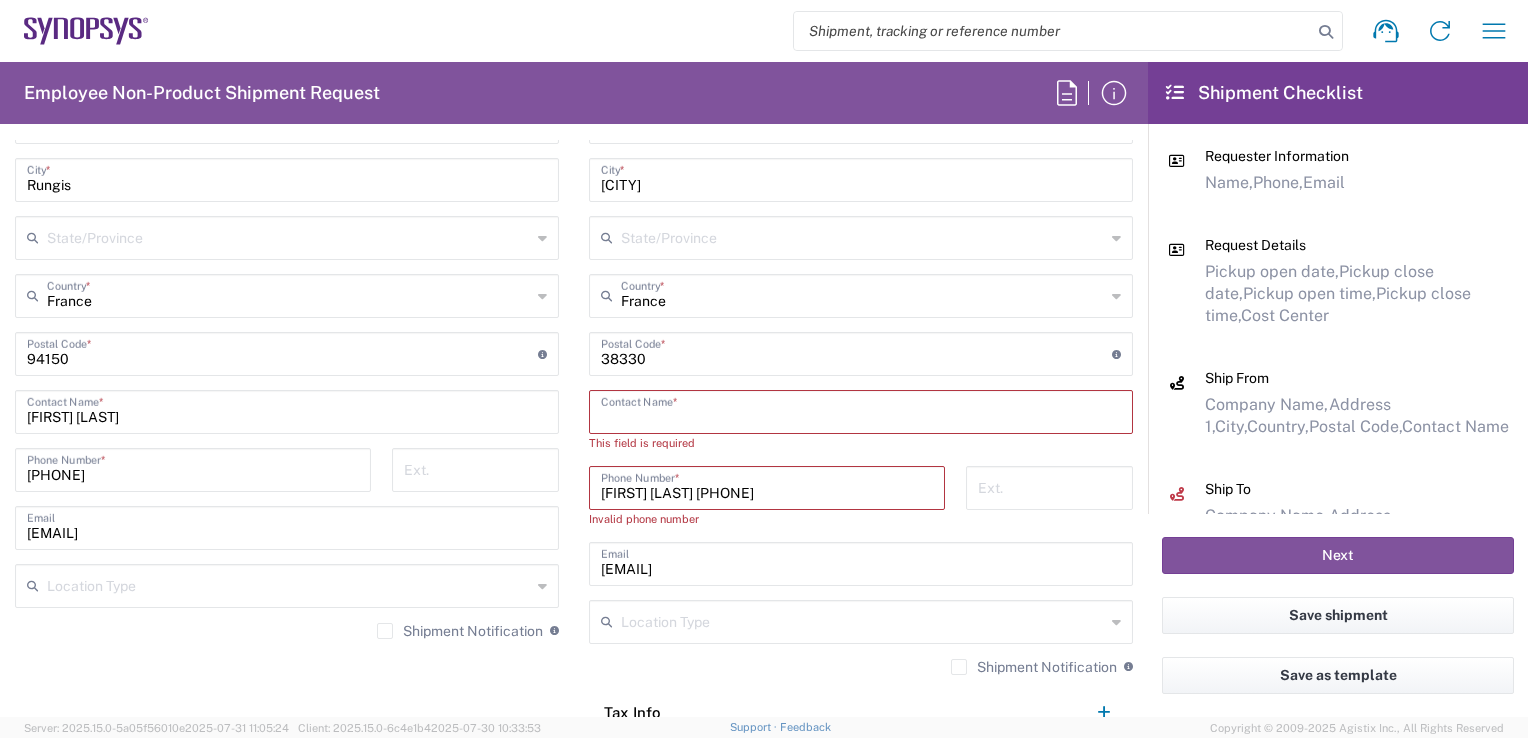 type 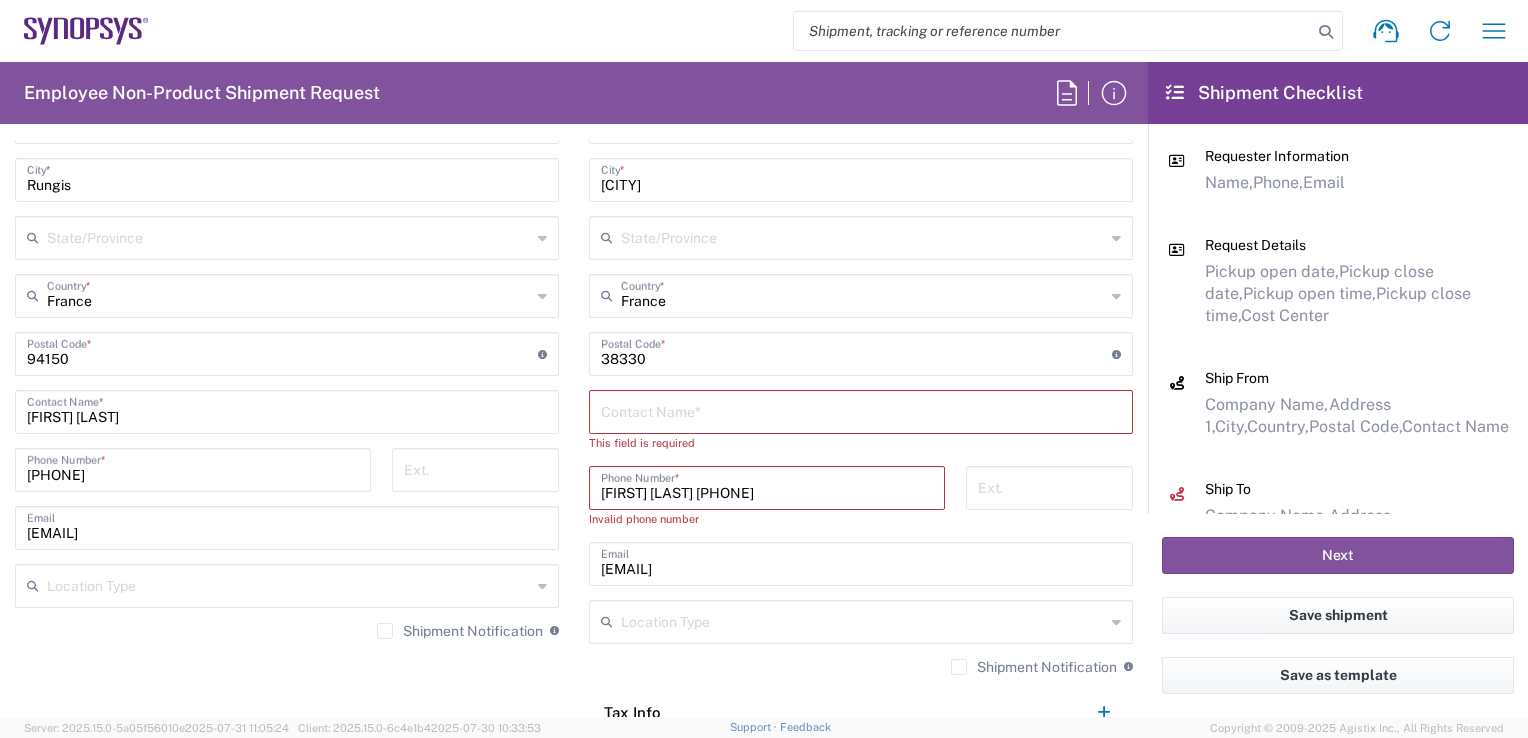 drag, startPoint x: 680, startPoint y: 492, endPoint x: 592, endPoint y: 497, distance: 88.14193 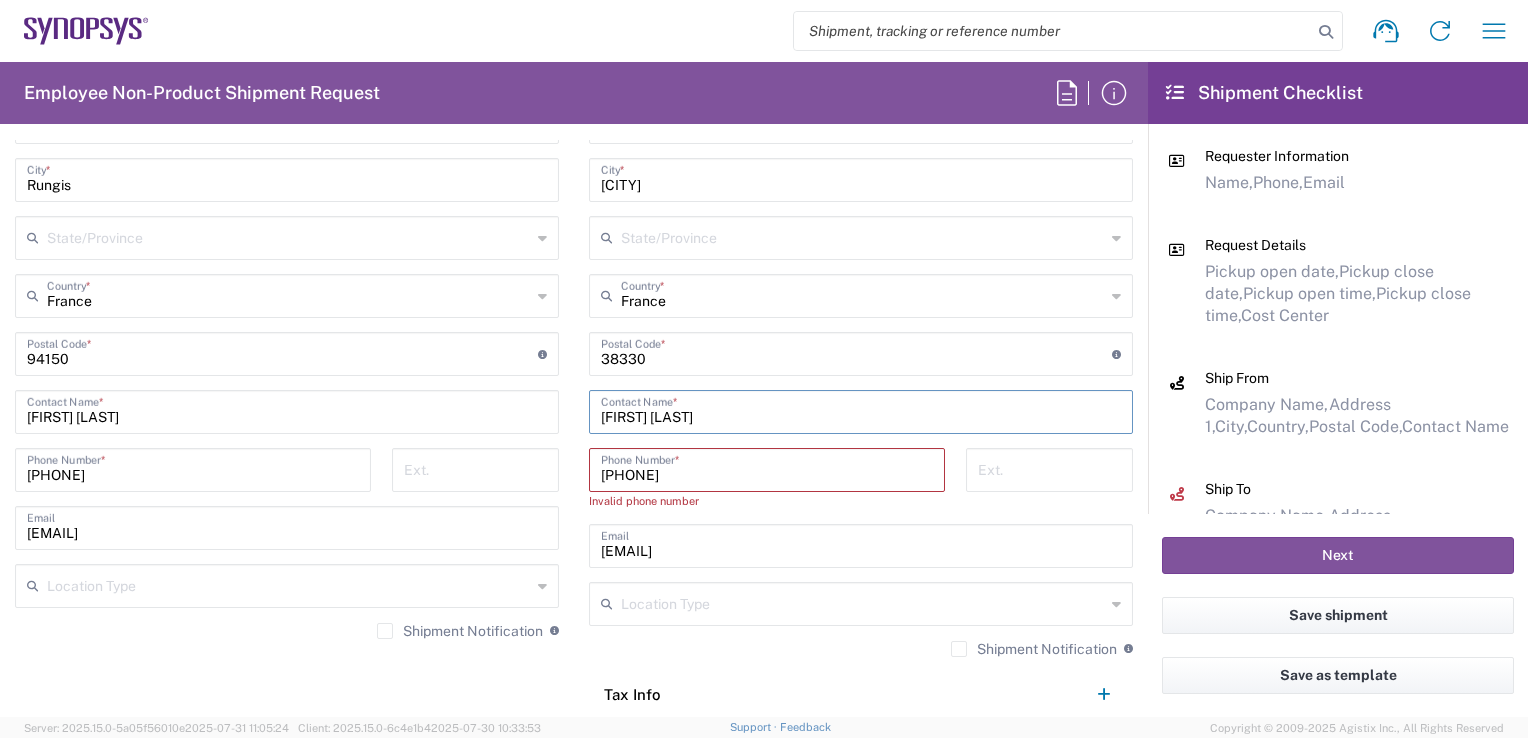 type on "ana chirlomez" 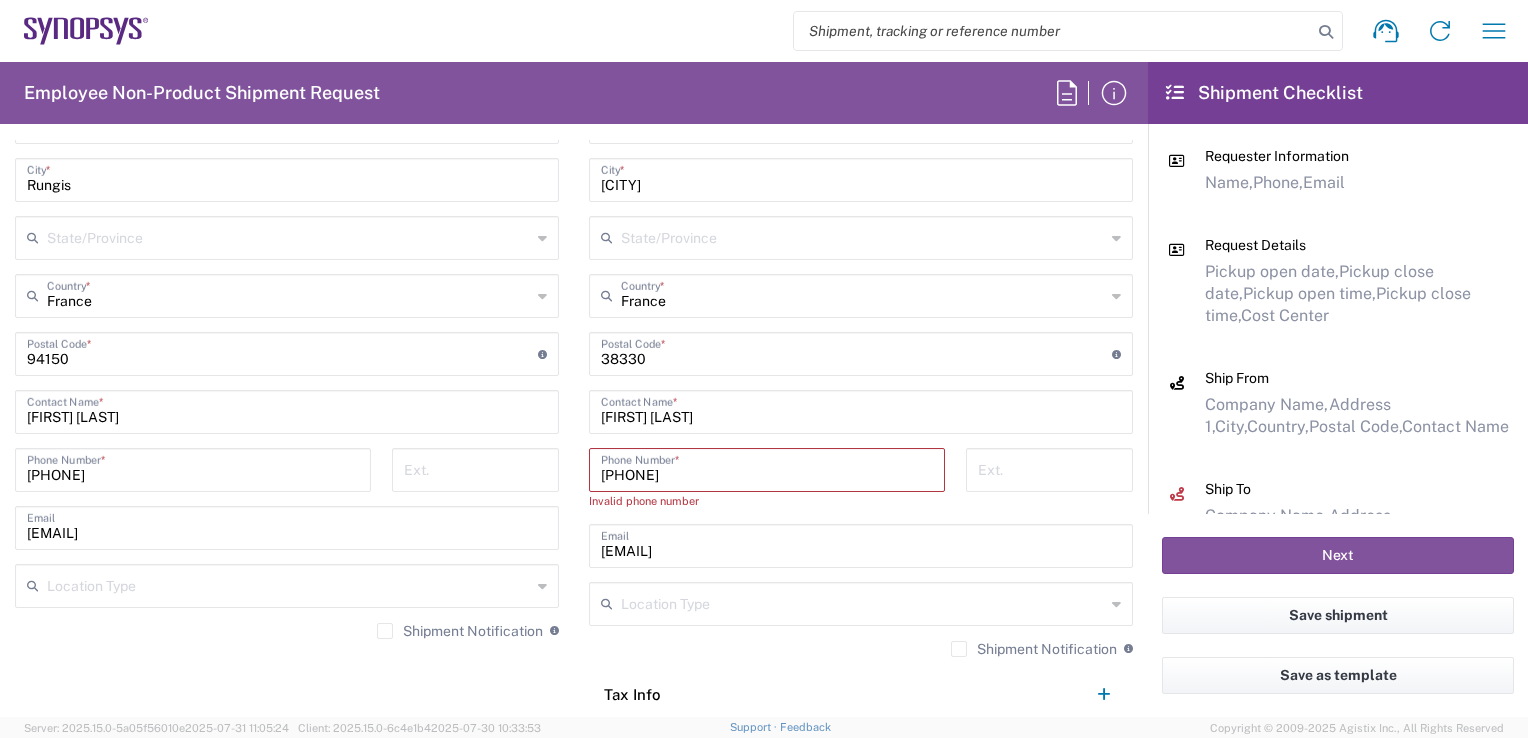 click on "+33675252408" at bounding box center (767, 468) 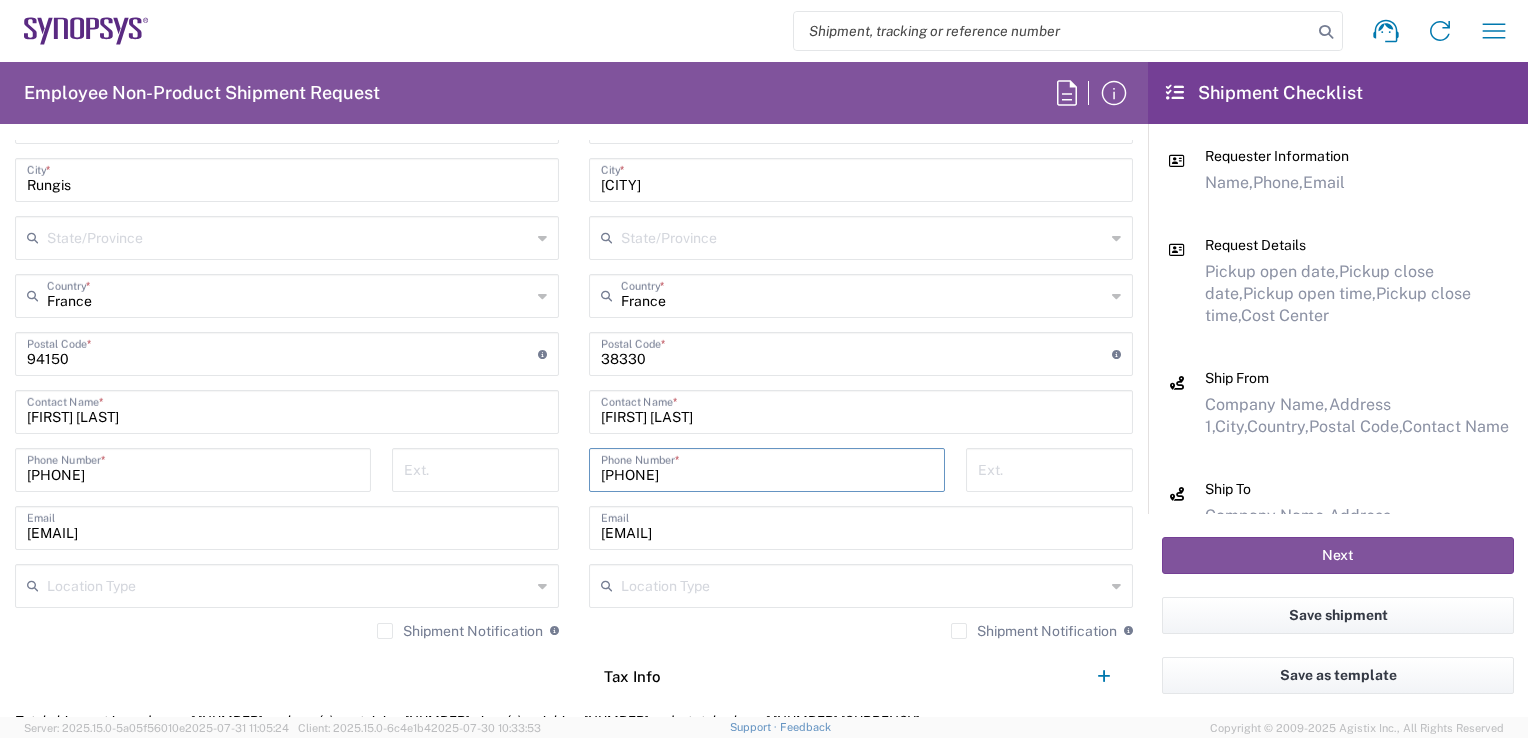 type on "0675252408" 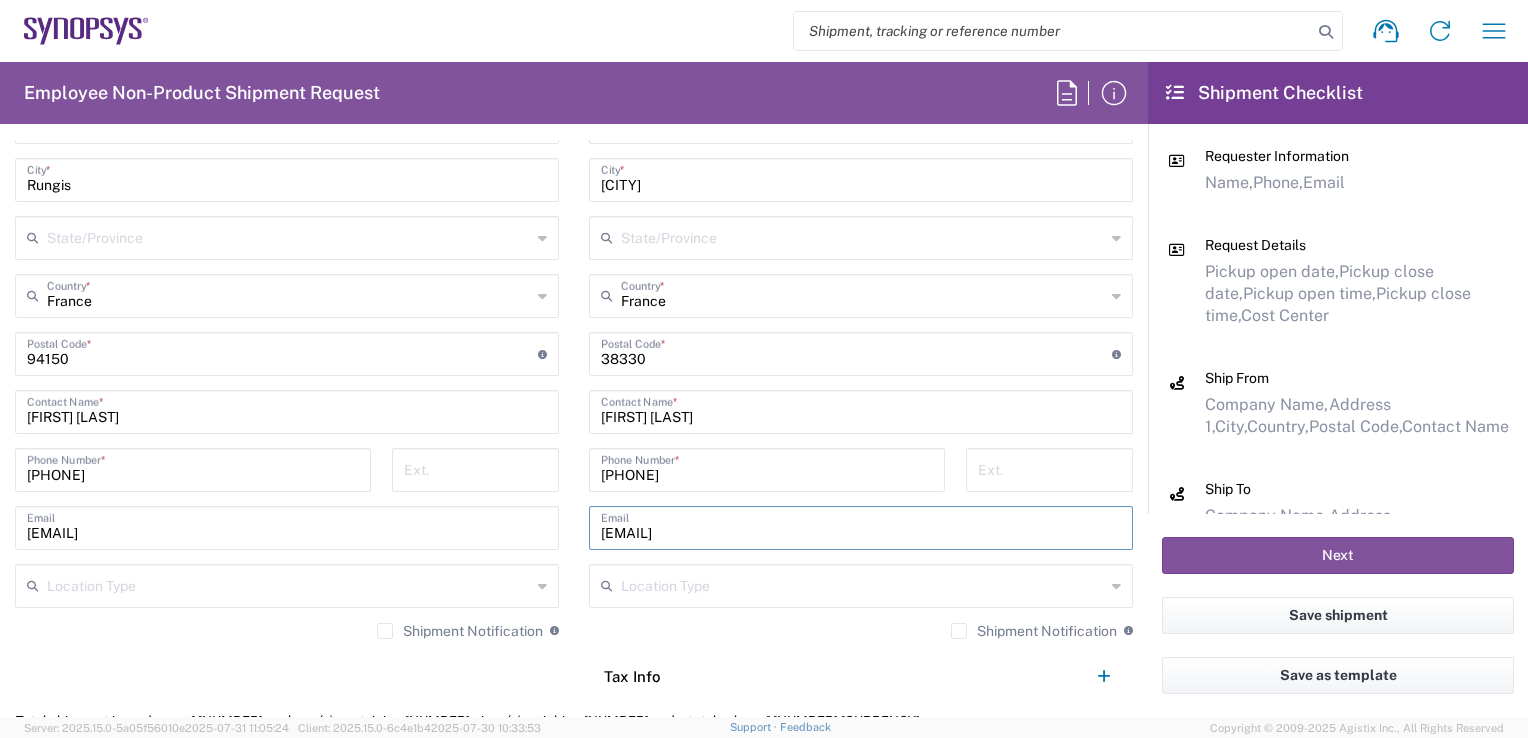 click on "[EMAIL]" at bounding box center [861, 526] 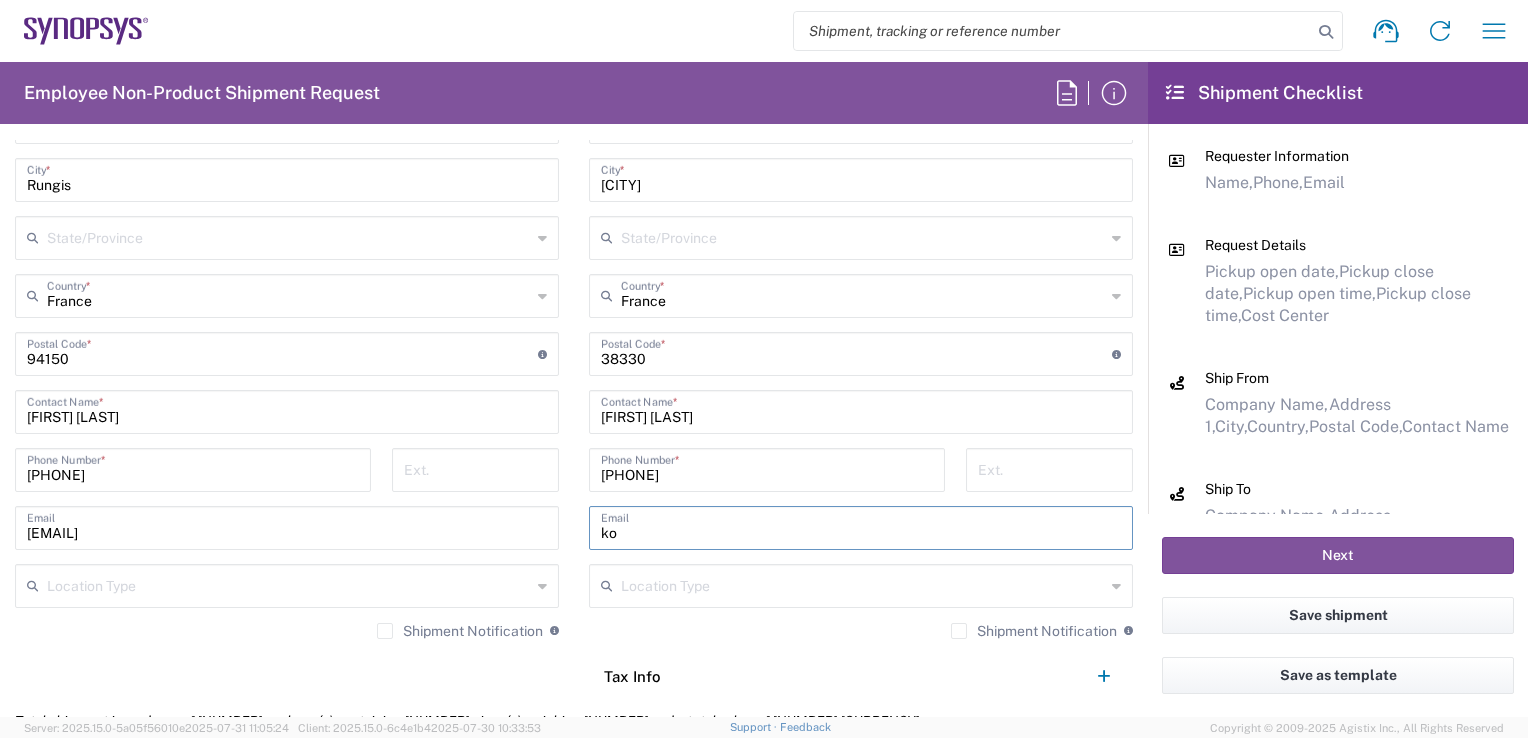 type on "k" 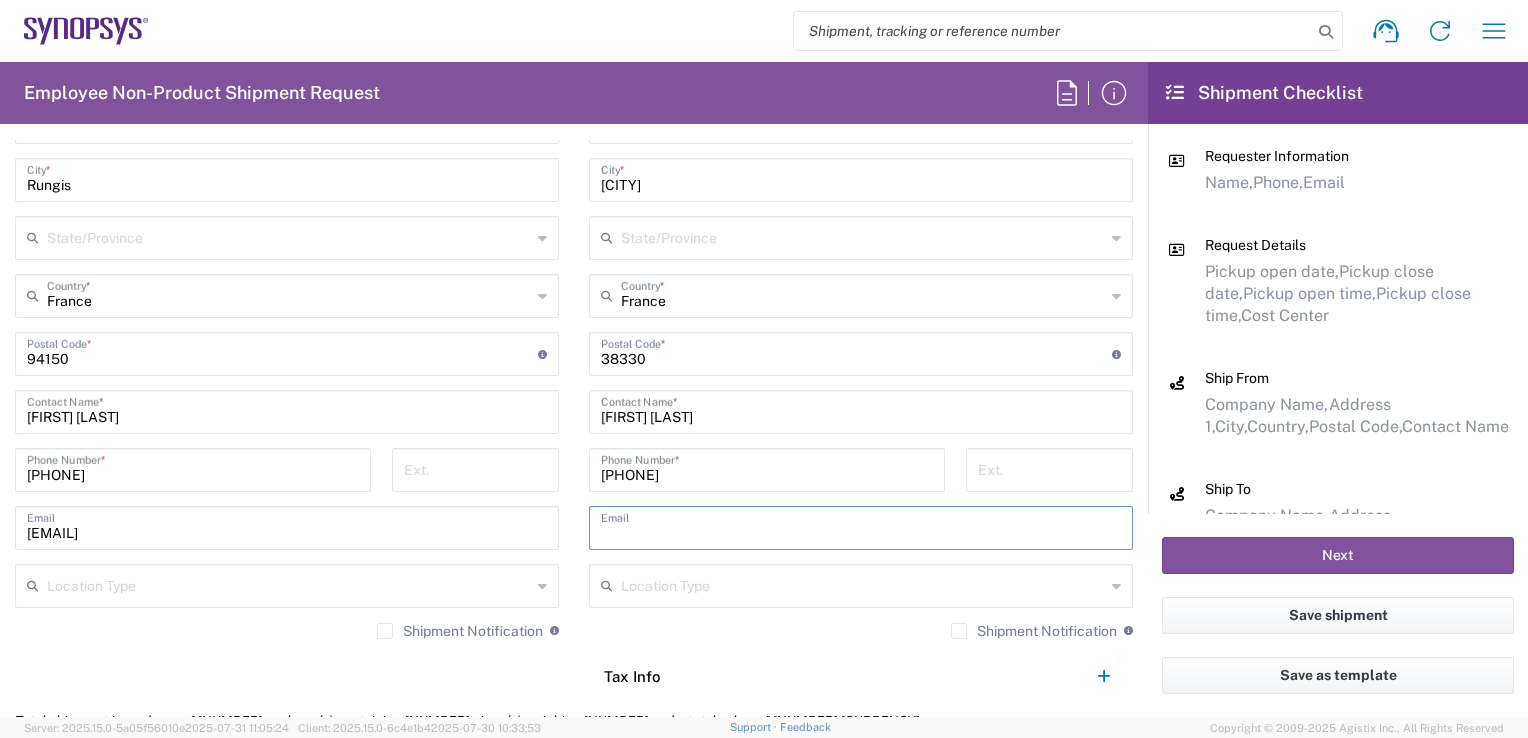type 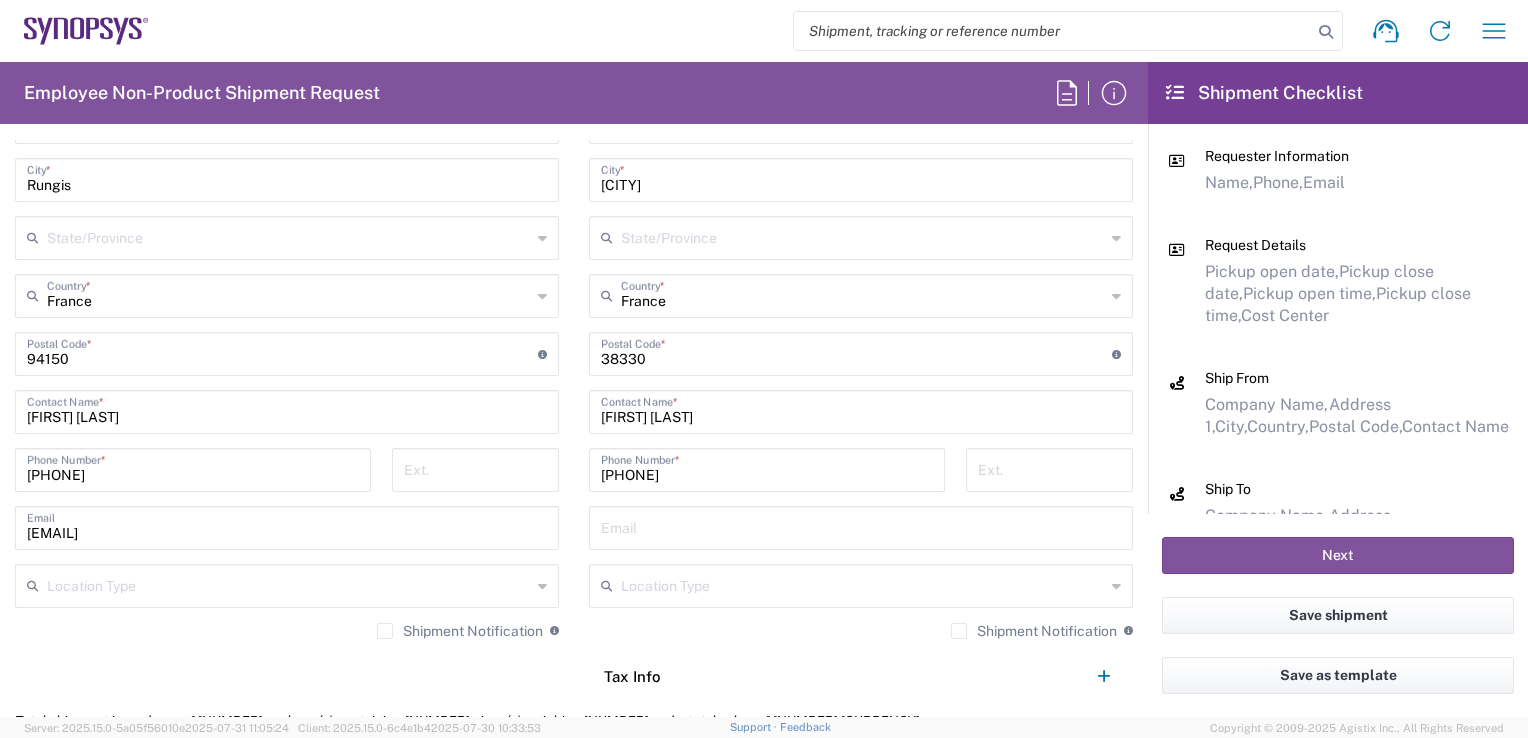 click on "Shipment Notification  If checked, a shipment notification email will be sent to the email address above when shipment is booked with carrier" 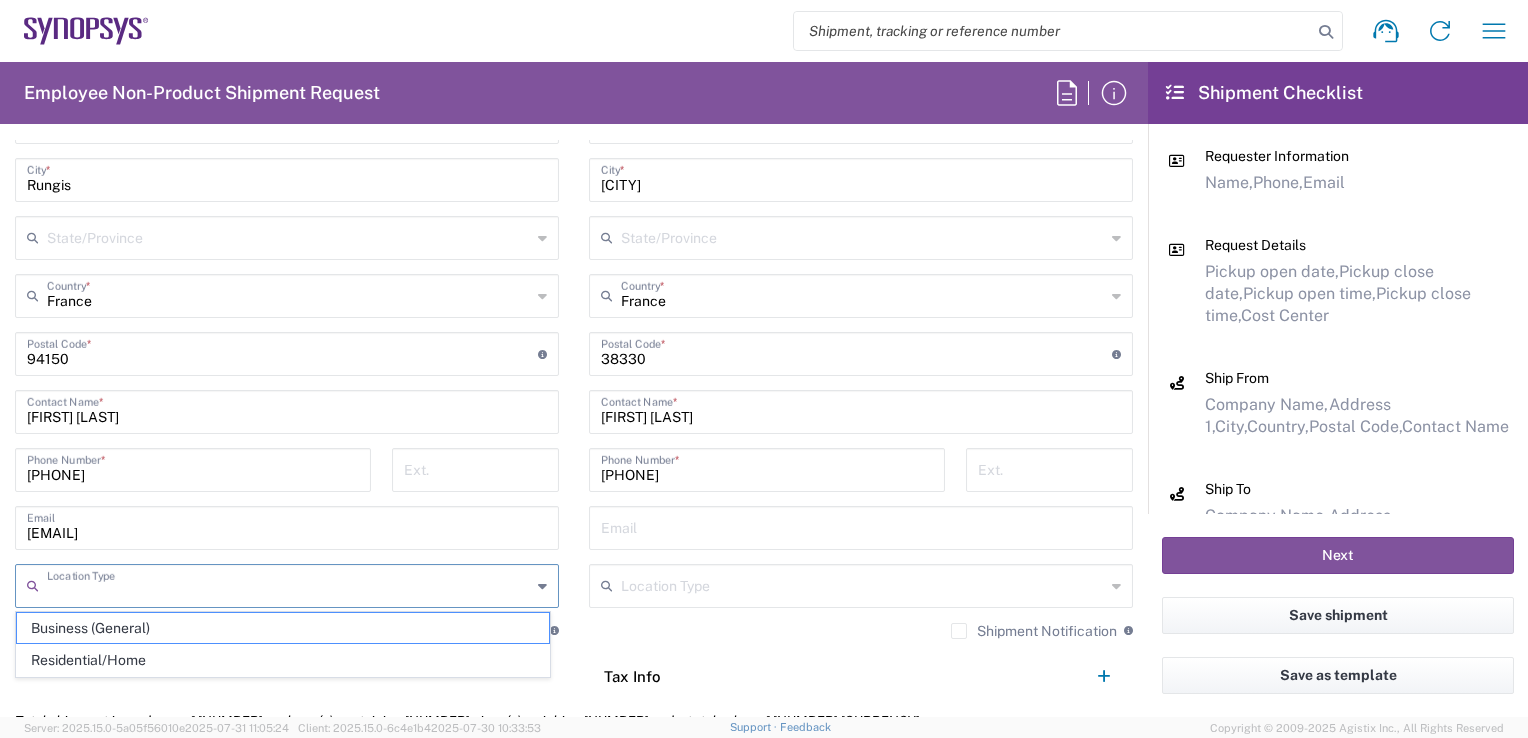 click at bounding box center (289, 584) 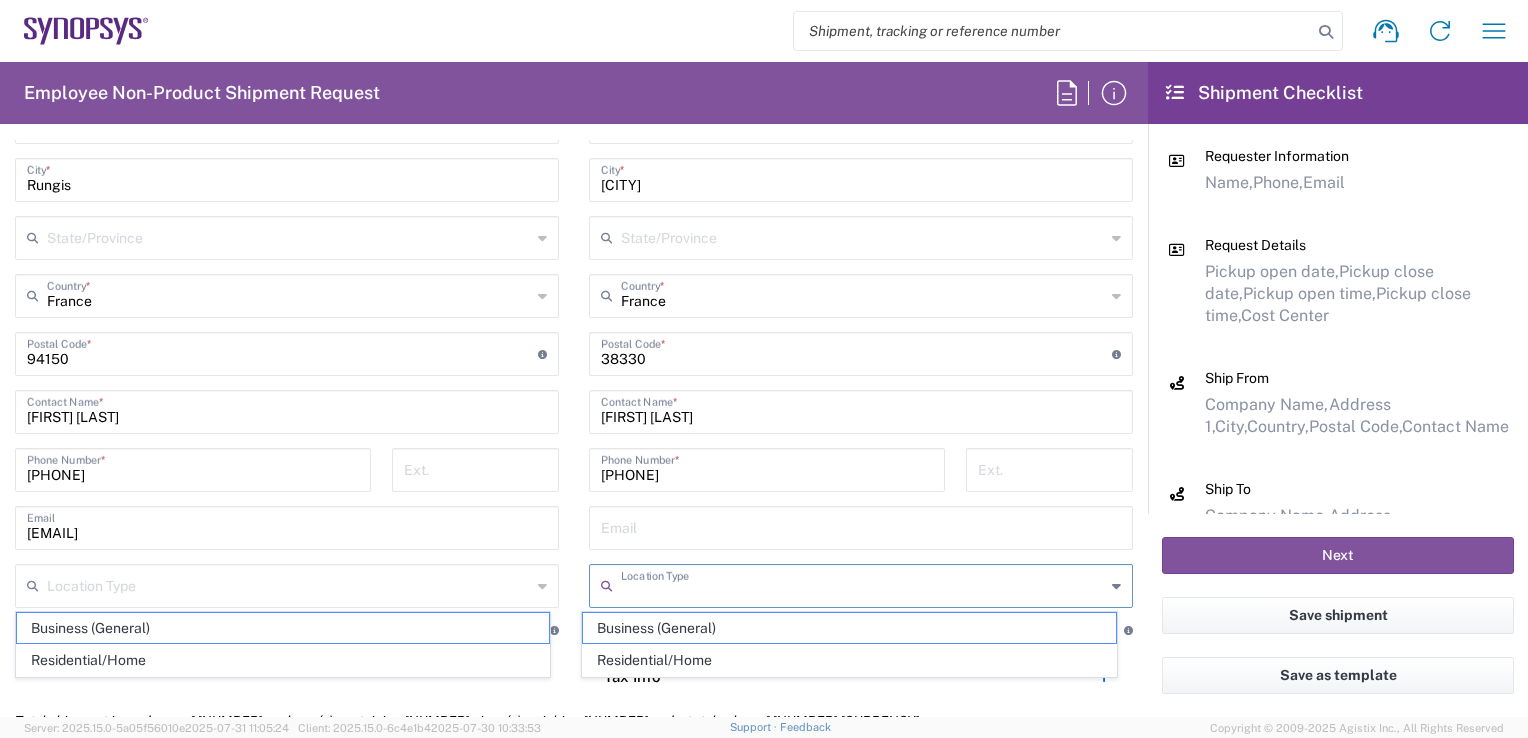 click at bounding box center (863, 584) 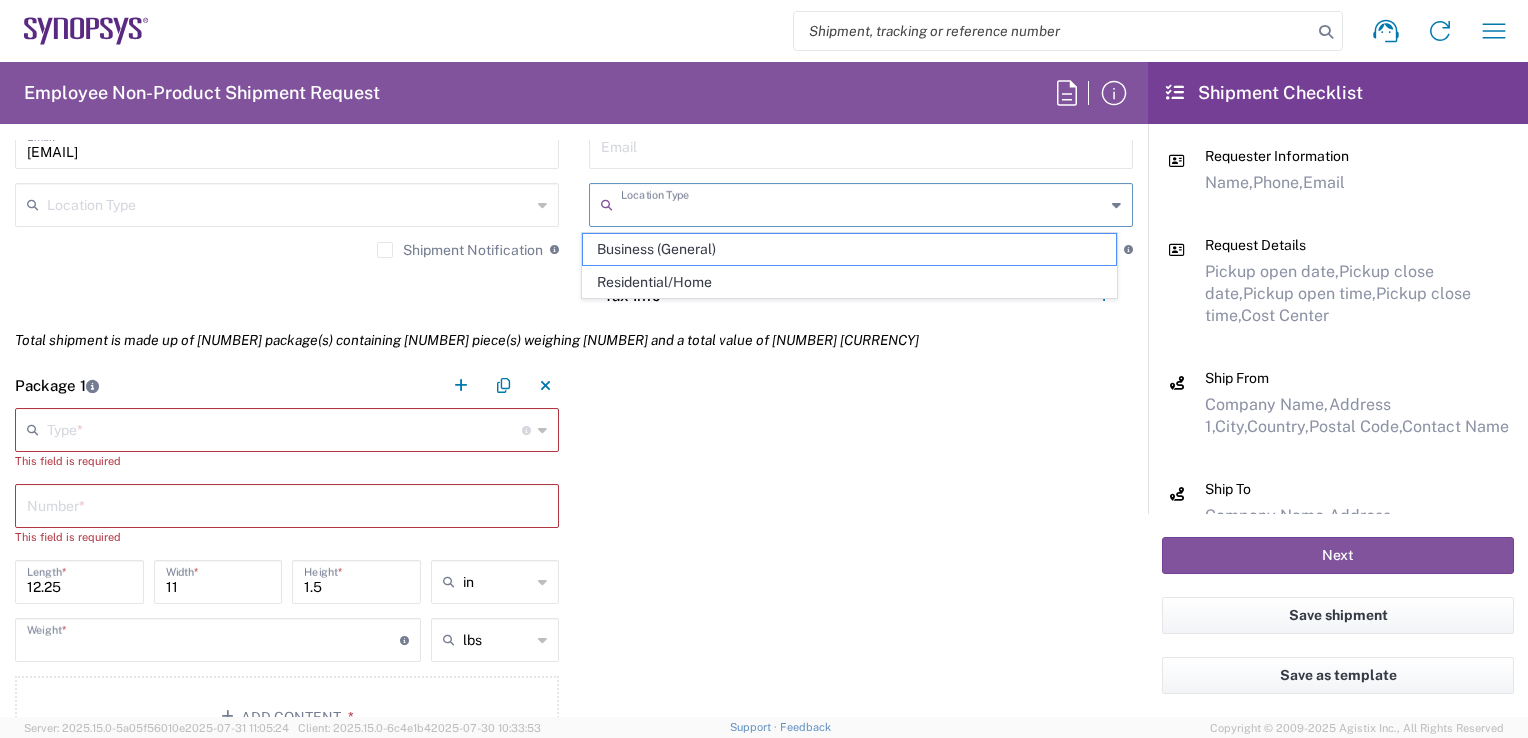 scroll, scrollTop: 1601, scrollLeft: 0, axis: vertical 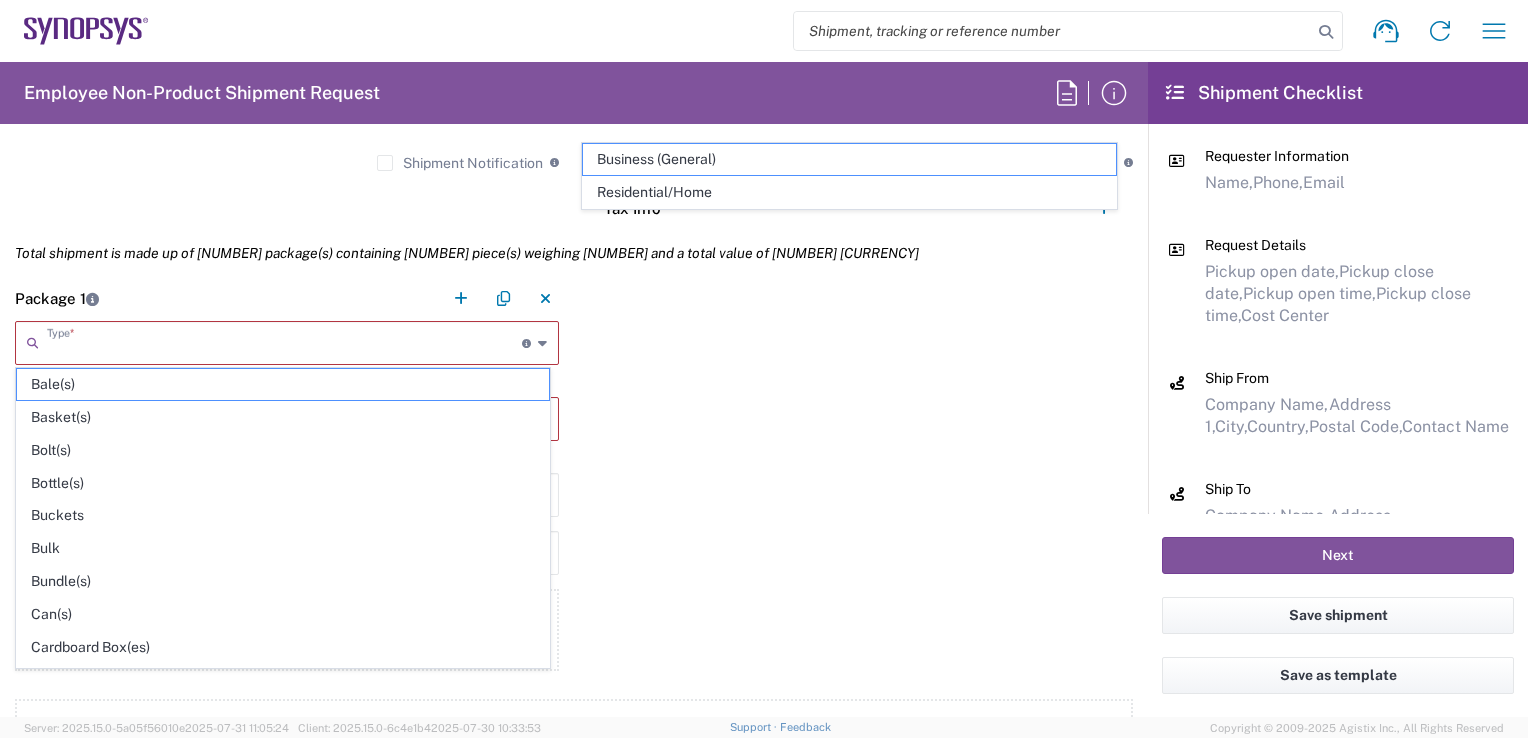 click at bounding box center (284, 341) 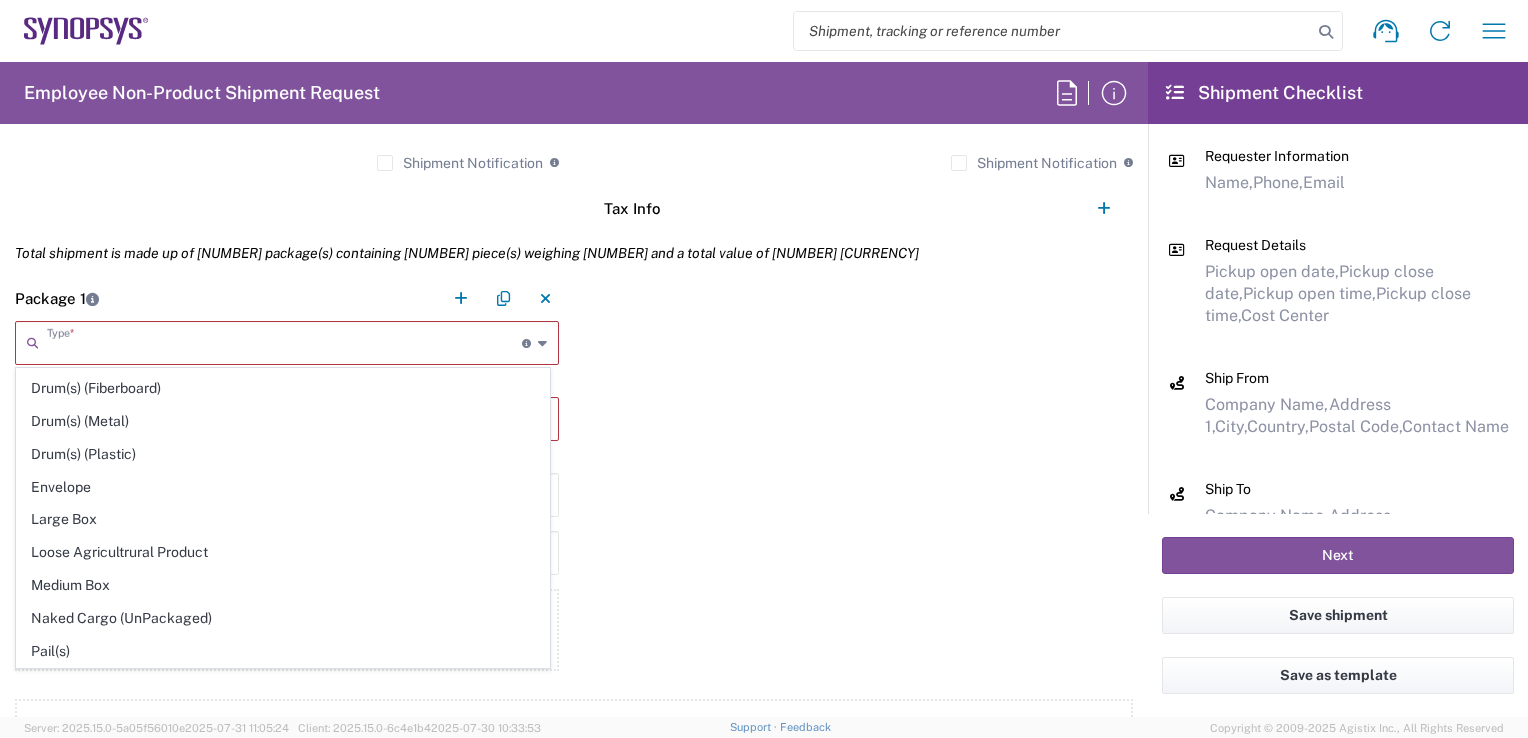 scroll, scrollTop: 479, scrollLeft: 0, axis: vertical 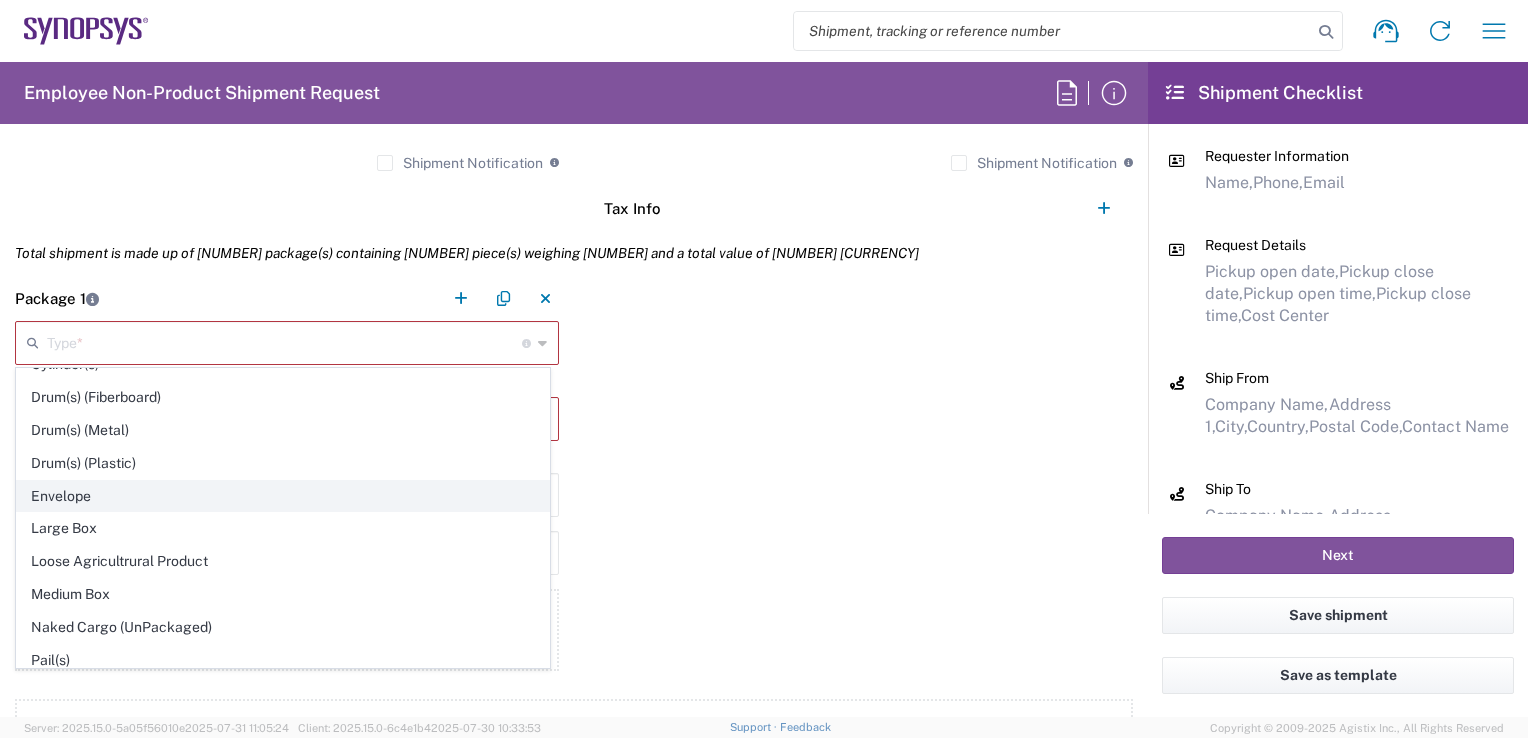 click on "Envelope" 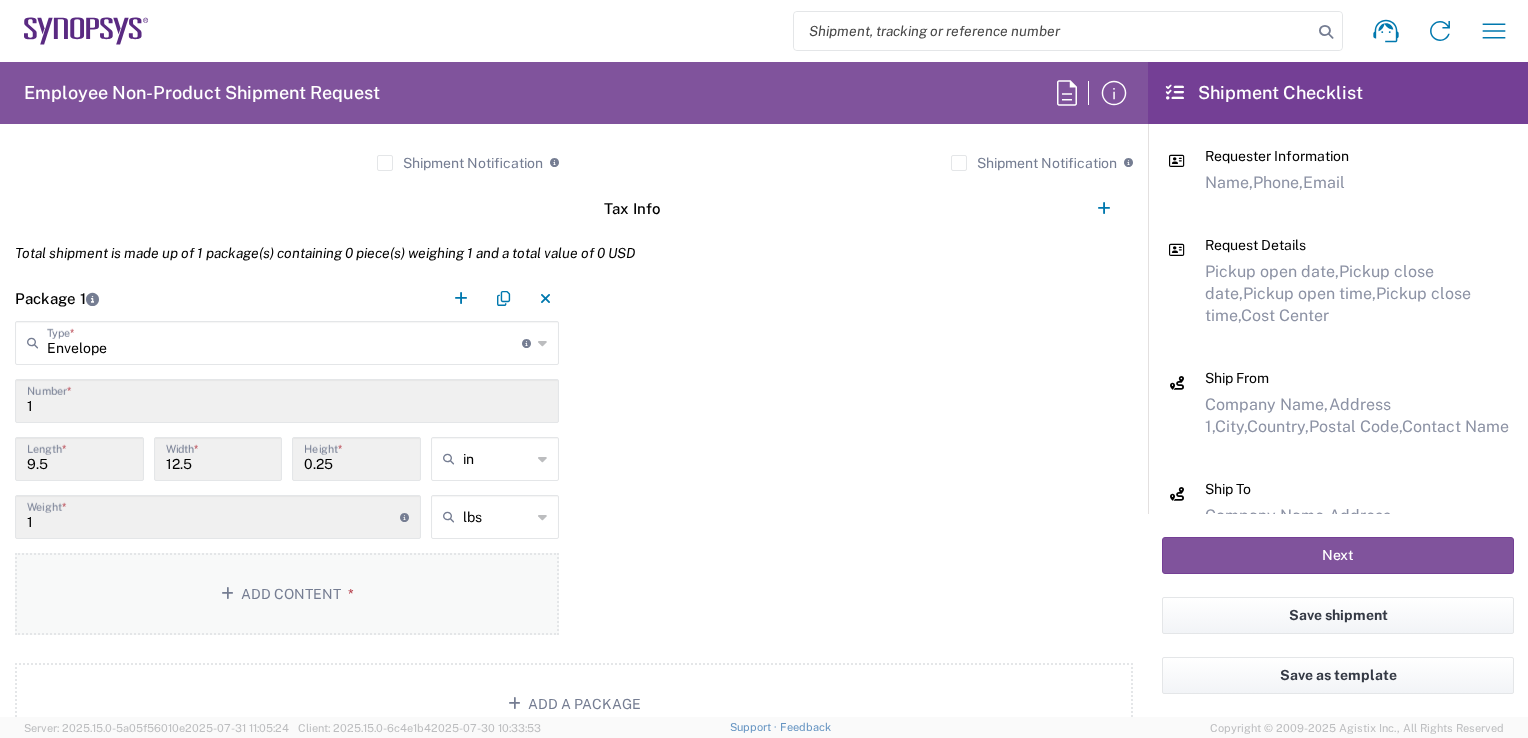click on "Add Content *" 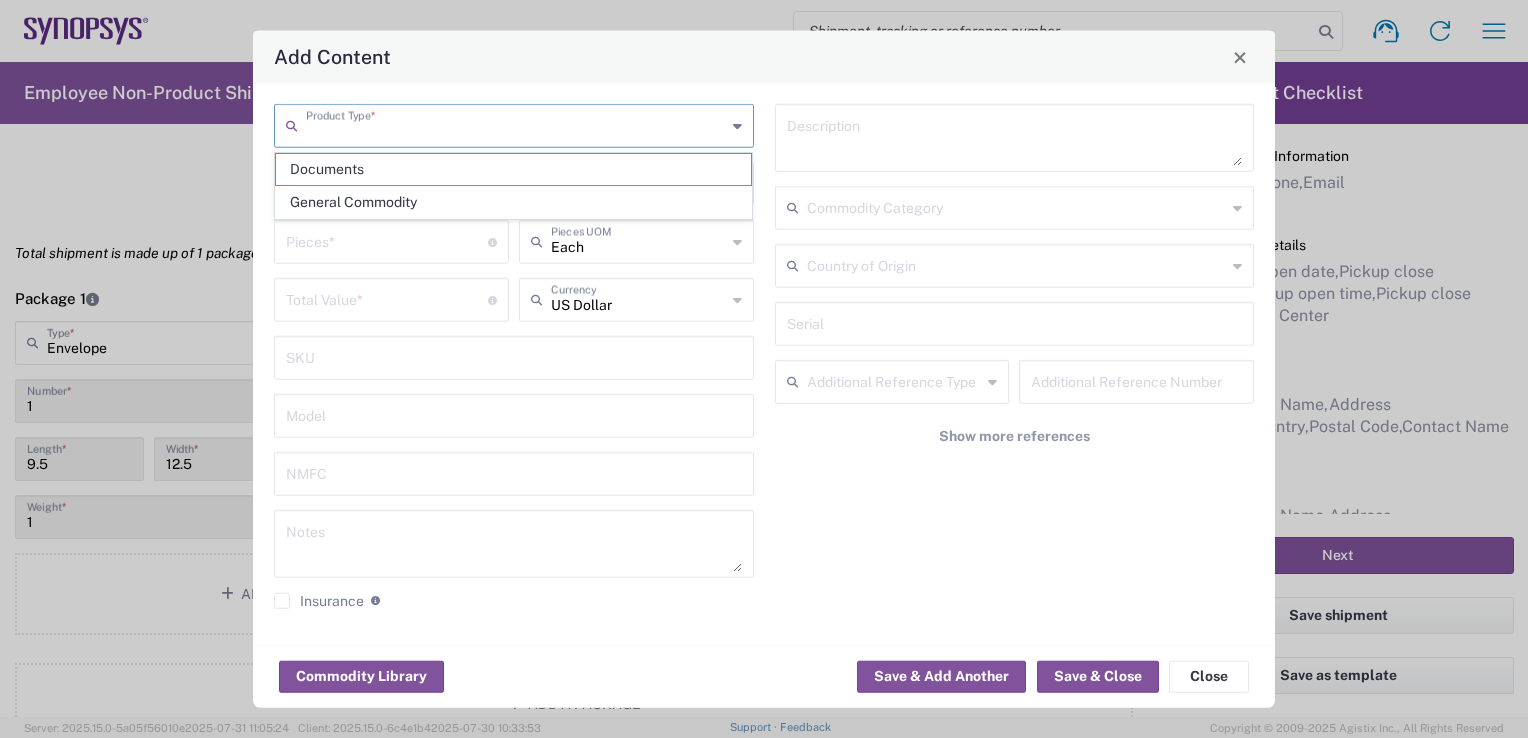click at bounding box center [516, 124] 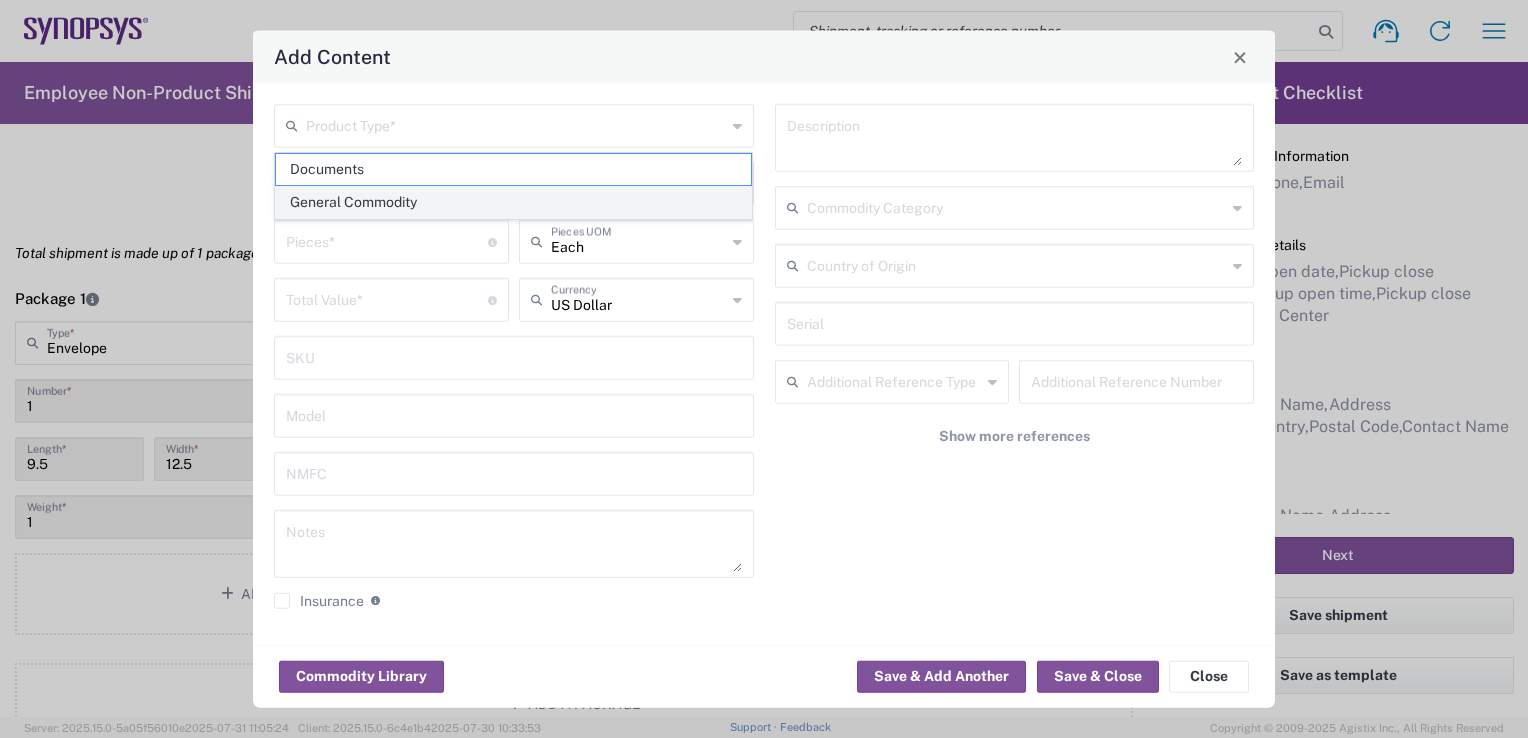 click on "General Commodity" 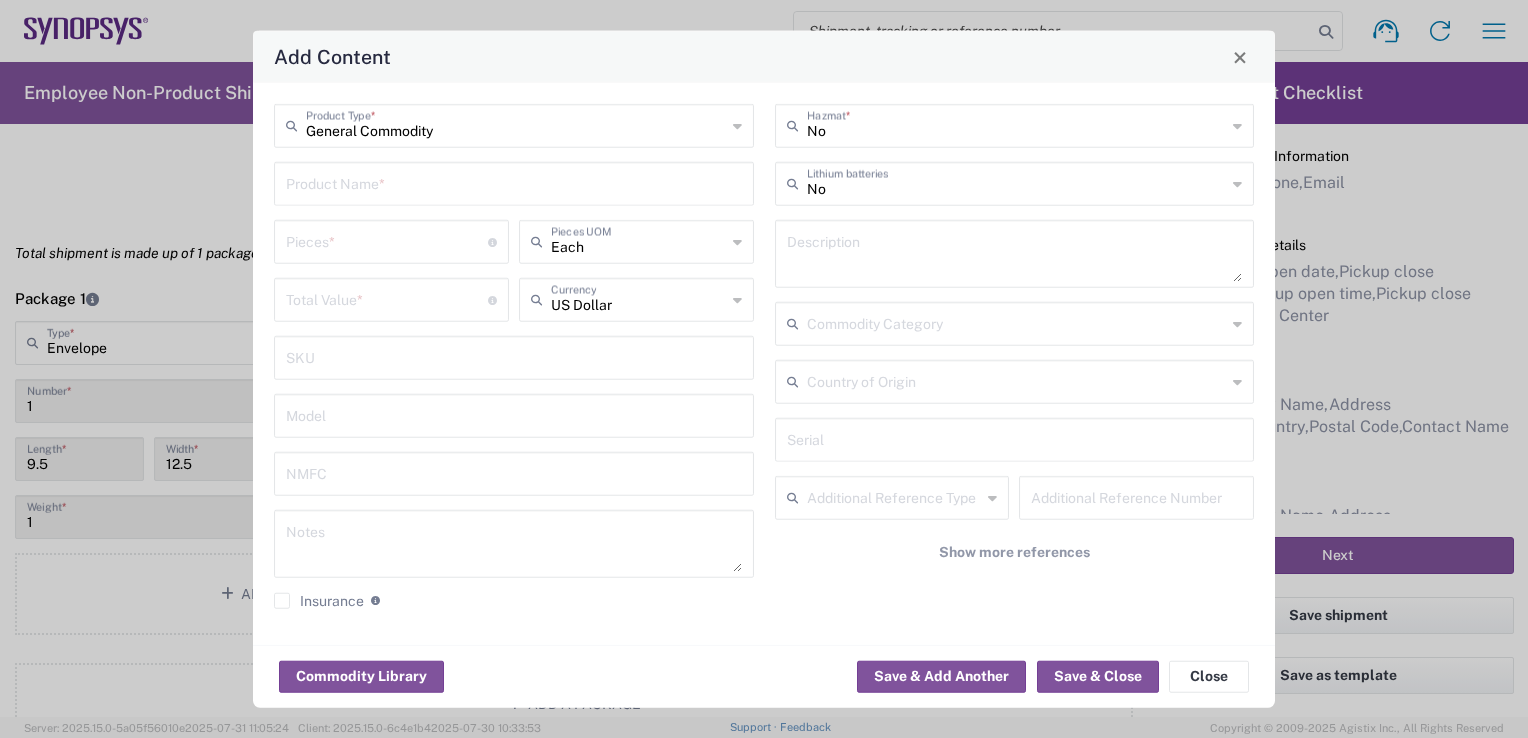 click on "Product Name  *" 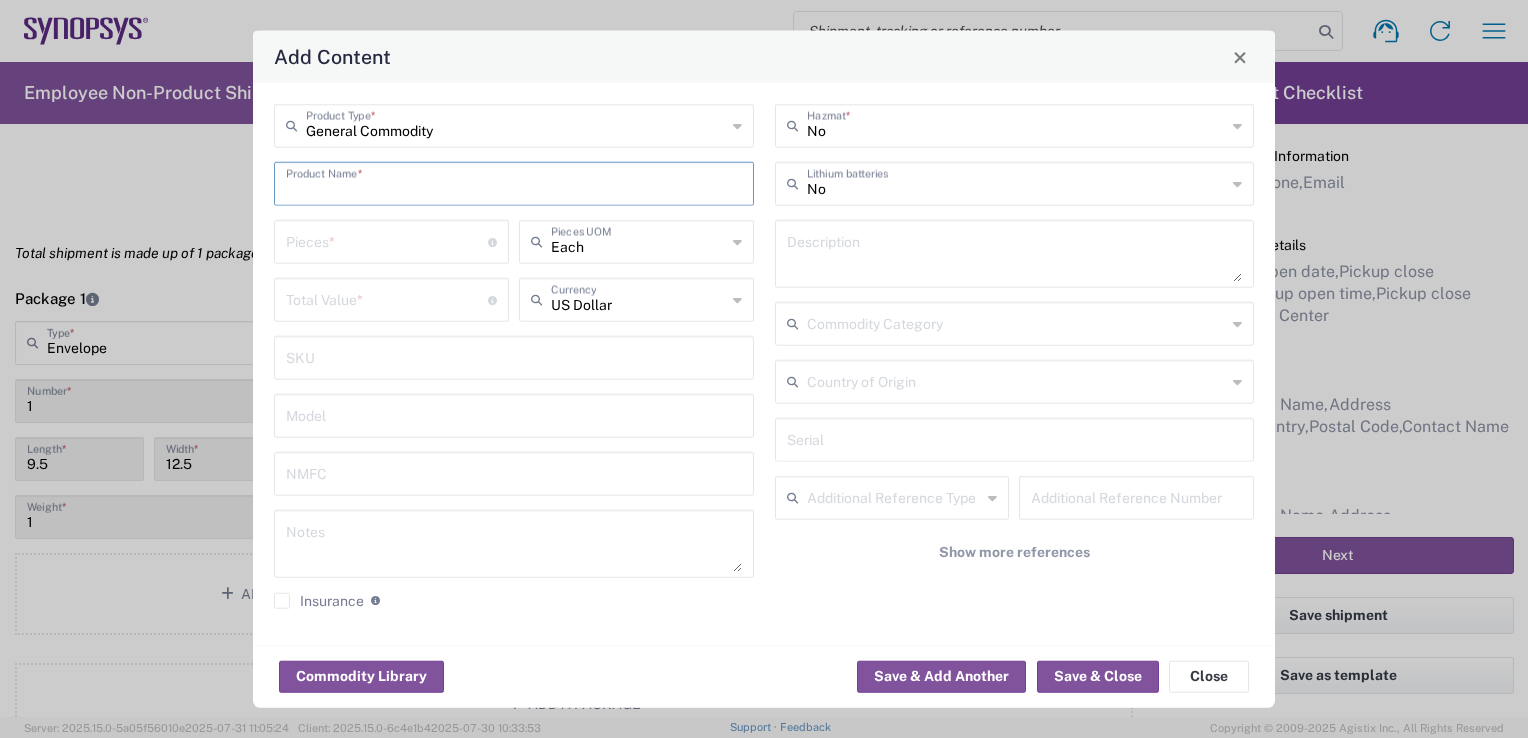 click at bounding box center (514, 182) 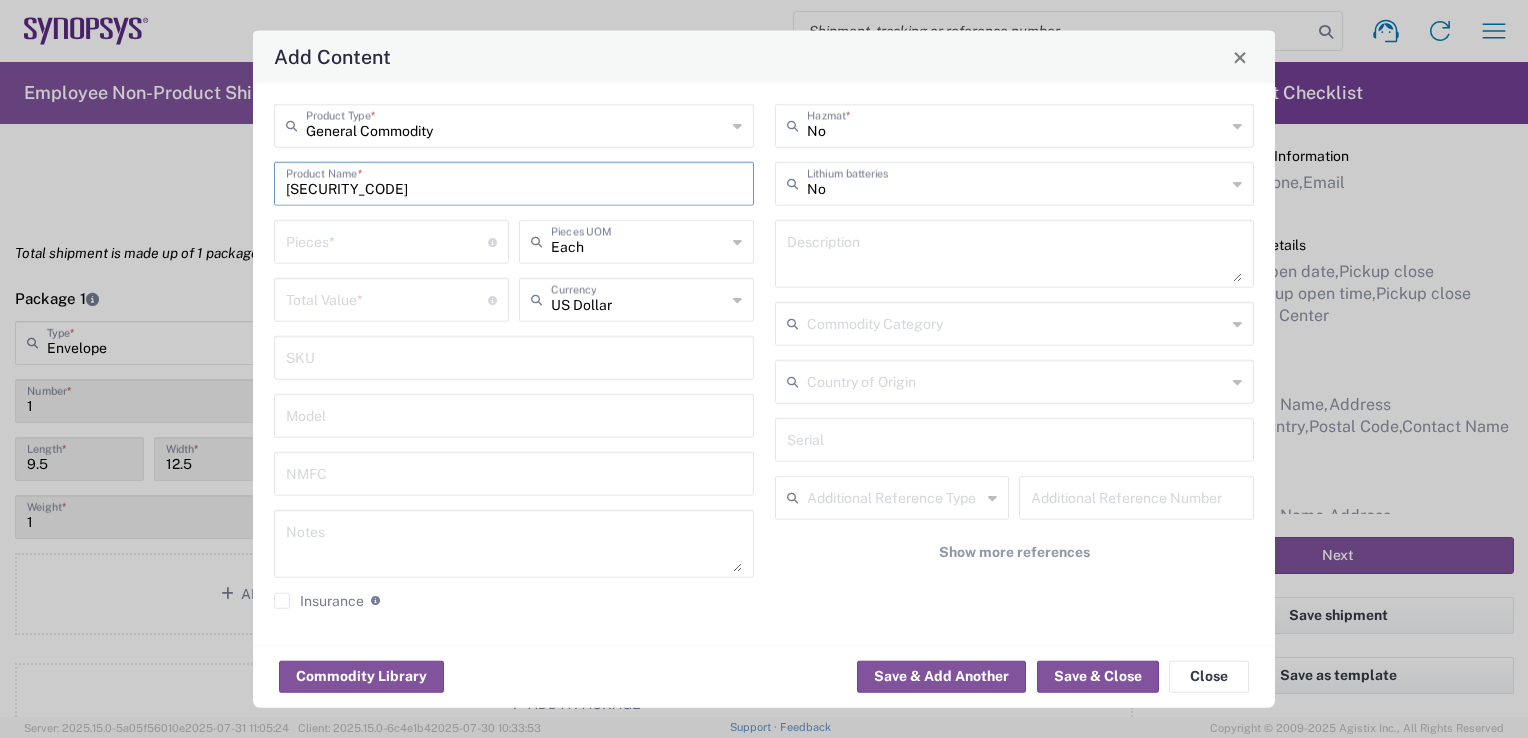 type on "scellé de sécurité" 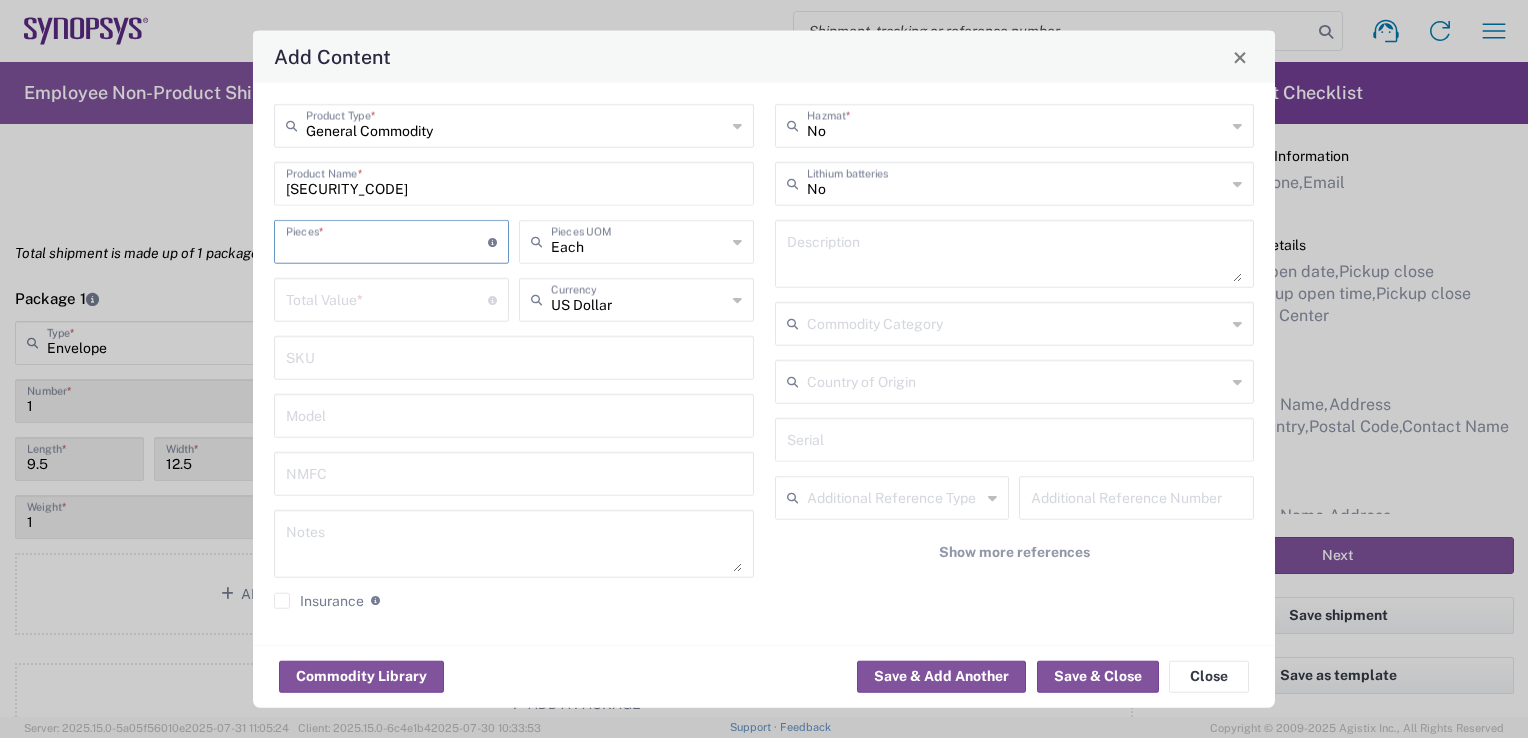 click at bounding box center (387, 240) 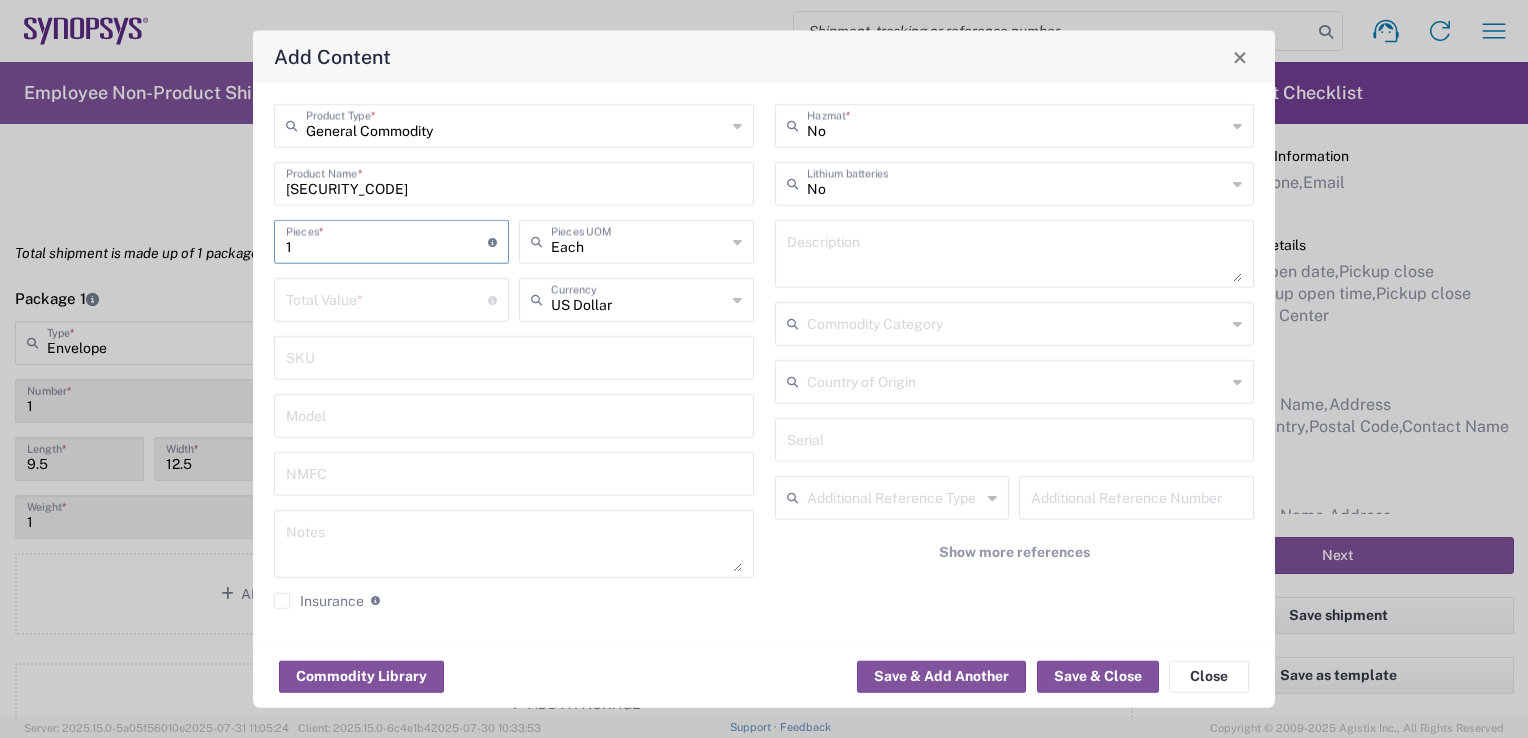 type on "1" 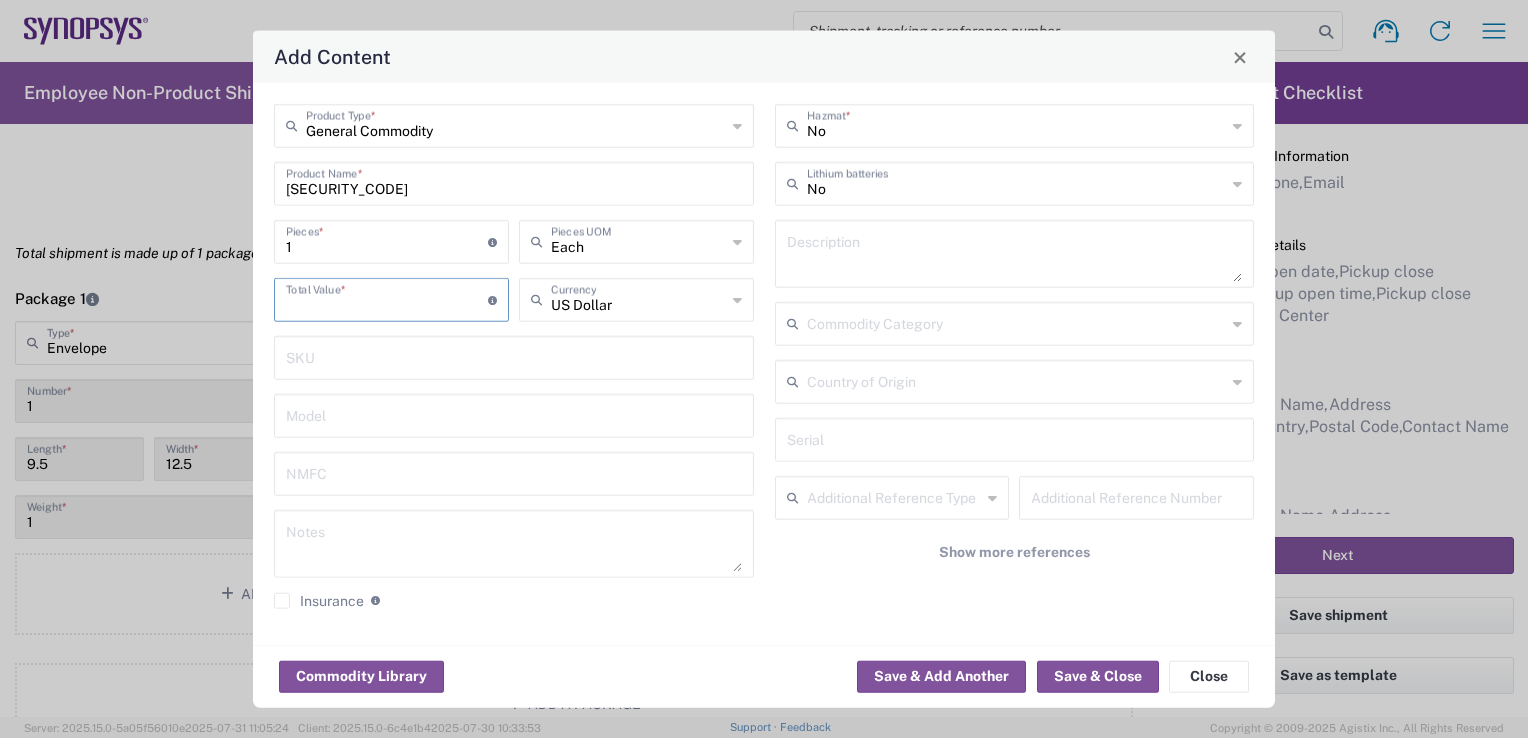 click at bounding box center (387, 298) 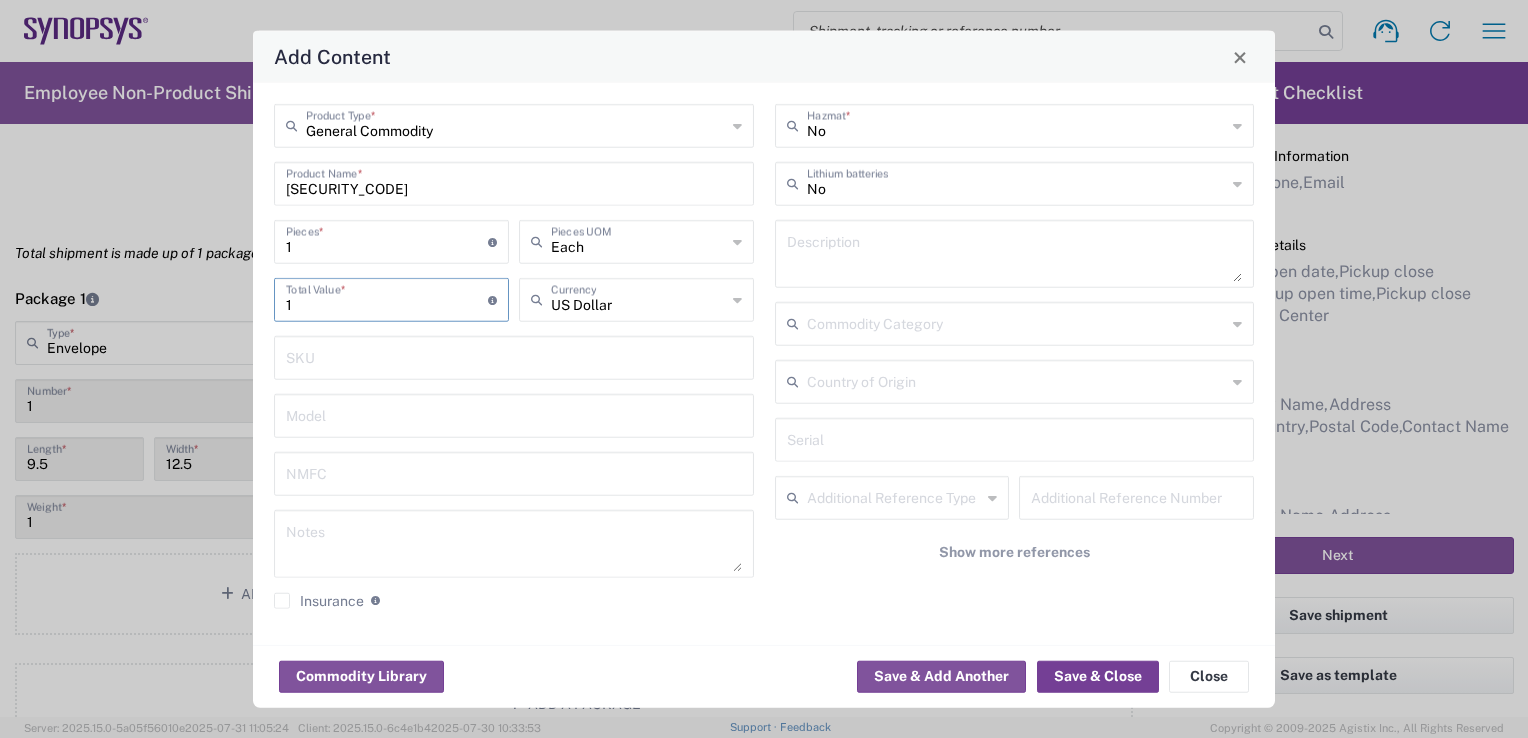 type on "1" 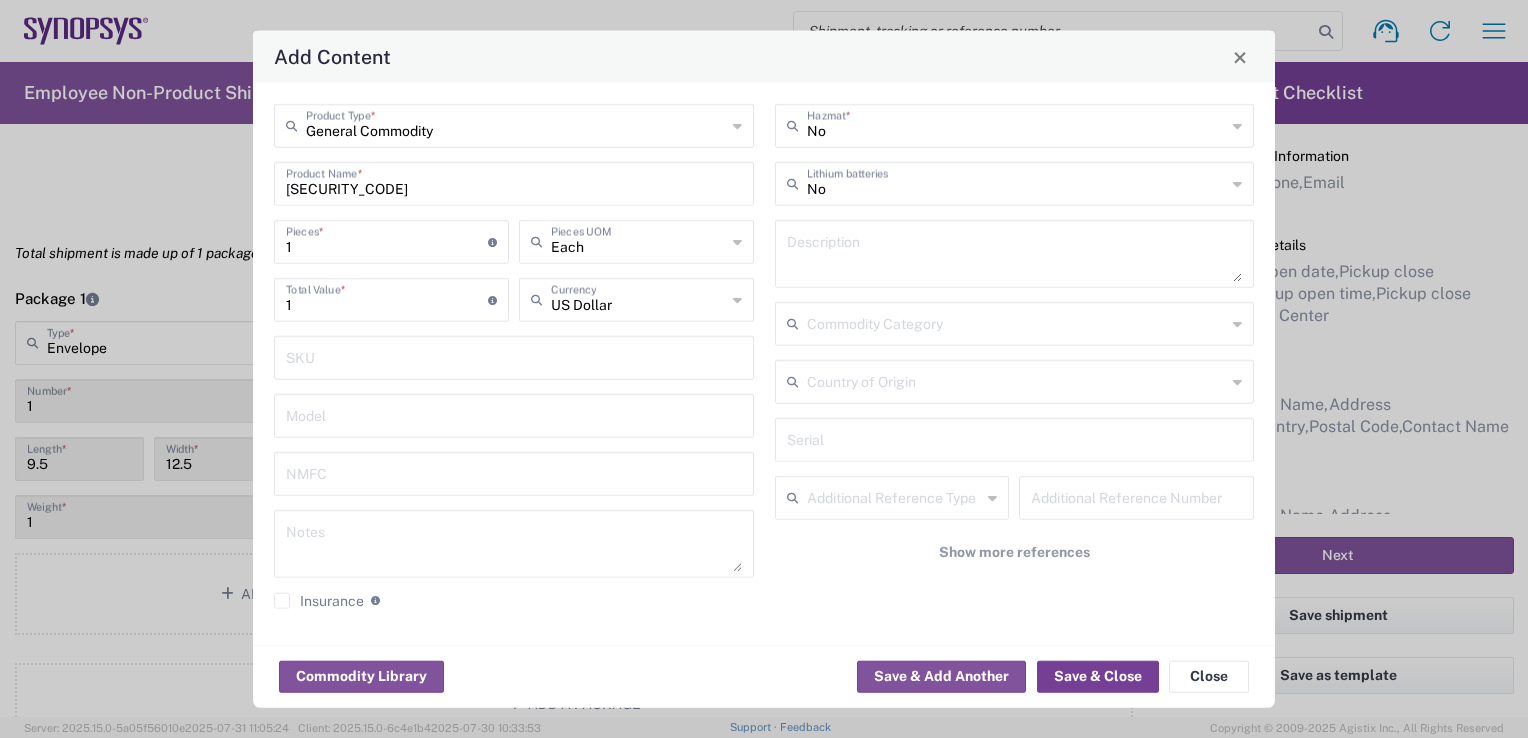 click on "Save & Close" 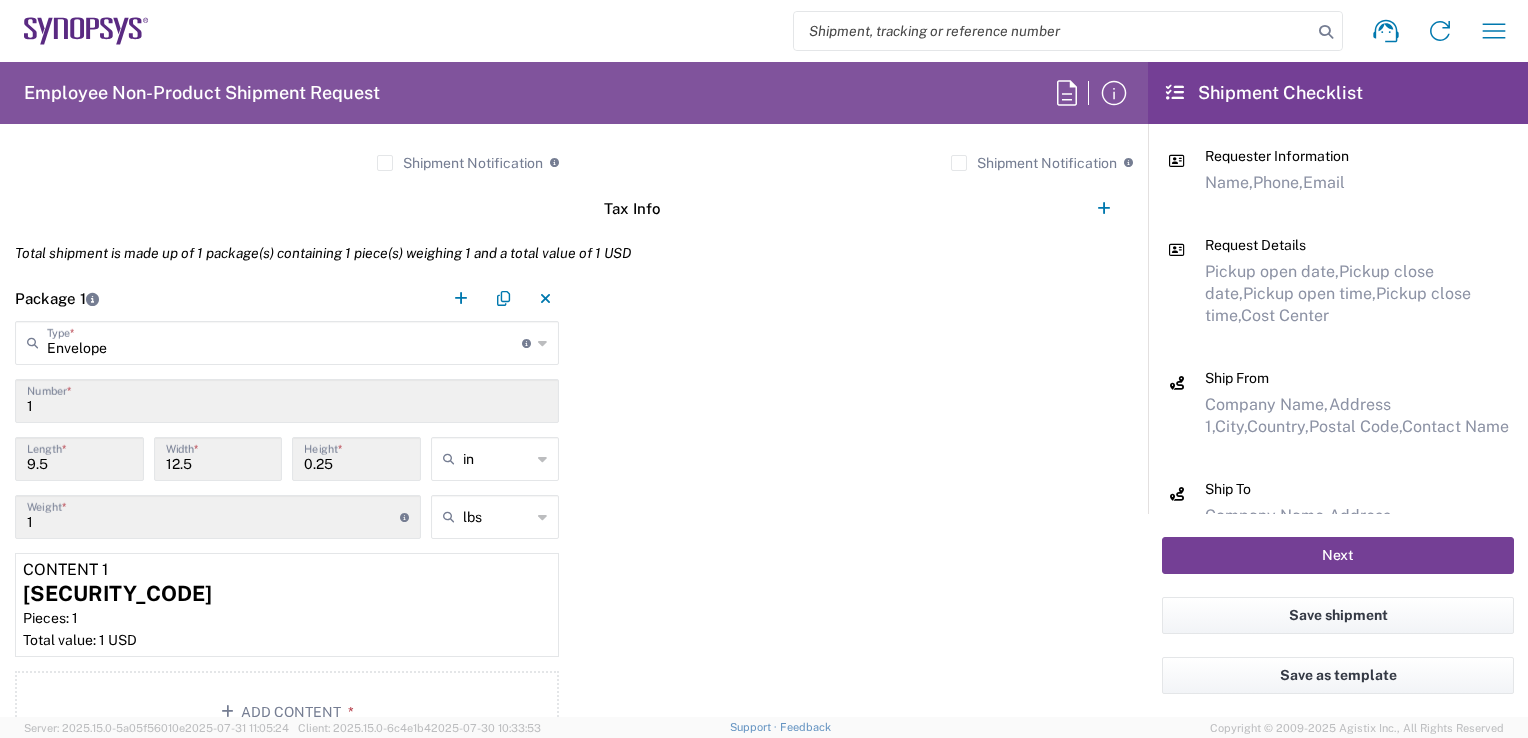 click on "Next" 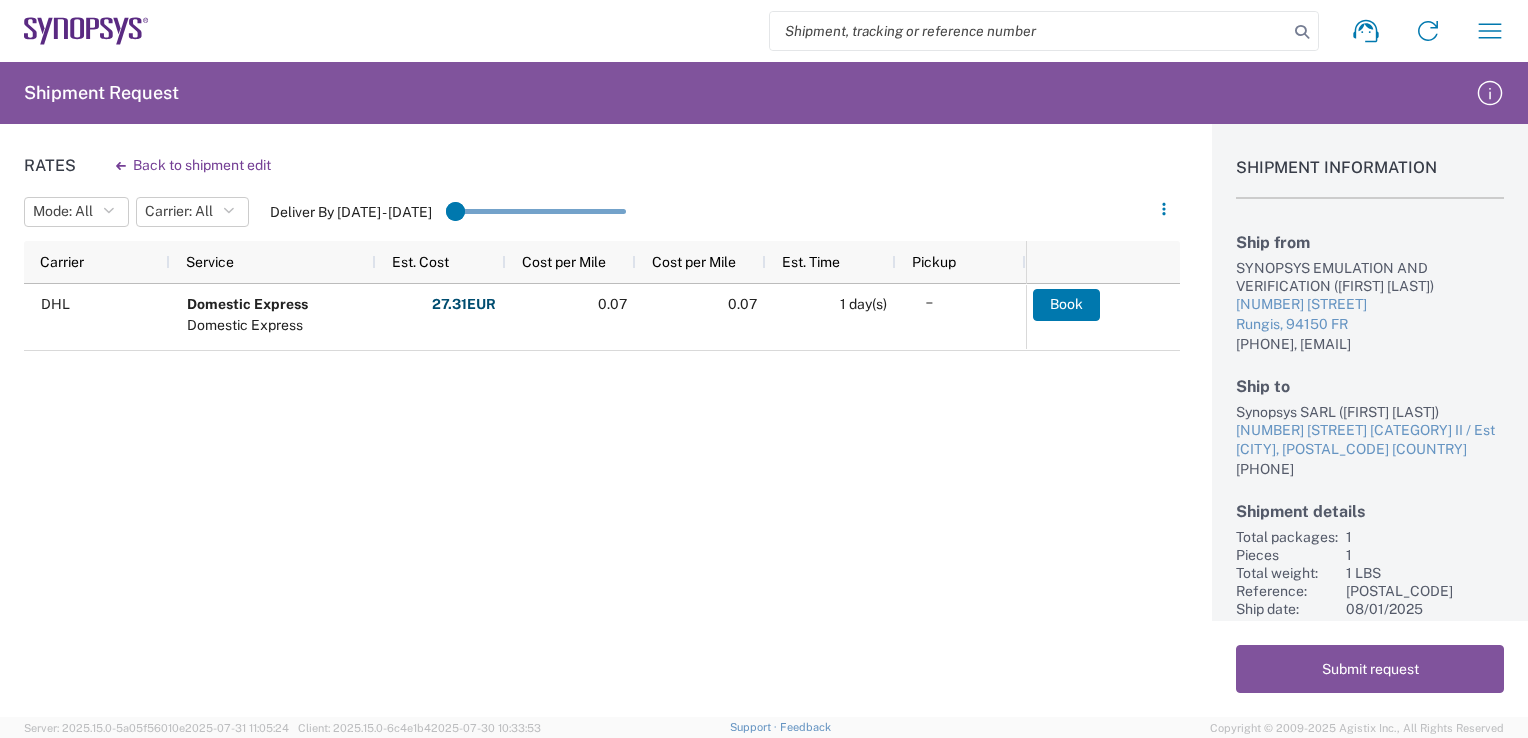 scroll, scrollTop: 33, scrollLeft: 0, axis: vertical 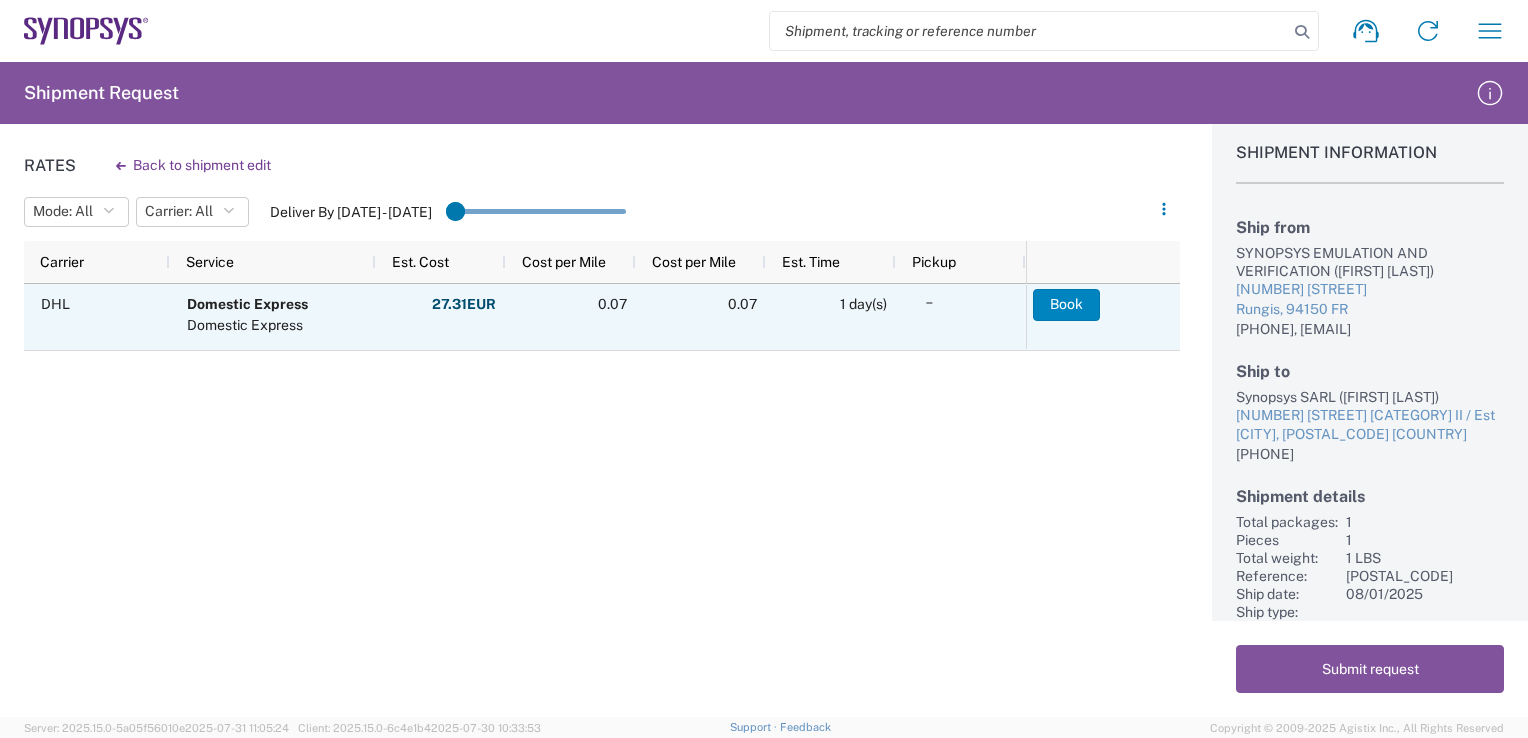 click on "Book" 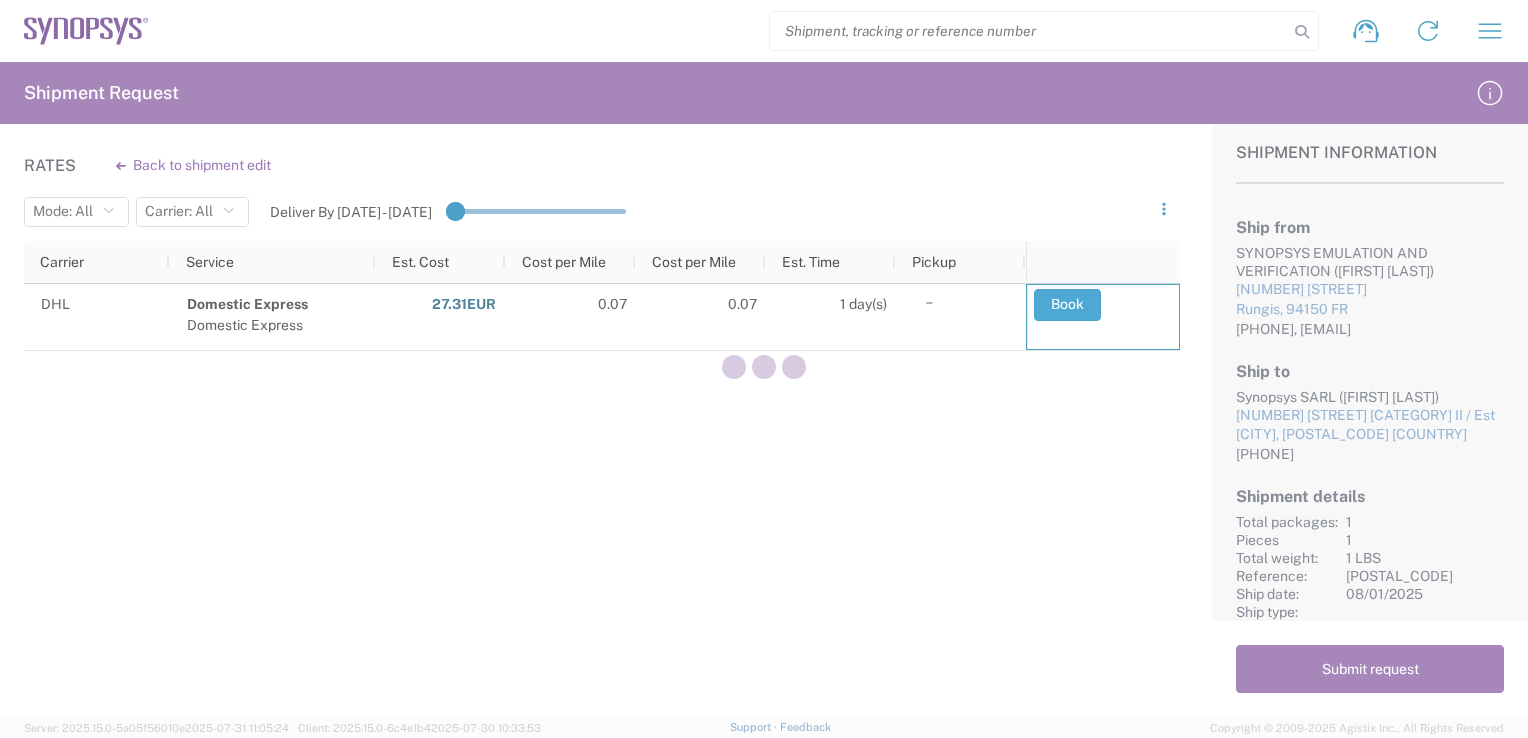scroll, scrollTop: 25, scrollLeft: 0, axis: vertical 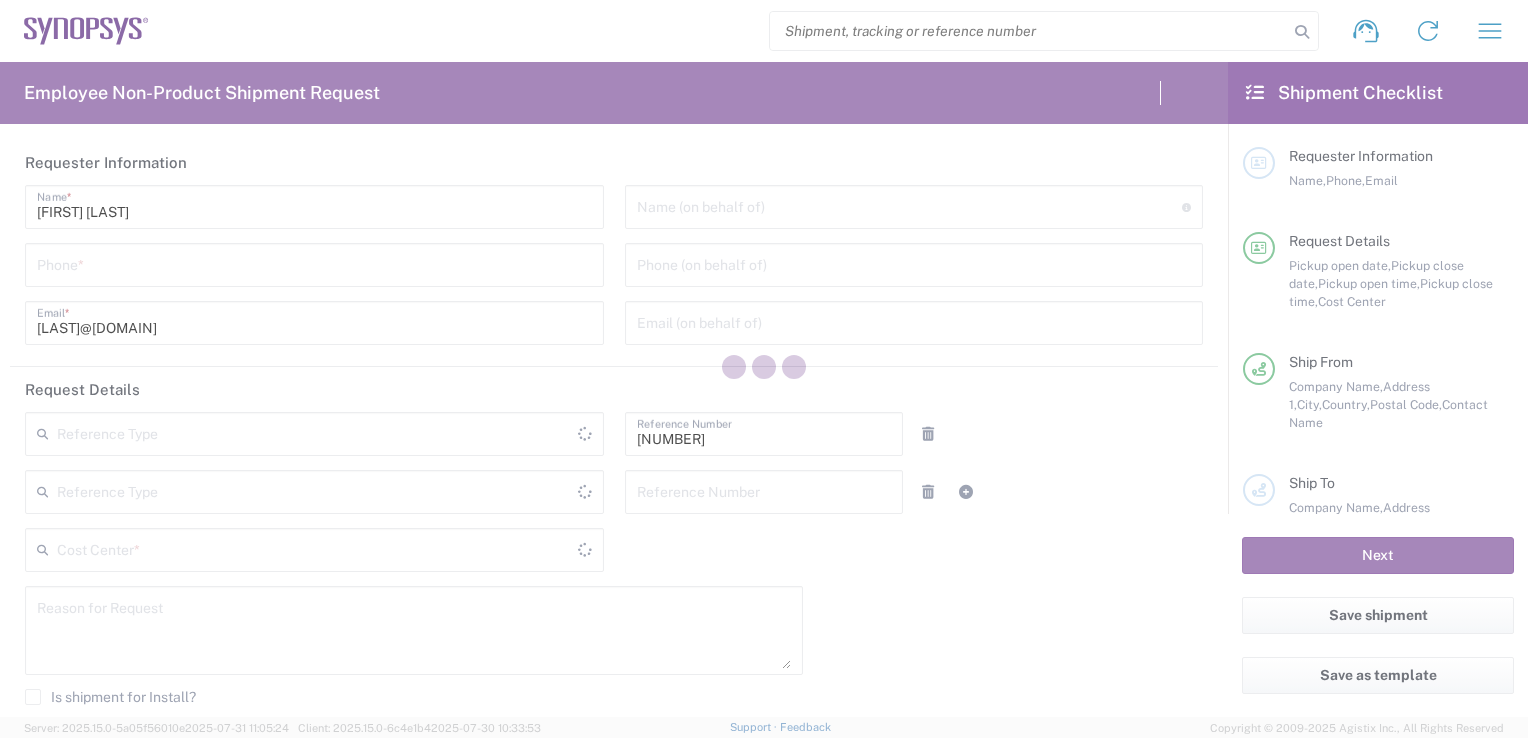 type on "Department" 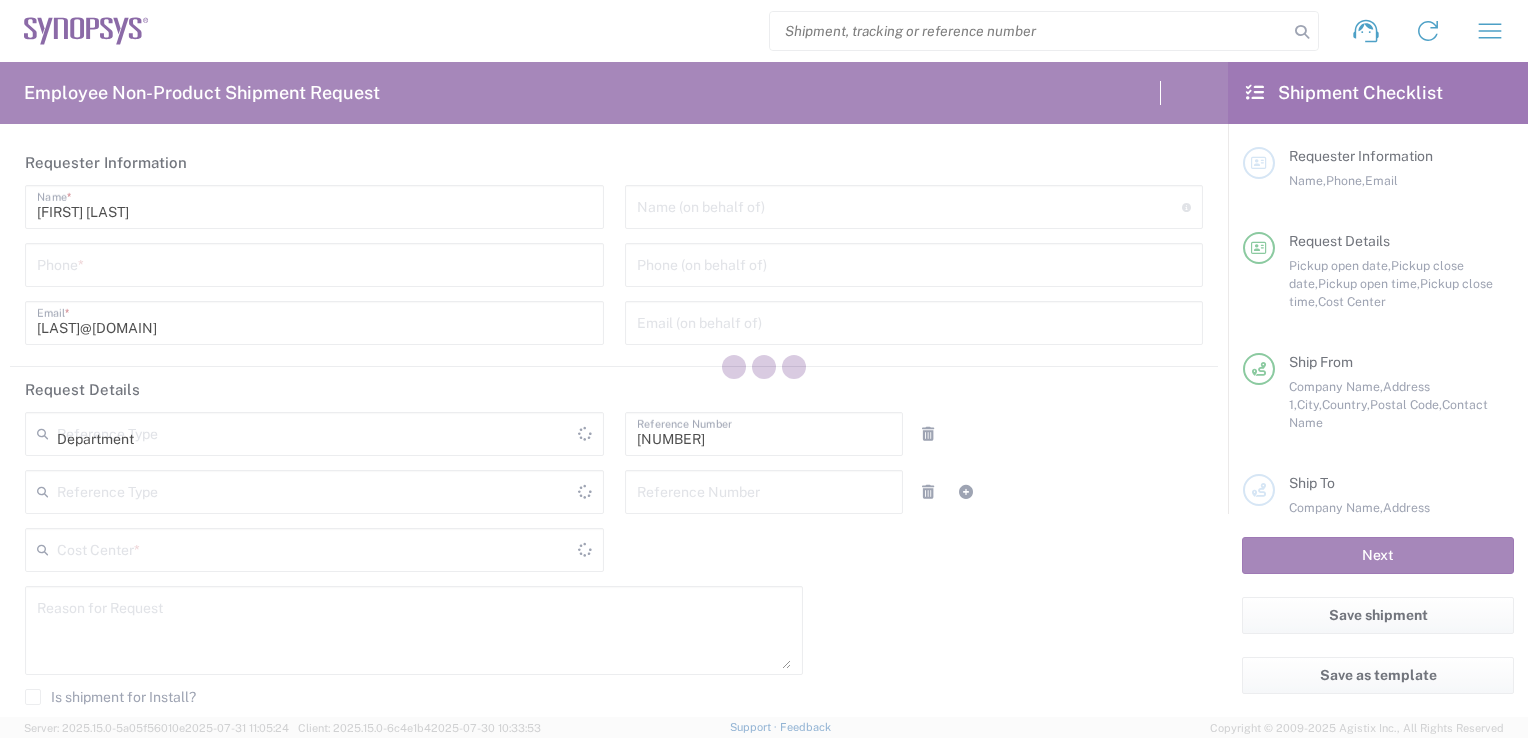 type on "[POSTAL_CODE], [CITY_CODE], [POSTAL_CODE], [CITY]([INFO]) [NUMBER]" 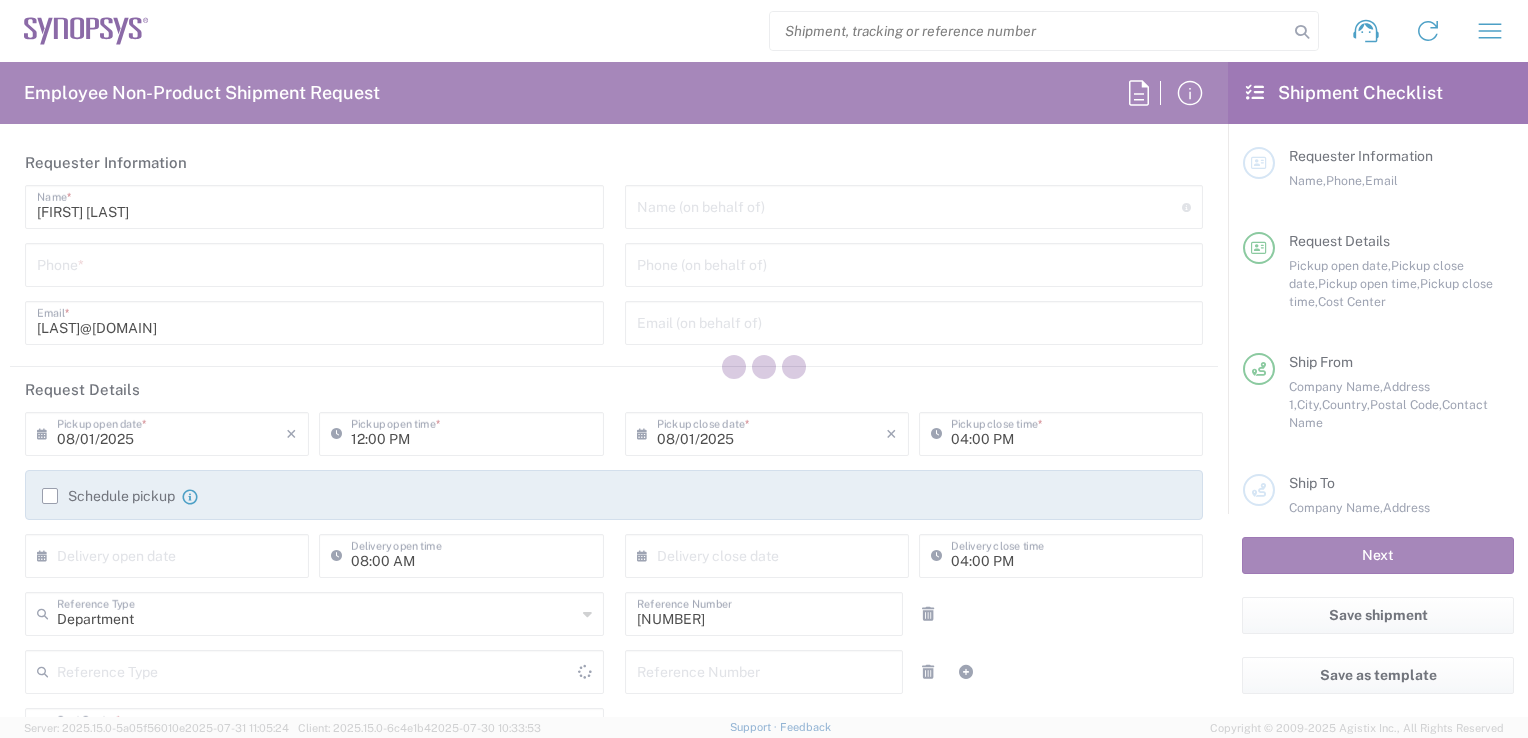 type on "France" 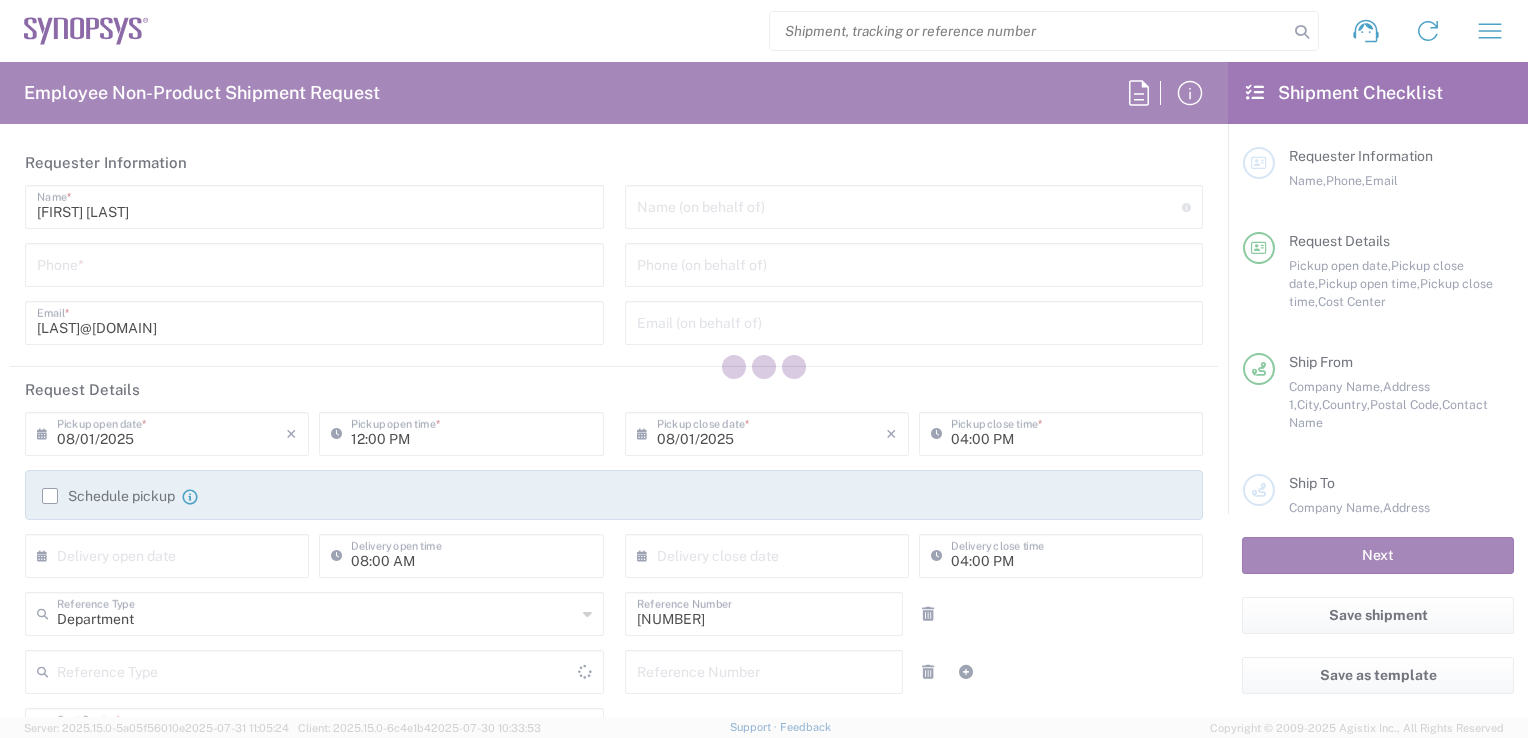 type on "Delivered at Place" 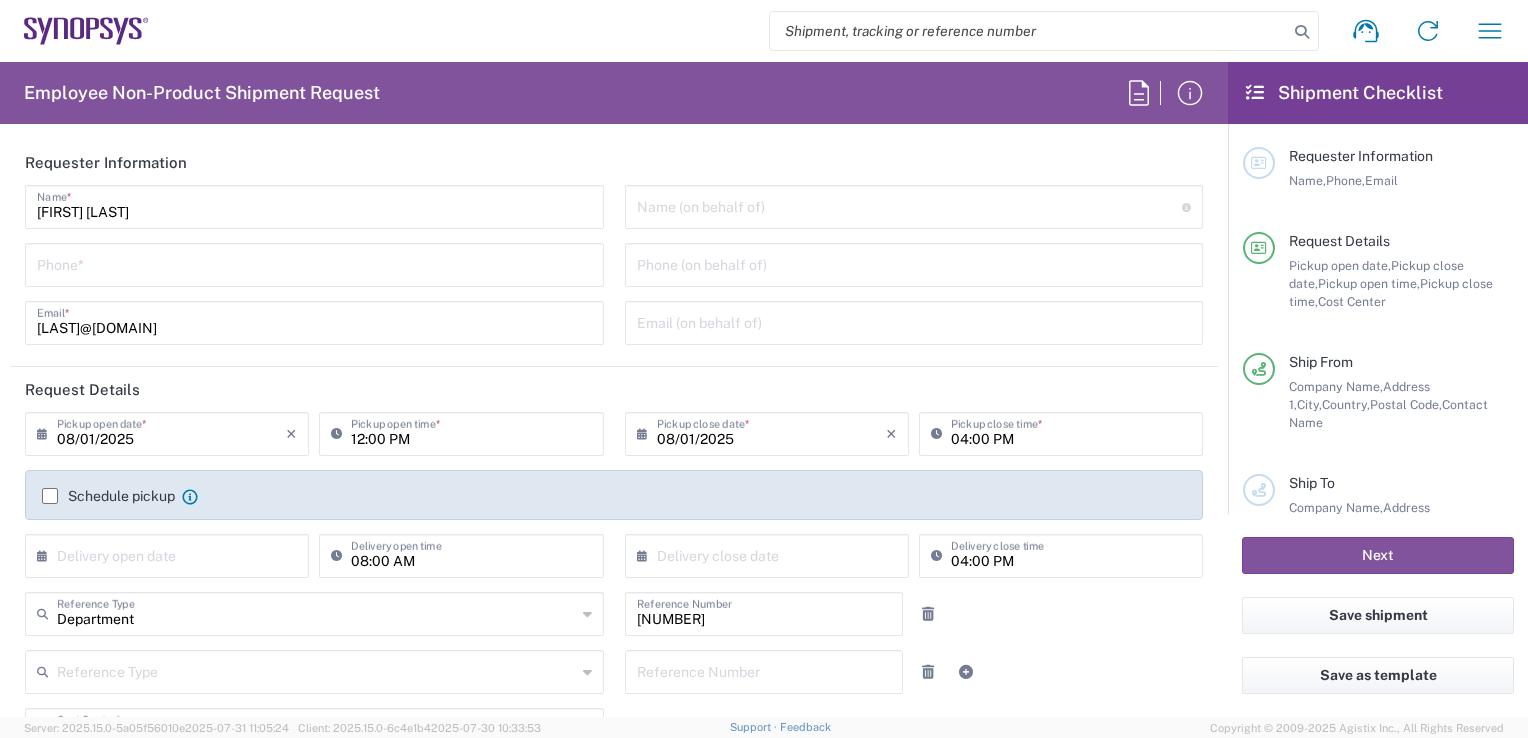 type on "France" 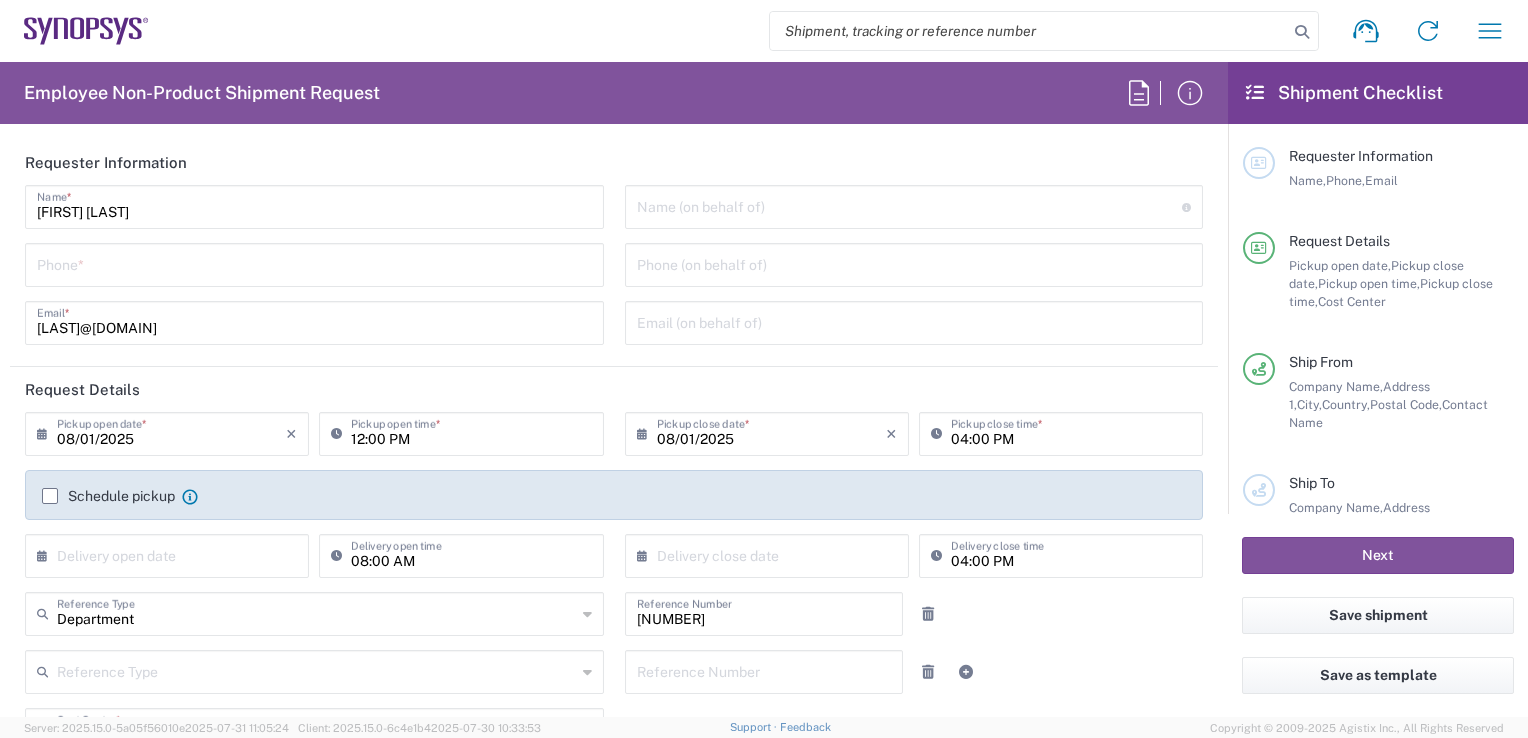 type on "Wissous/Rungis FR65" 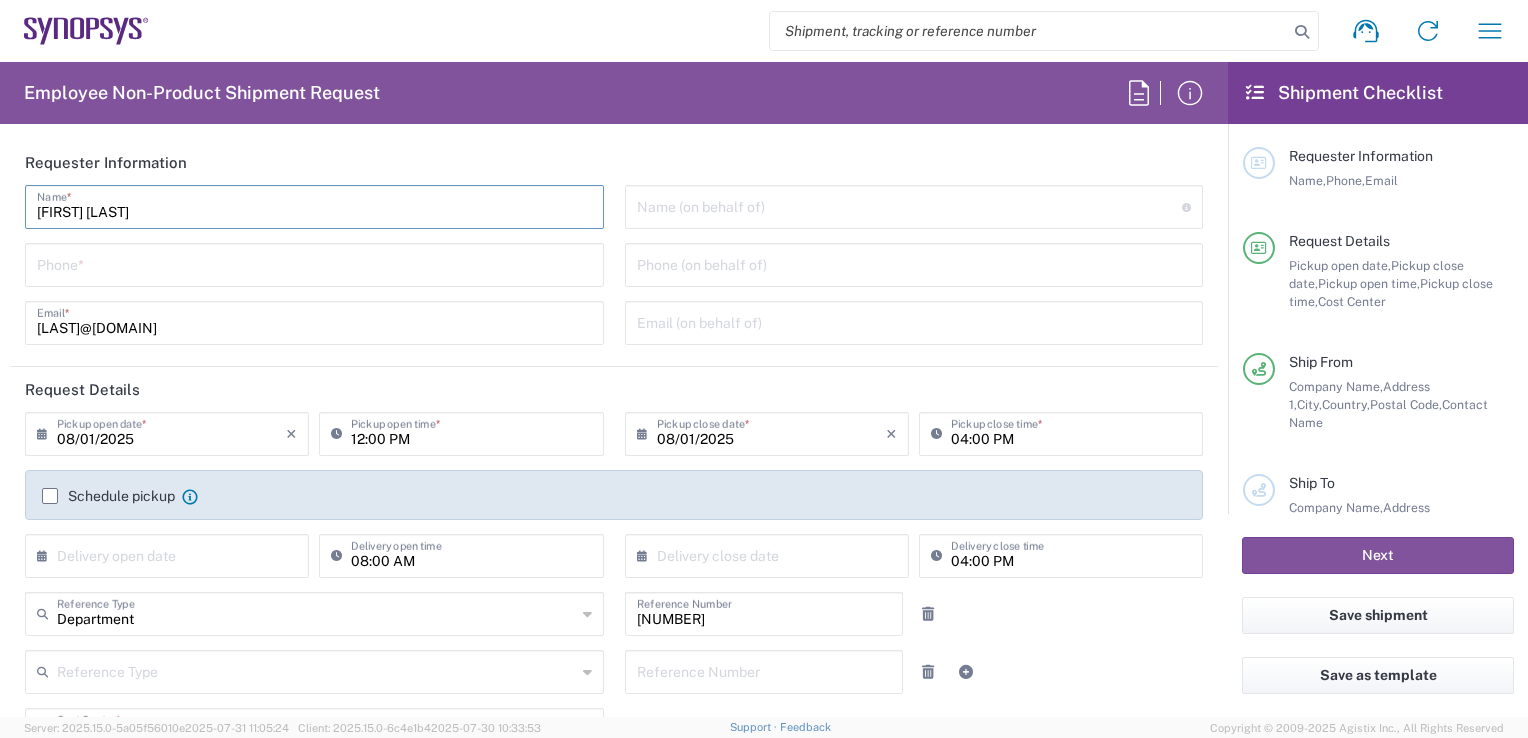 click on "[FIRST] [LAST]" at bounding box center [314, 205] 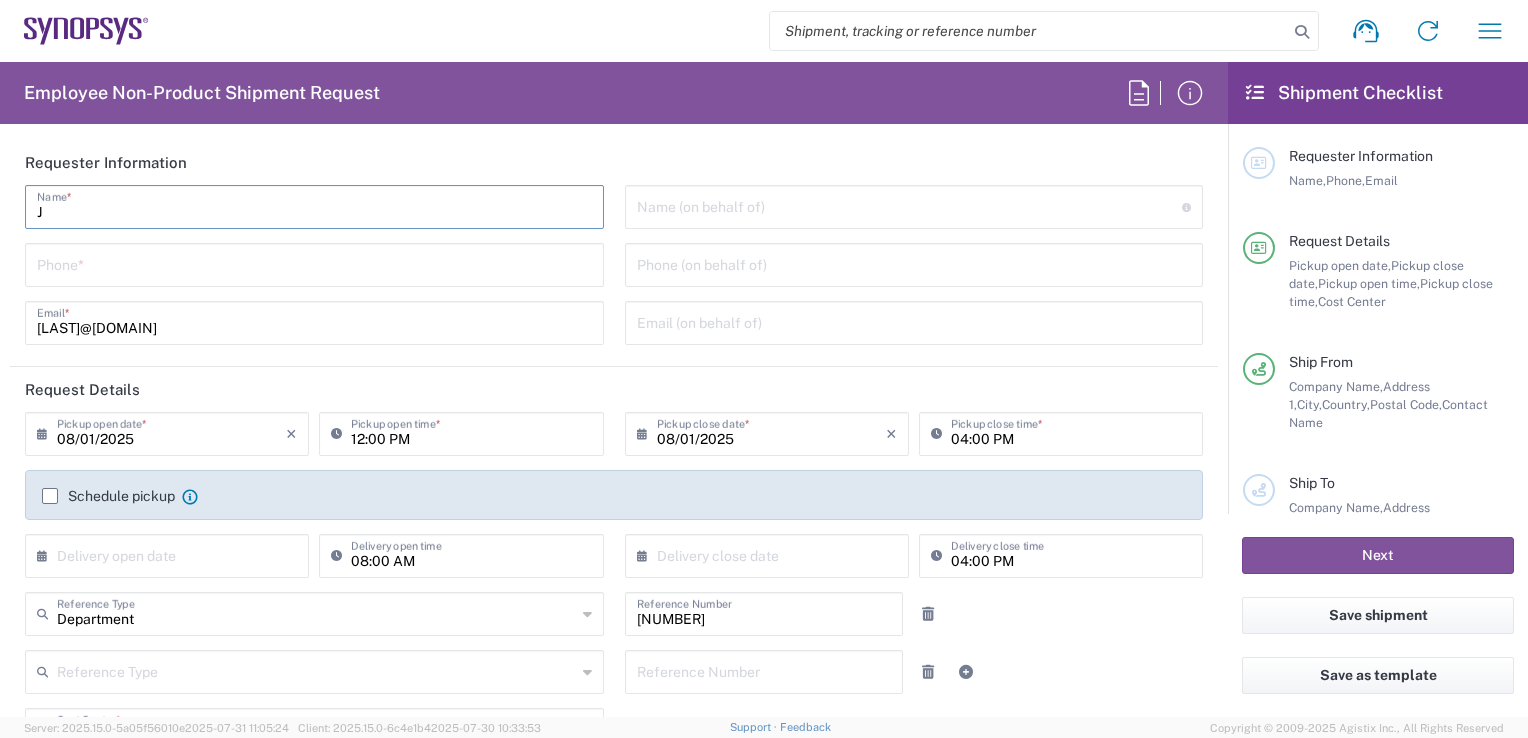 type on "[FIRST]-[MIDDLE] [LAST]" 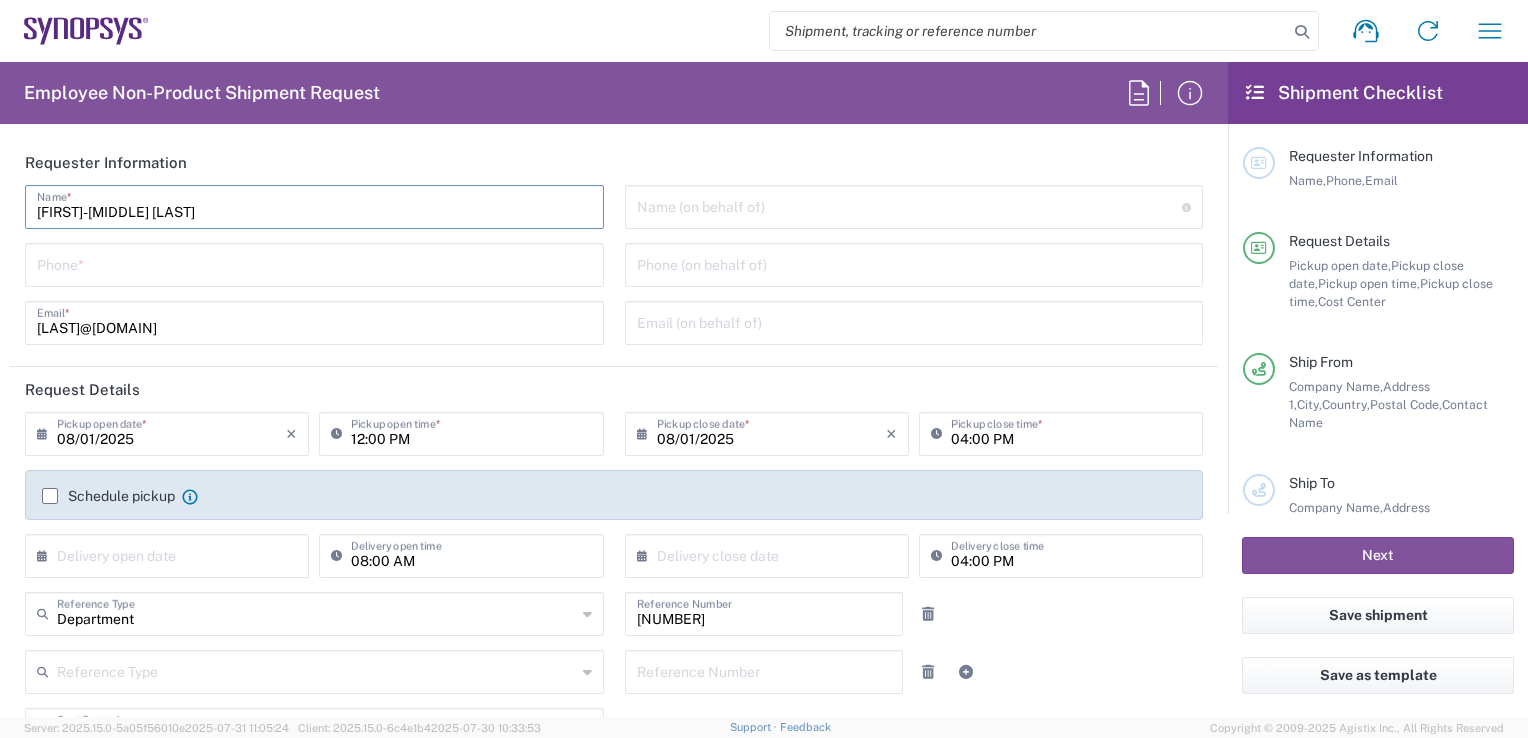 type on "[PHONE]" 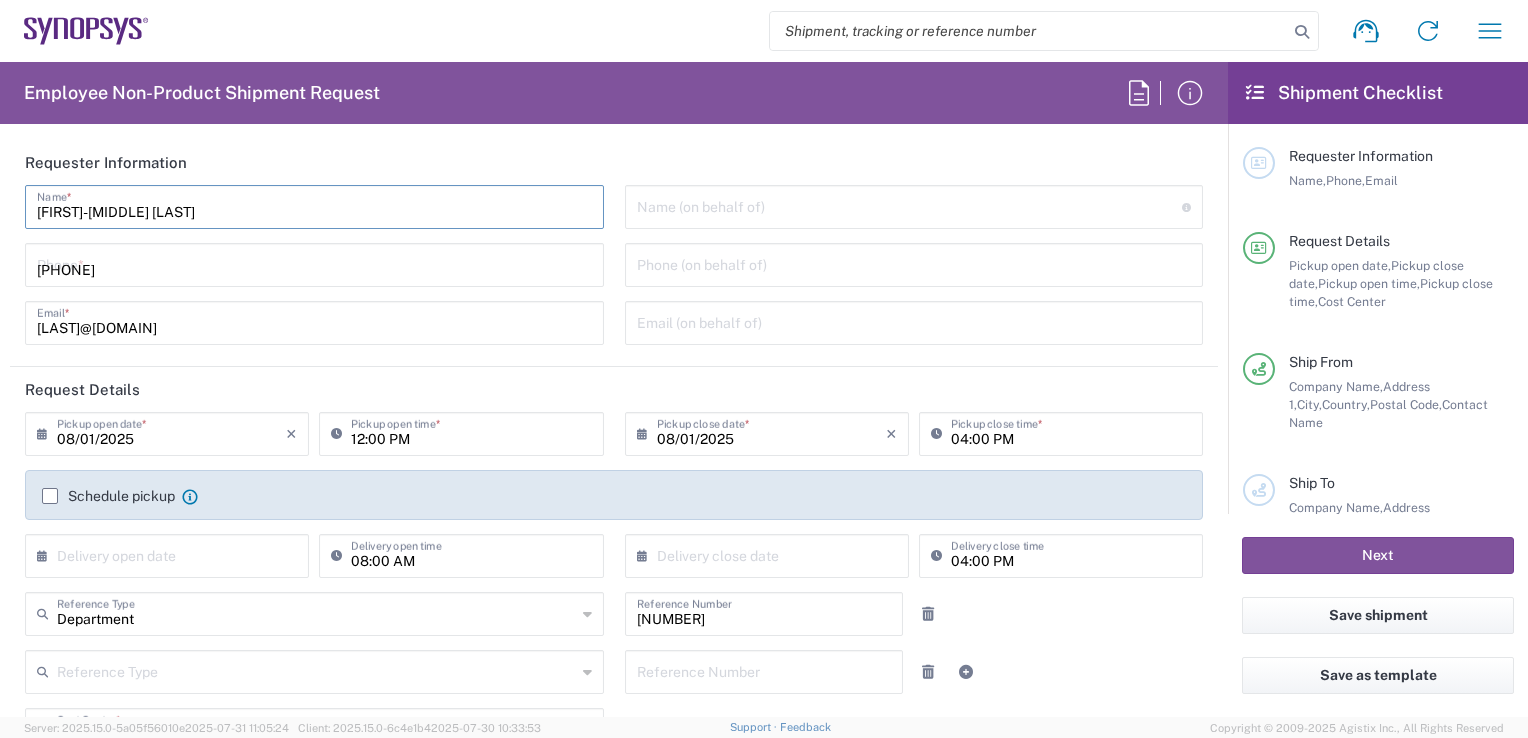 type on "[LAST]@[DOMAIN]" 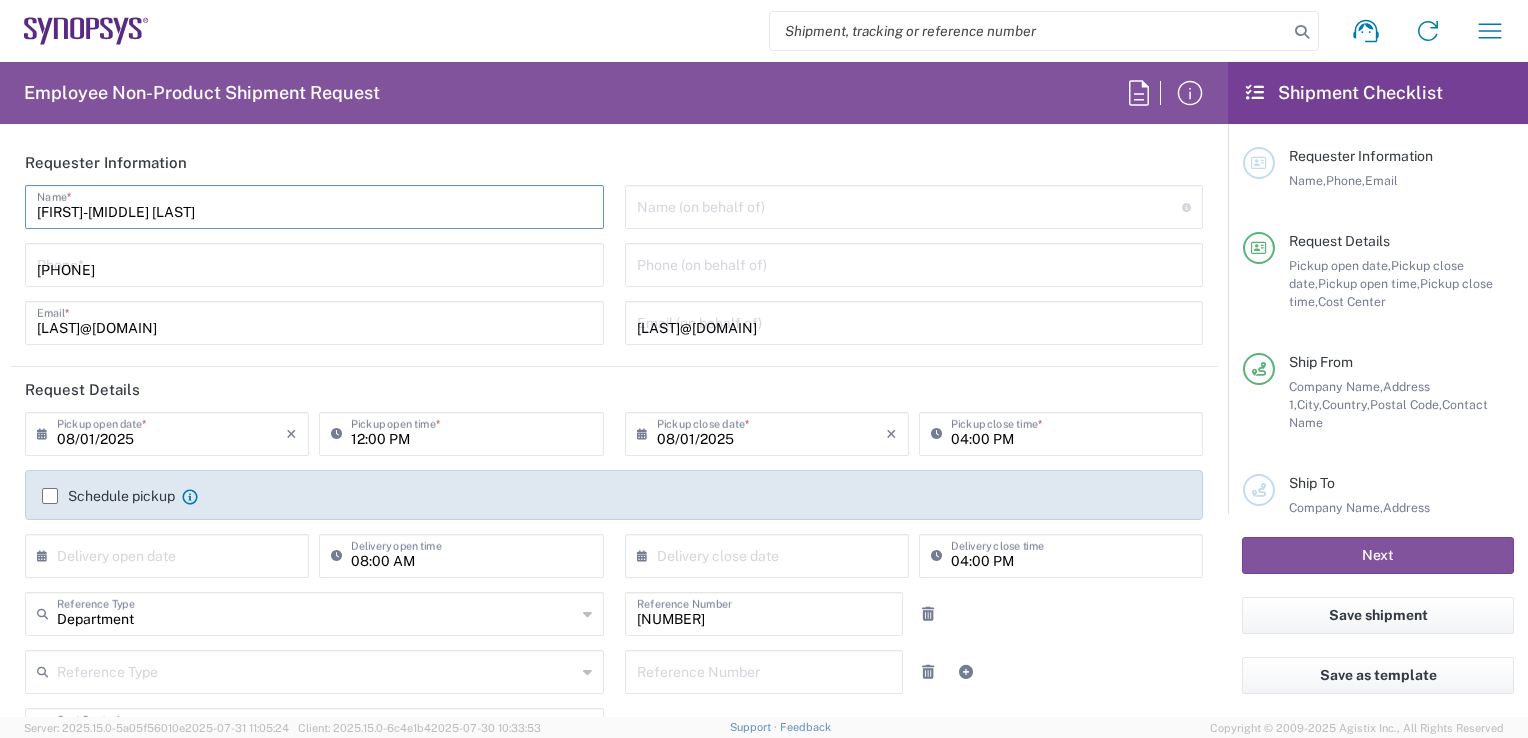 type on "08/11/2025" 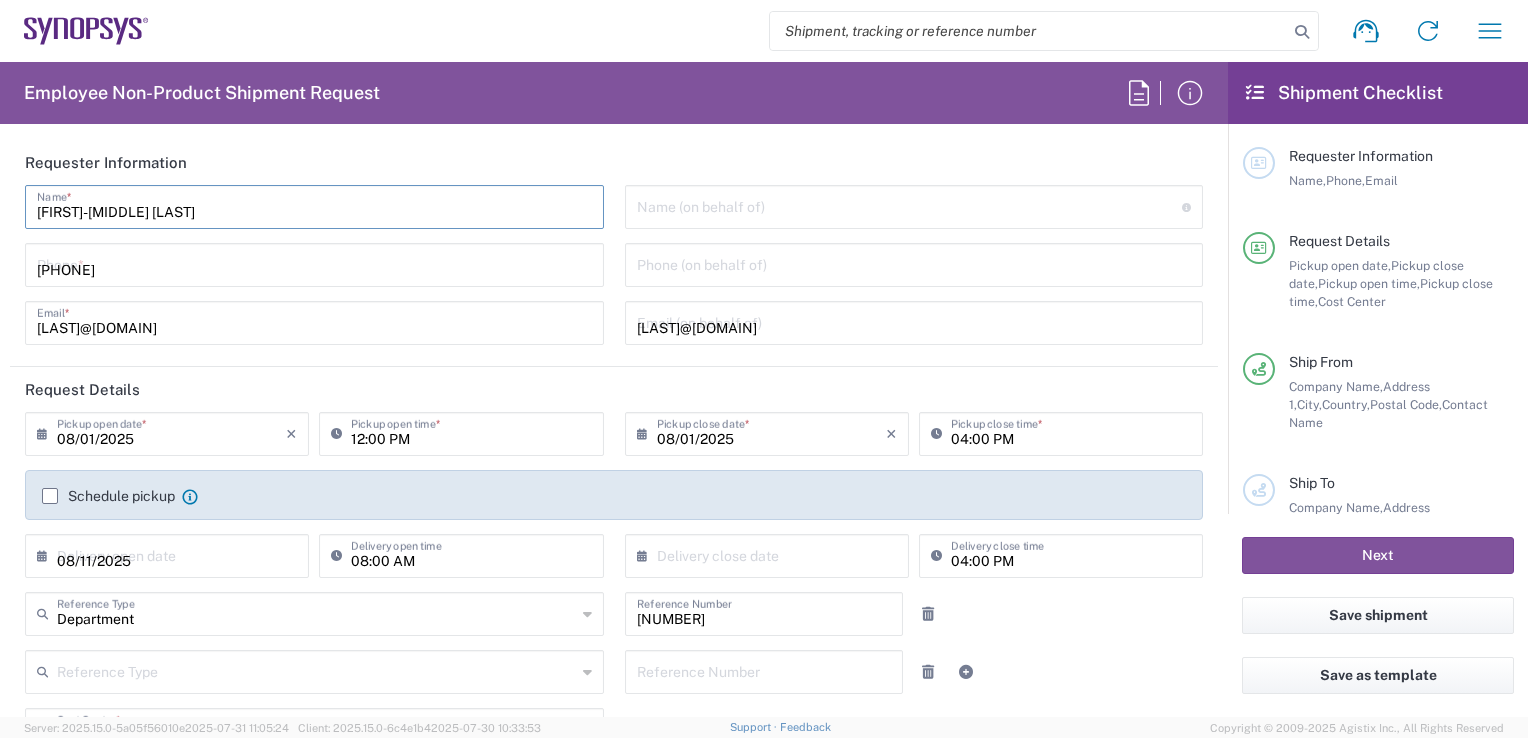 type on "[PHONE]" 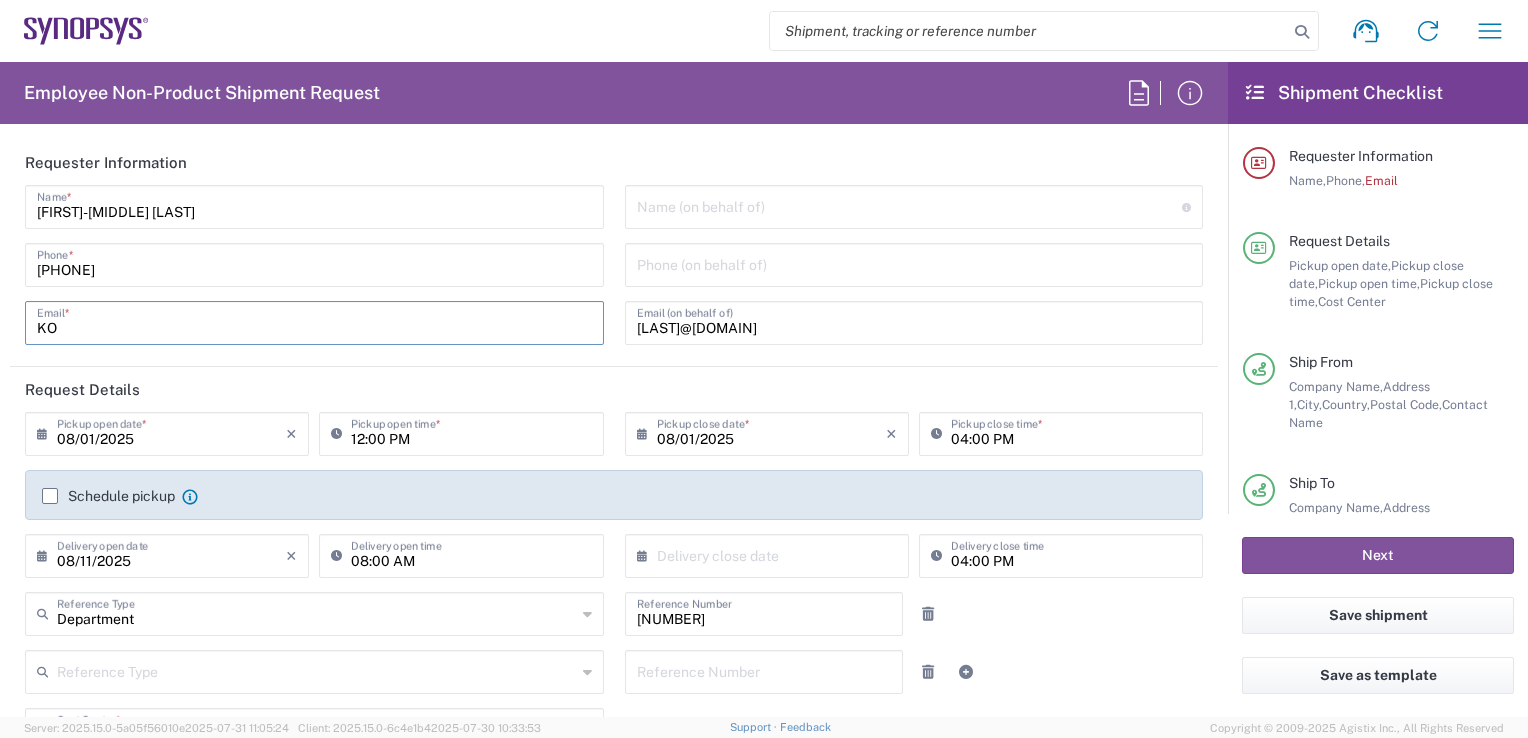 type on "[EMAIL]" 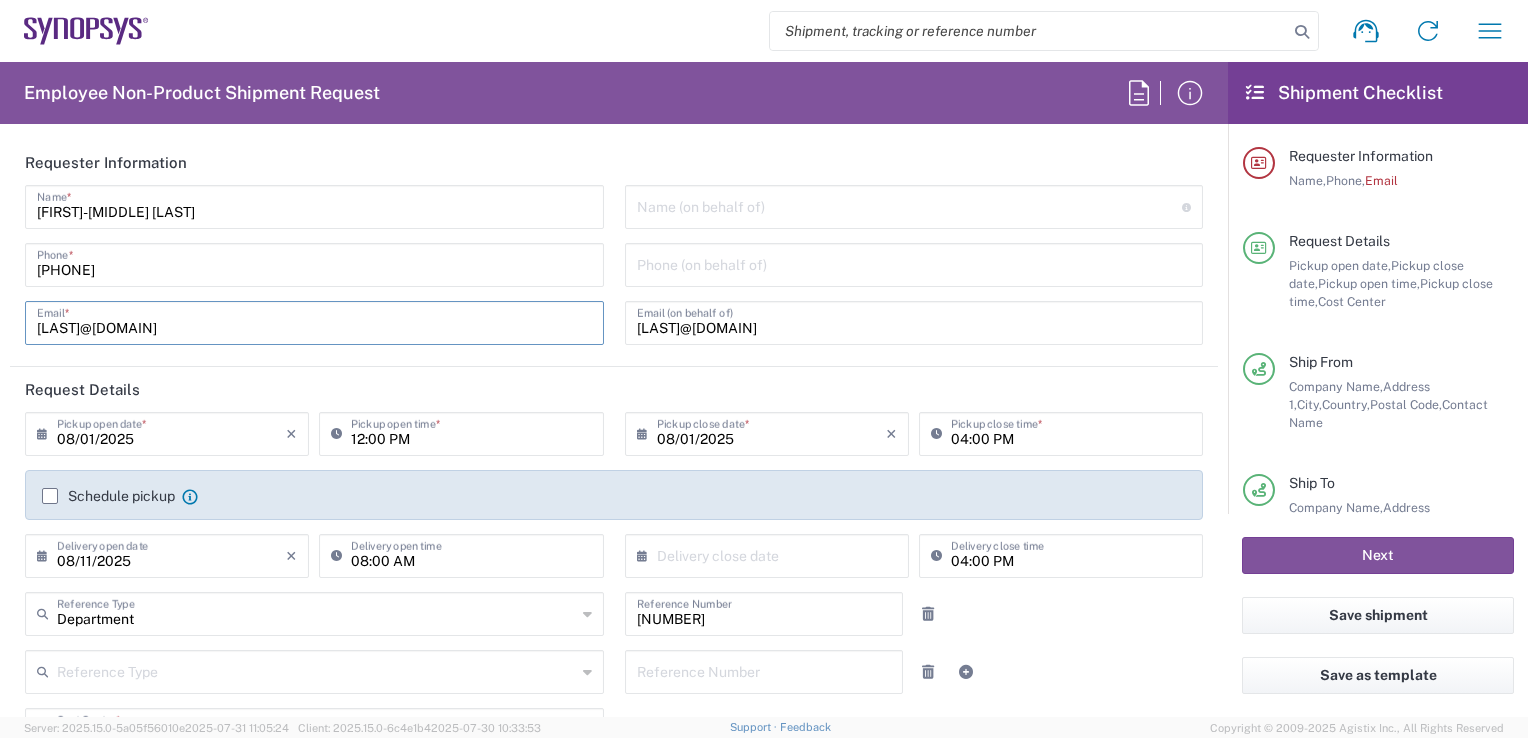 type on "Montbonnot FR63" 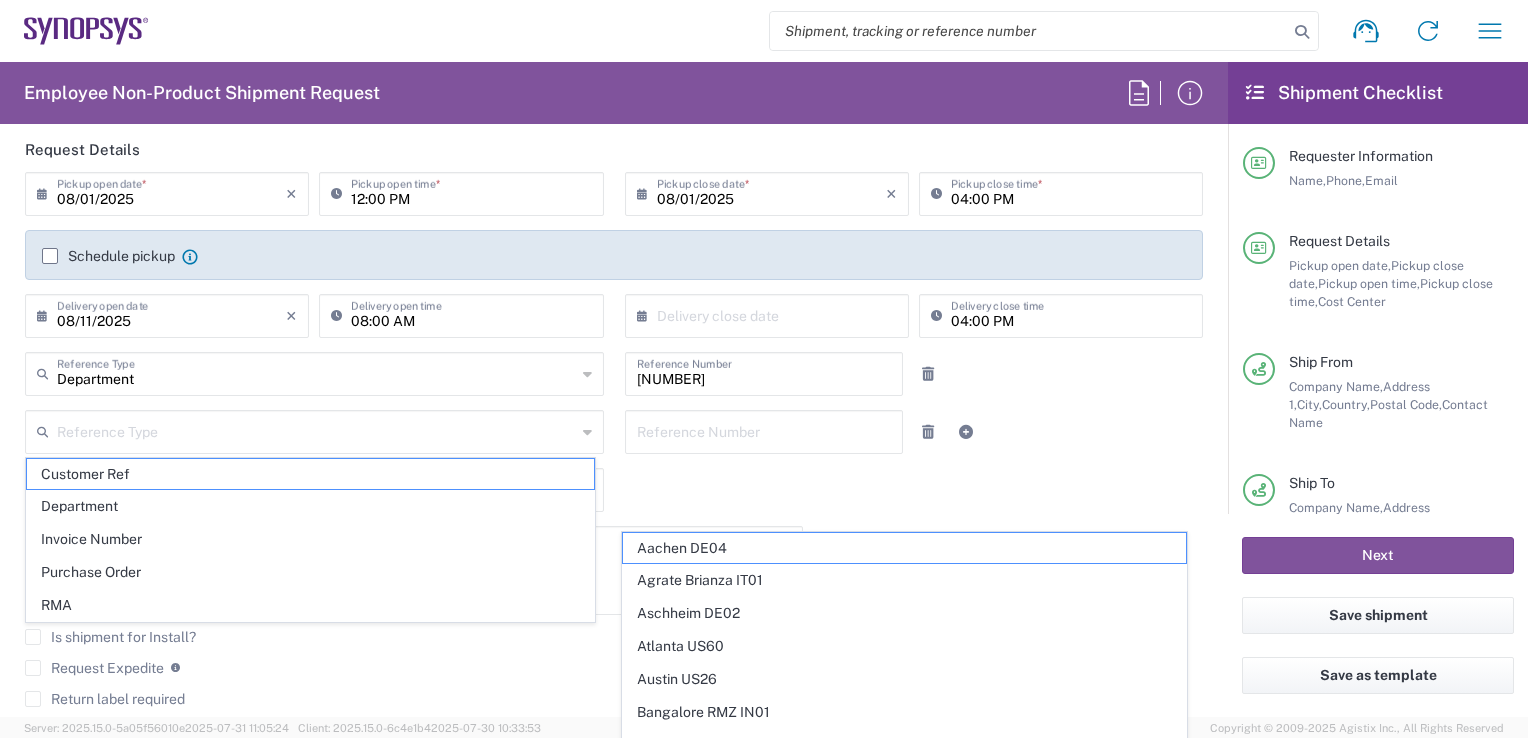 scroll, scrollTop: 252, scrollLeft: 0, axis: vertical 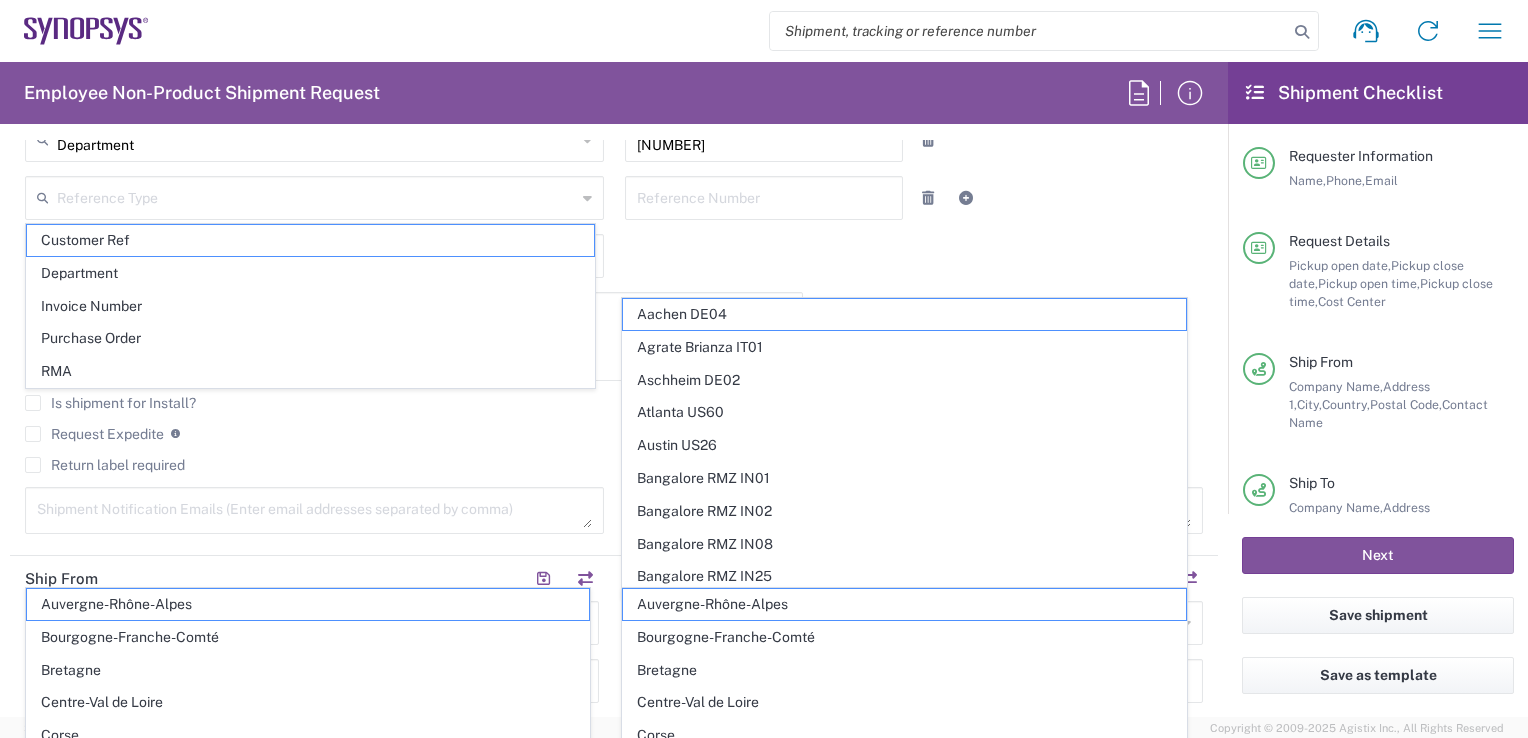 click on "Reference Type  Customer Ref Department Invoice Number Purchase Order RMA  Reference Number" 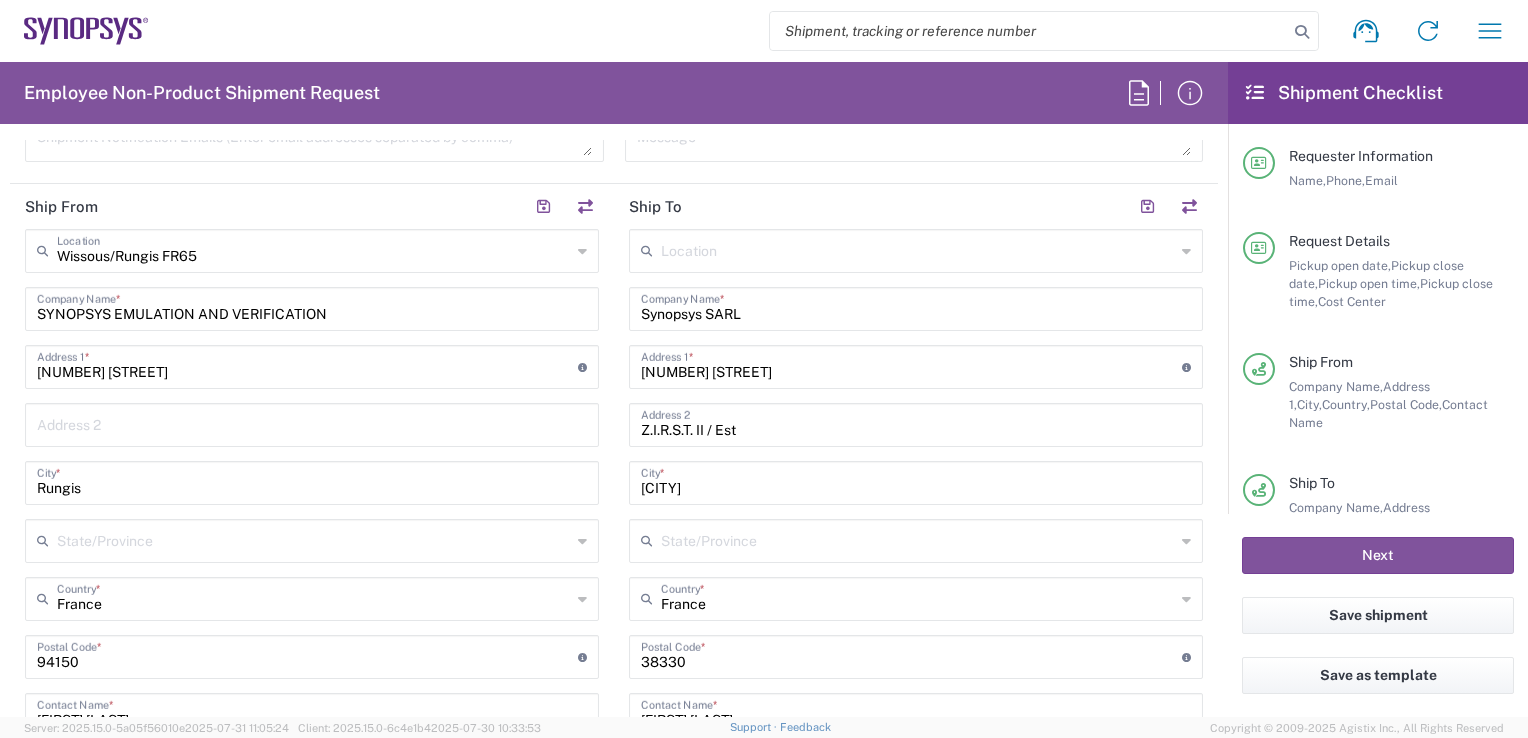 scroll, scrollTop: 855, scrollLeft: 0, axis: vertical 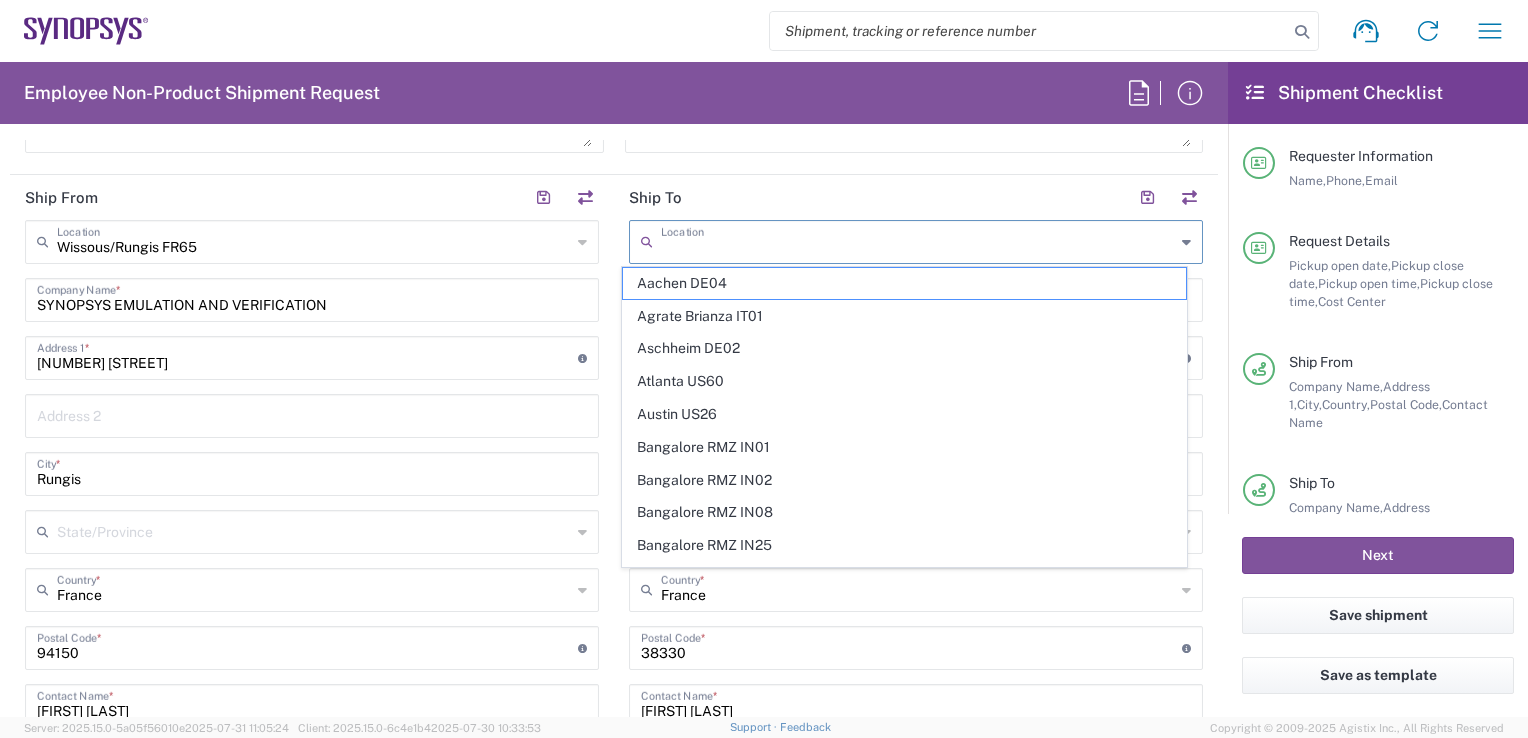 click at bounding box center (918, 240) 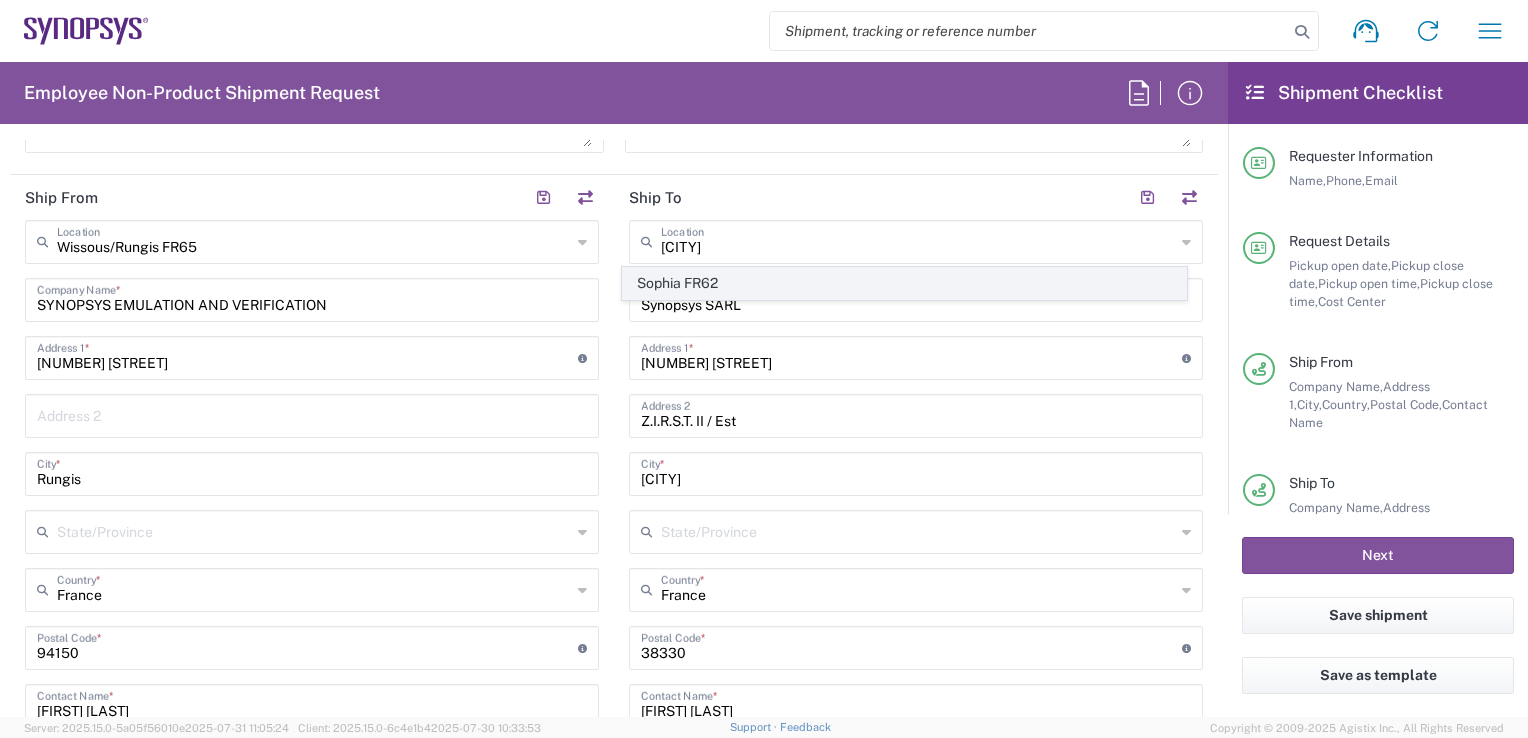 click on "Sophia FR62" 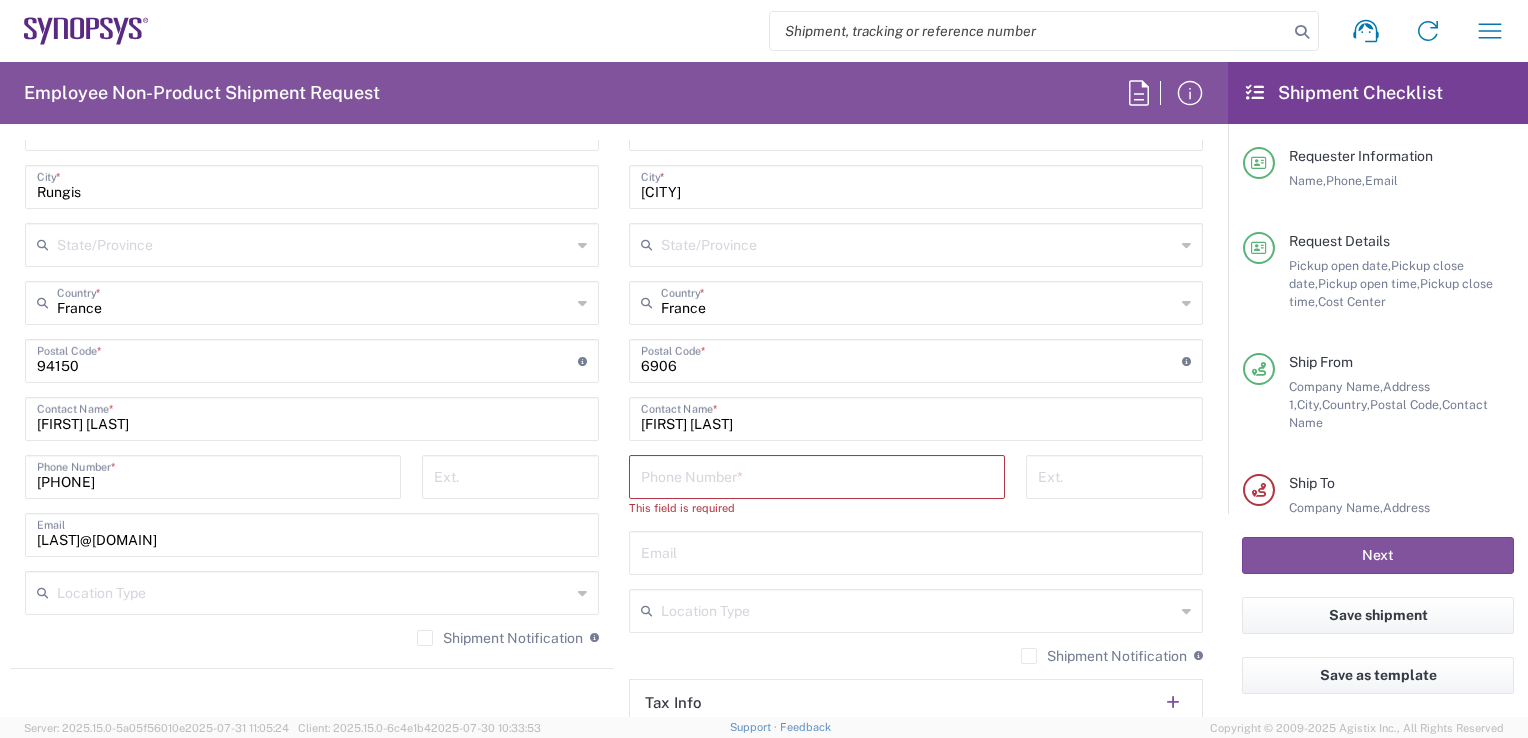 scroll, scrollTop: 1170, scrollLeft: 0, axis: vertical 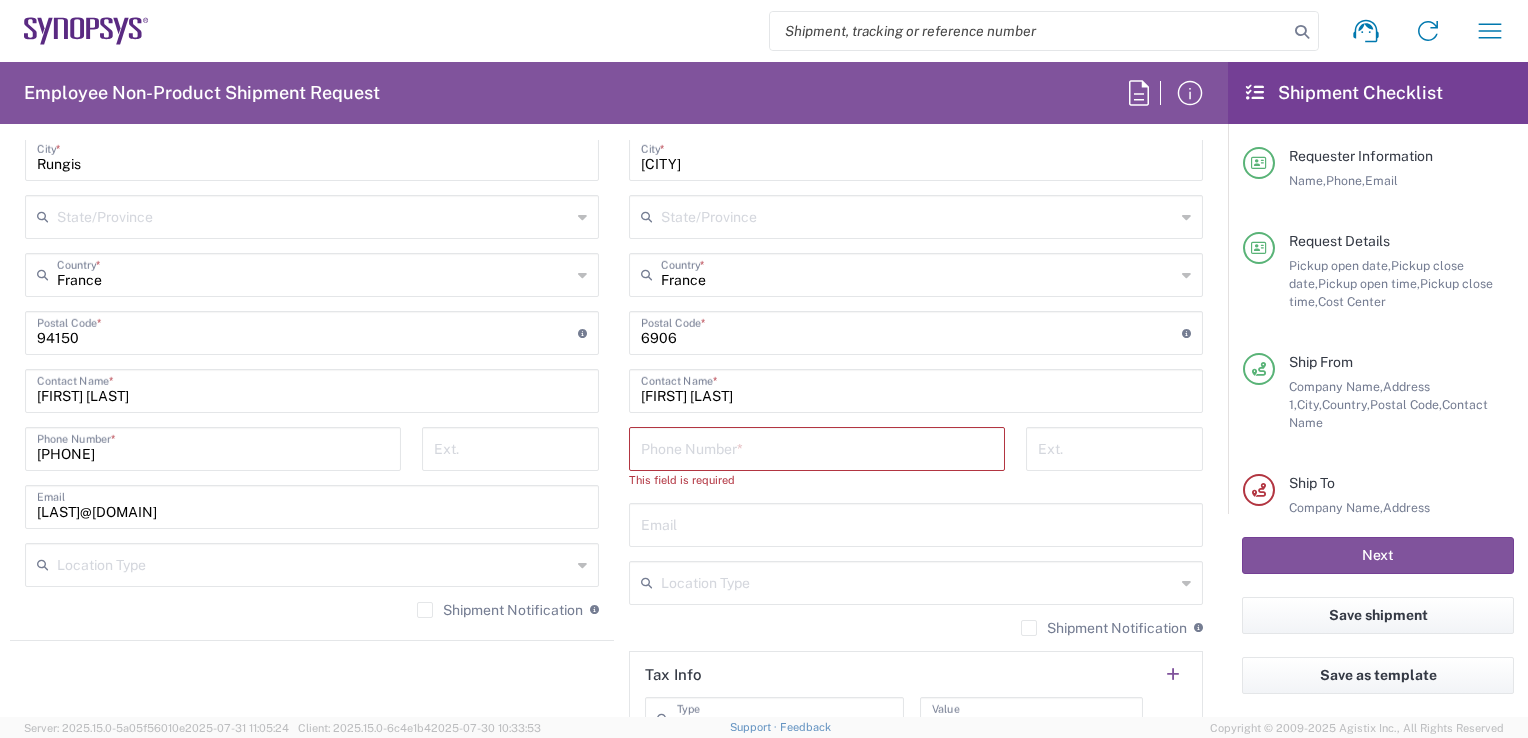 click on "ana chirlomez" at bounding box center (916, 389) 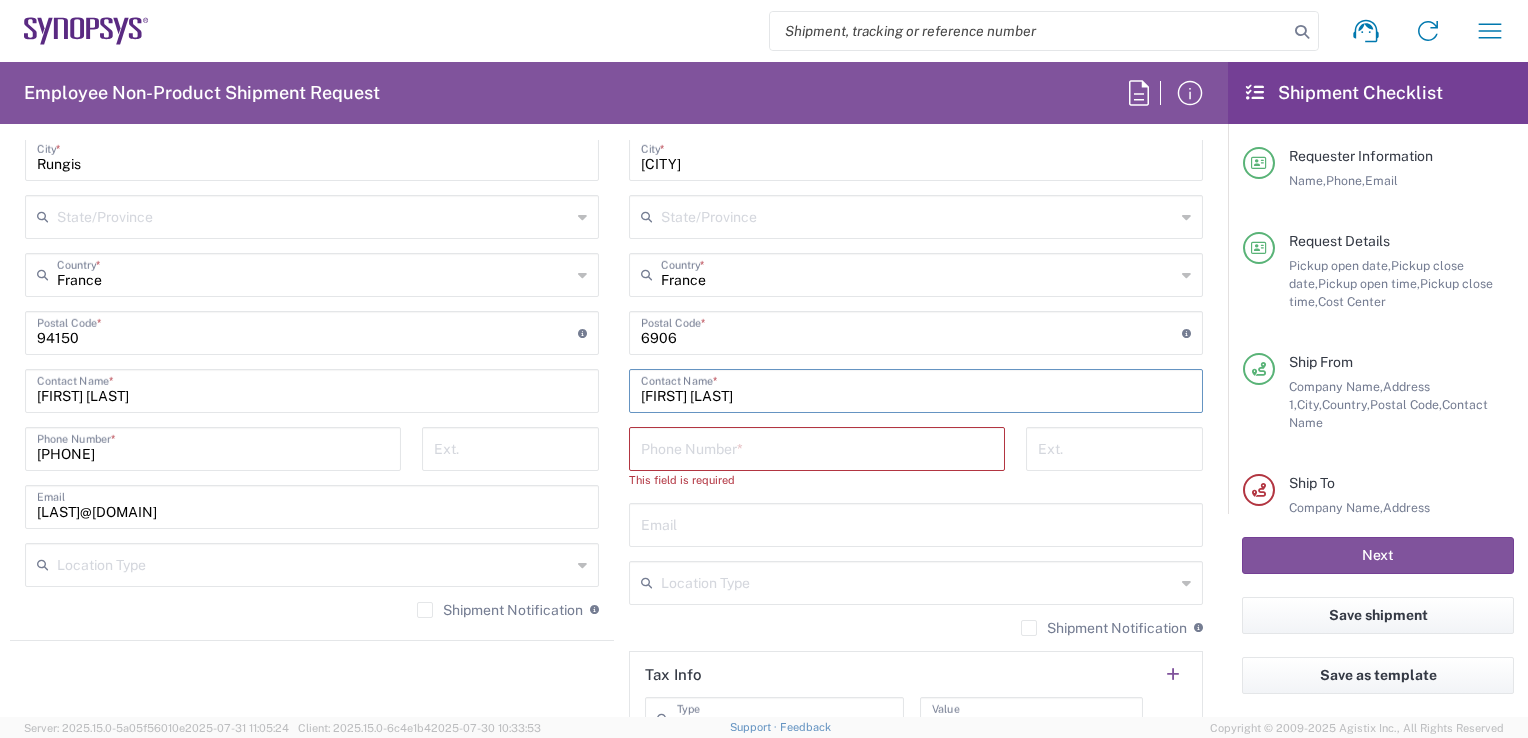 click on "ana chirlomez" at bounding box center (916, 389) 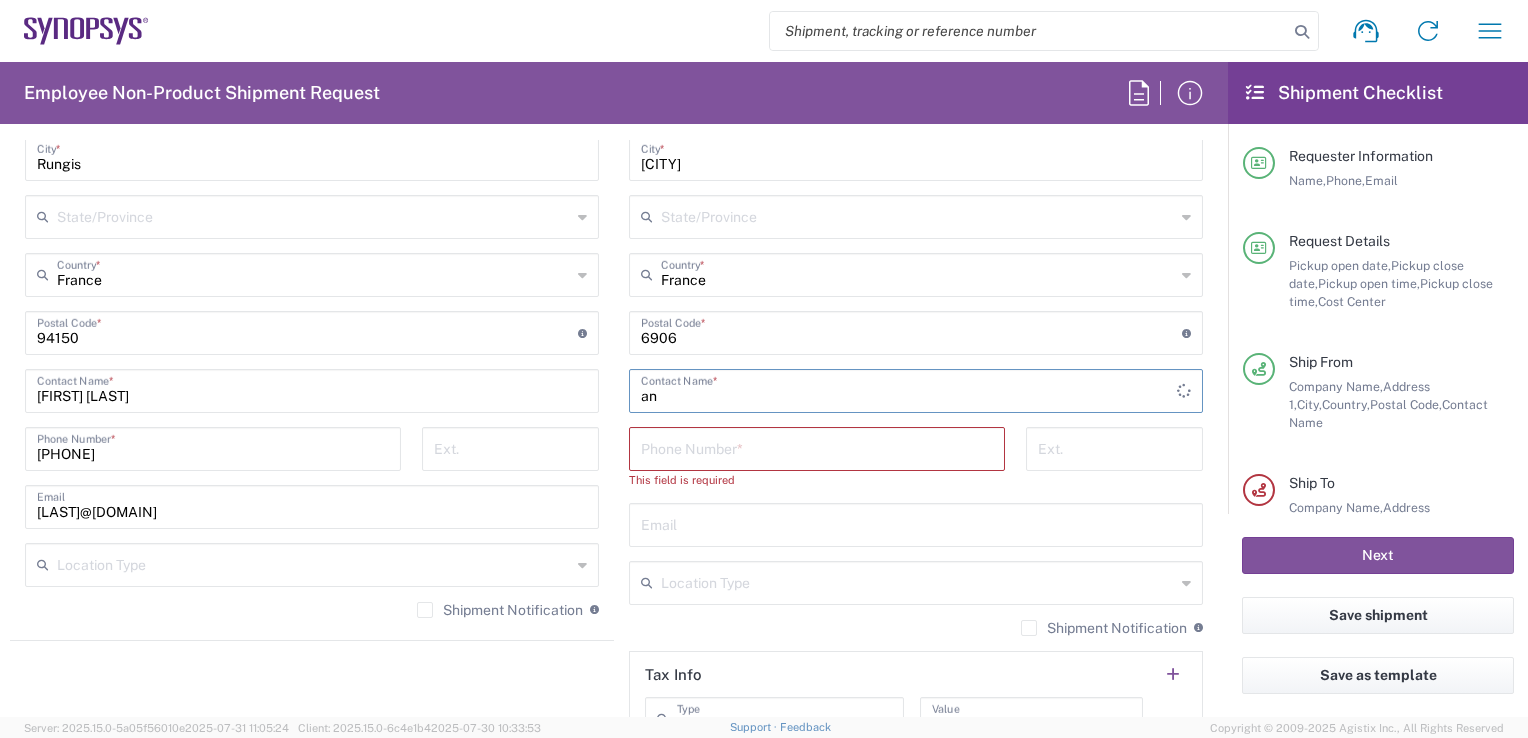 type on "a" 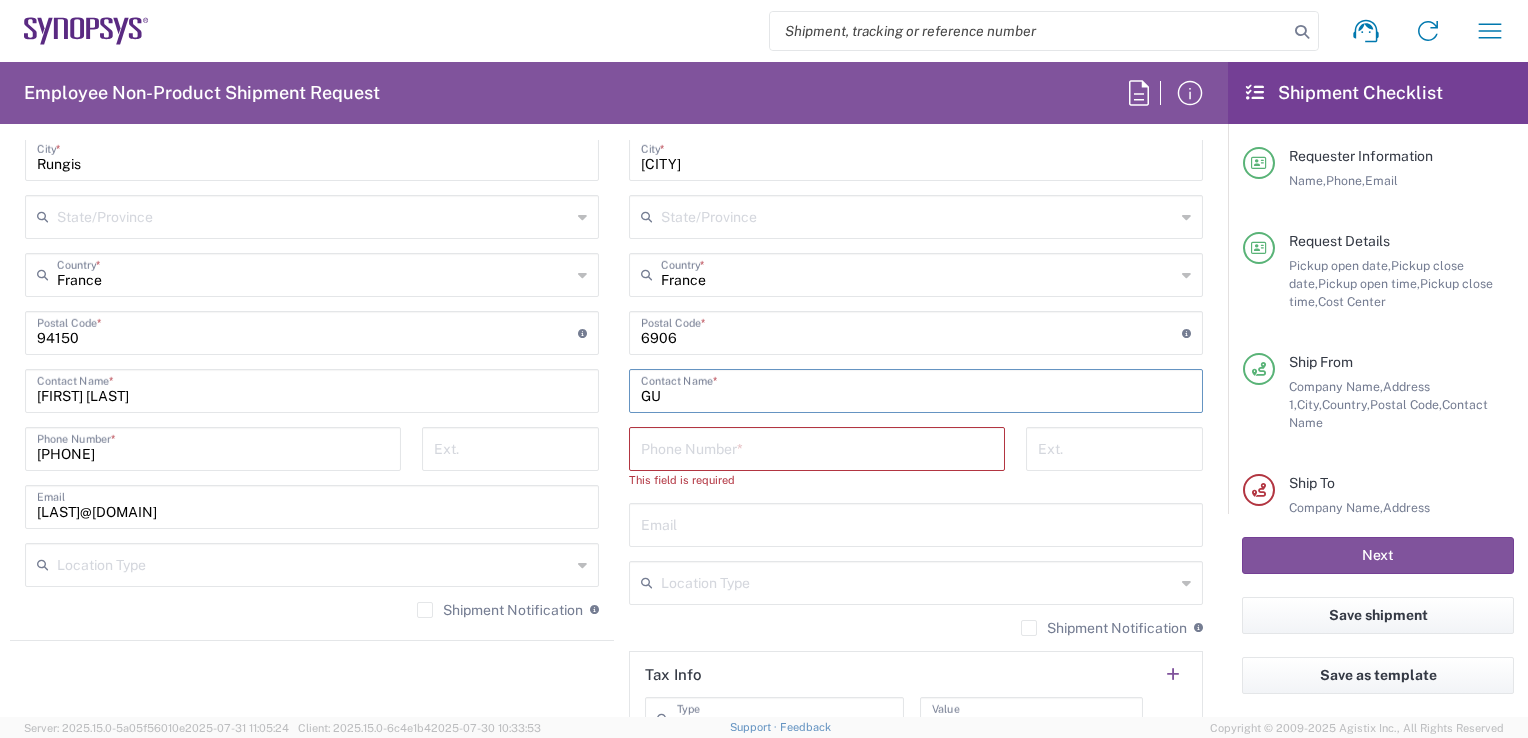 type on "G" 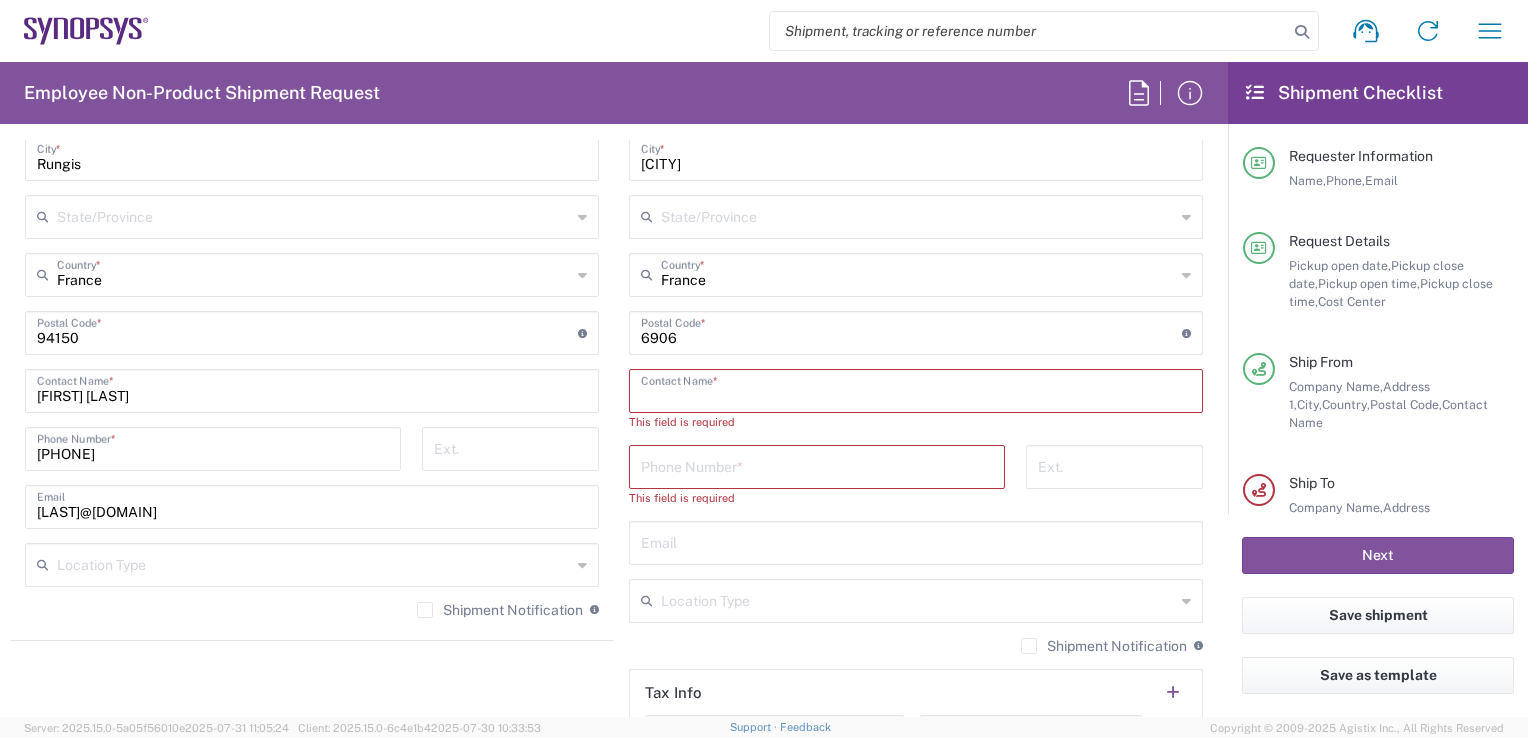 paste on "guillaume thomas +33678098699" 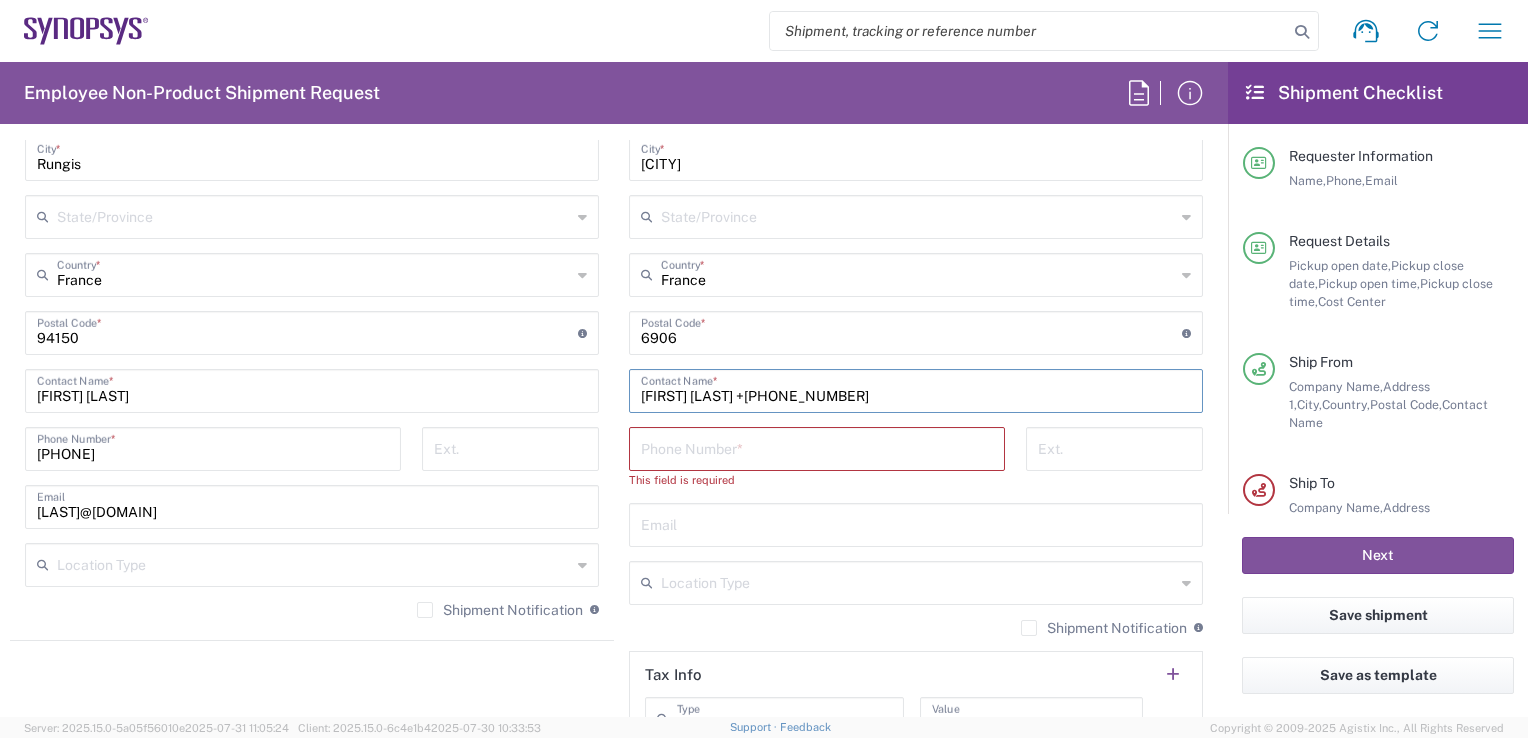 drag, startPoint x: 780, startPoint y: 392, endPoint x: 884, endPoint y: 393, distance: 104.00481 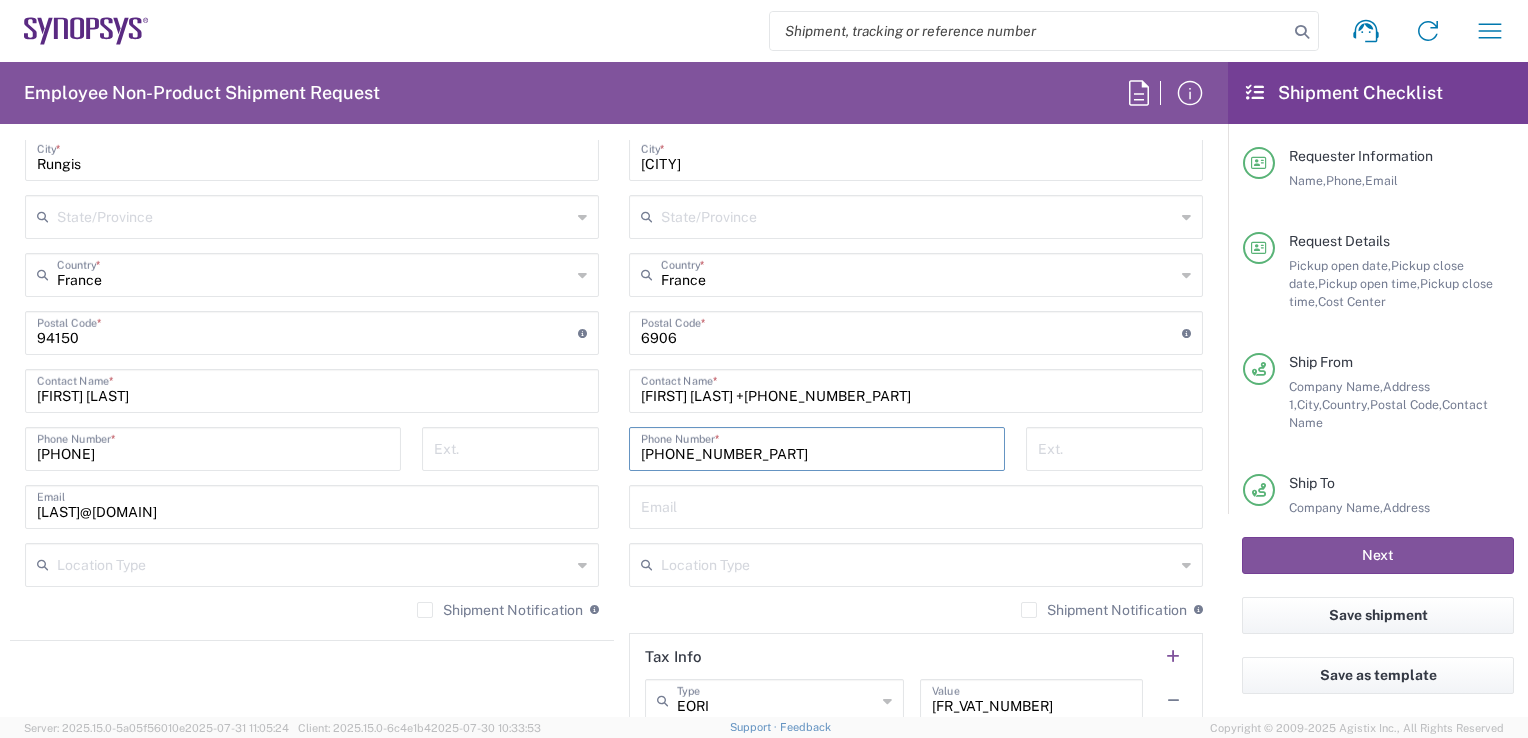 click on "678098699" at bounding box center (817, 447) 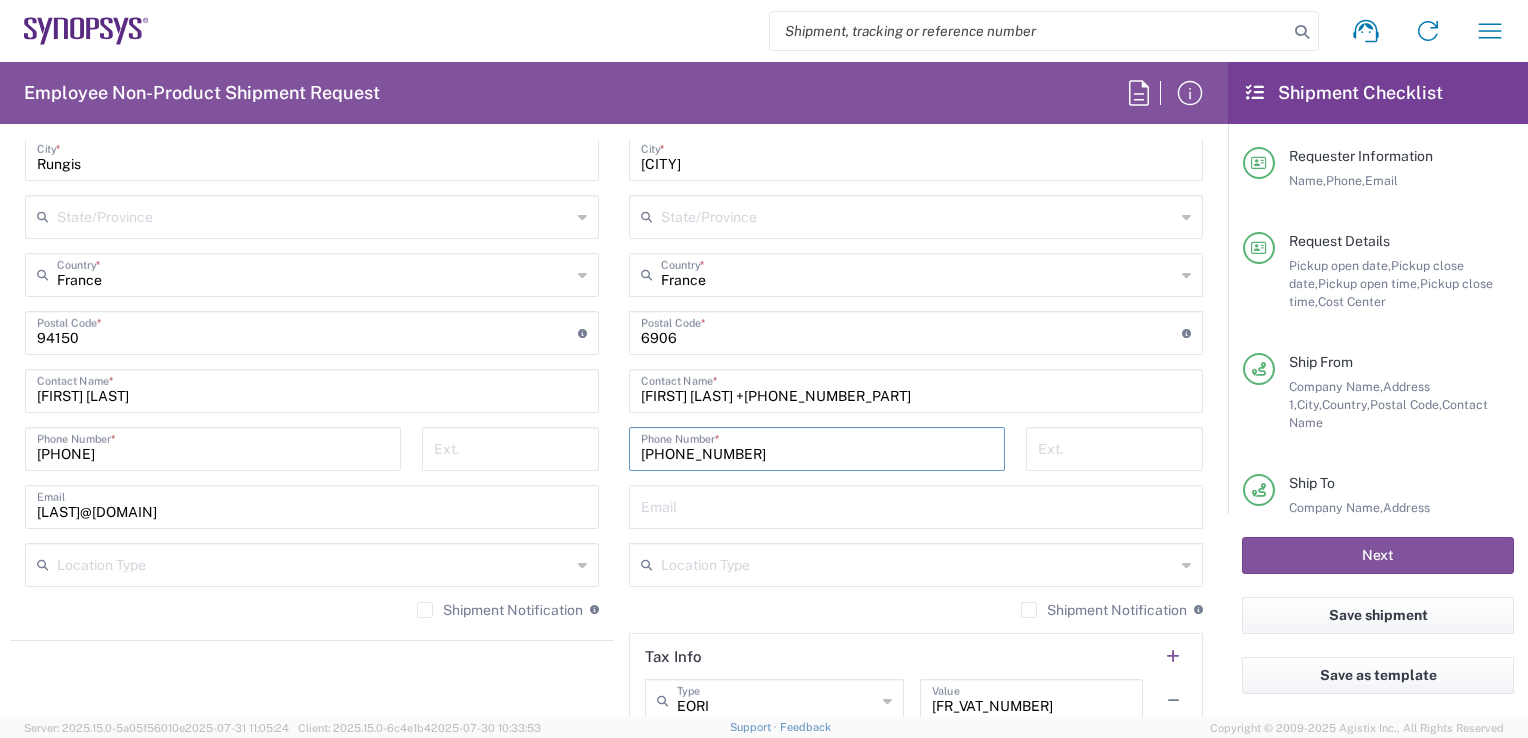 type on "0678098699" 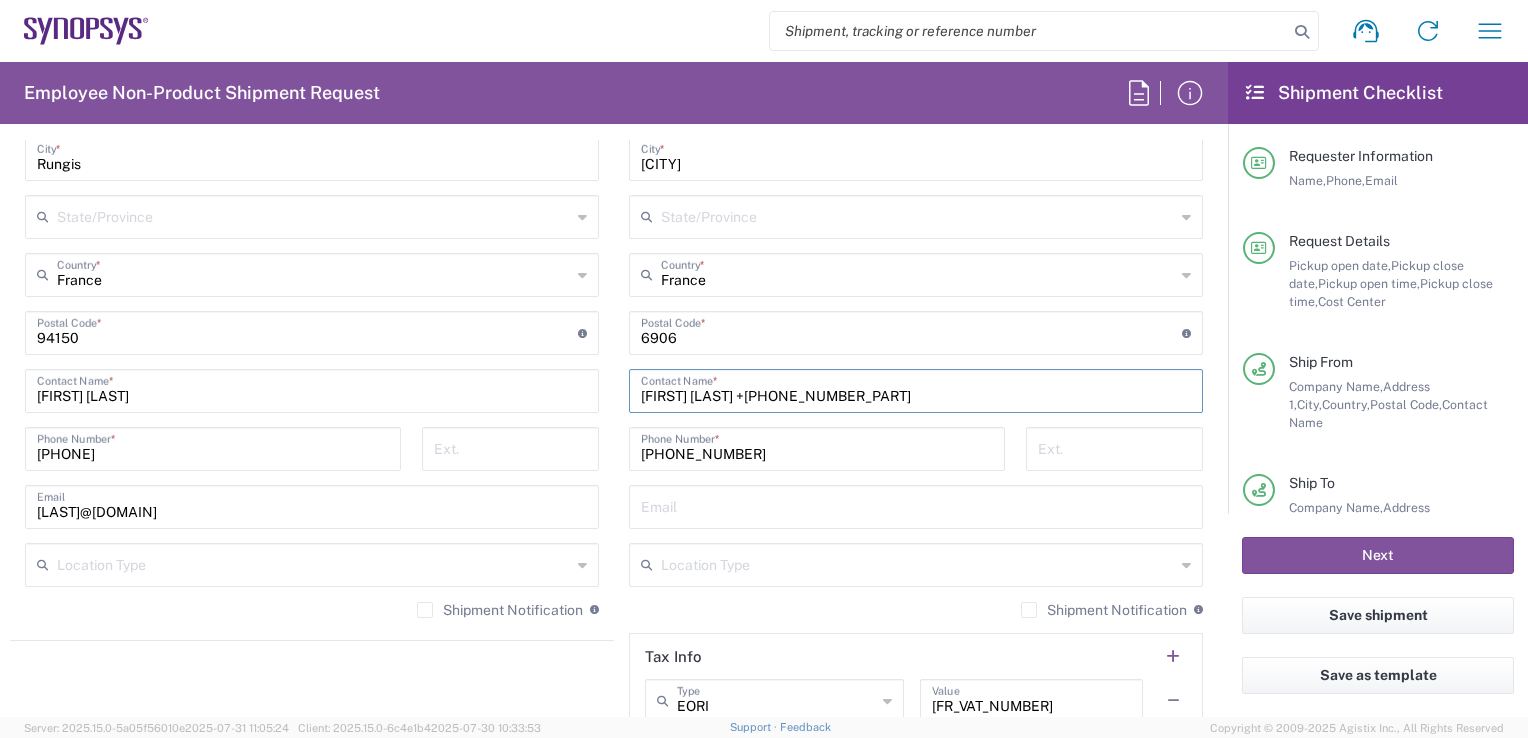 click on "guillaume thomas +33" at bounding box center [916, 389] 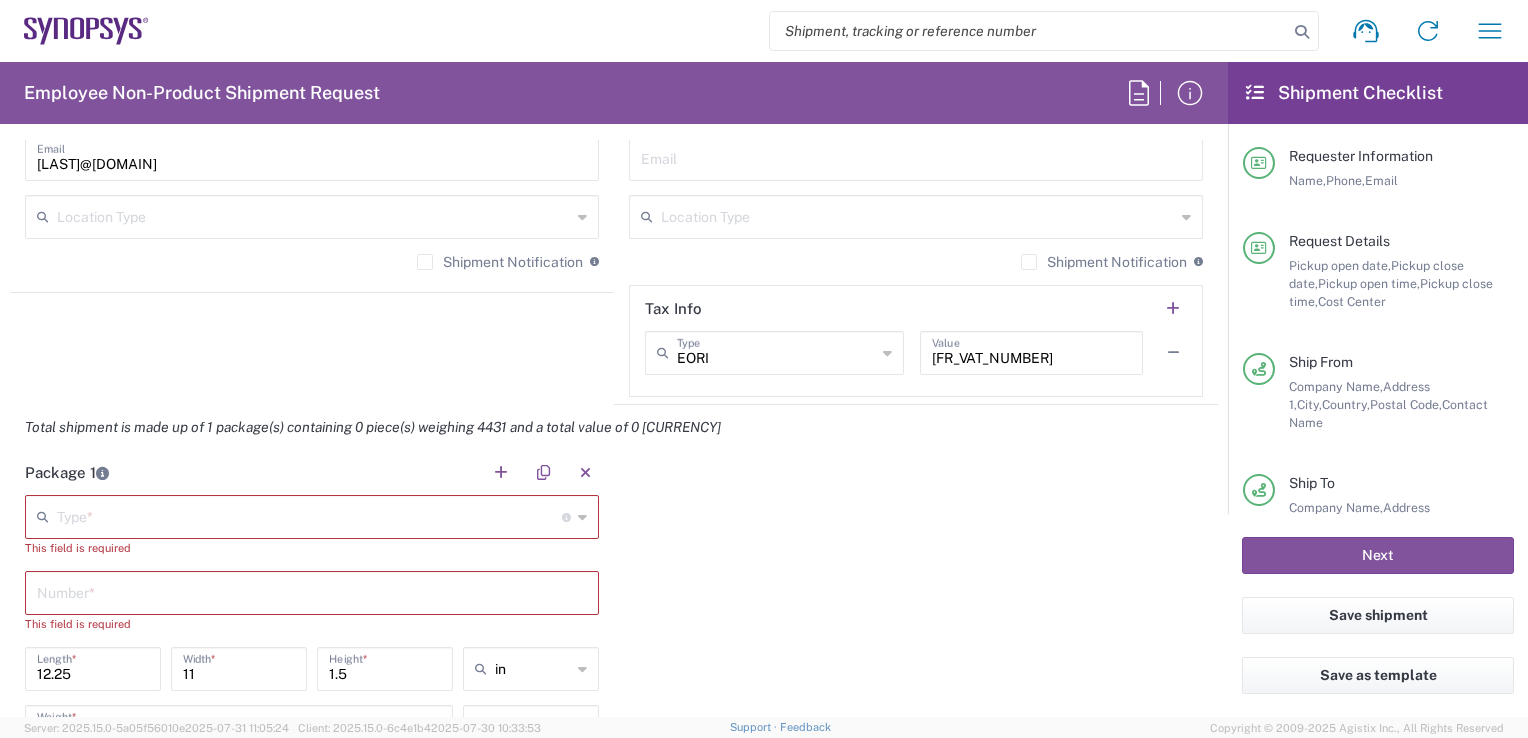 scroll, scrollTop: 1575, scrollLeft: 0, axis: vertical 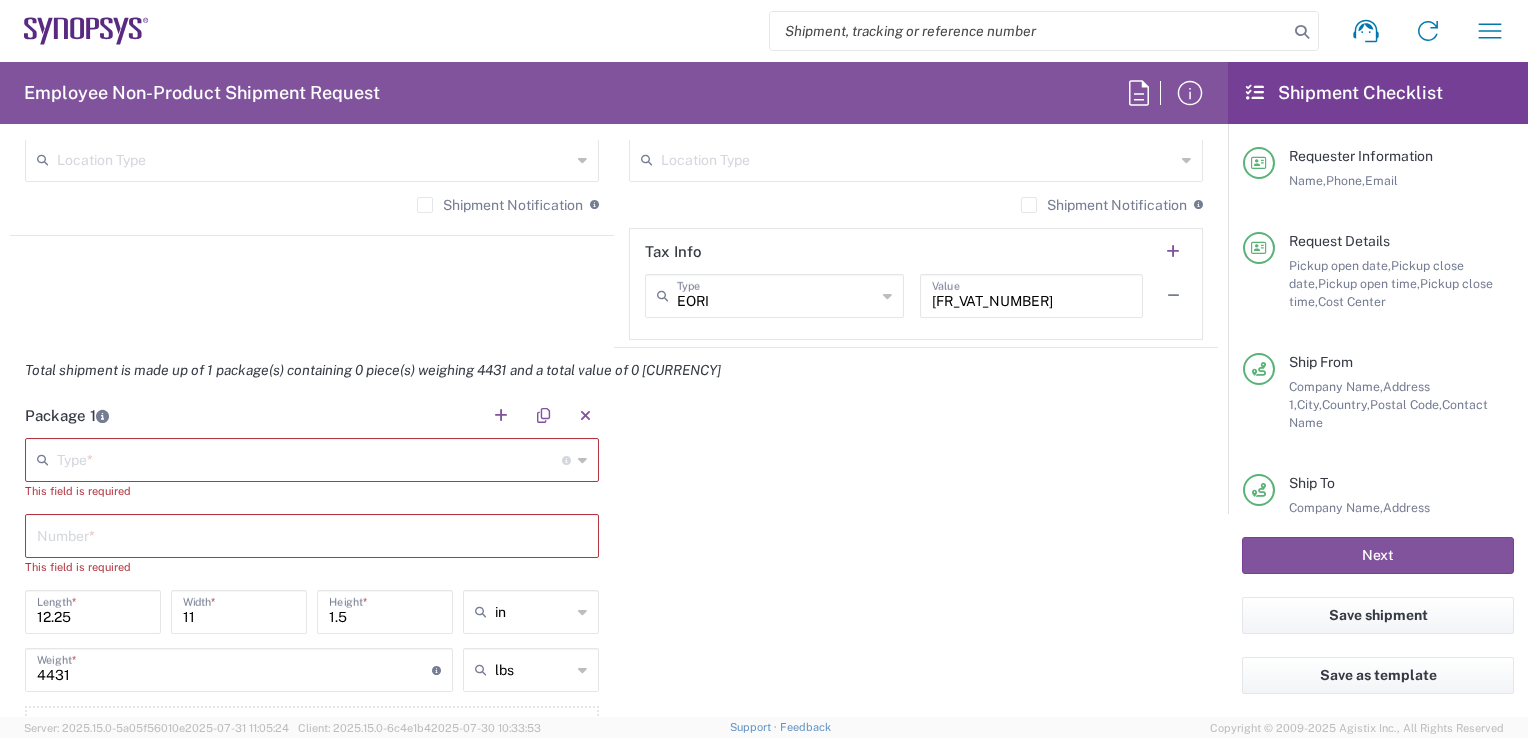type on "guillaume thomas" 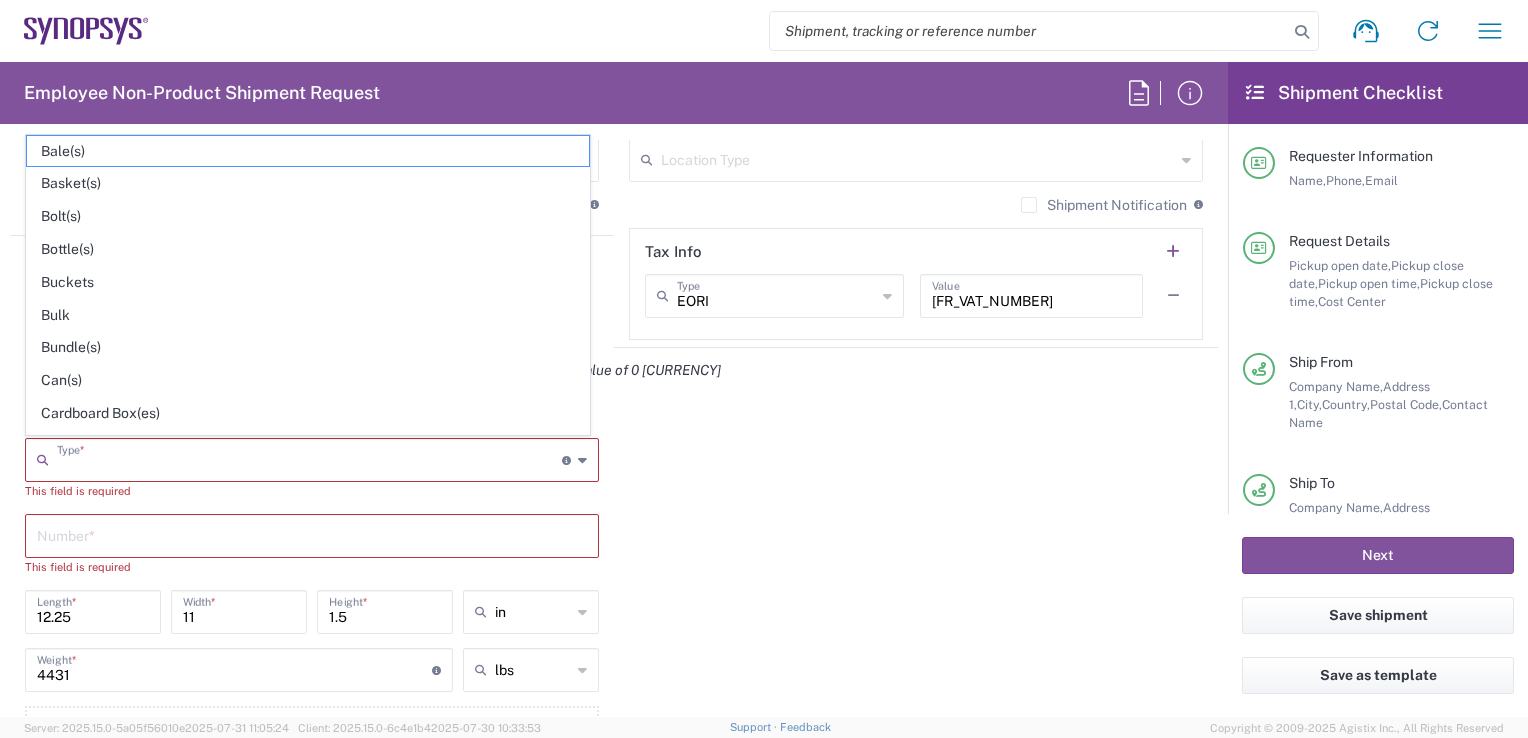 click at bounding box center (309, 458) 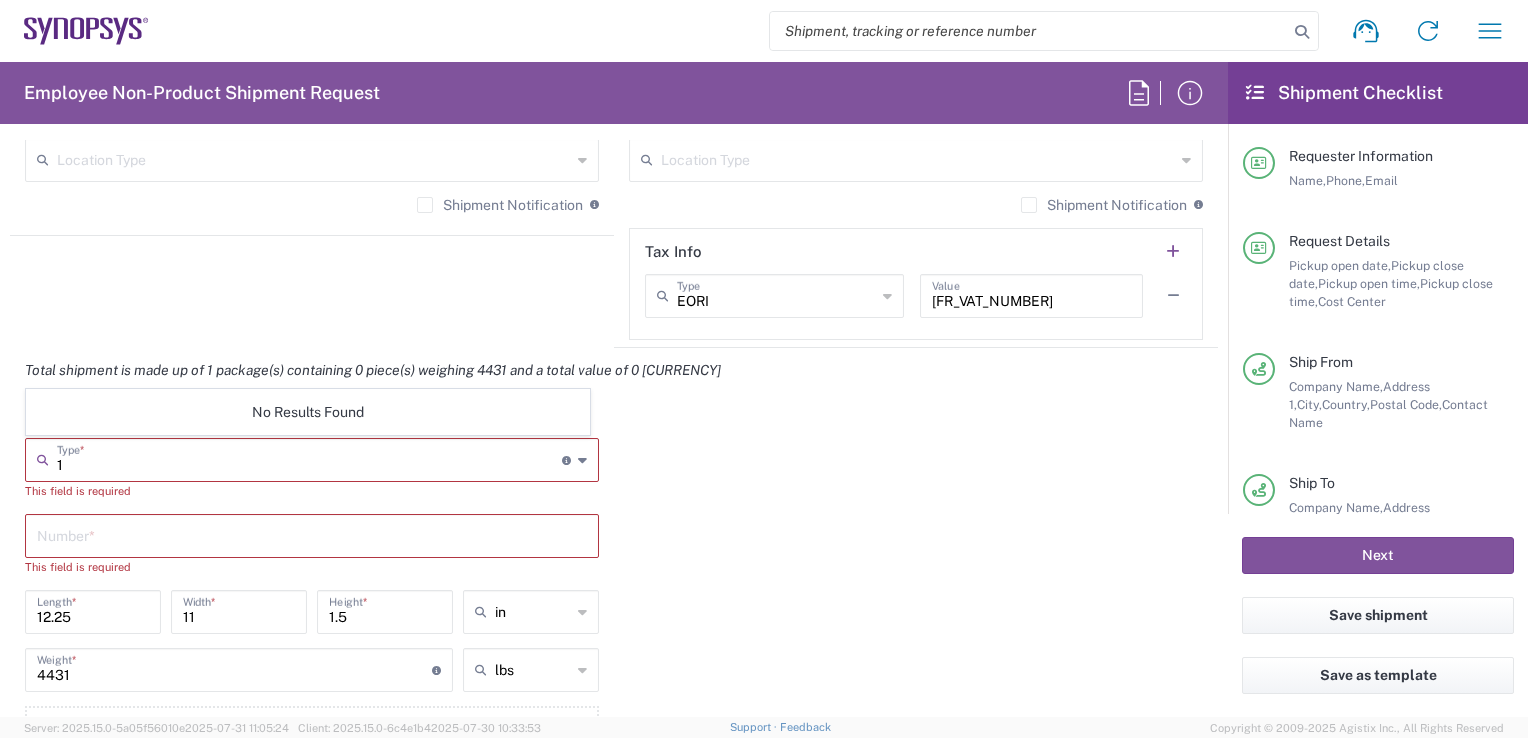 type on "1" 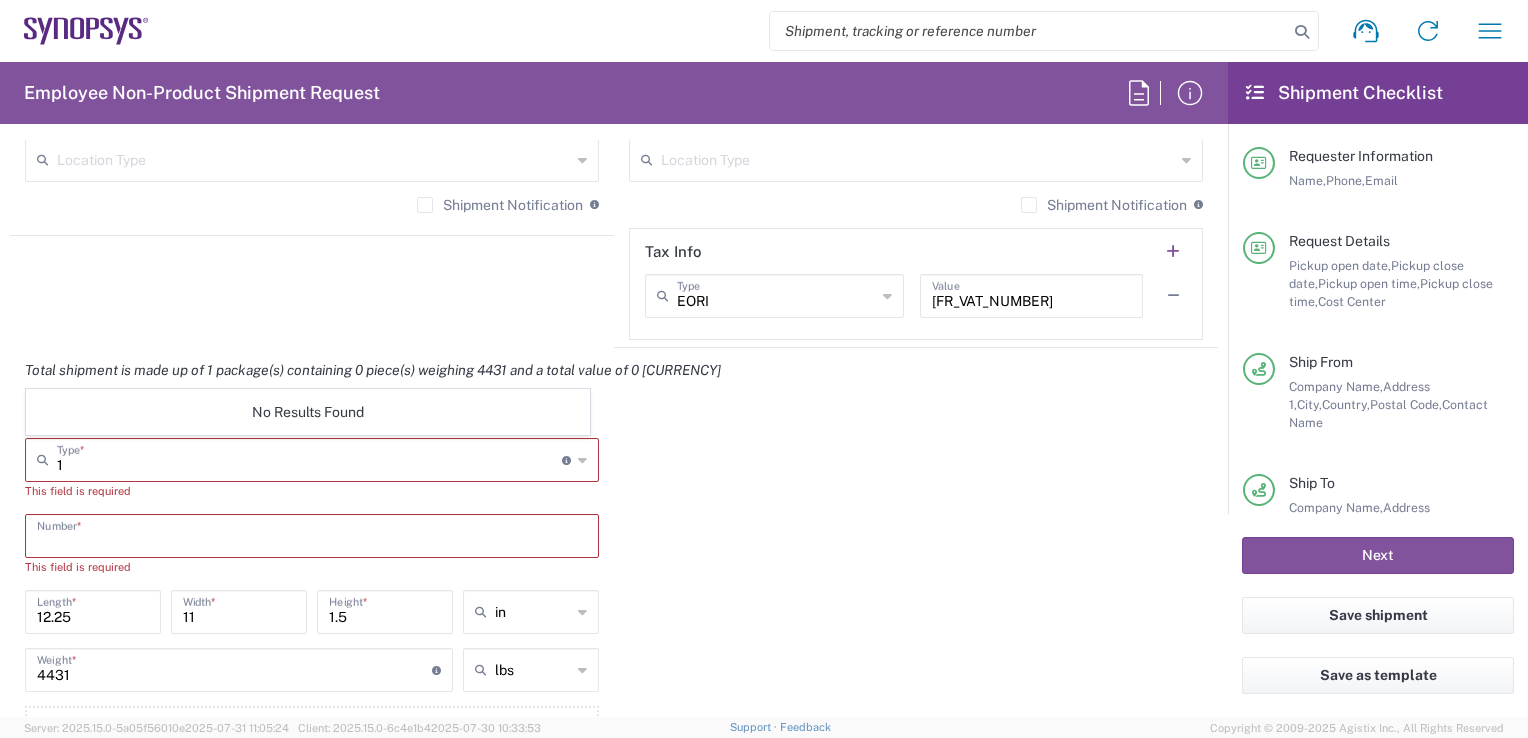 click at bounding box center (312, 534) 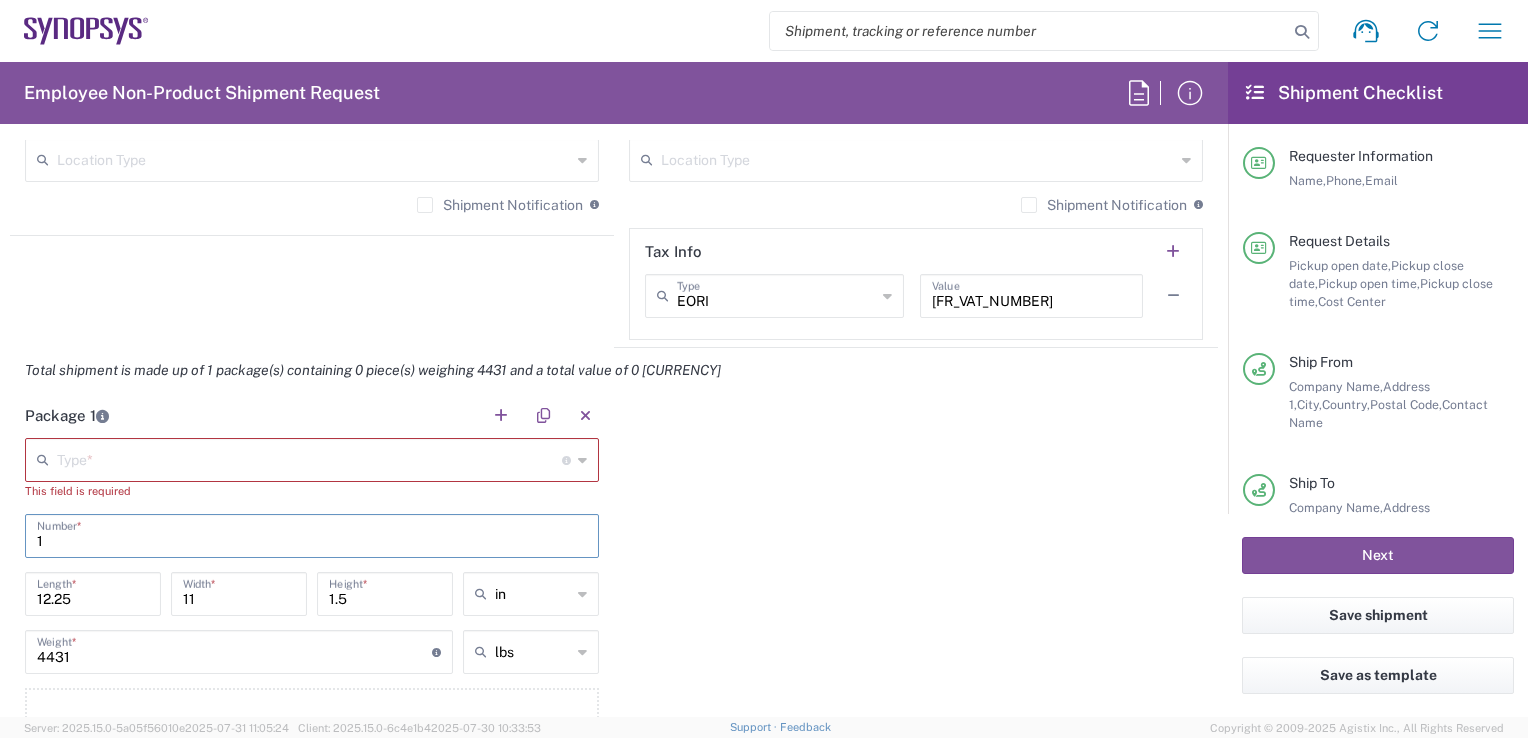 type on "1" 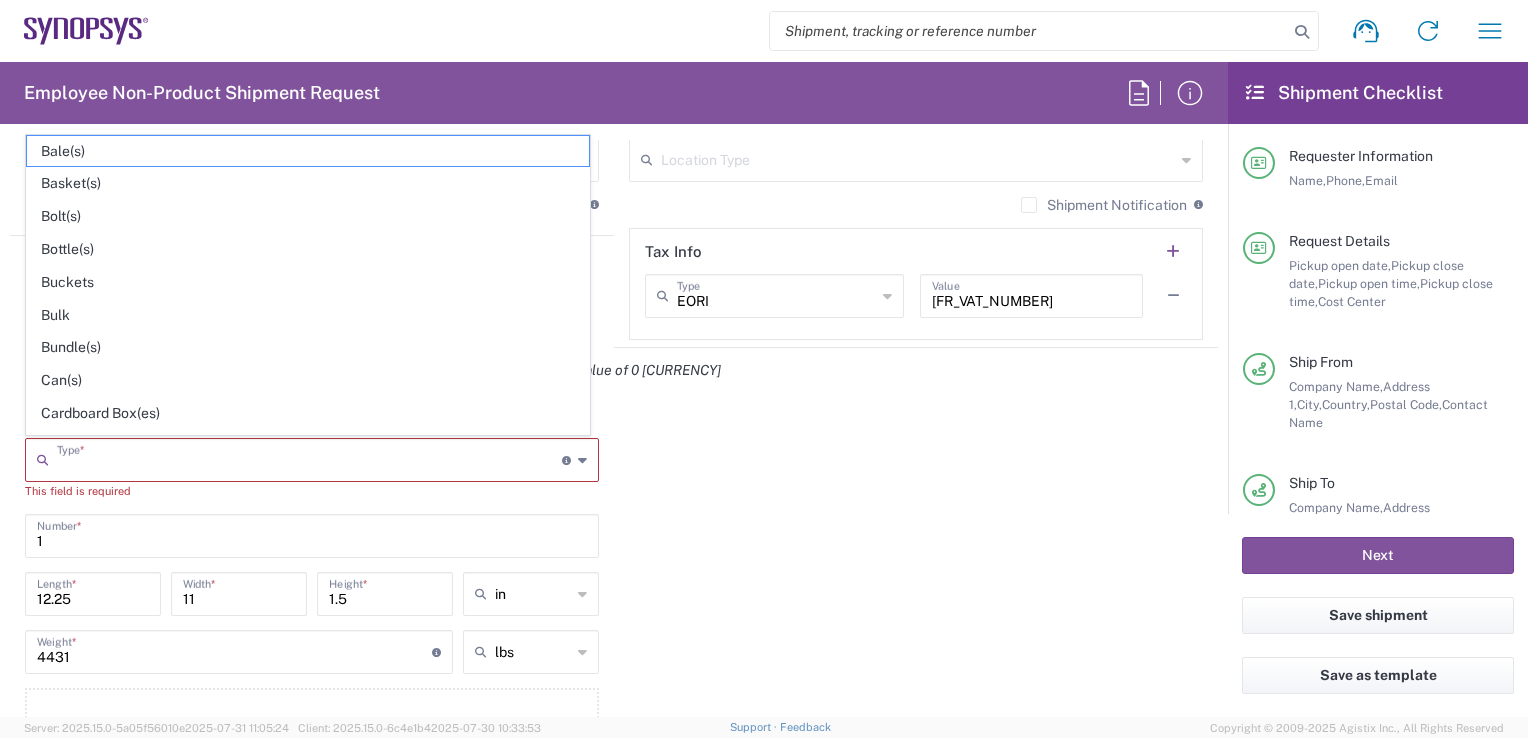 click at bounding box center [309, 458] 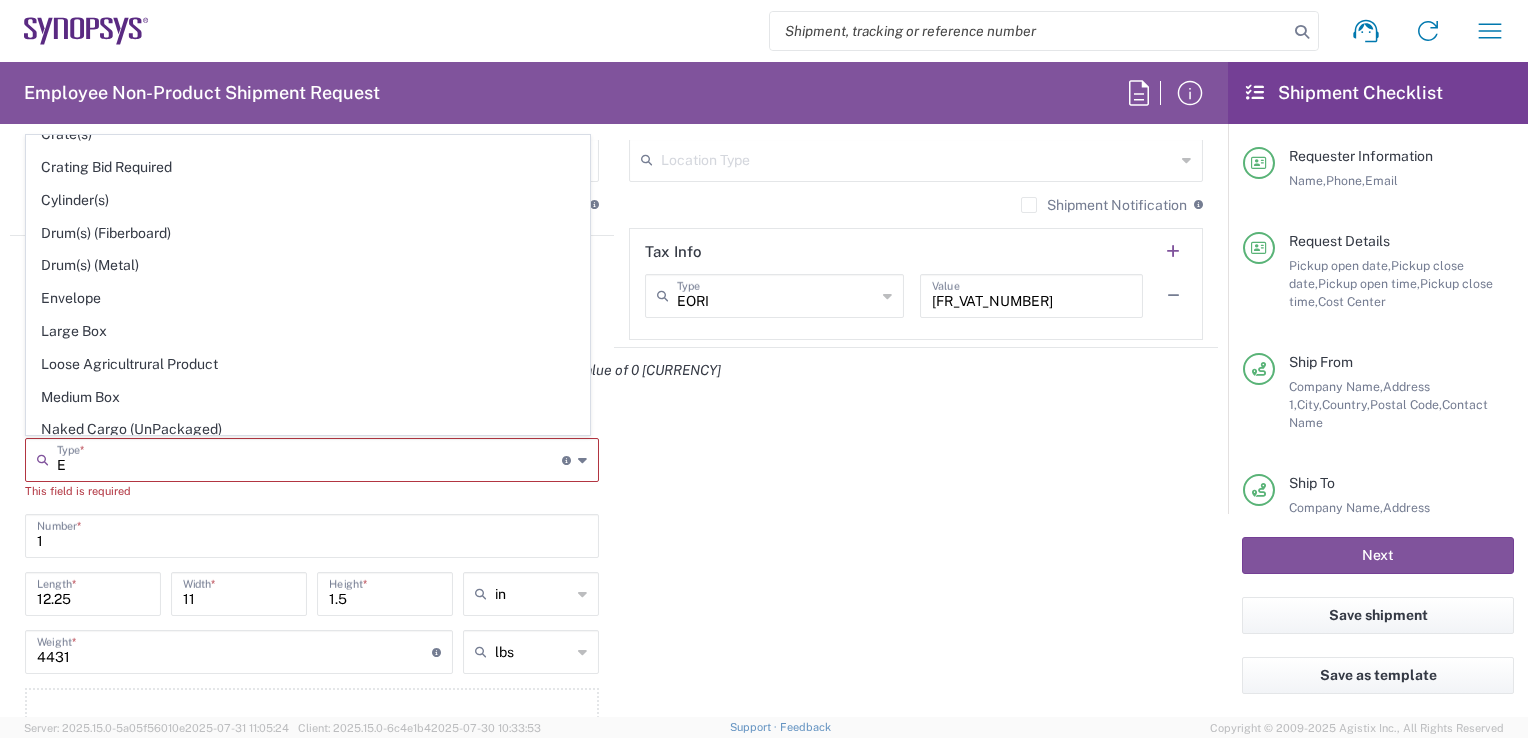 scroll, scrollTop: 248, scrollLeft: 0, axis: vertical 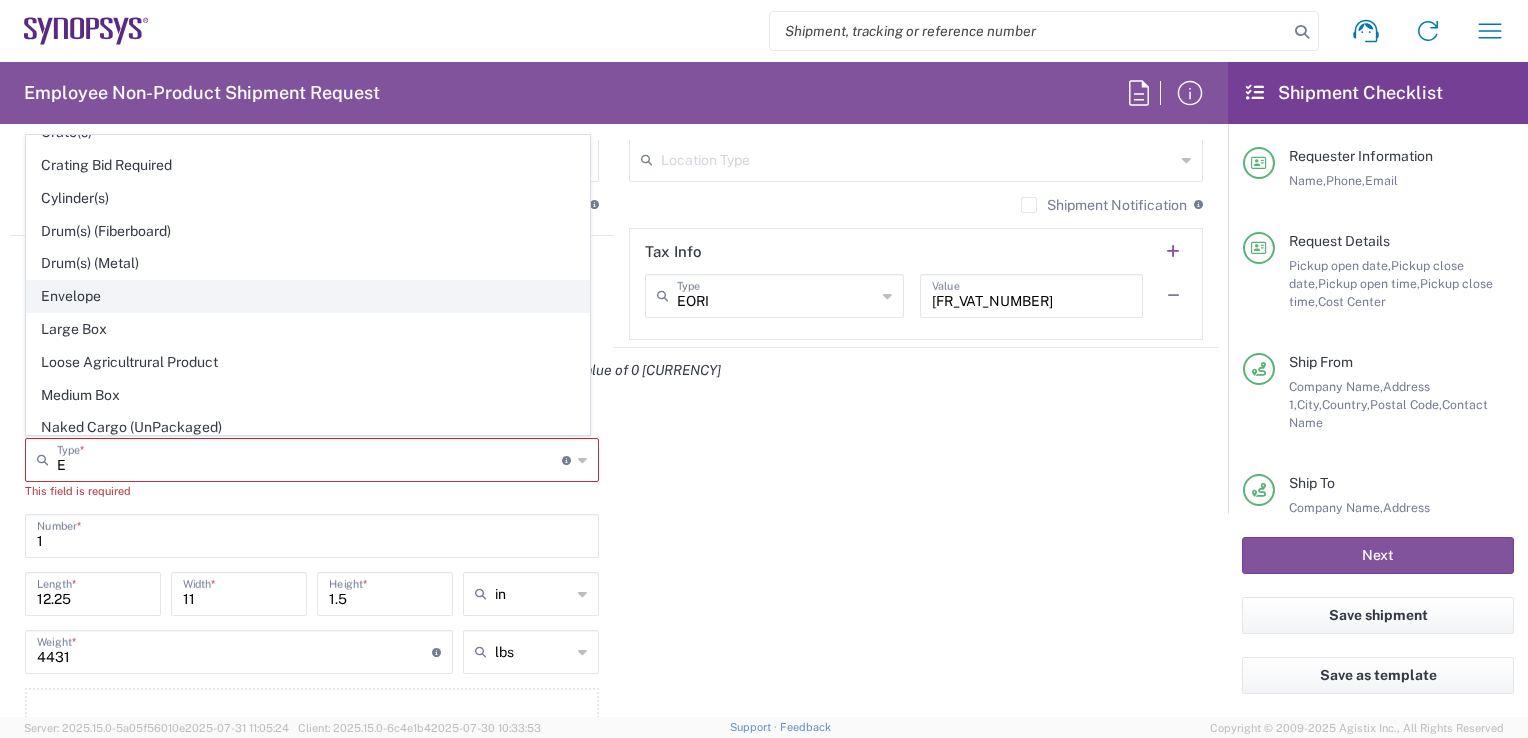 click on "Envelope" 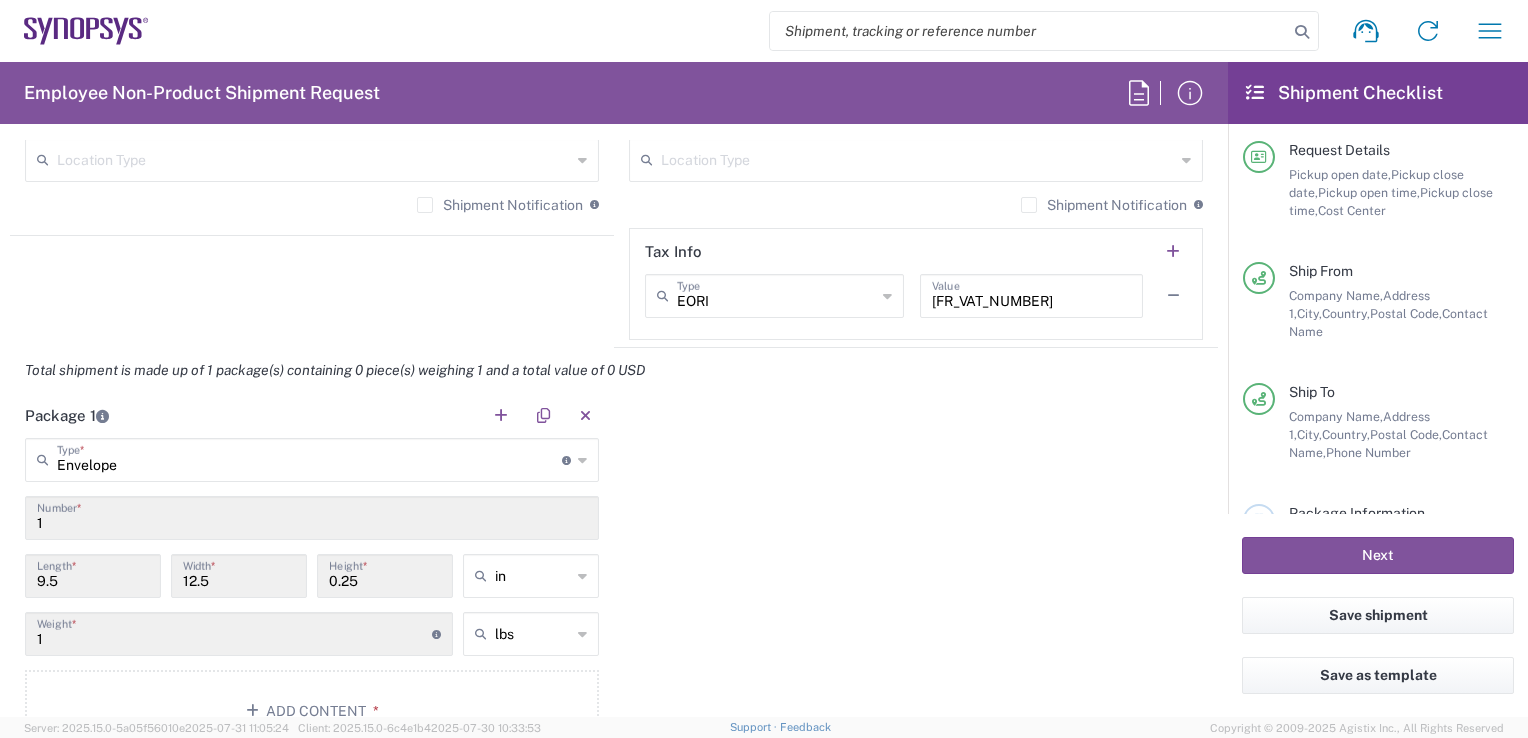 scroll, scrollTop: 95, scrollLeft: 0, axis: vertical 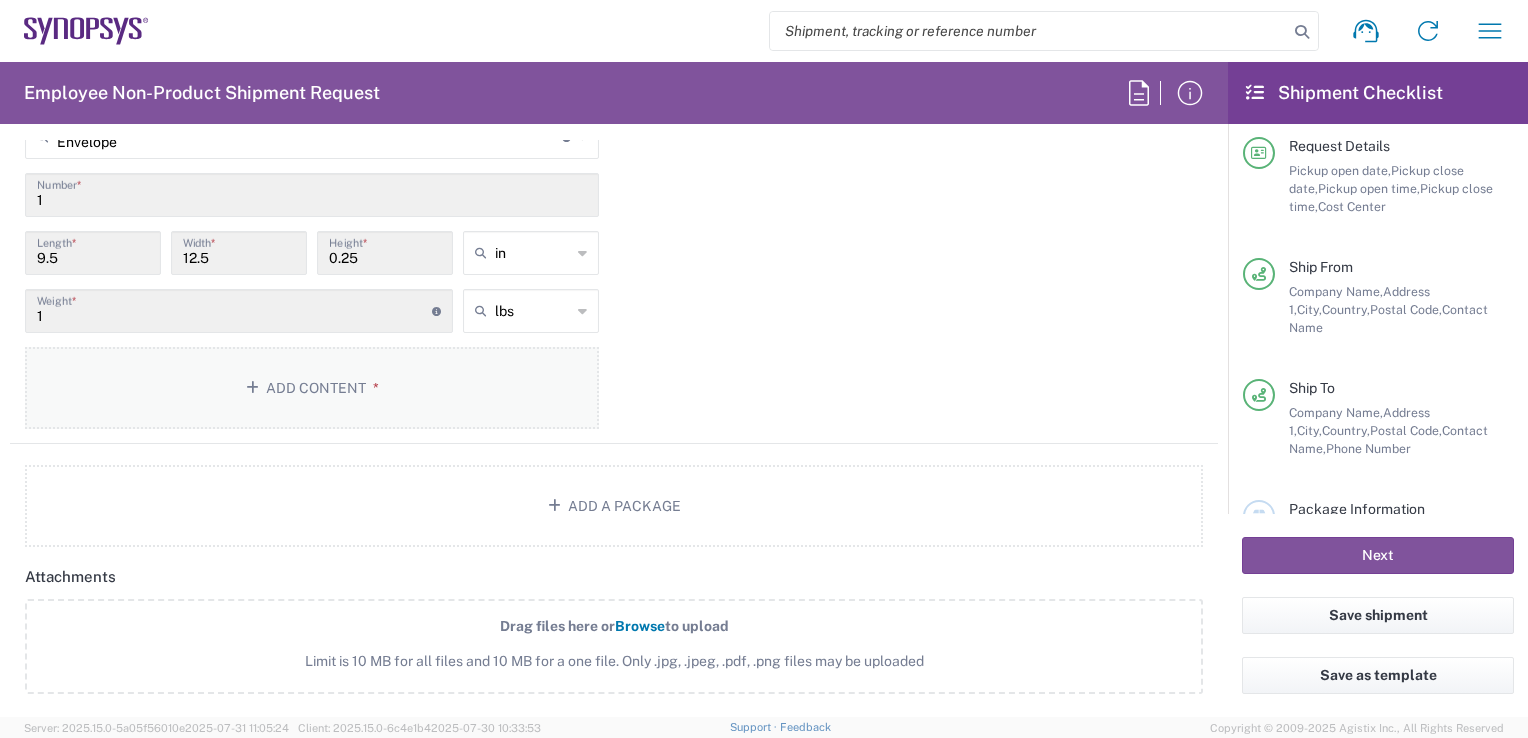 click on "Add Content *" 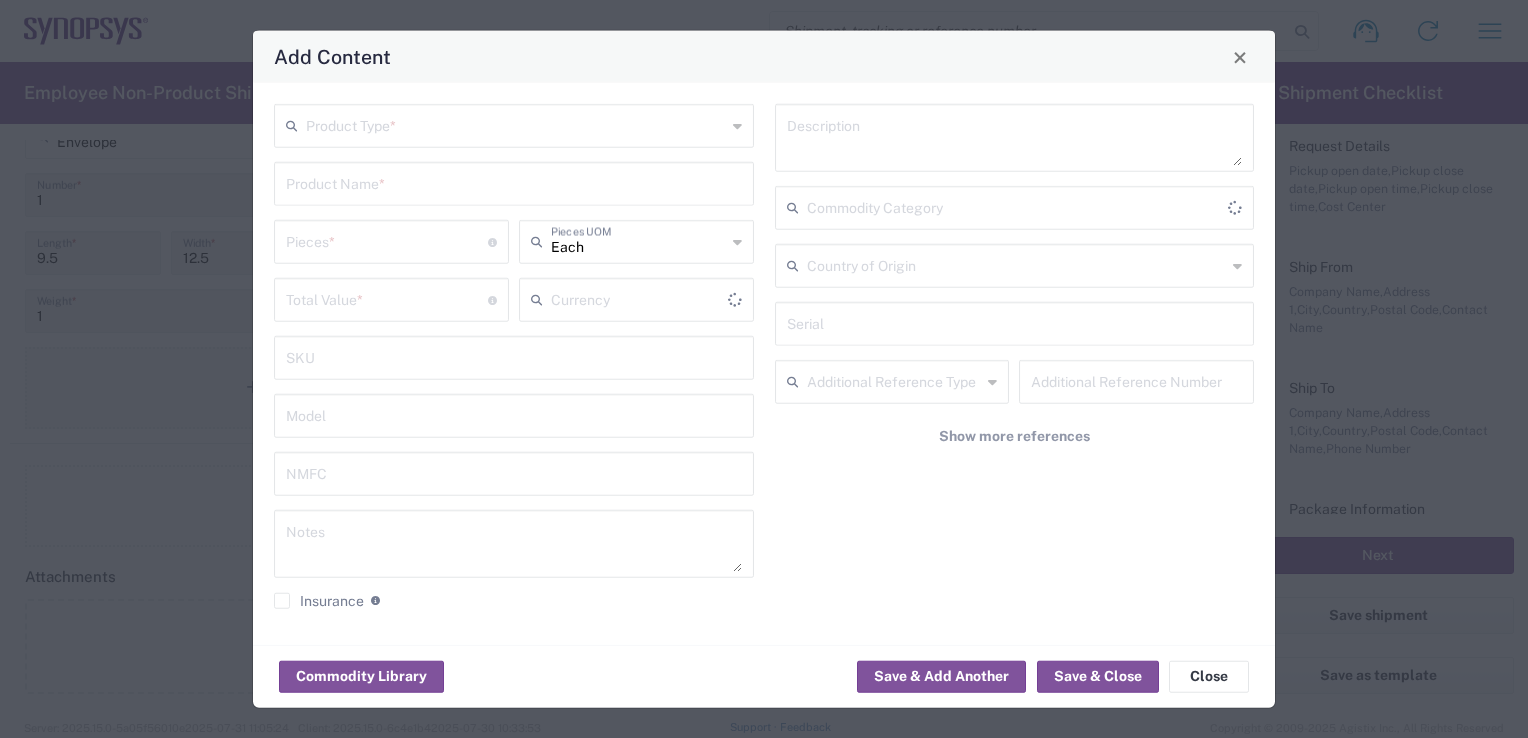 type on "US Dollar" 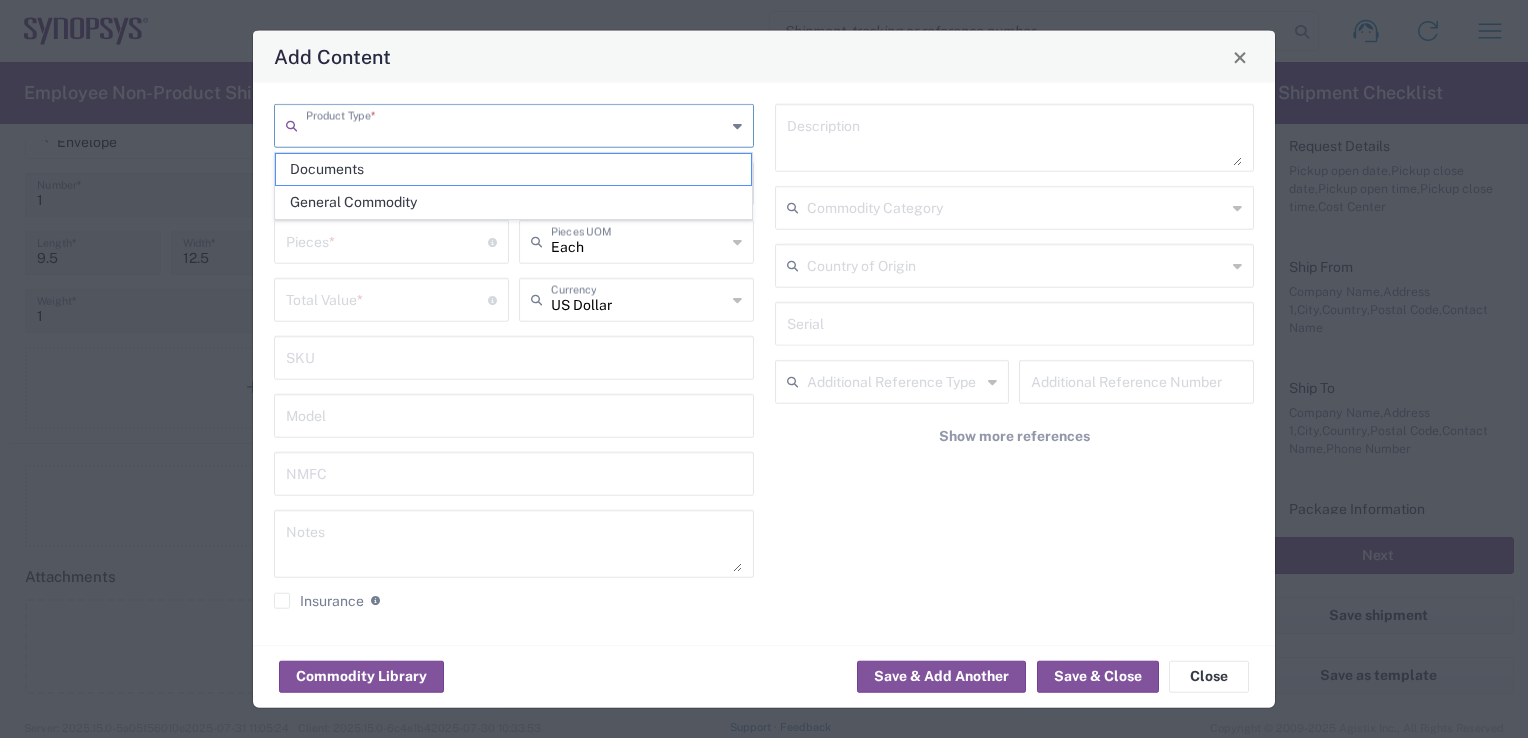 click at bounding box center (516, 124) 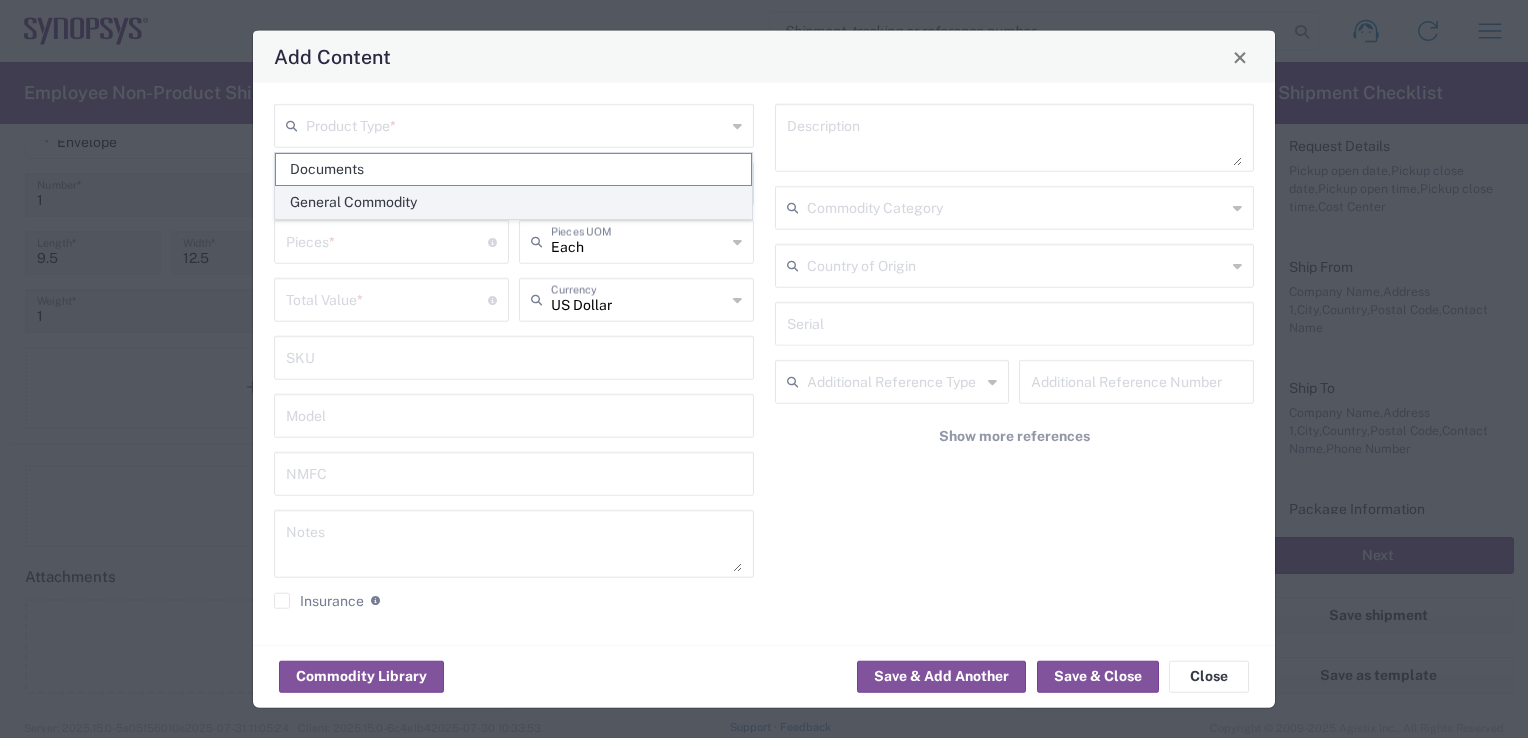 click on "General Commodity" 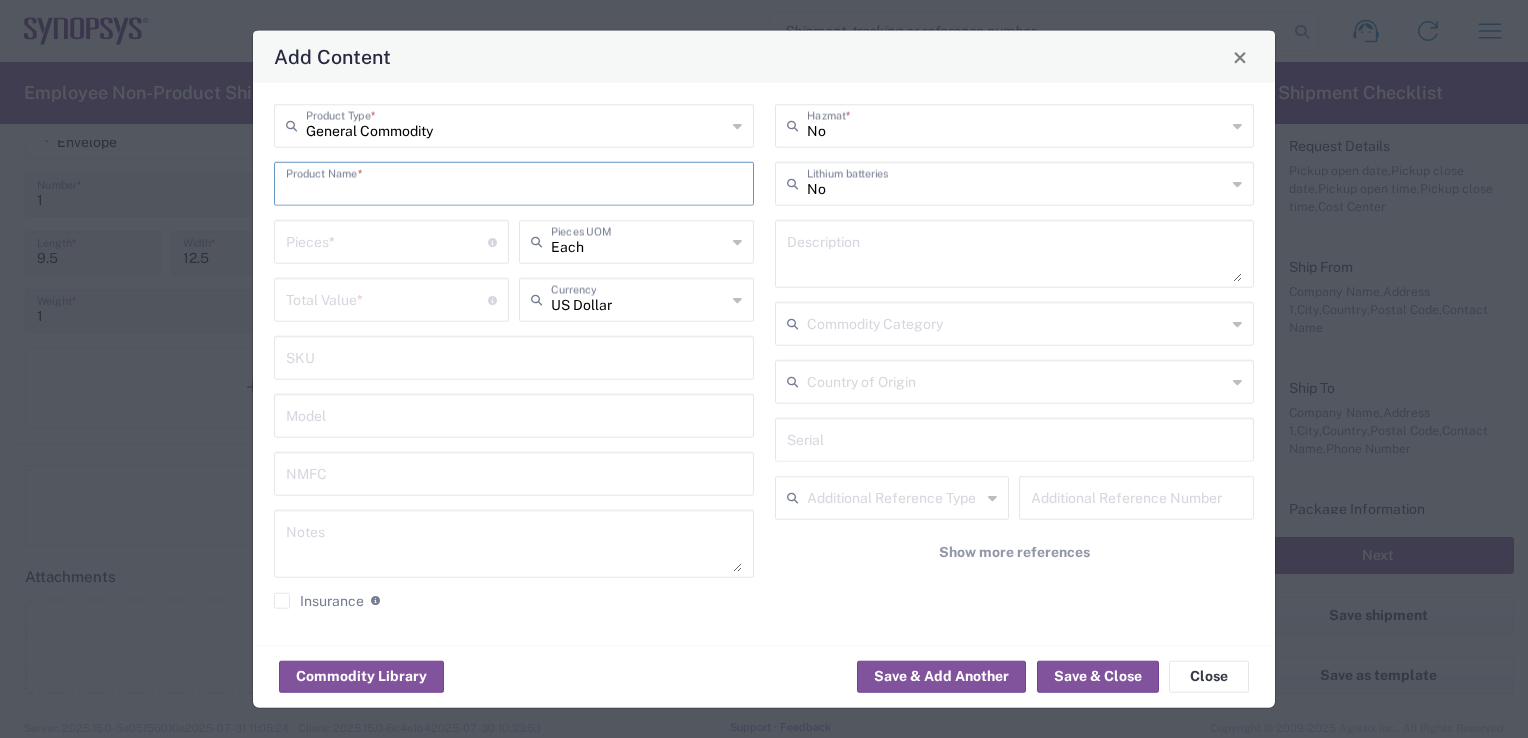 click at bounding box center [514, 182] 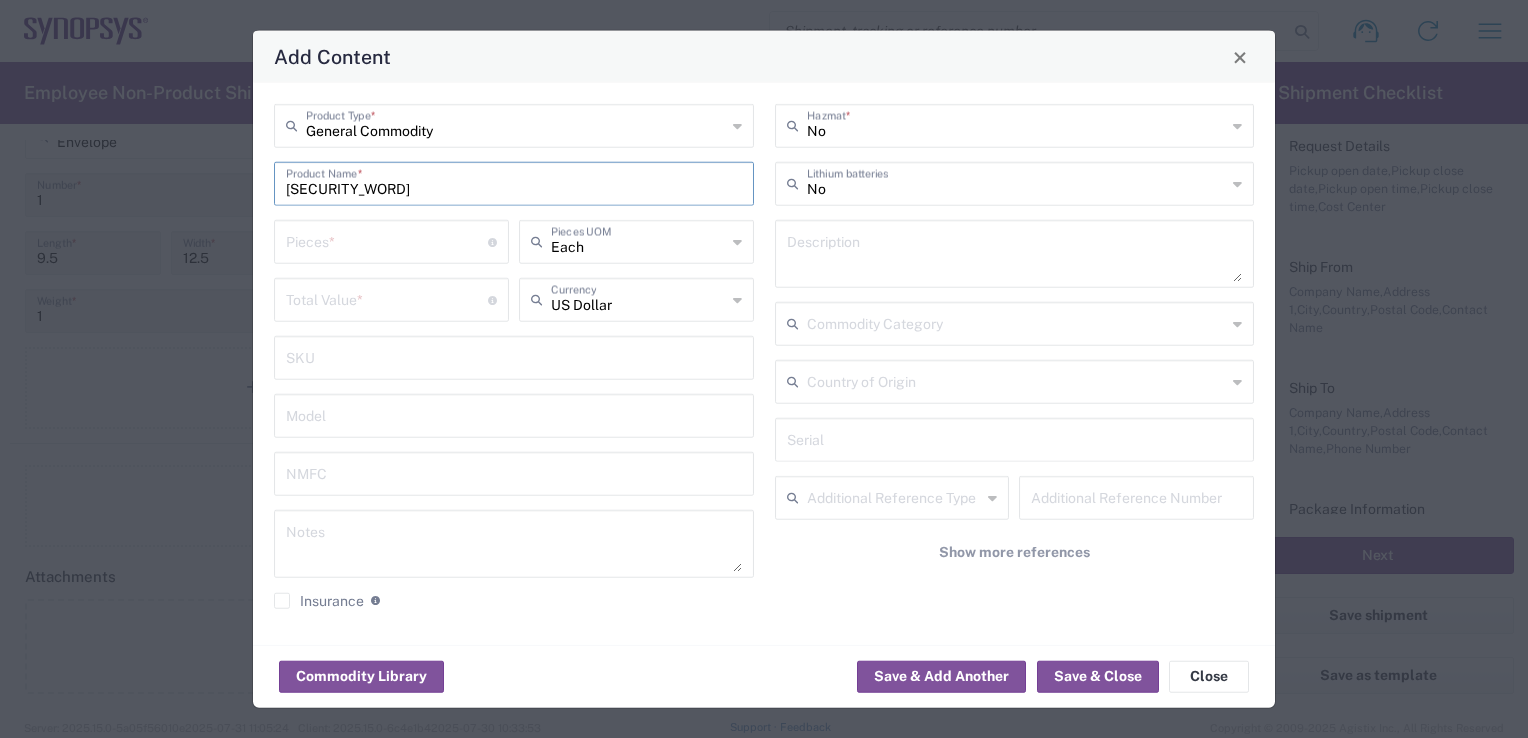 type on "SCEllé de sécurité" 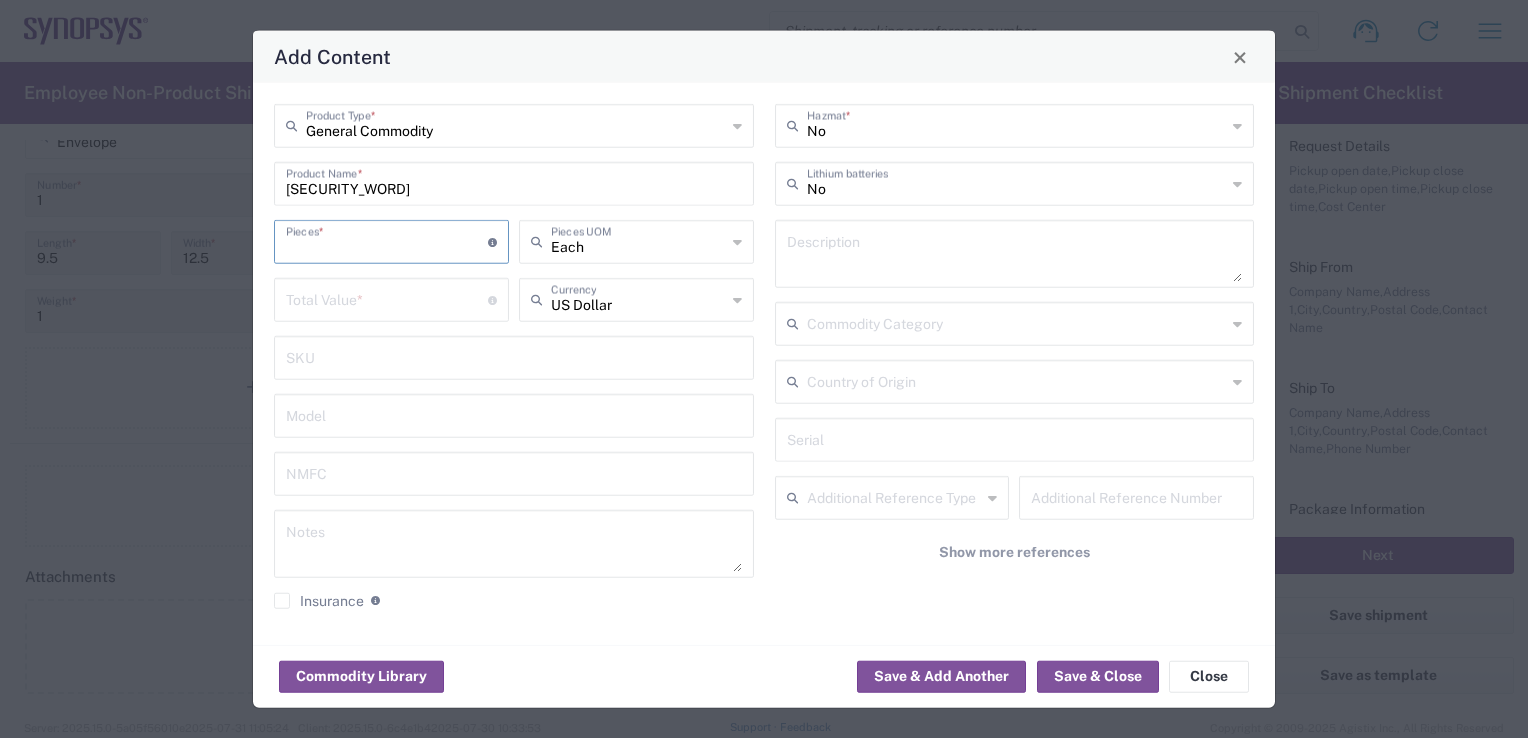 click at bounding box center (387, 240) 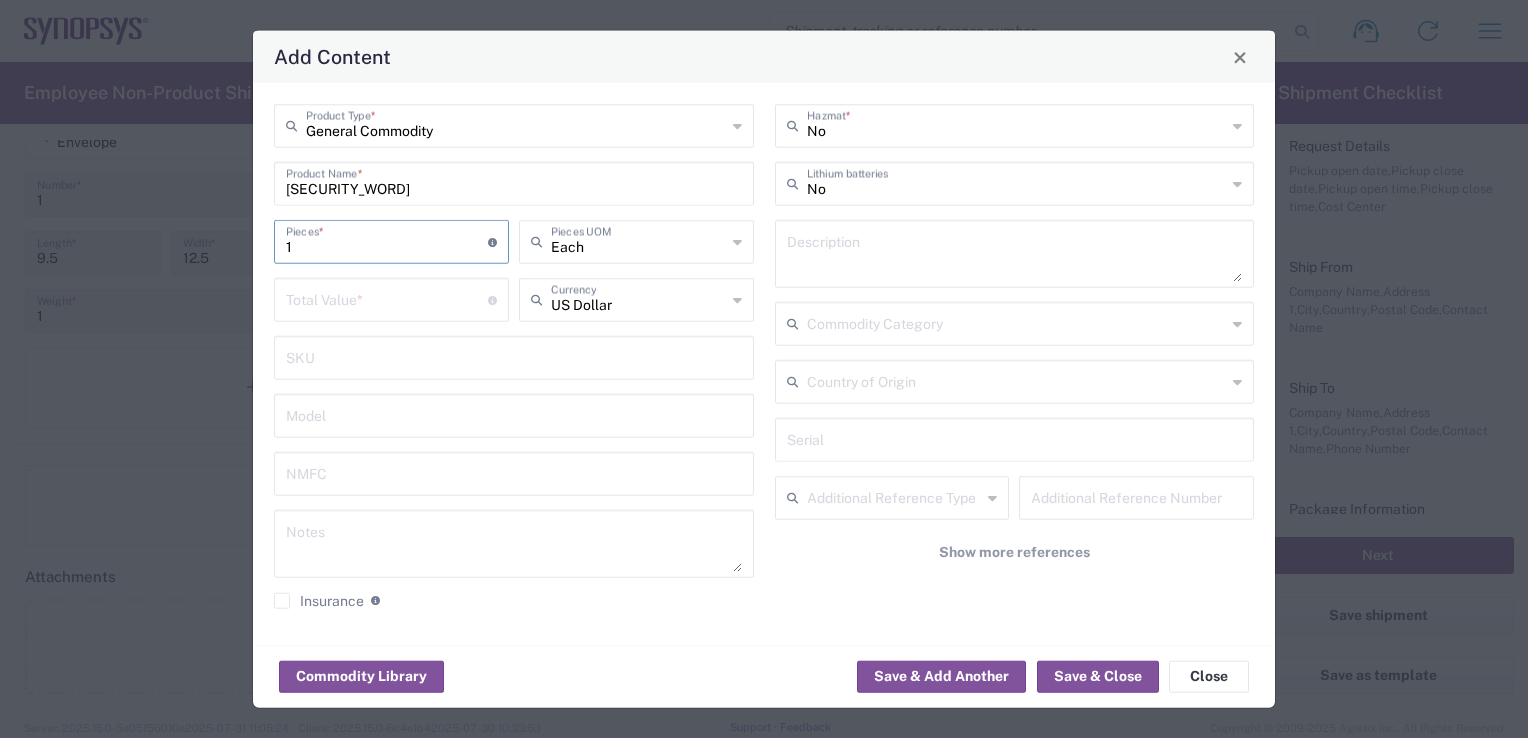 type on "1" 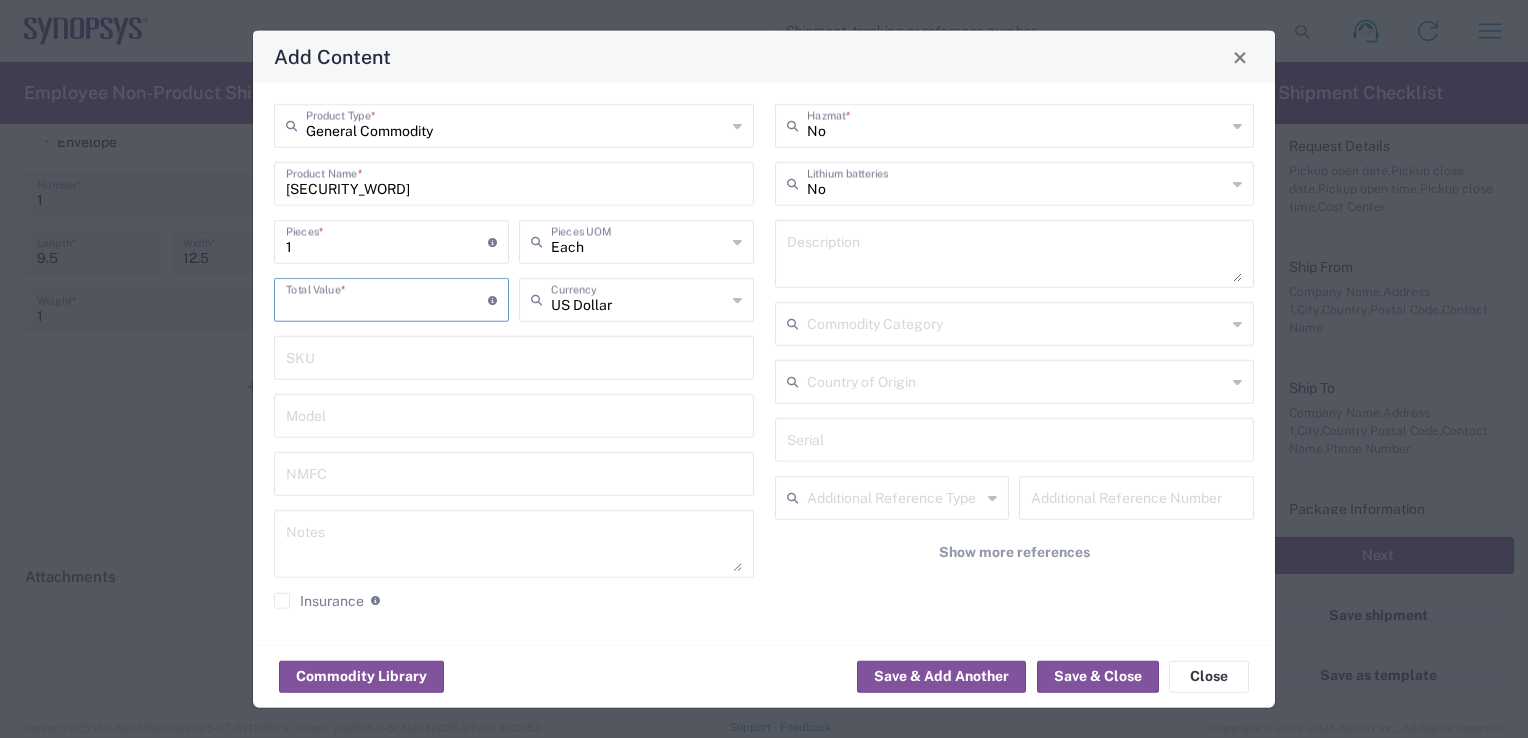 click at bounding box center (387, 298) 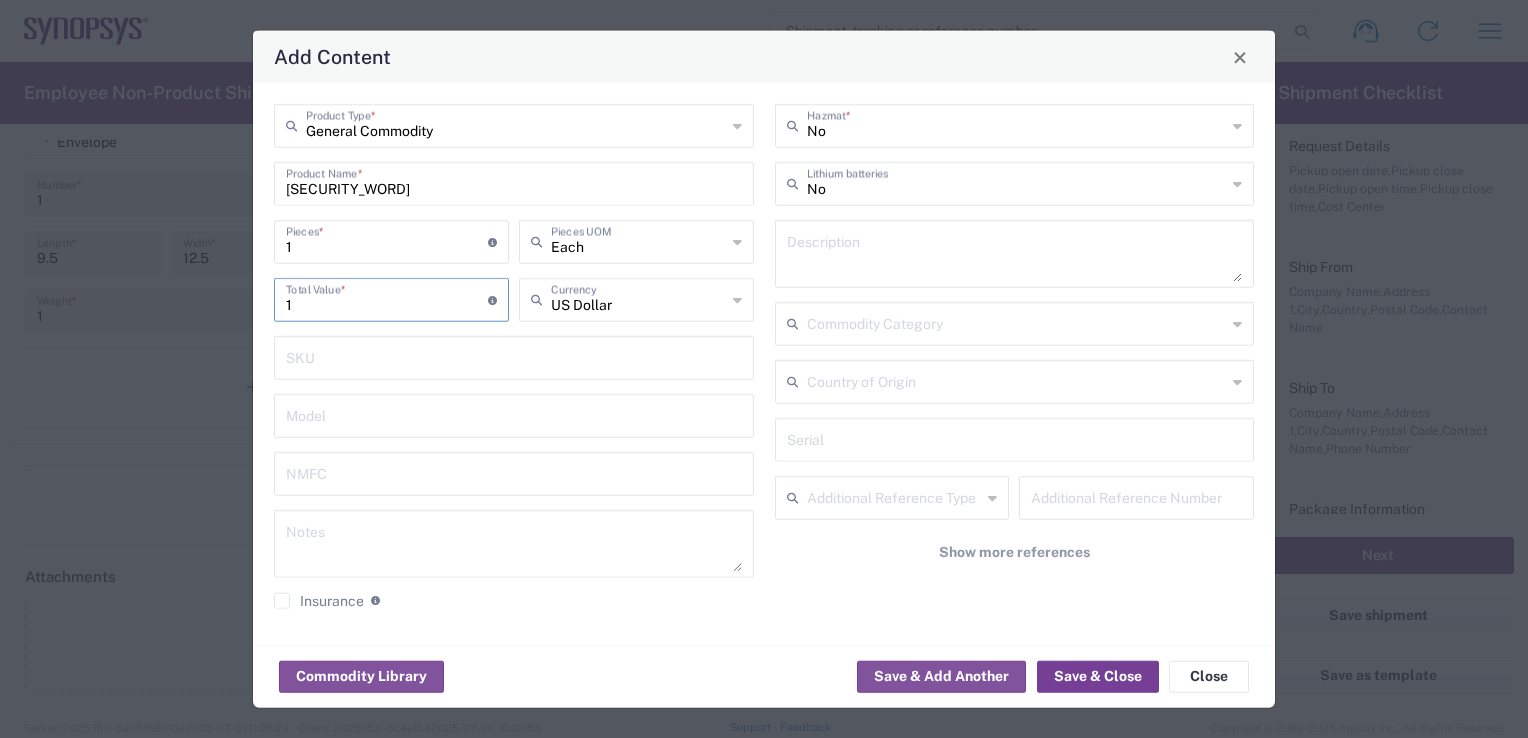 type on "1" 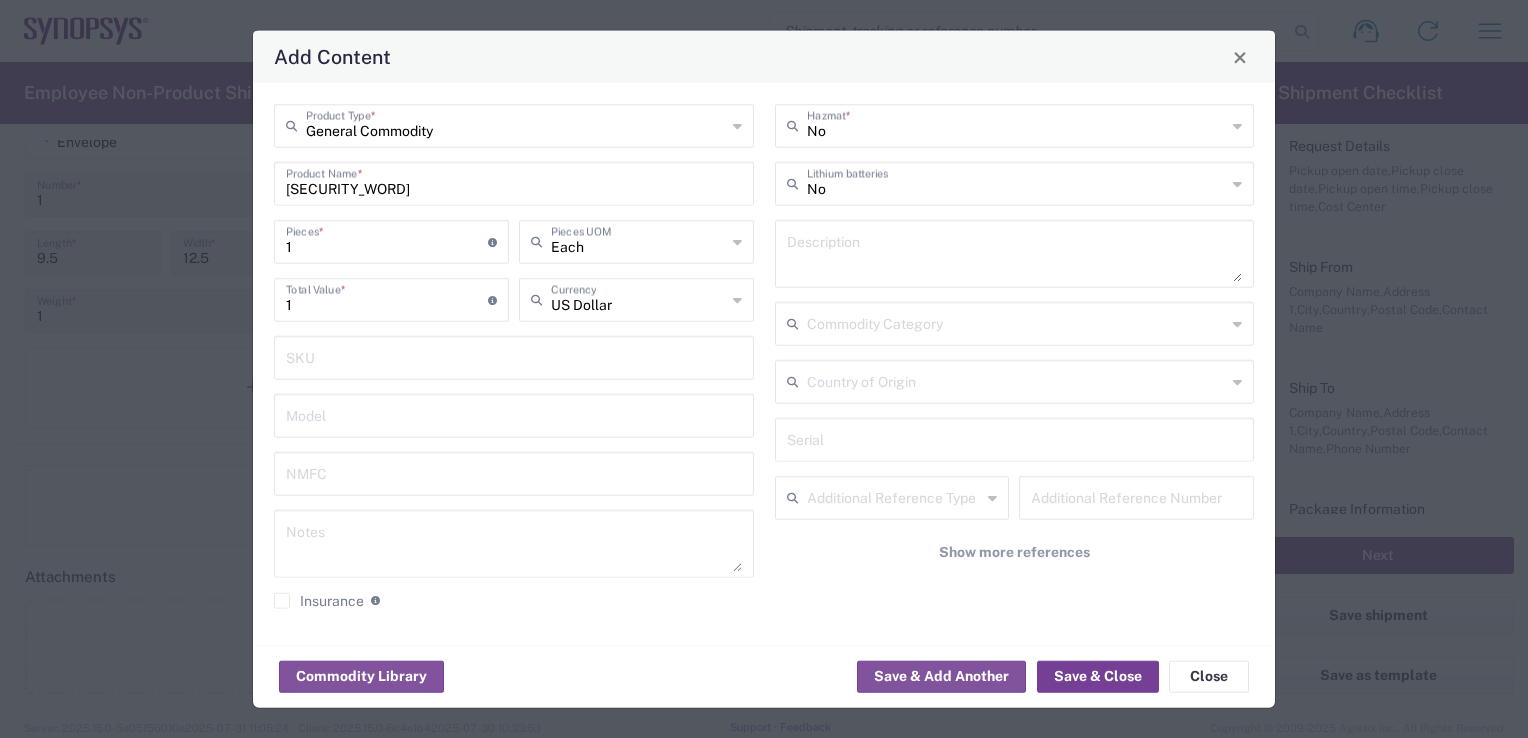 click on "Save & Close" 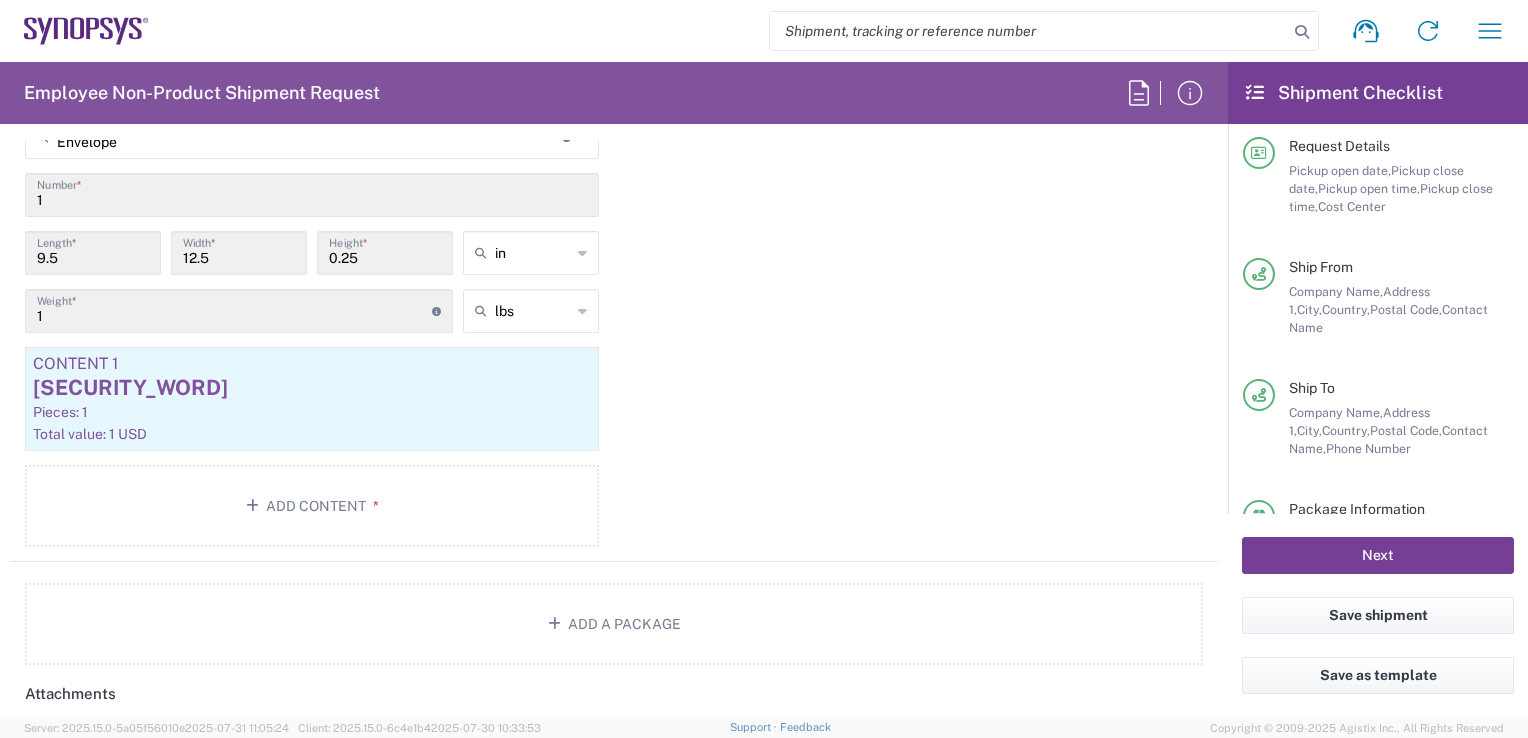 click on "Next" 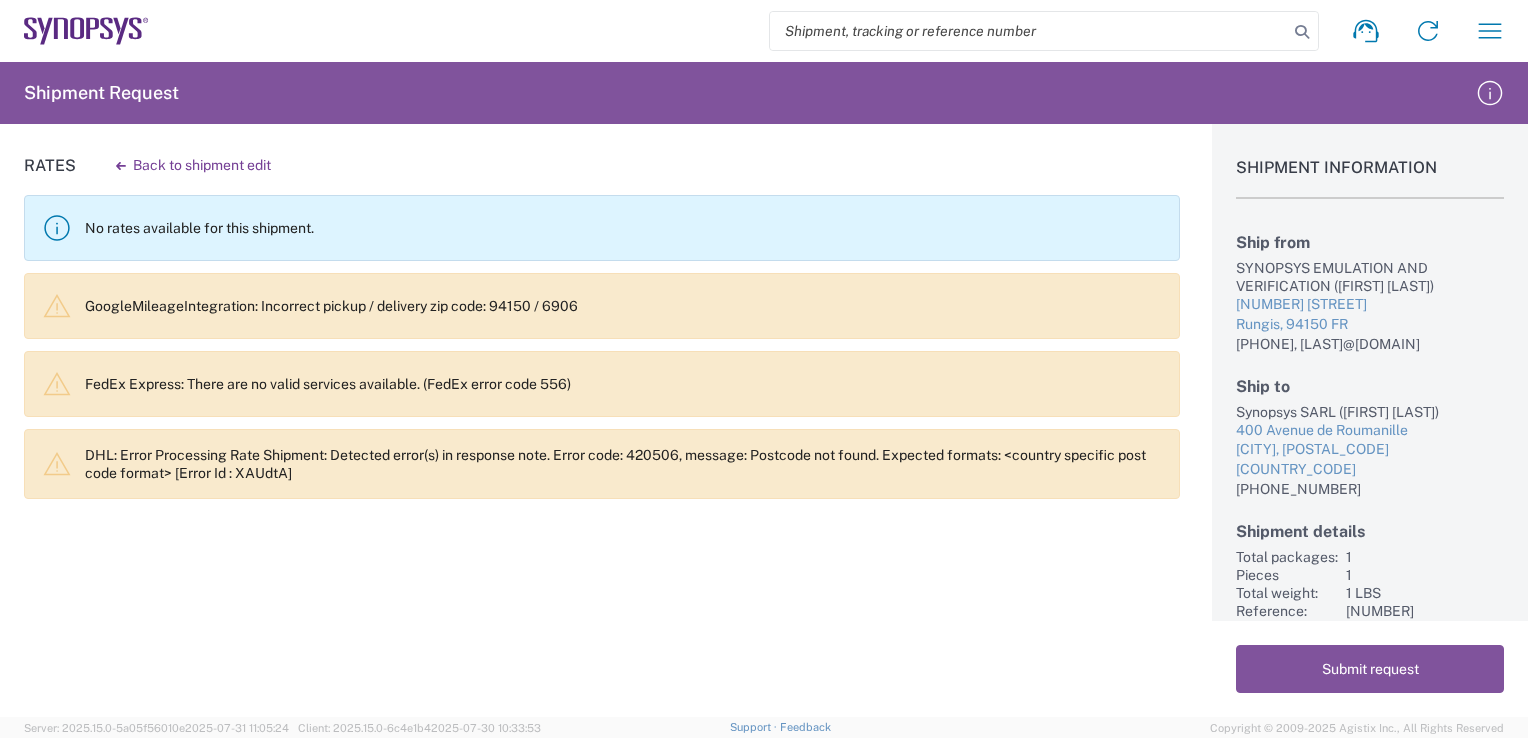 click on "DHL: Error Processing Rate Shipment: Detected error(s) in response note. Error code: 420506, message: Postcode not found. Expected formats: <country specific post code format> [Error Id : XAUdtA]" 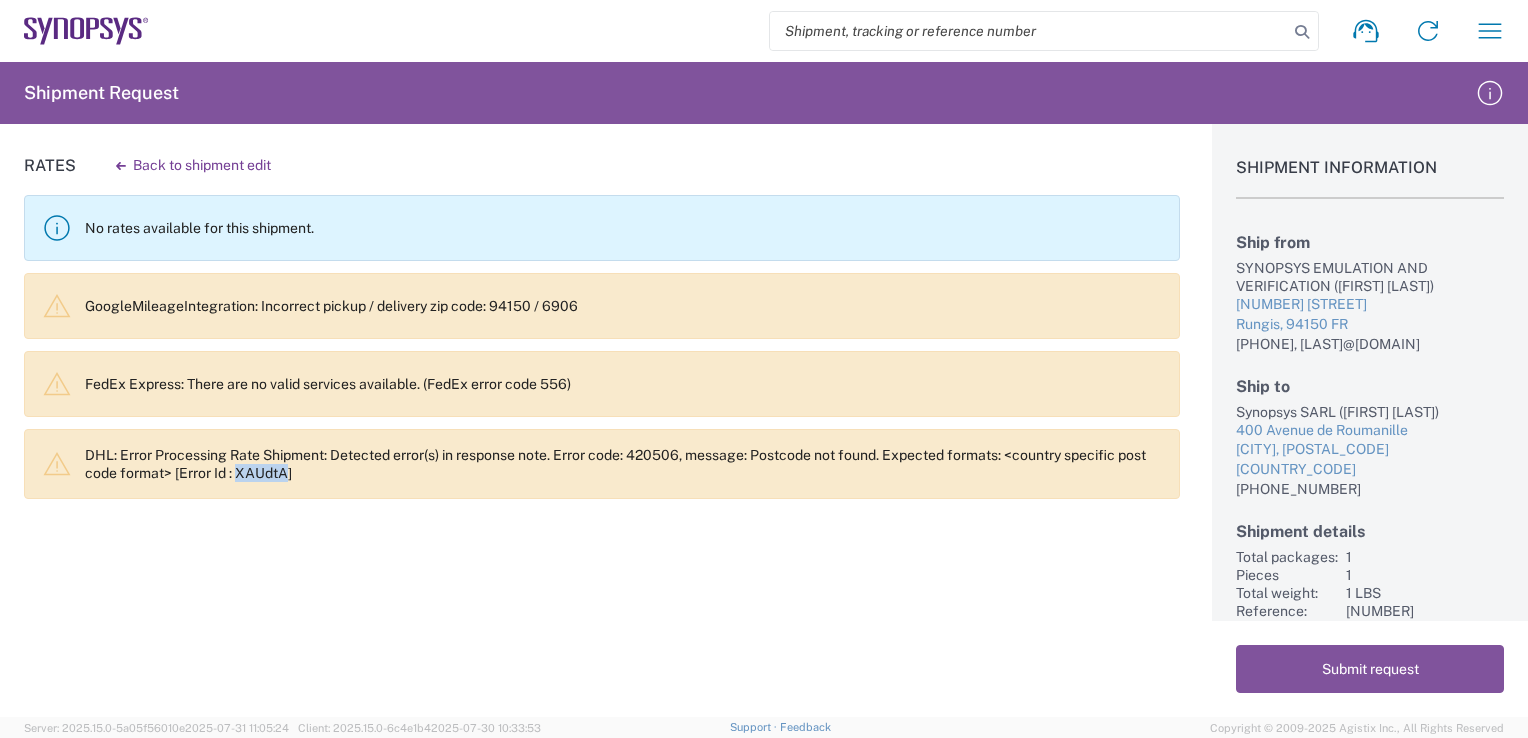 click on "DHL: Error Processing Rate Shipment: Detected error(s) in response note. Error code: 420506, message: Postcode not found. Expected formats: <country specific post code format> [Error Id : XAUdtA]" 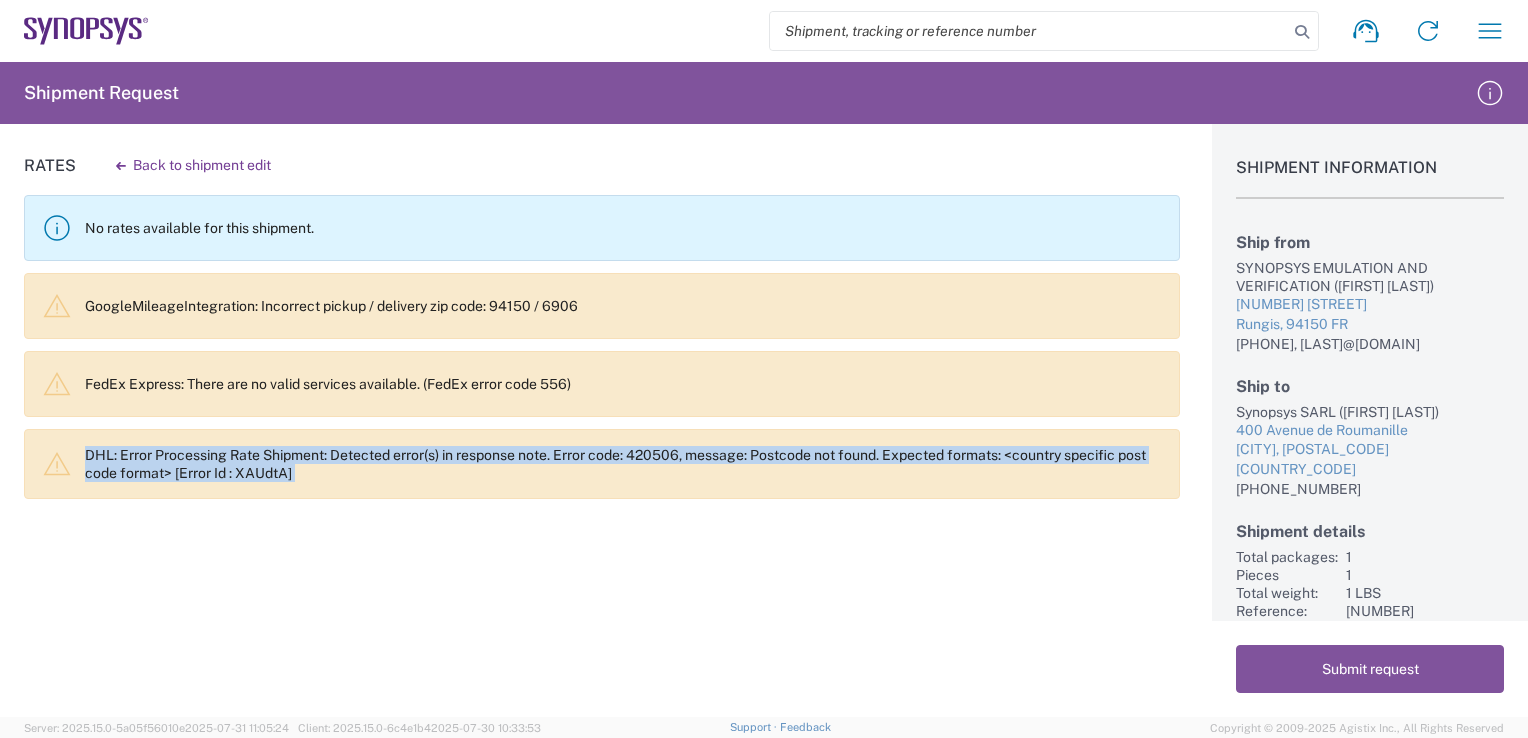 copy on "DHL: Error Processing Rate Shipment: Detected error(s) in response note. Error code: 420506, message: Postcode not found. Expected formats: <country specific post code format> [Error Id : XAUdtA]" 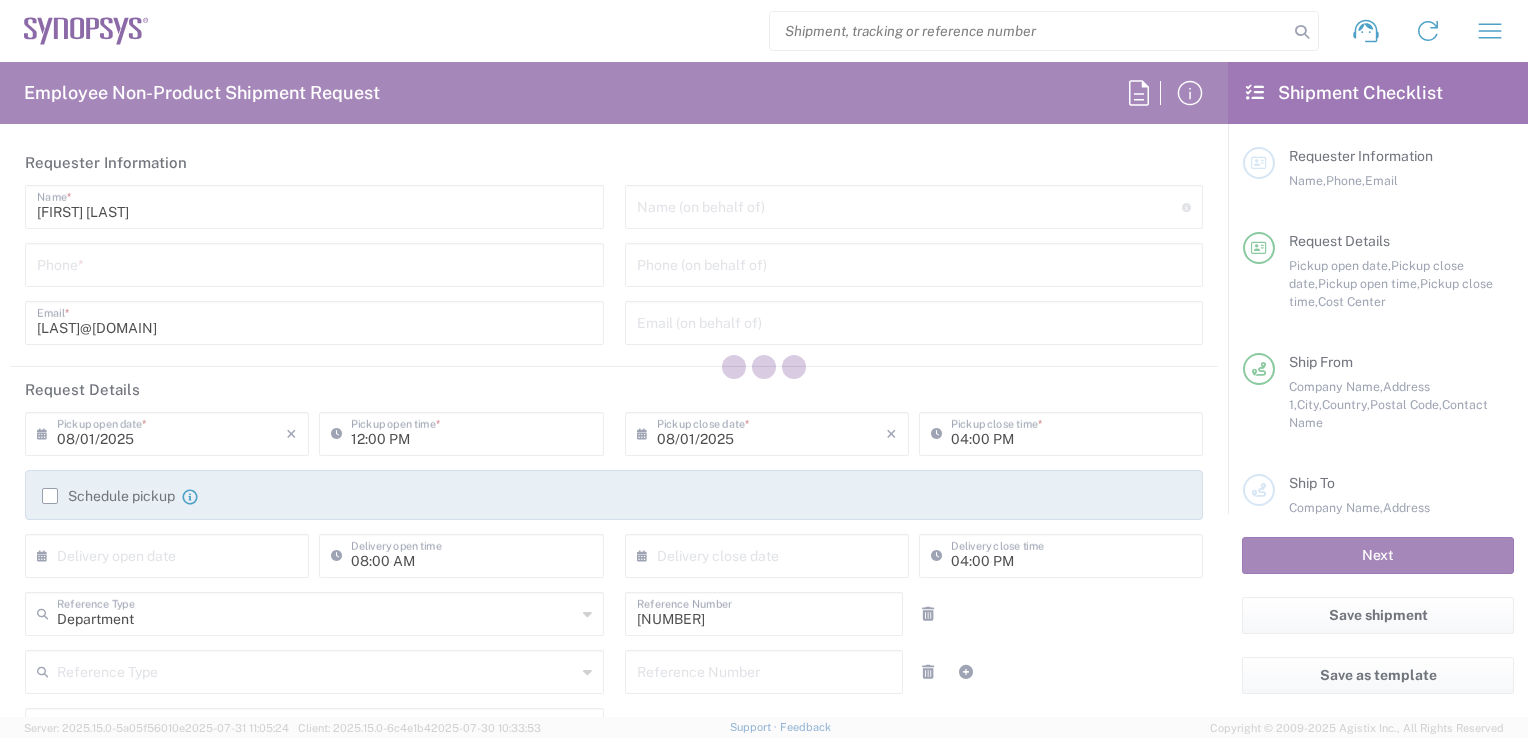 type on "FR65, FAC, FR65, Wissous(EVE) 111029" 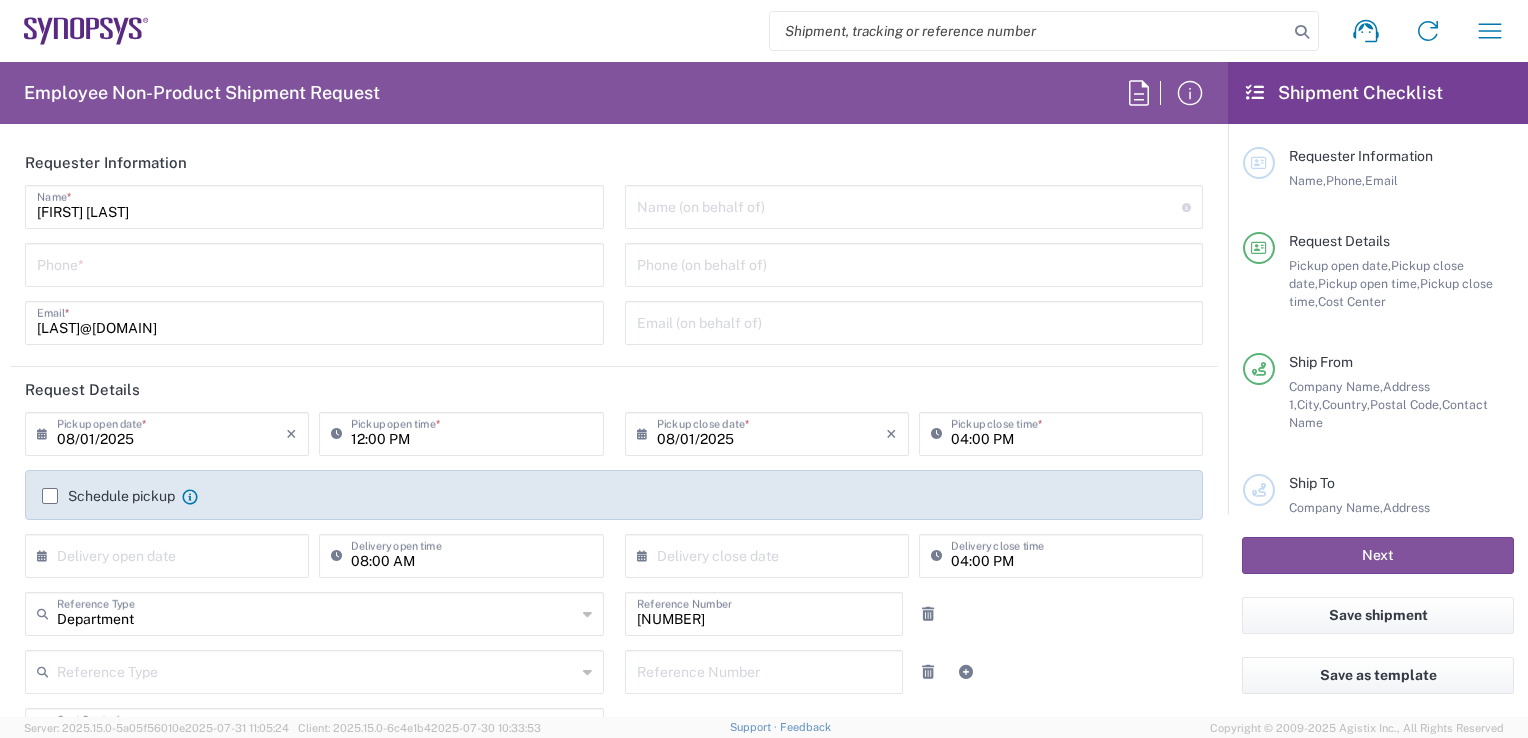 click on "Sabrina Shahreen" at bounding box center (314, 205) 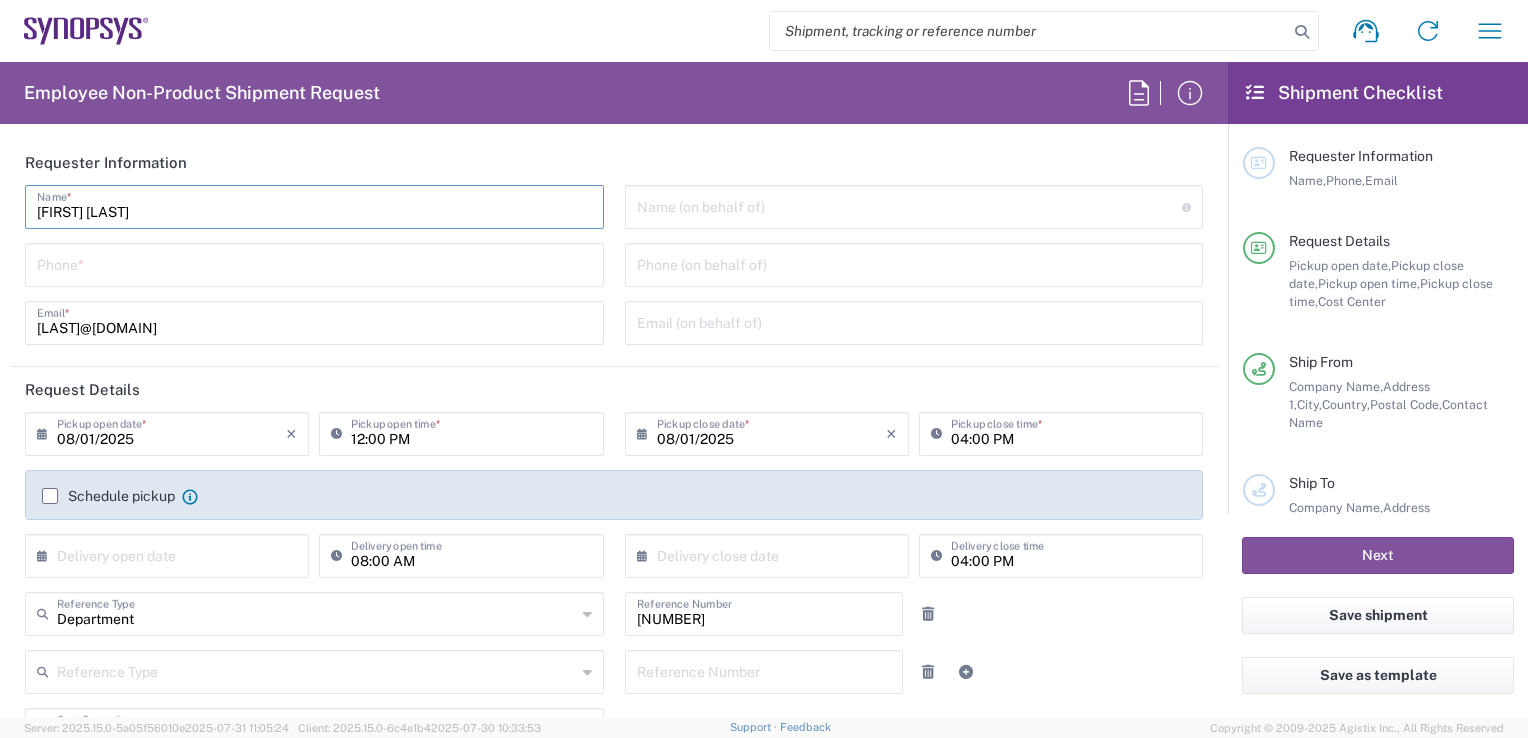 click on "Sabrina Shahreen" at bounding box center (314, 205) 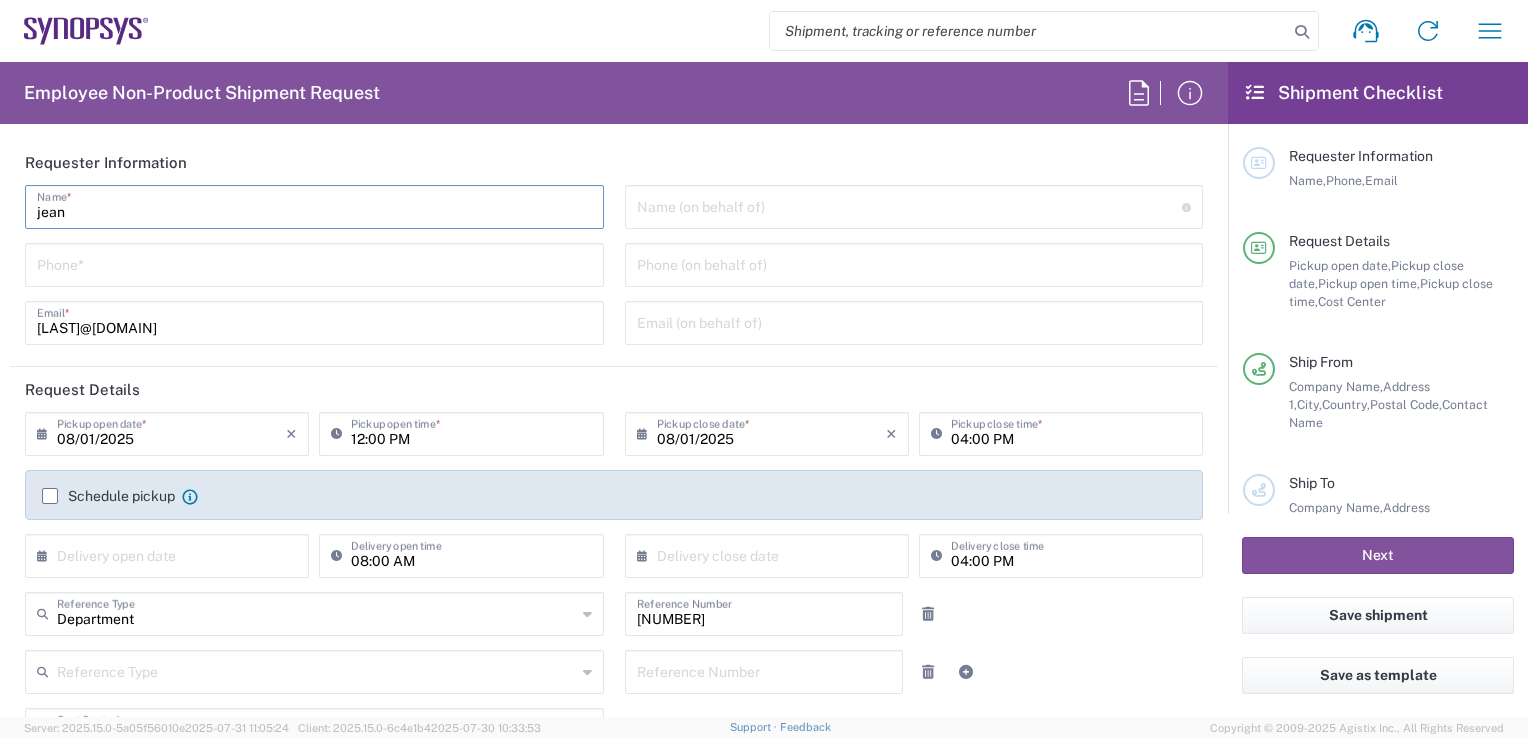 type on "[FIRST] [LAST]" 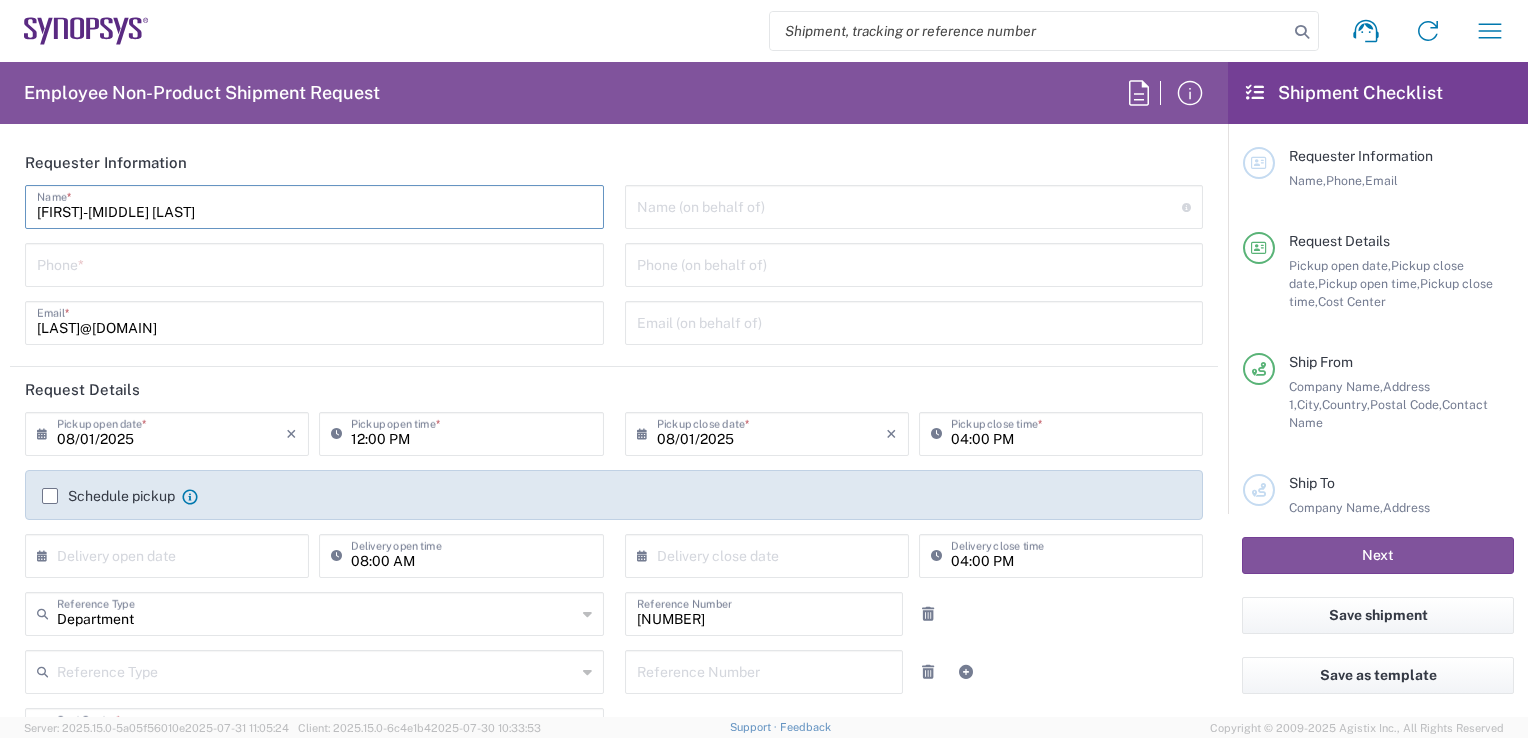 type on "[PHONE]" 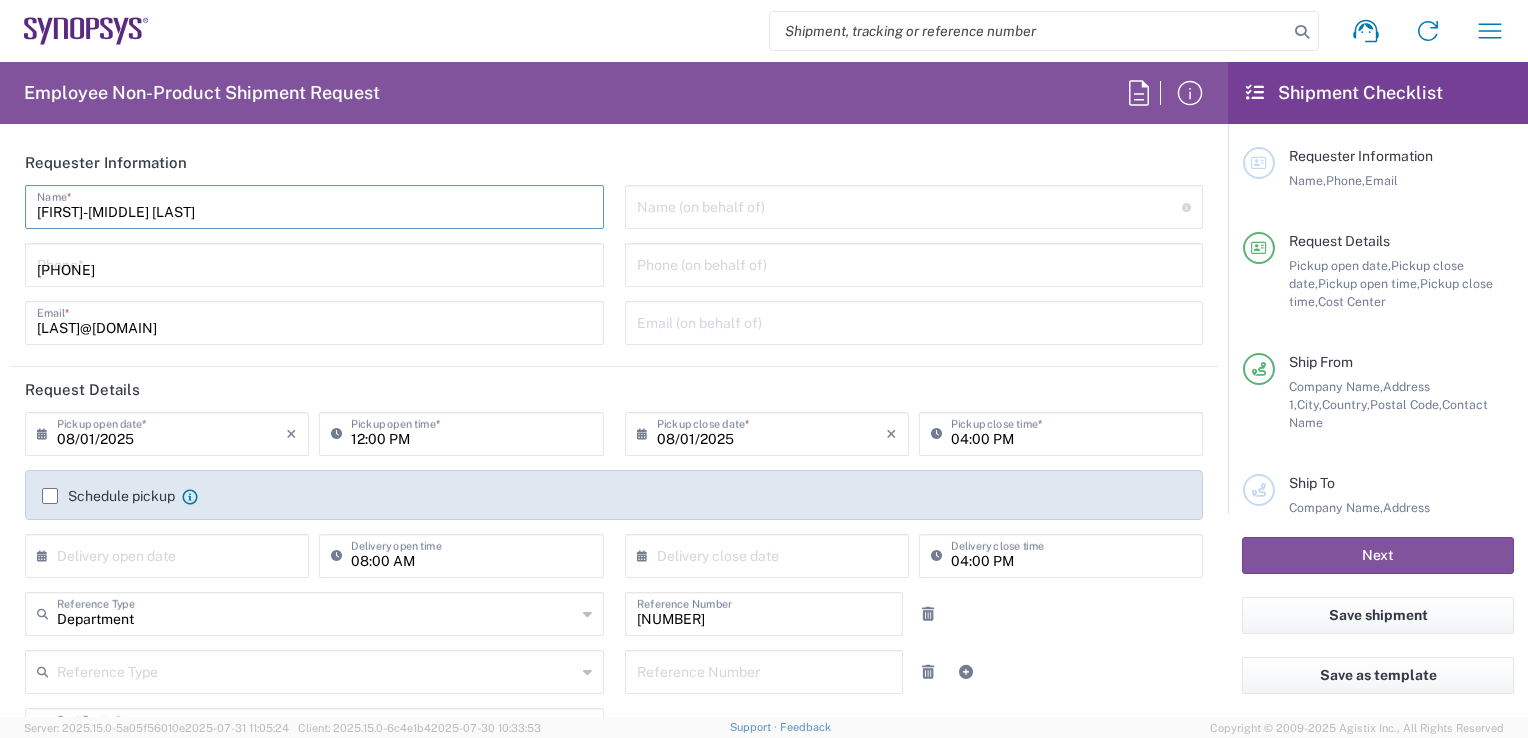 type on "[EMAIL]" 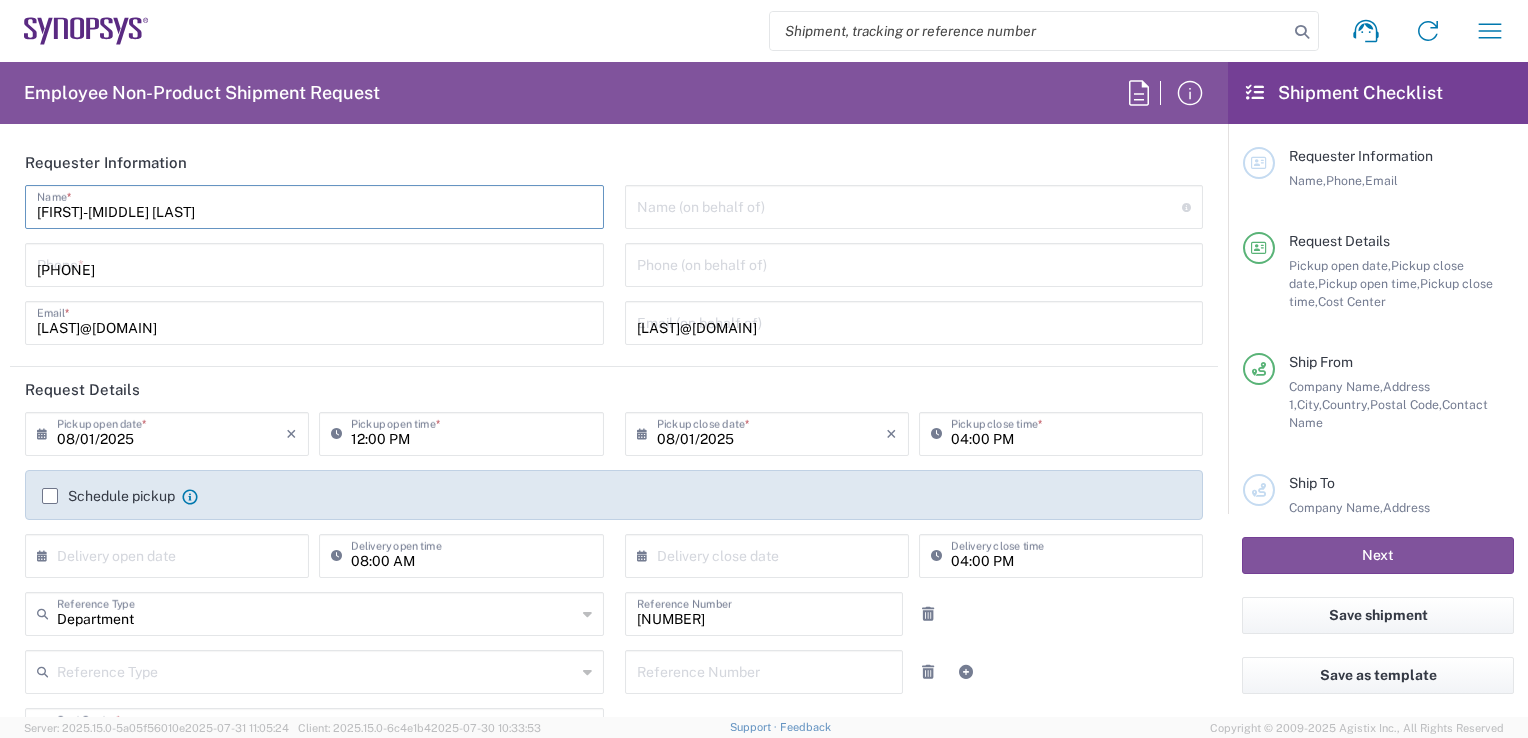 type on "08/11/2025" 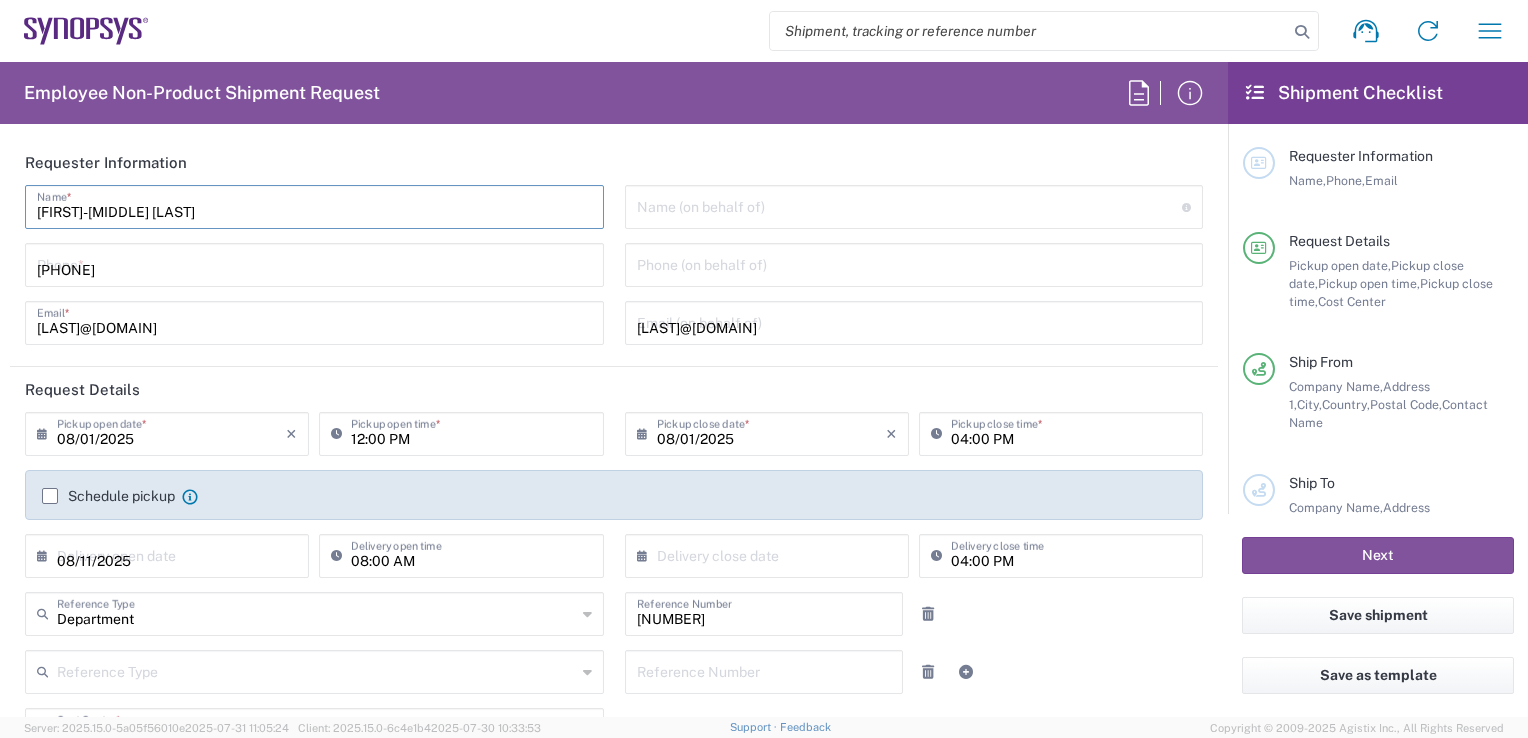 type on "[PHONE]" 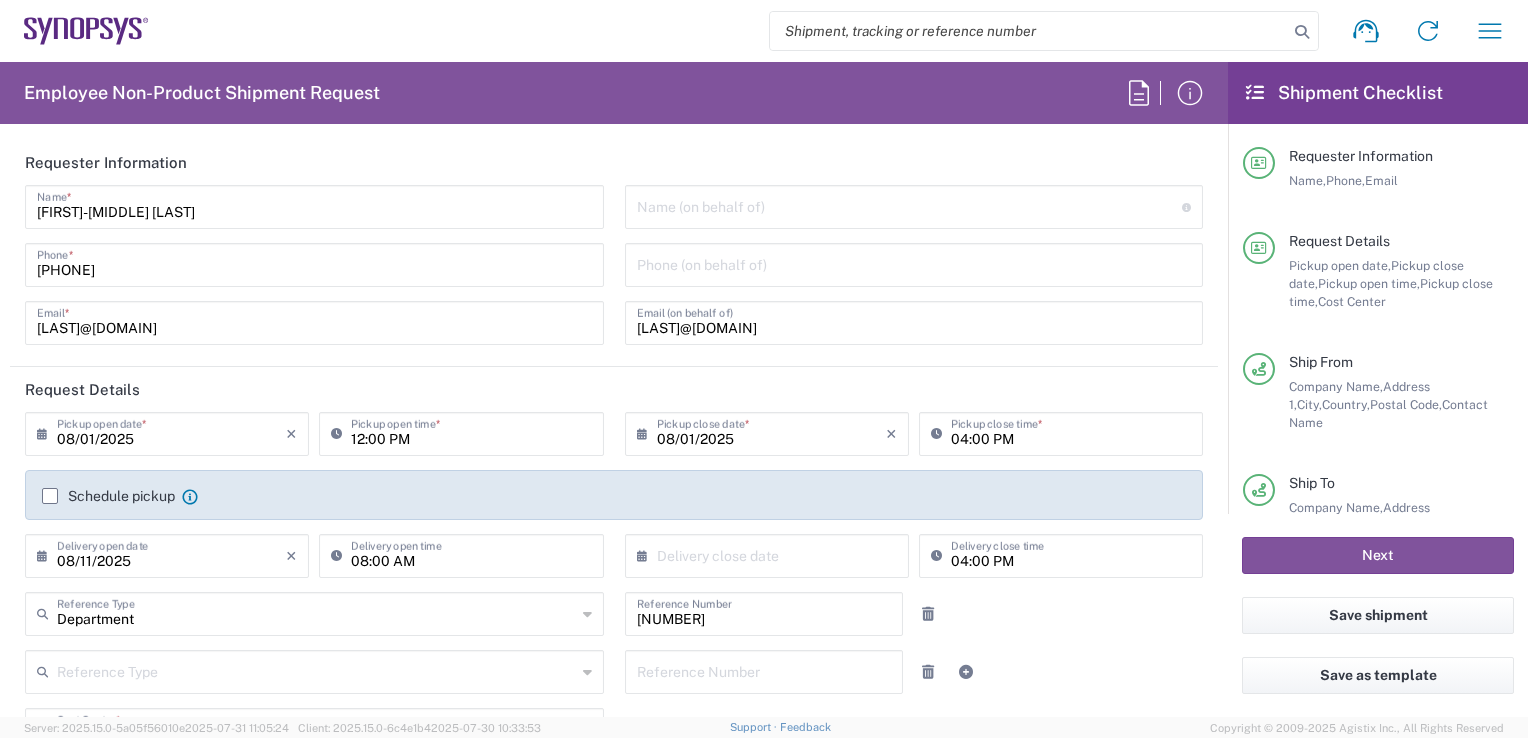 click on "Shipment request
Shipment tracking
Employee non-product shipment request
My shipments
Address book
My profile
Logout  Employee Non-Product Shipment Request
Requester Information  jean-François  kodjo  Name  * 06 47 46 00 72  Phone  * shahreen@synopsys.com  Email  *  Name (on behalf of)  Expedite requests must include authorized approver as "on behalf of"  Phone (on behalf of)  kodjo@synopsys.com  Email (on behalf of)   Request Details  08/01/2025 ×  Pickup open date  * Cancel Apply 12:00 PM  Pickup open time  * 08/01/2025 ×  Pickup close date  * Cancel Apply 04:00 PM  Pickup close time  *  Schedule pickup  When scheduling a pickup please be sure to meet the following criteria:
1. Pickup window should start at least 2 hours after current time.
2.Pickup window needs to be at least 2 hours.
3.Pickup close time should not exceed business hours.
08/11/2025 × Cancel × *" 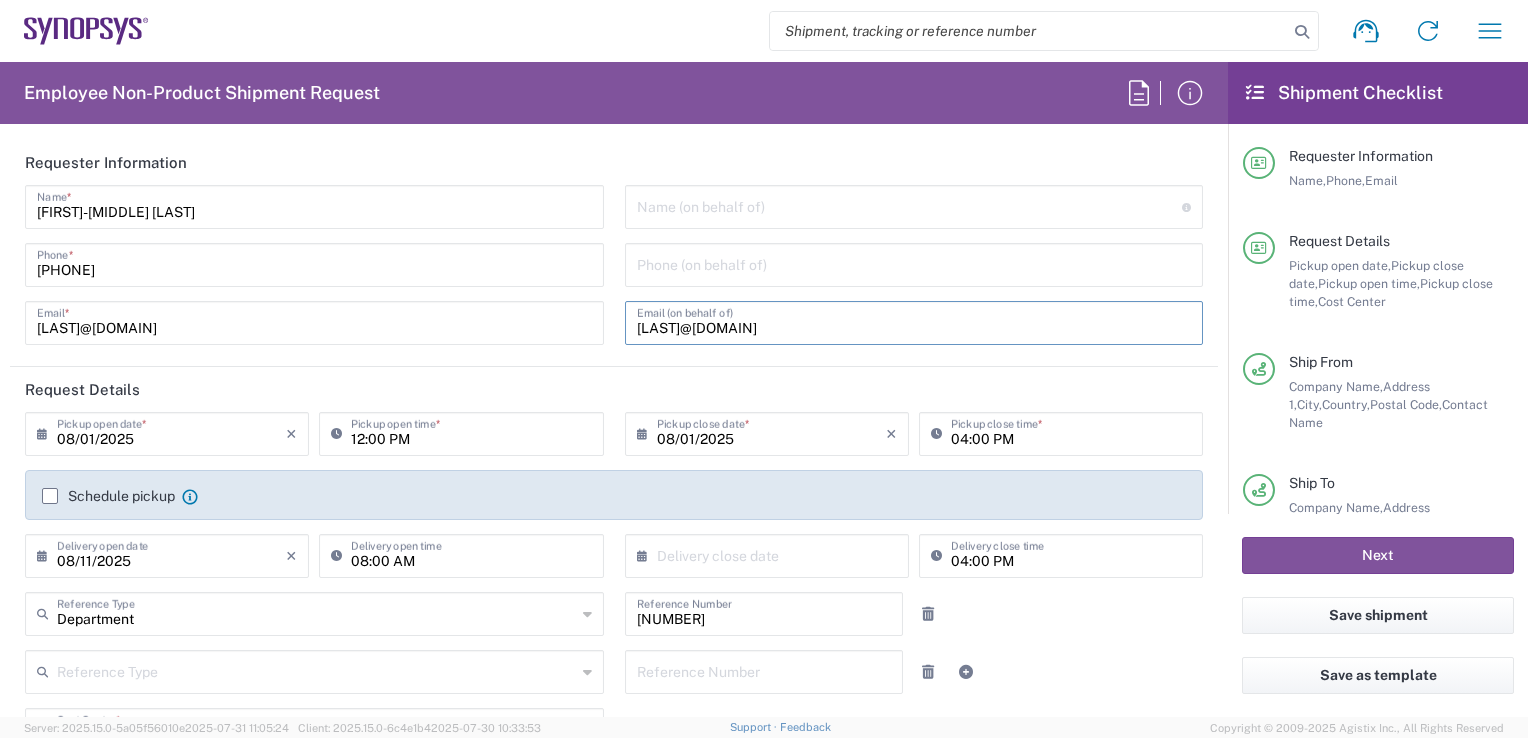 click on "[EMAIL]" at bounding box center (914, 321) 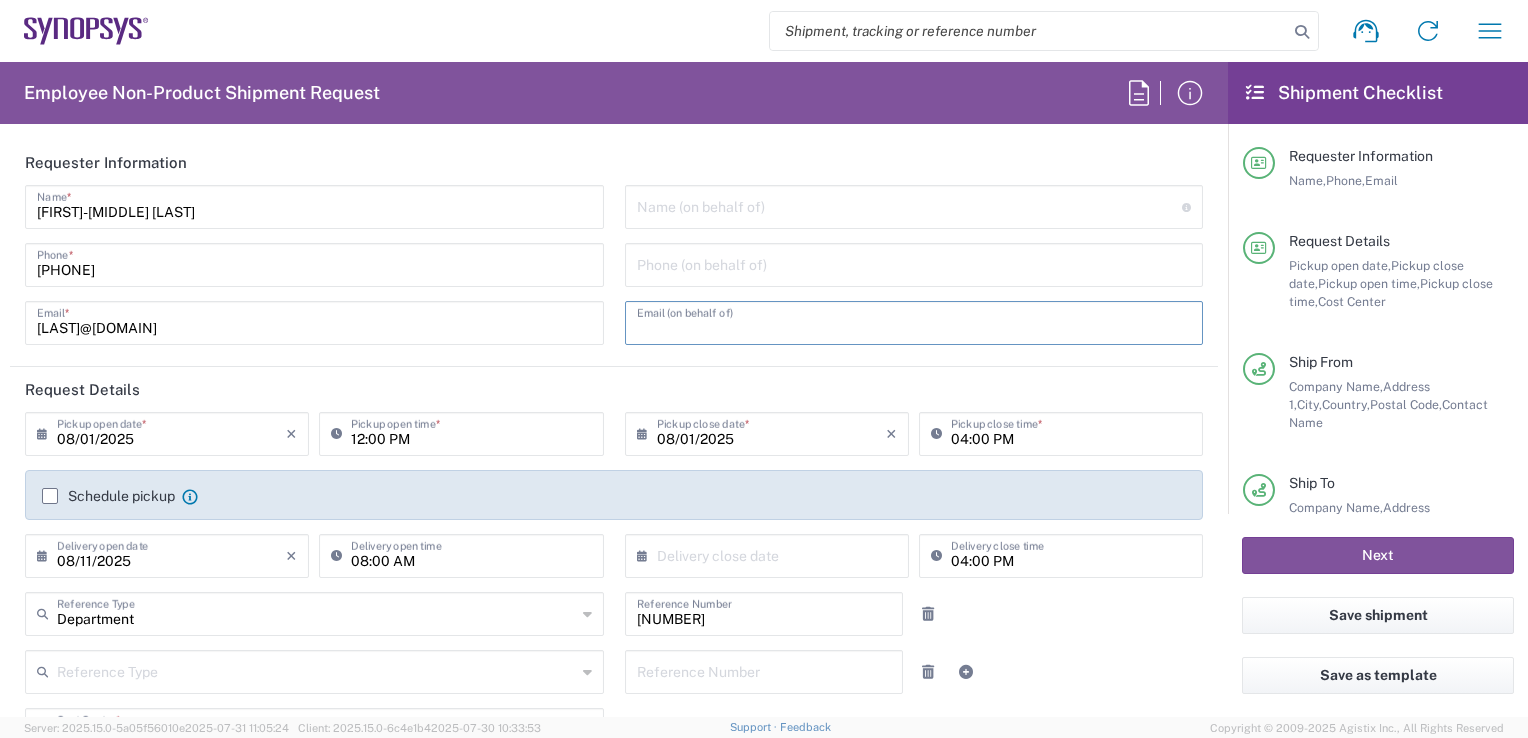 type 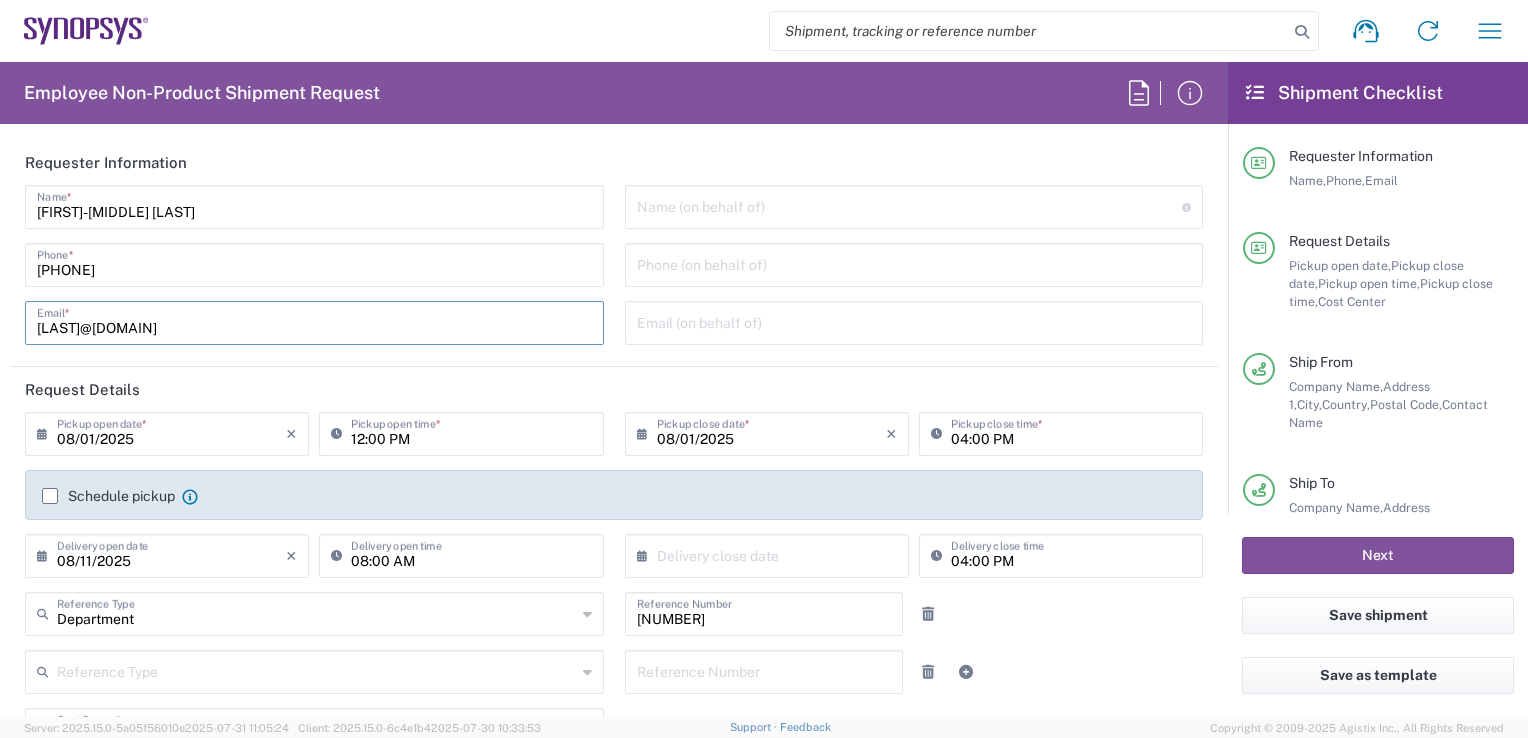 click on "shahreen@synopsys.com" at bounding box center [314, 321] 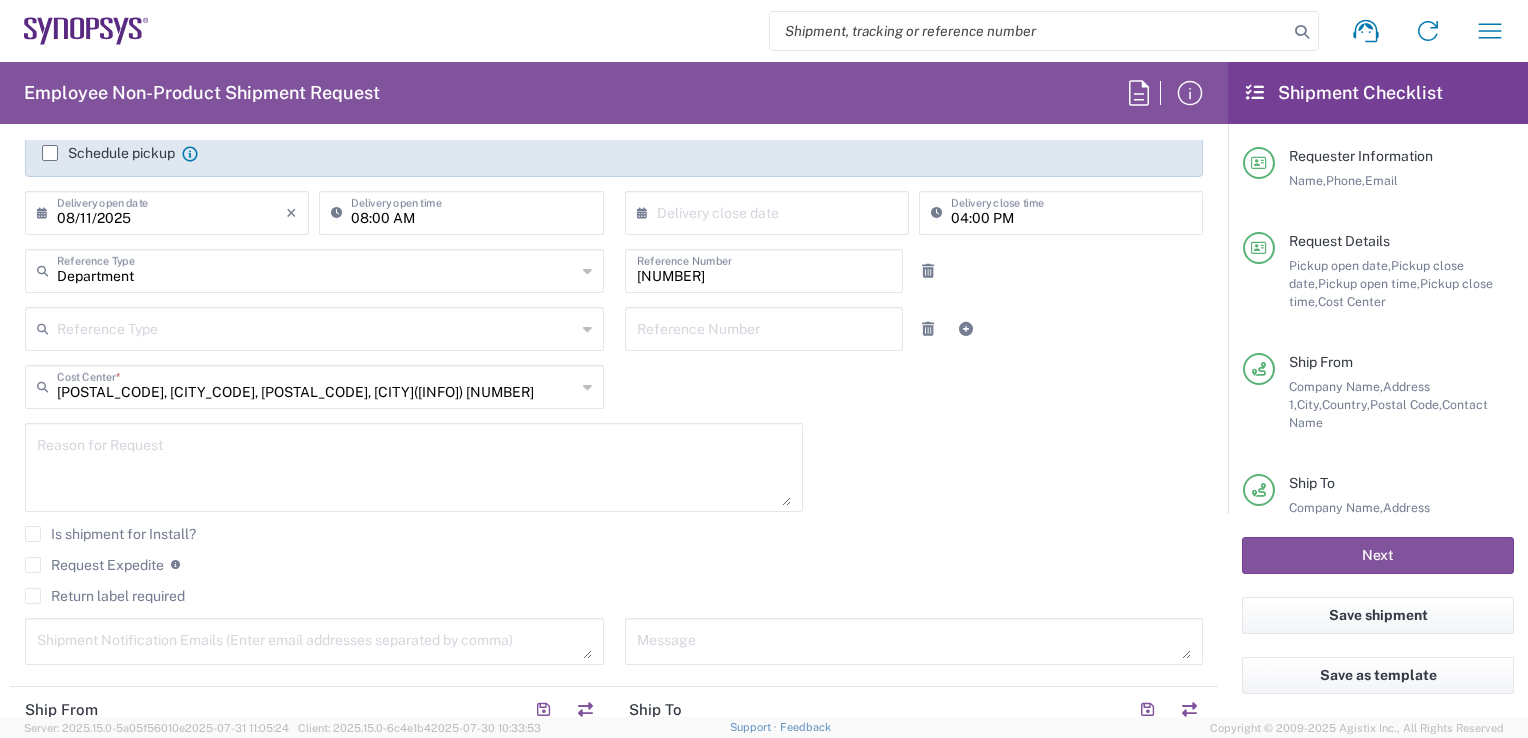 scroll, scrollTop: 346, scrollLeft: 0, axis: vertical 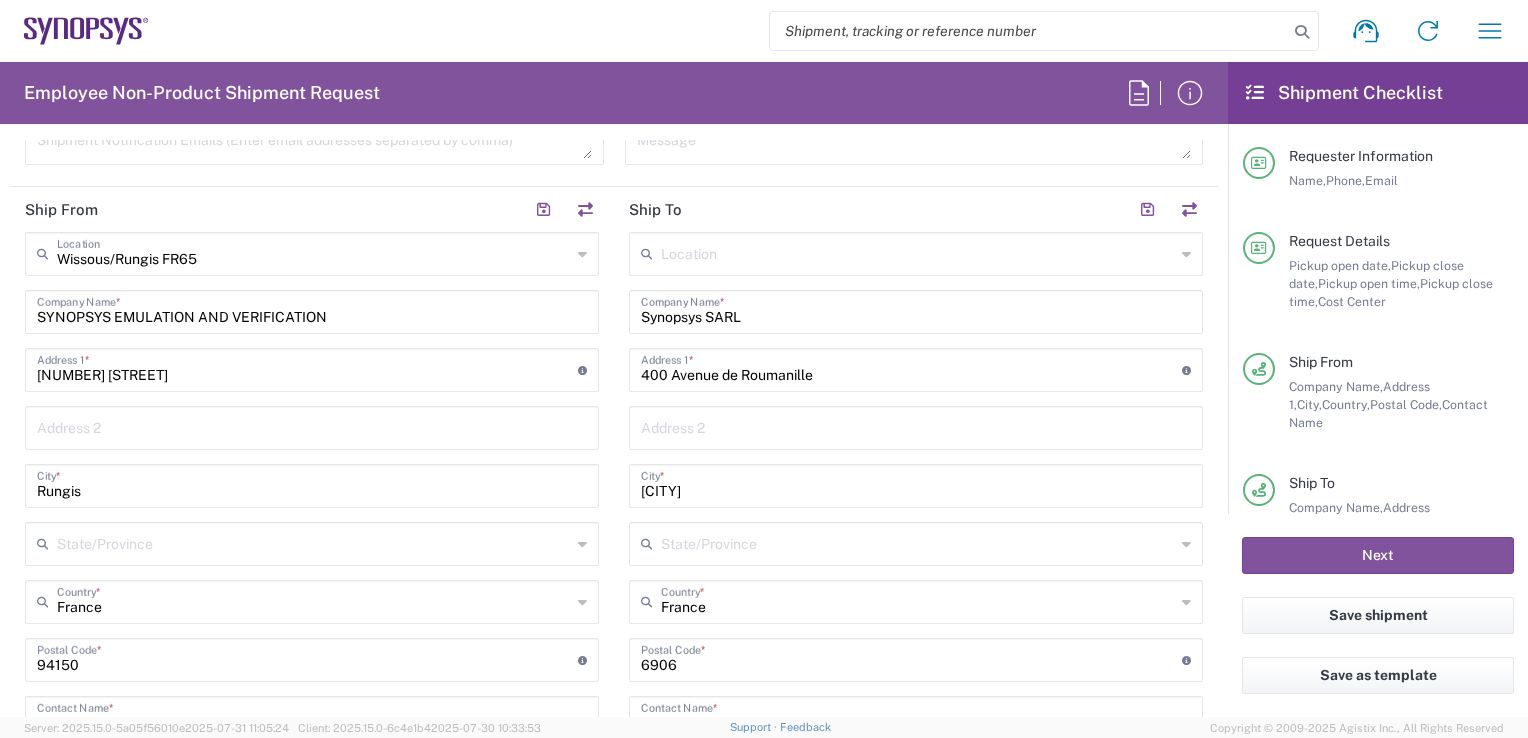 click at bounding box center (918, 252) 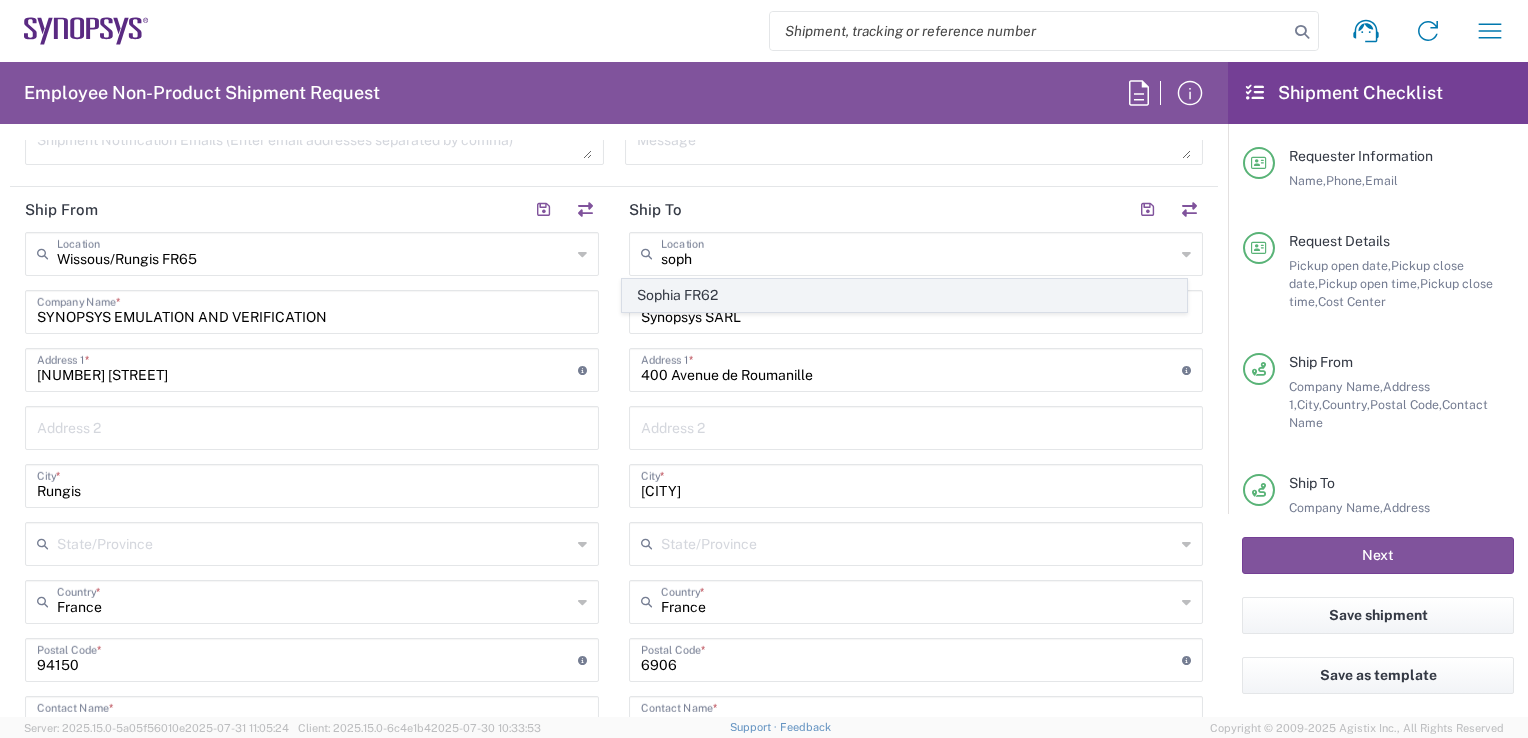 click on "Sophia FR62" 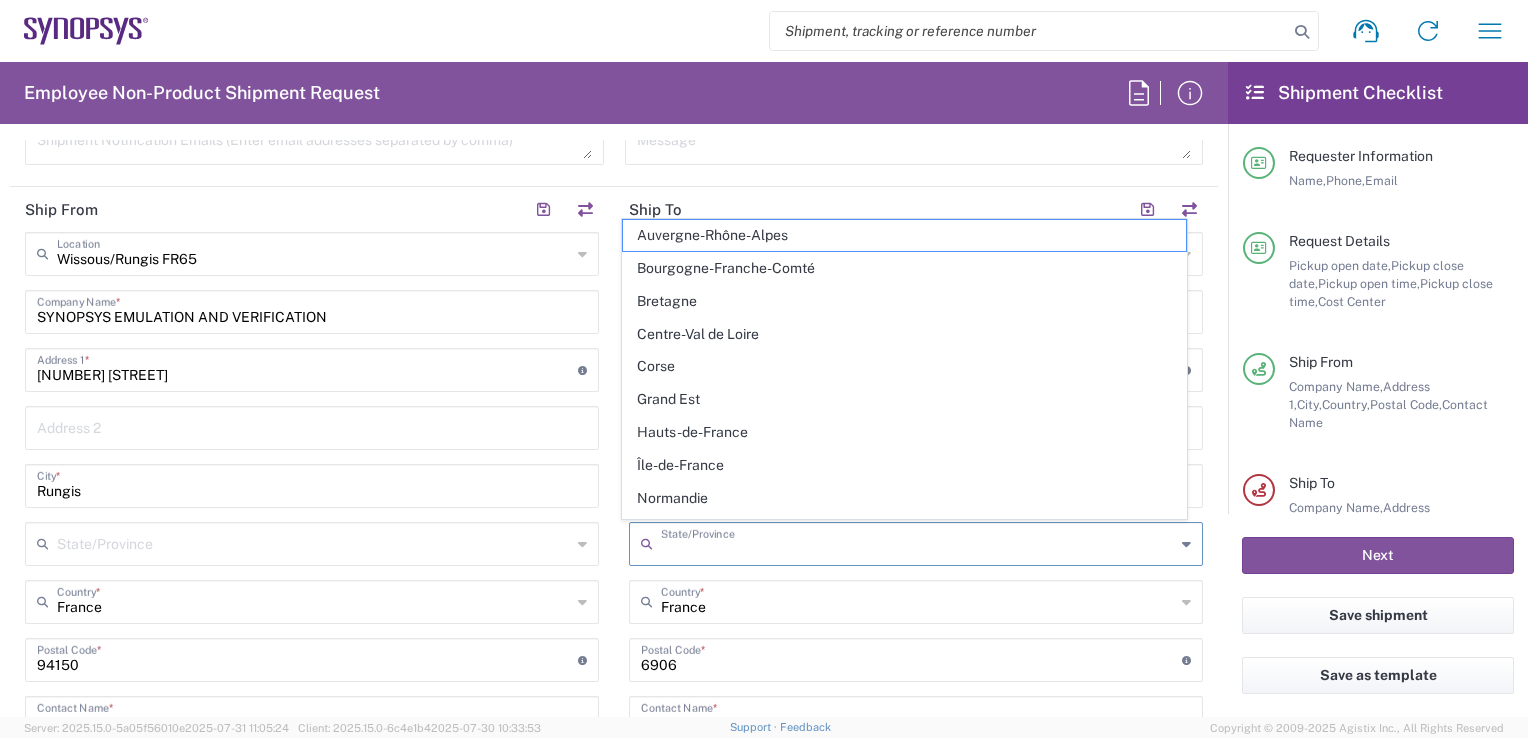click at bounding box center [918, 542] 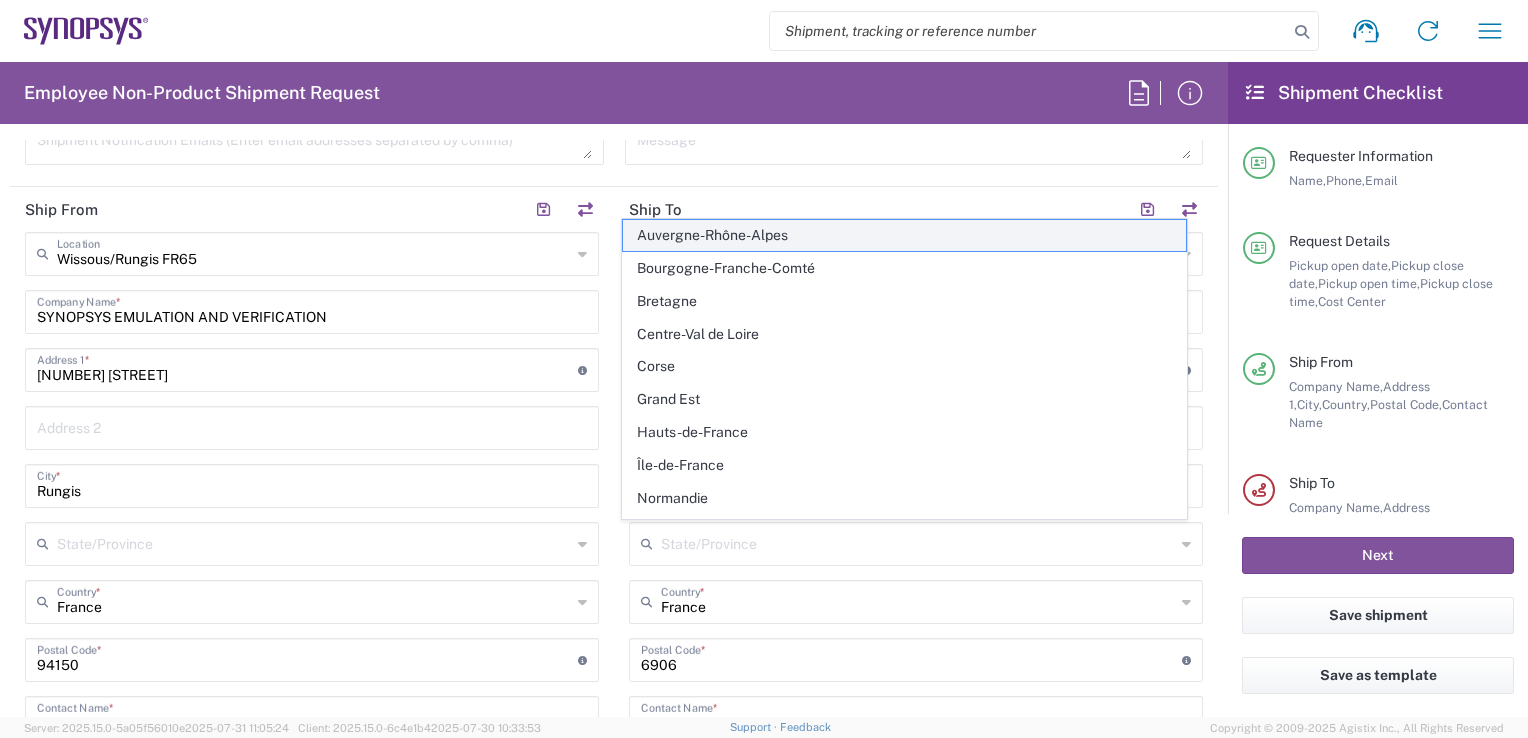 click on "Auvergne-Rhône-Alpes" 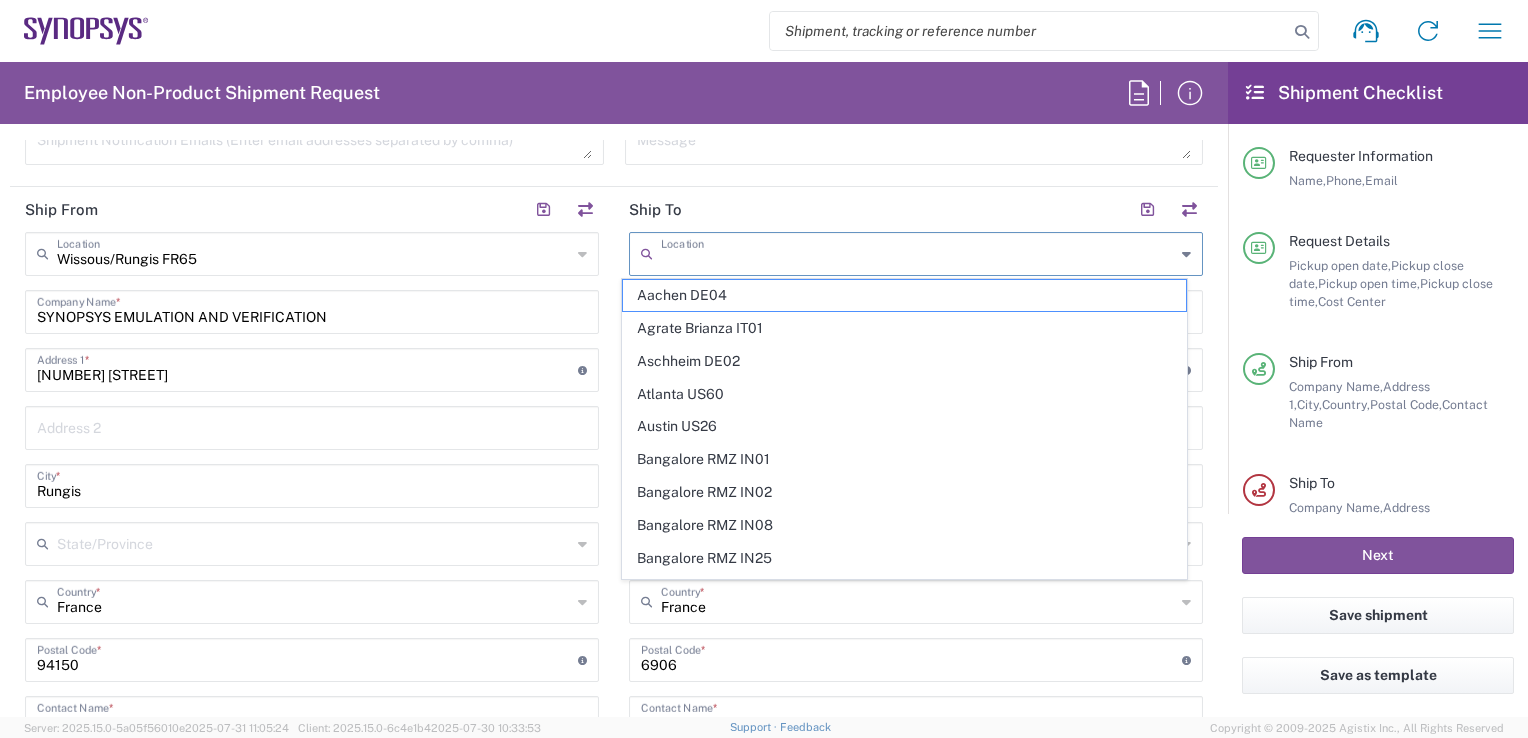 click at bounding box center (918, 252) 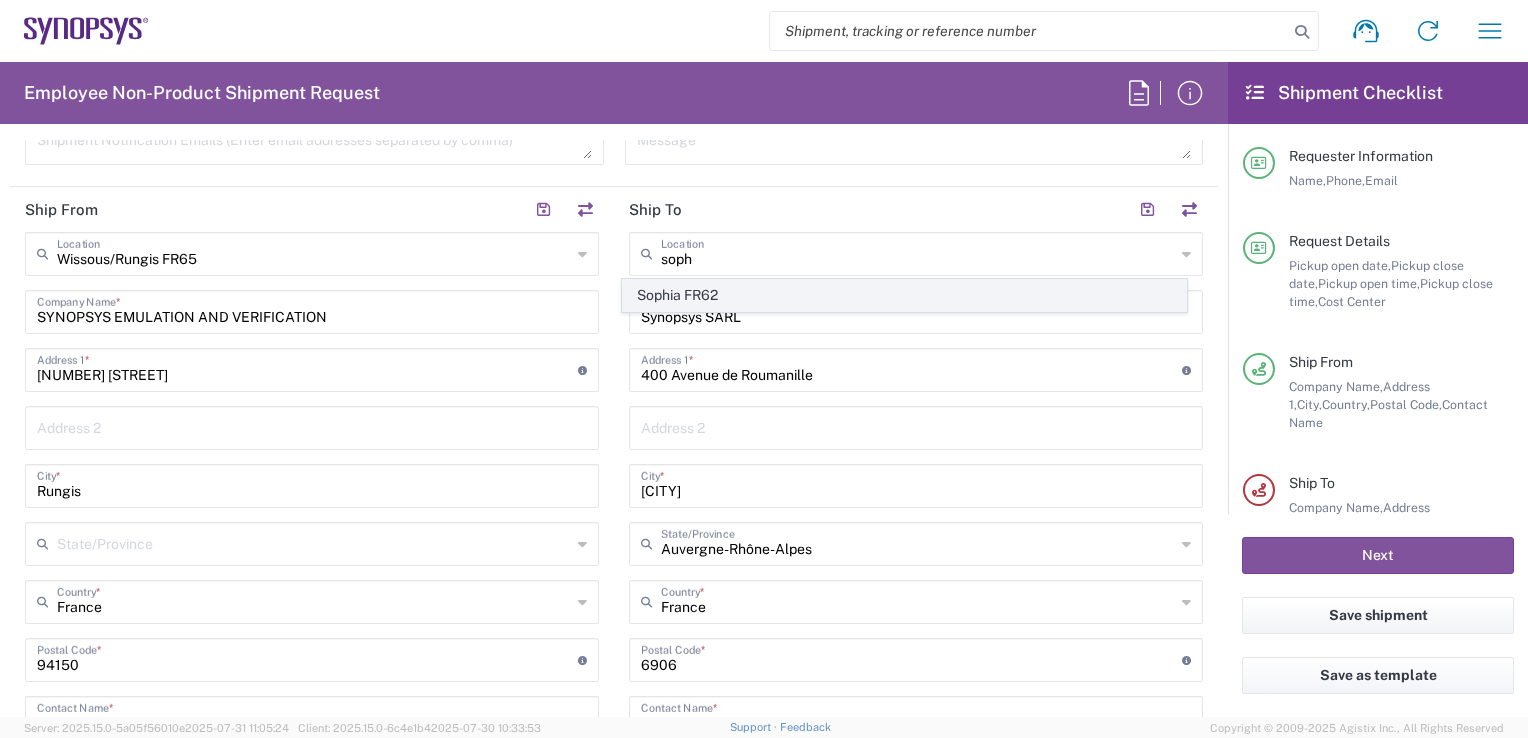 click on "Sophia FR62" 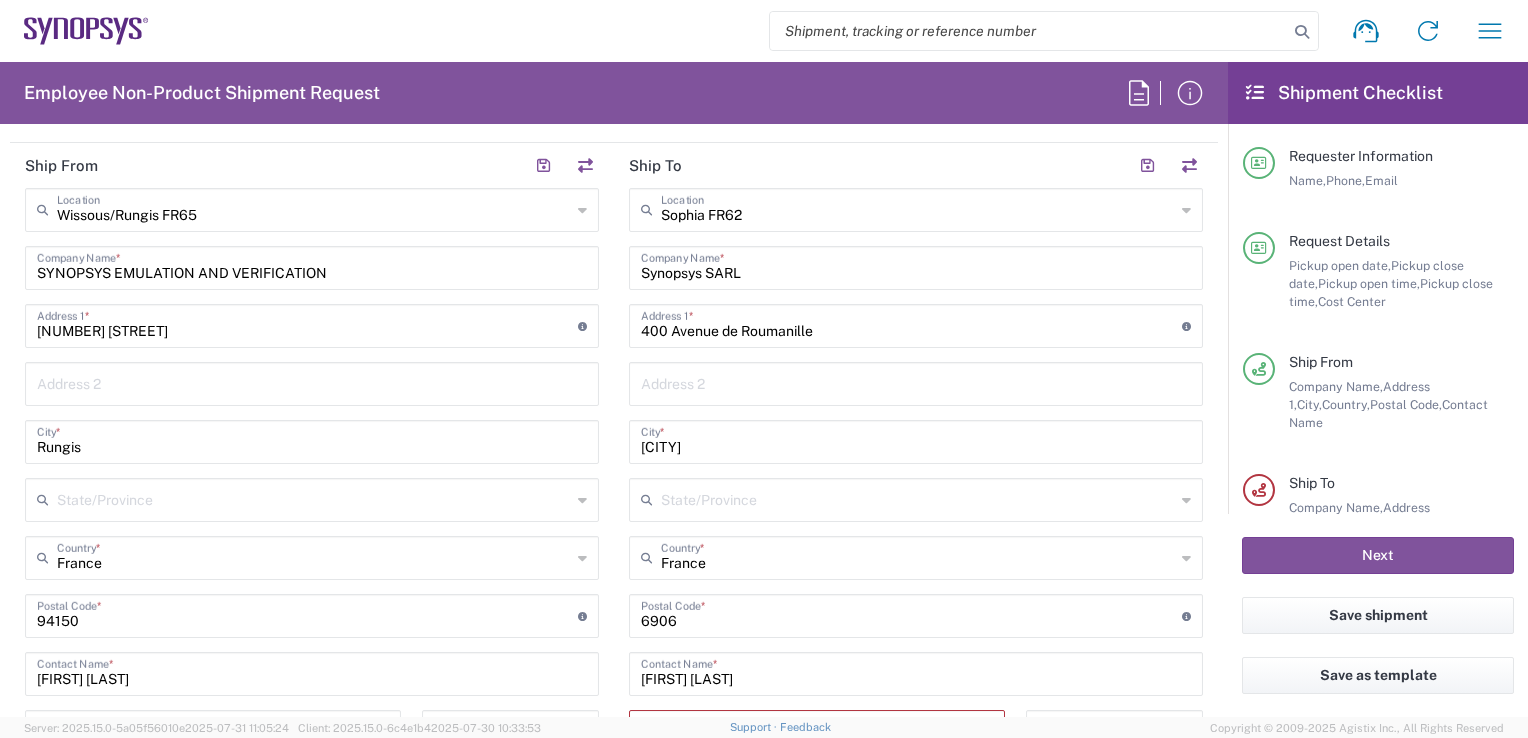 scroll, scrollTop: 892, scrollLeft: 0, axis: vertical 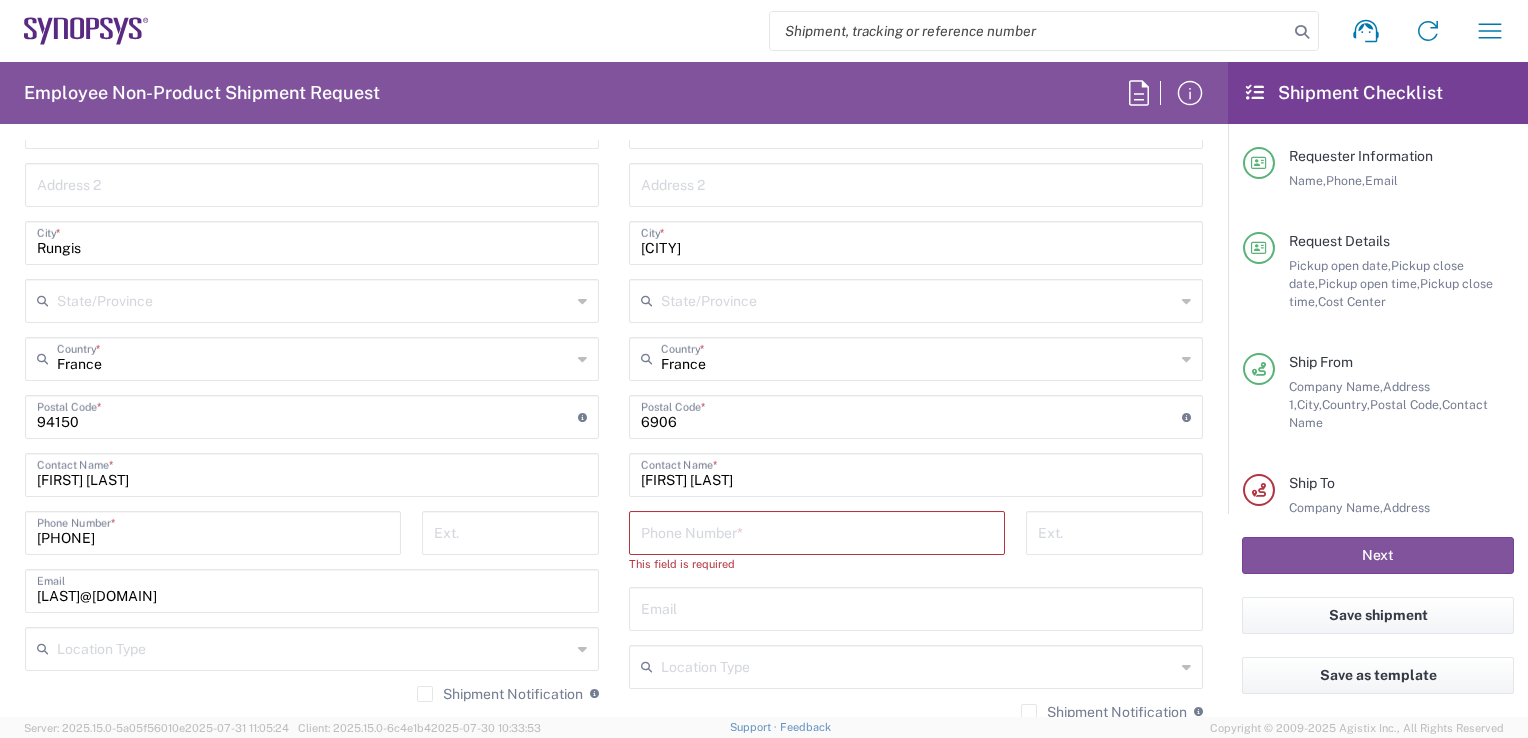 click at bounding box center (911, 415) 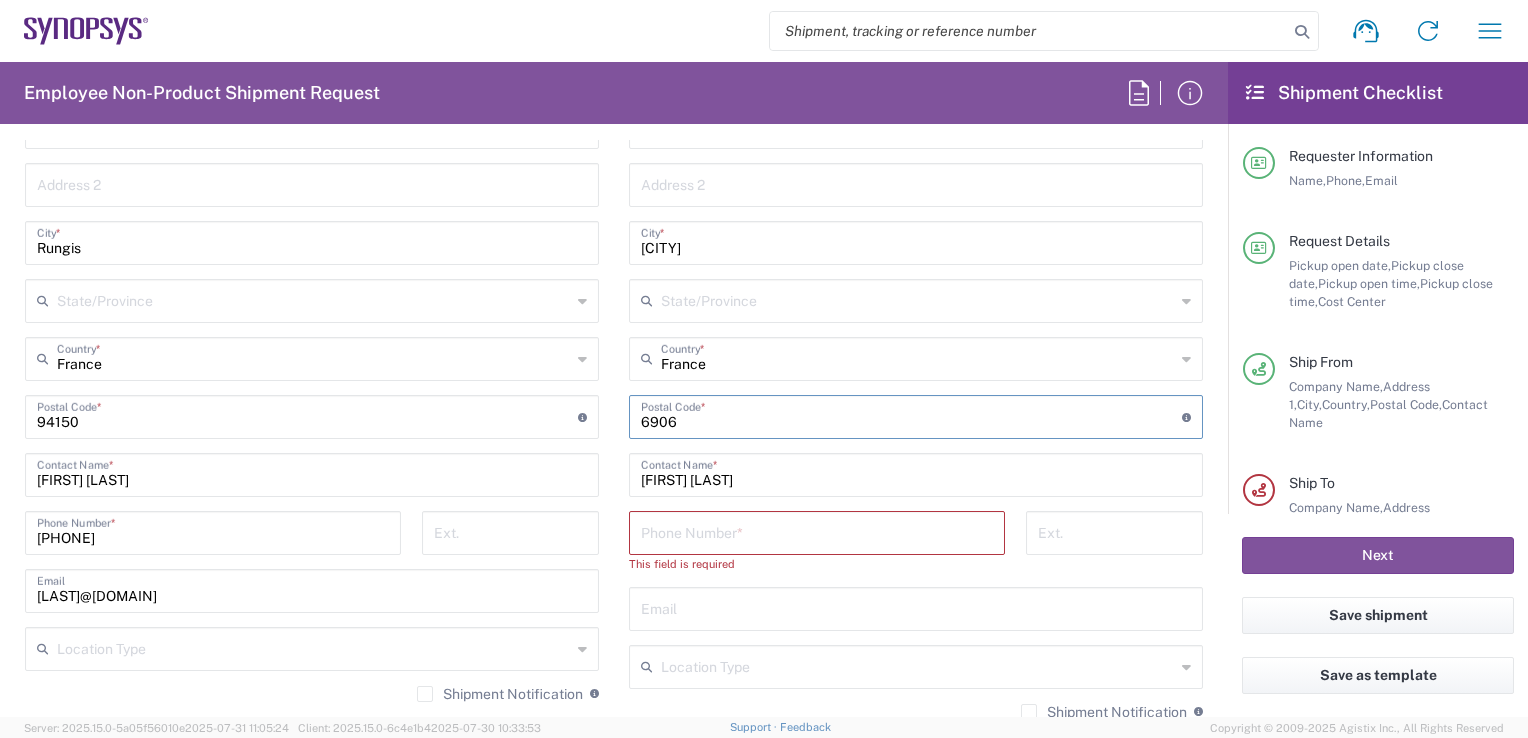 click at bounding box center (911, 415) 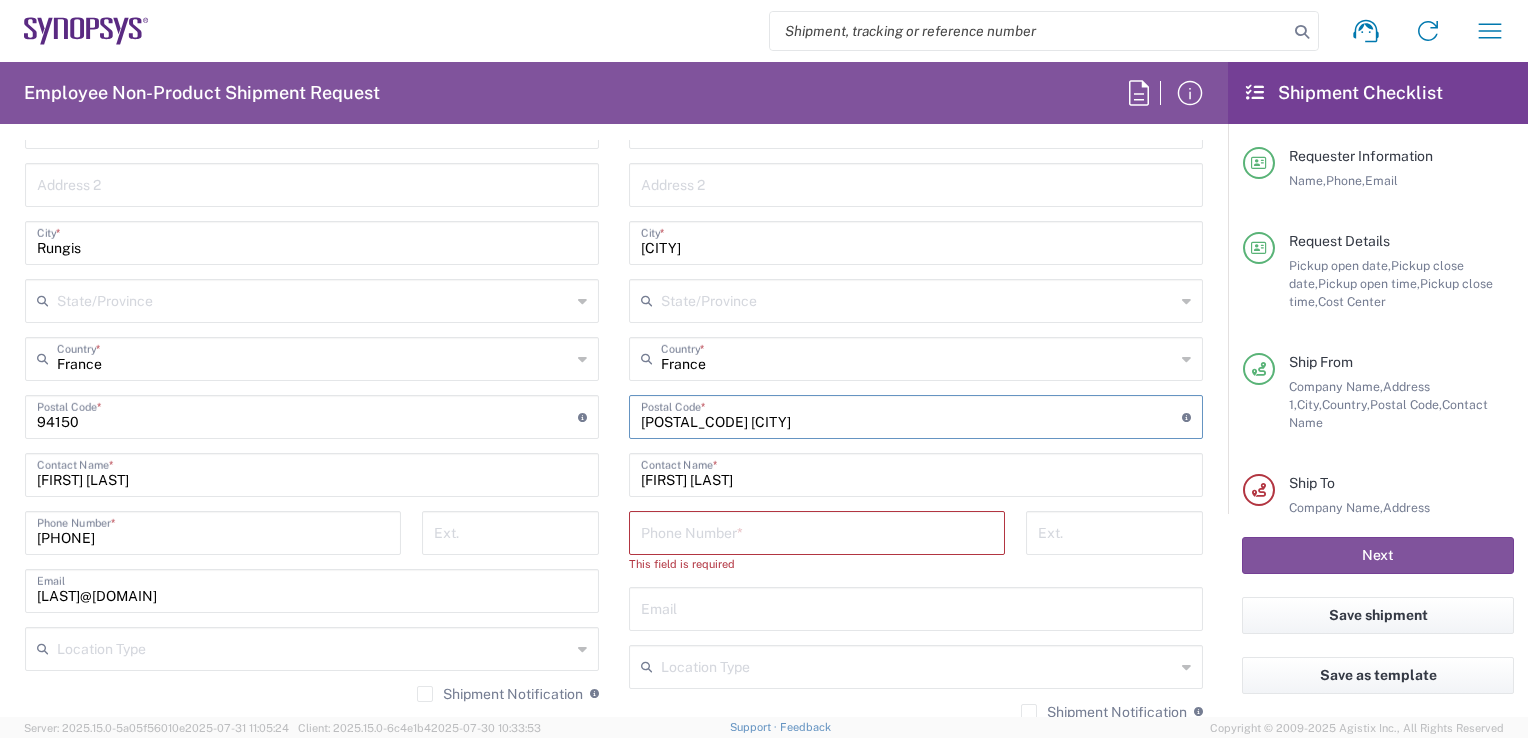 type 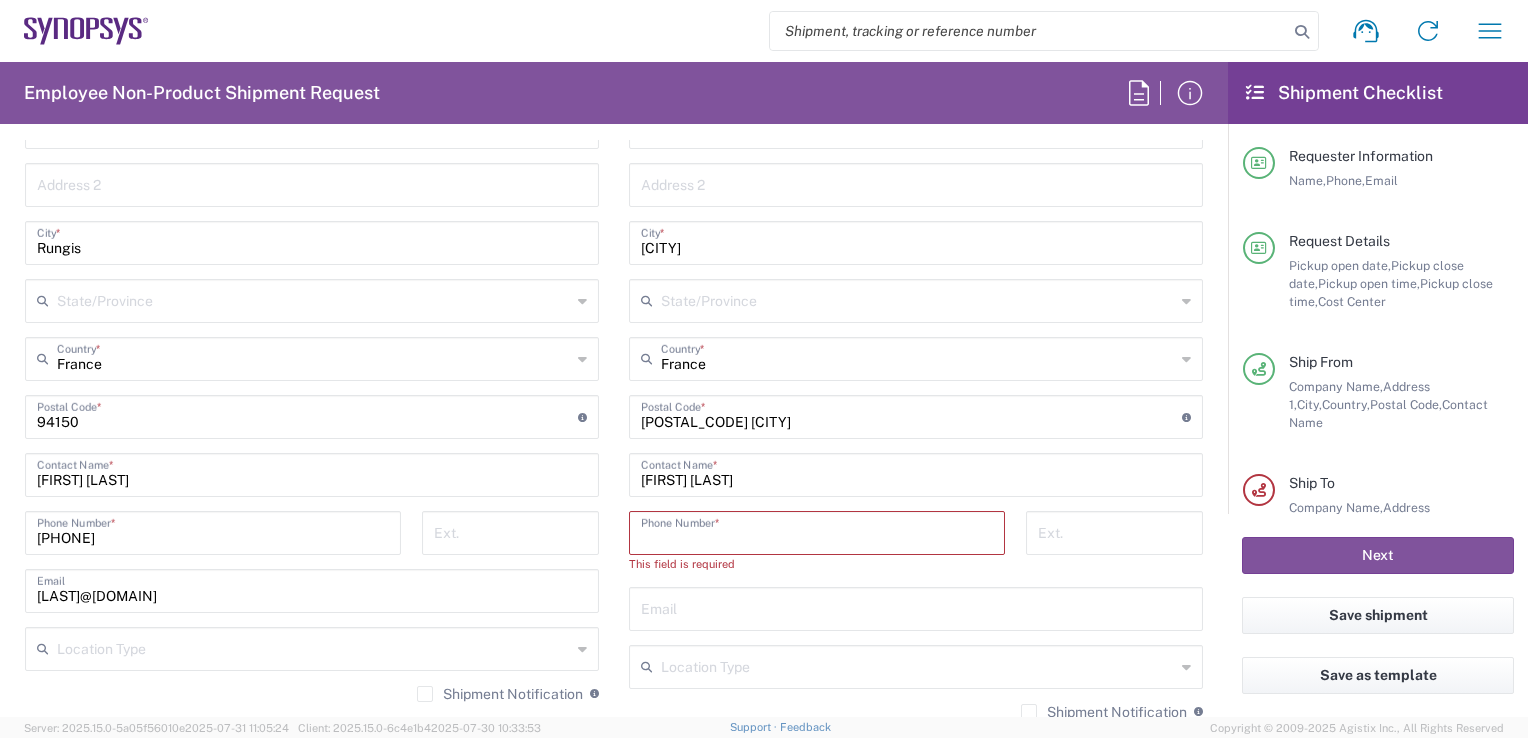 click at bounding box center [817, 531] 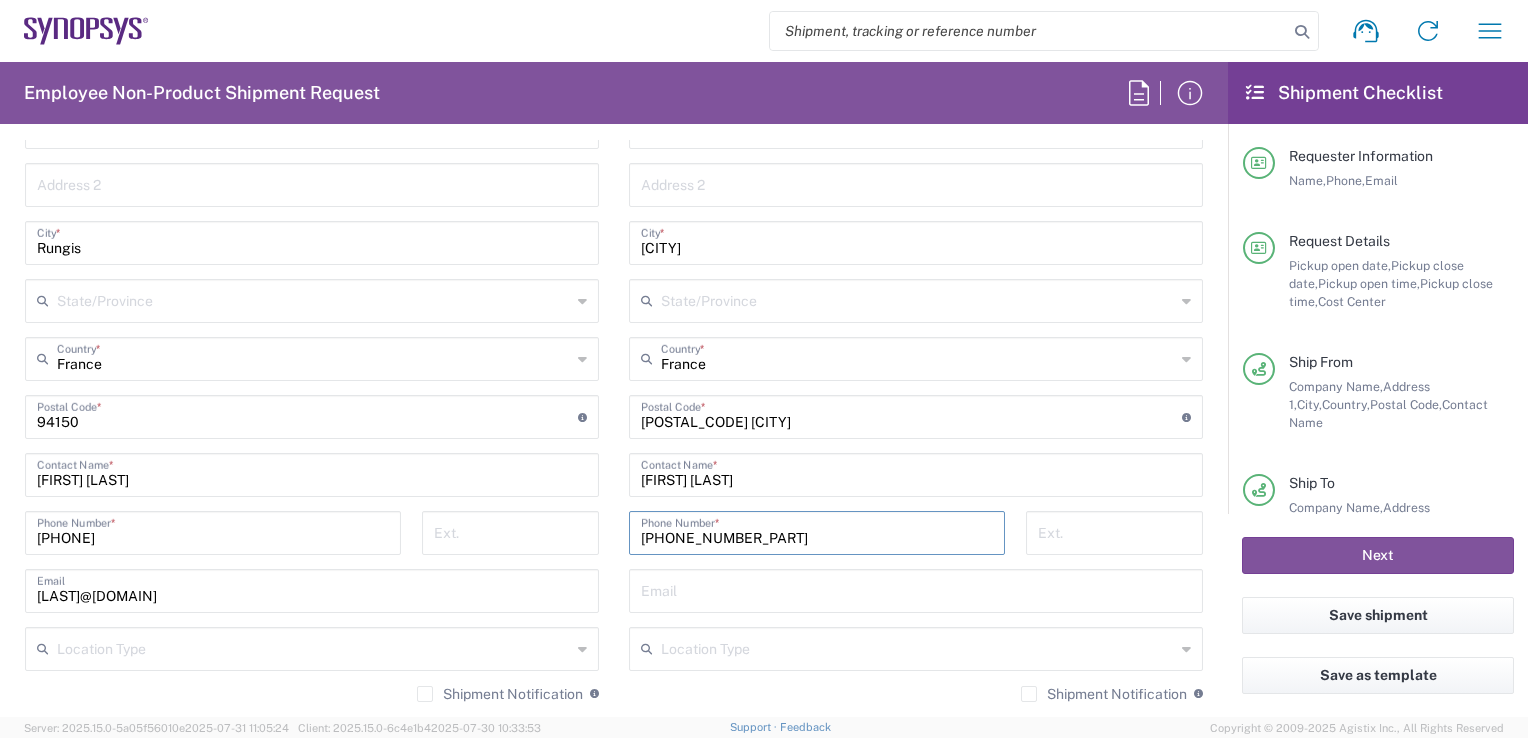 click on "678098699" at bounding box center [817, 531] 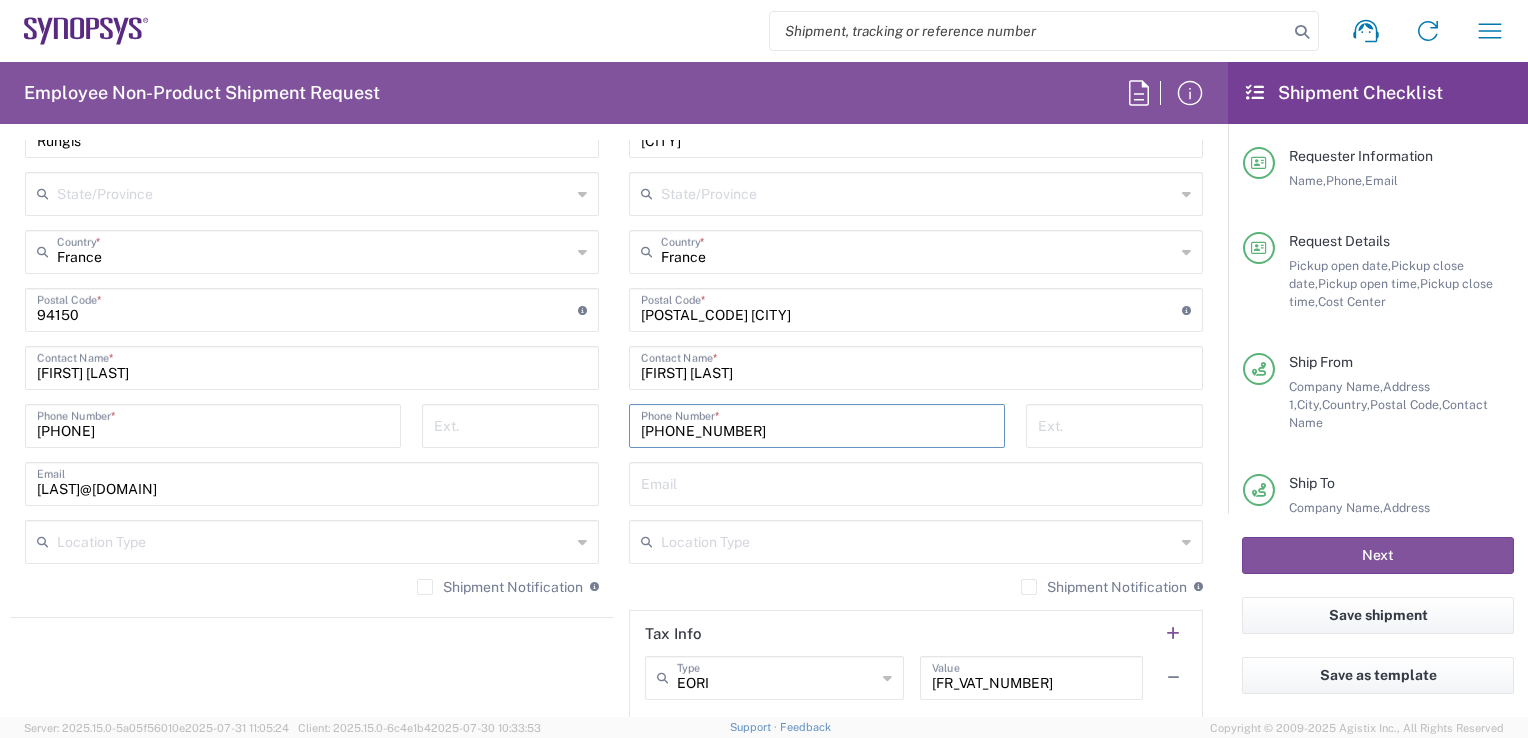 scroll, scrollTop: 1195, scrollLeft: 0, axis: vertical 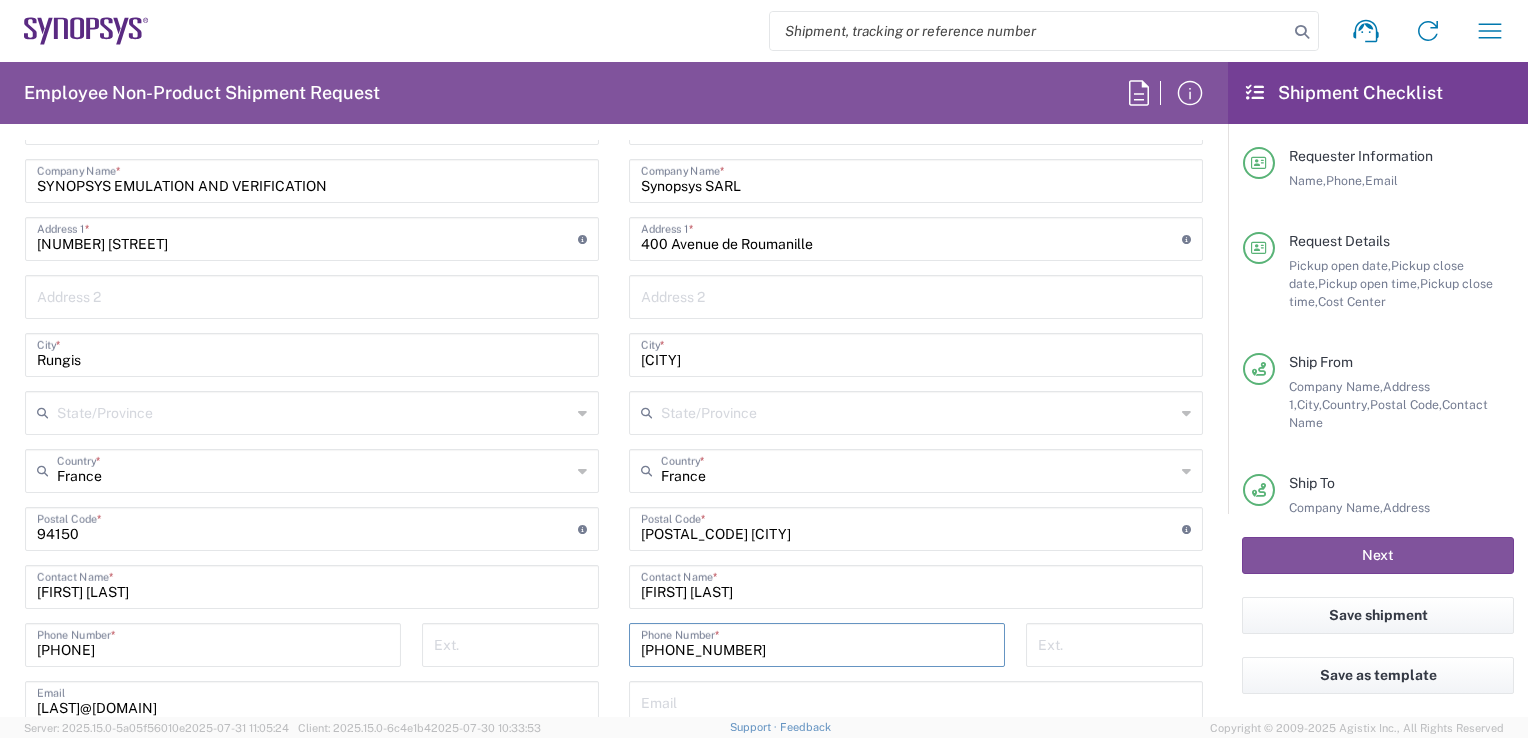 type on "0678098699" 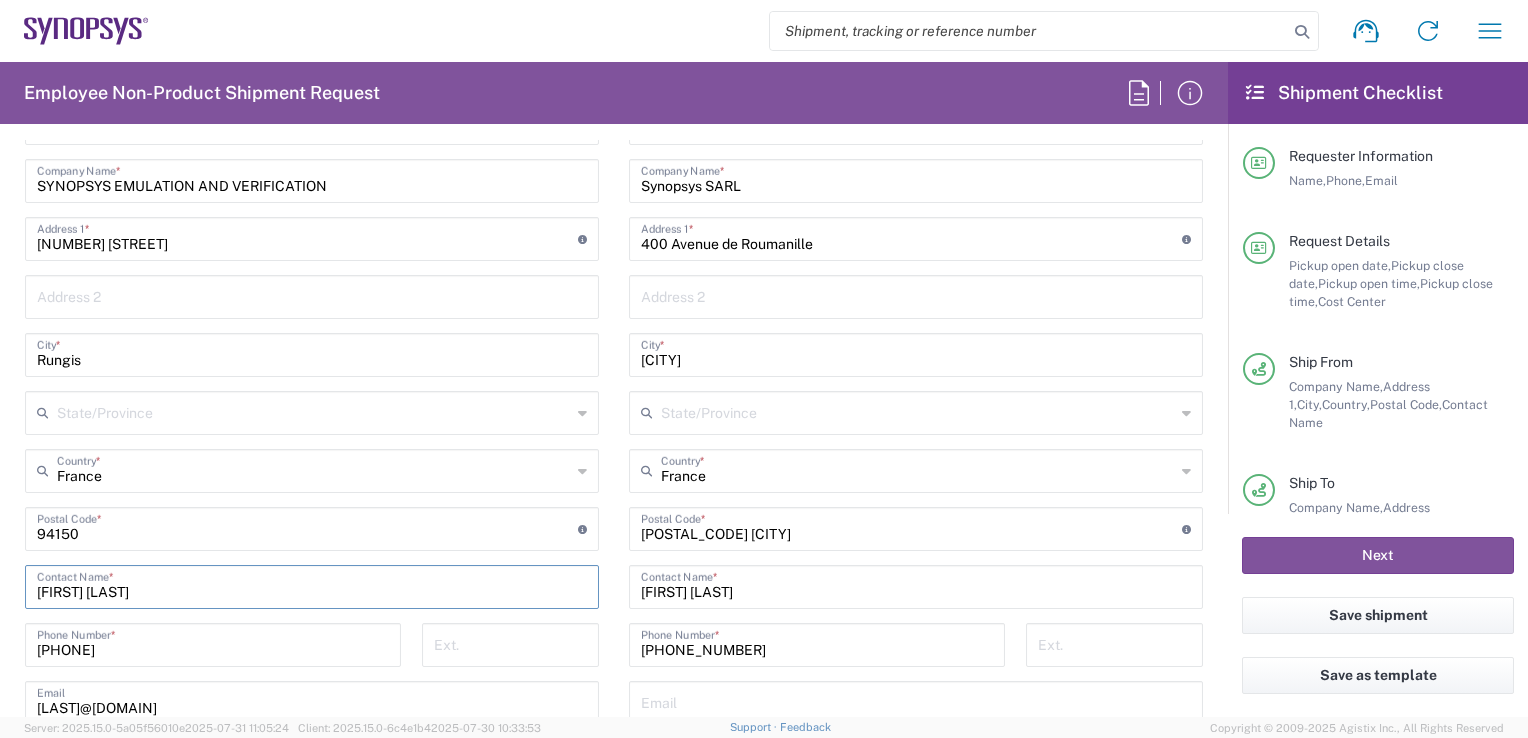 click on "Sabrina Shahreen" at bounding box center (312, 585) 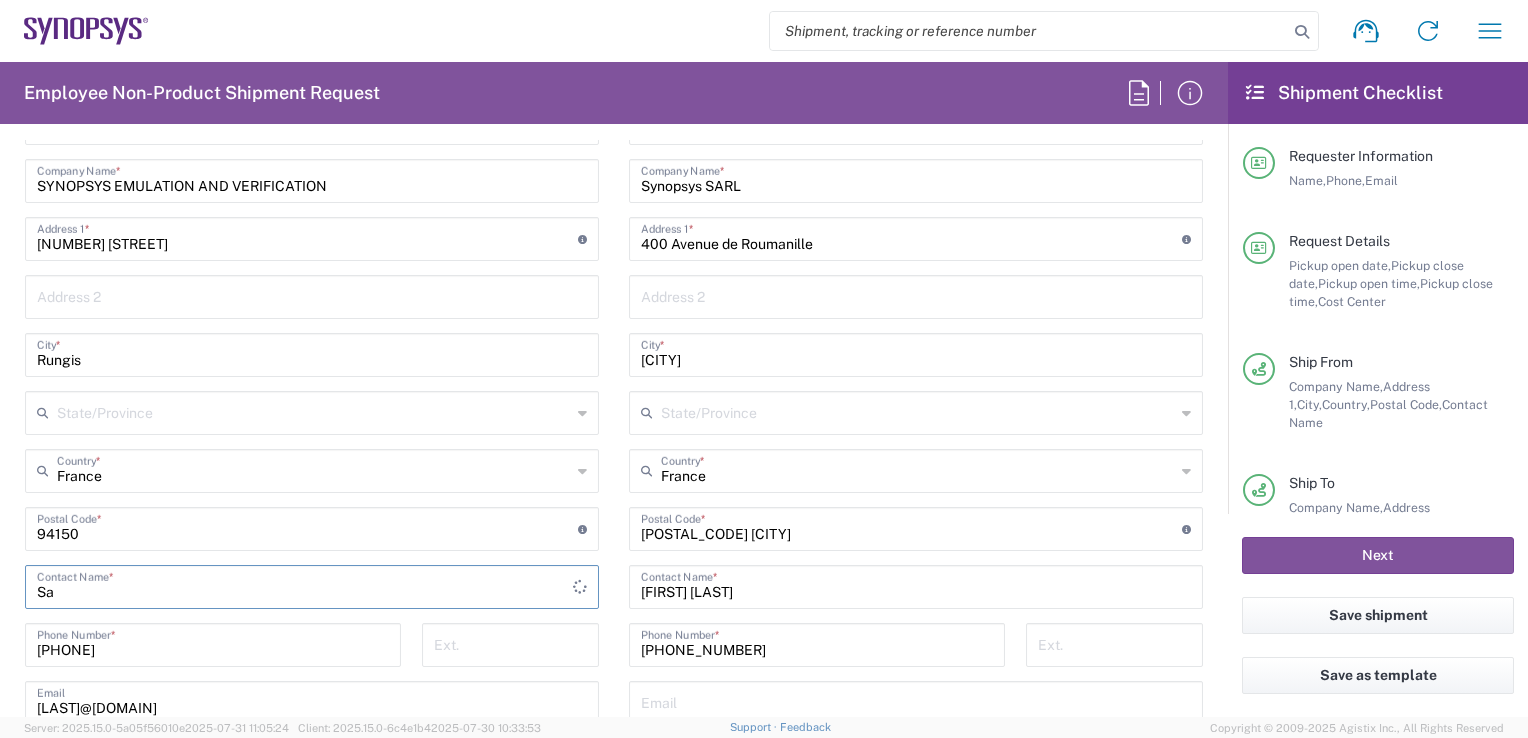 type on "S" 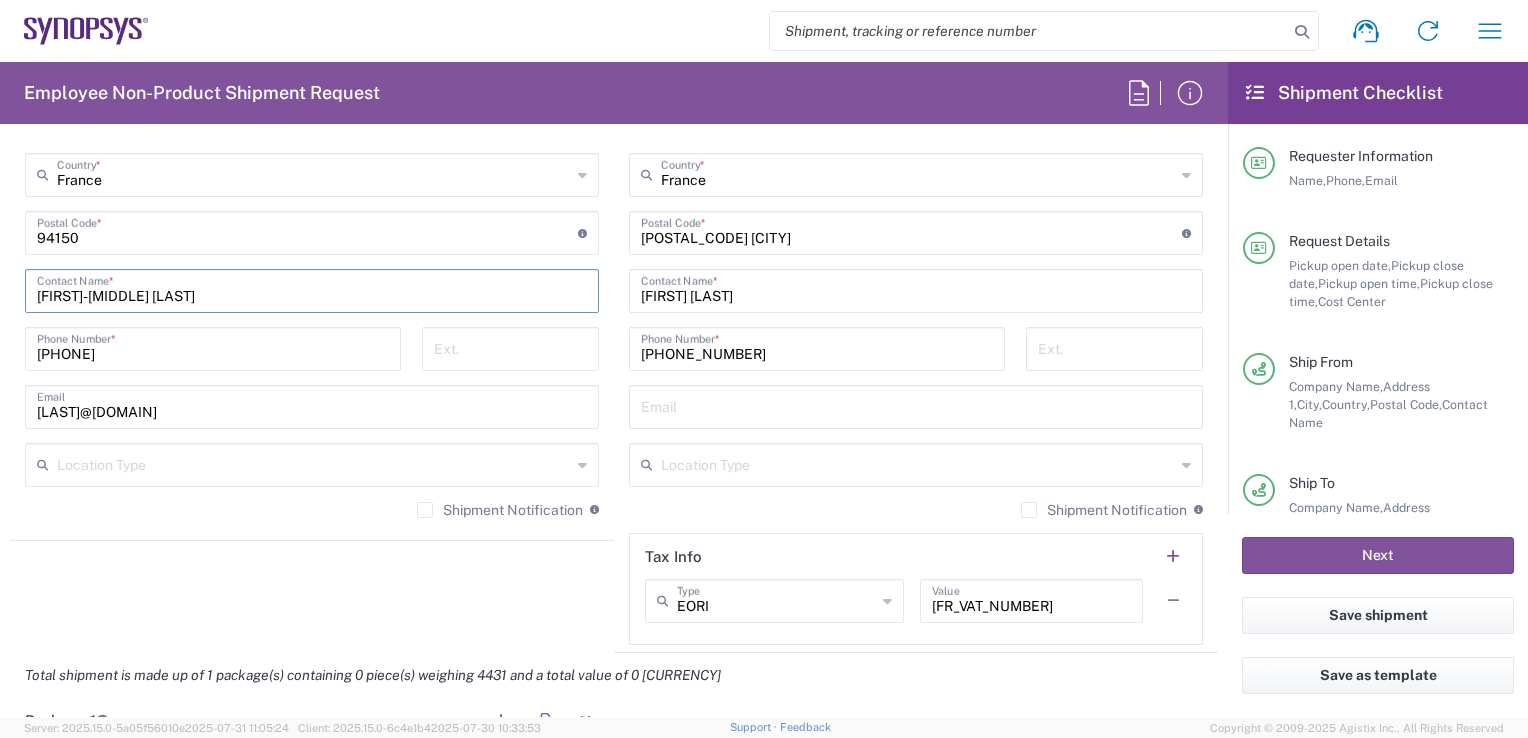 scroll, scrollTop: 1302, scrollLeft: 0, axis: vertical 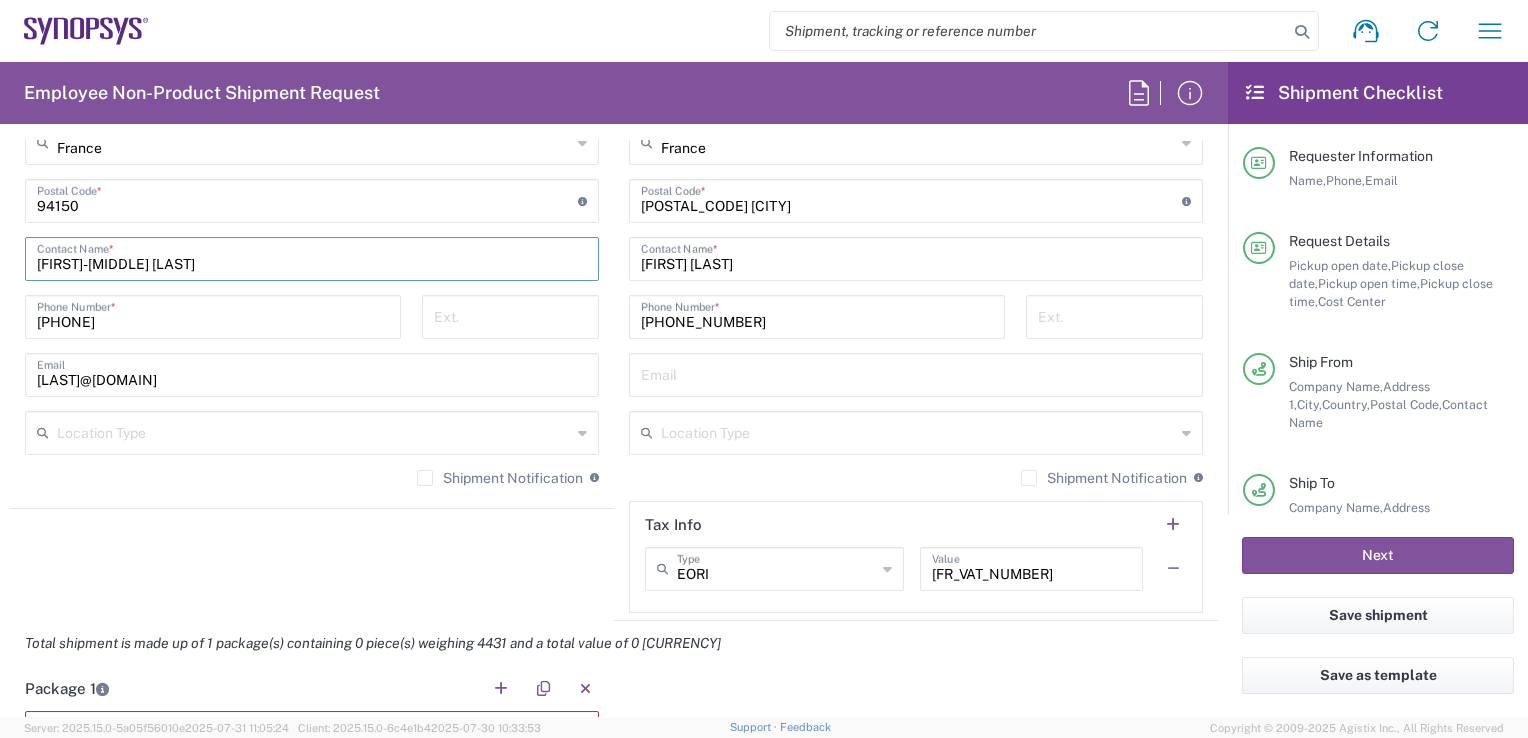 type on "jean-françois kodjo" 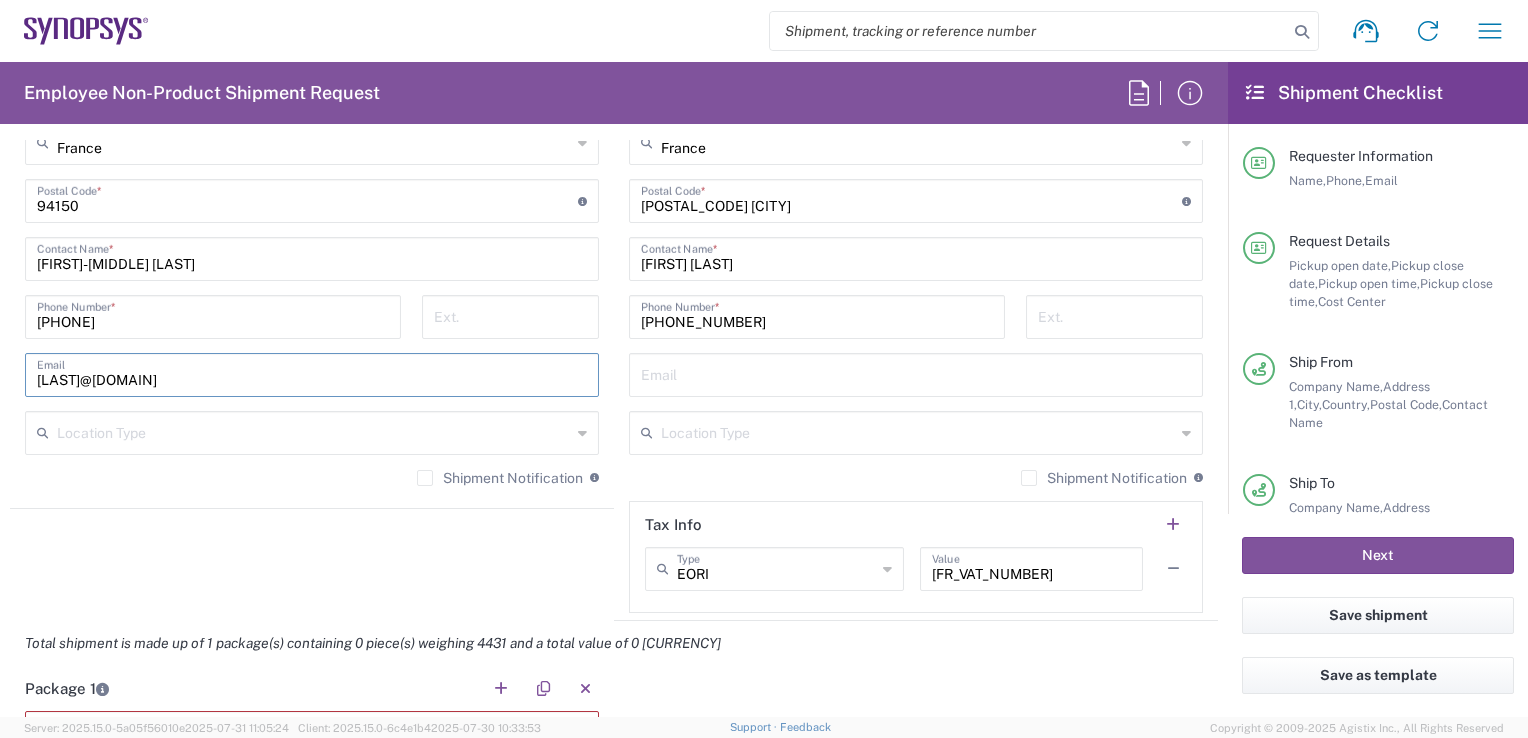 click on "shahreen@synopsys.com" at bounding box center (312, 373) 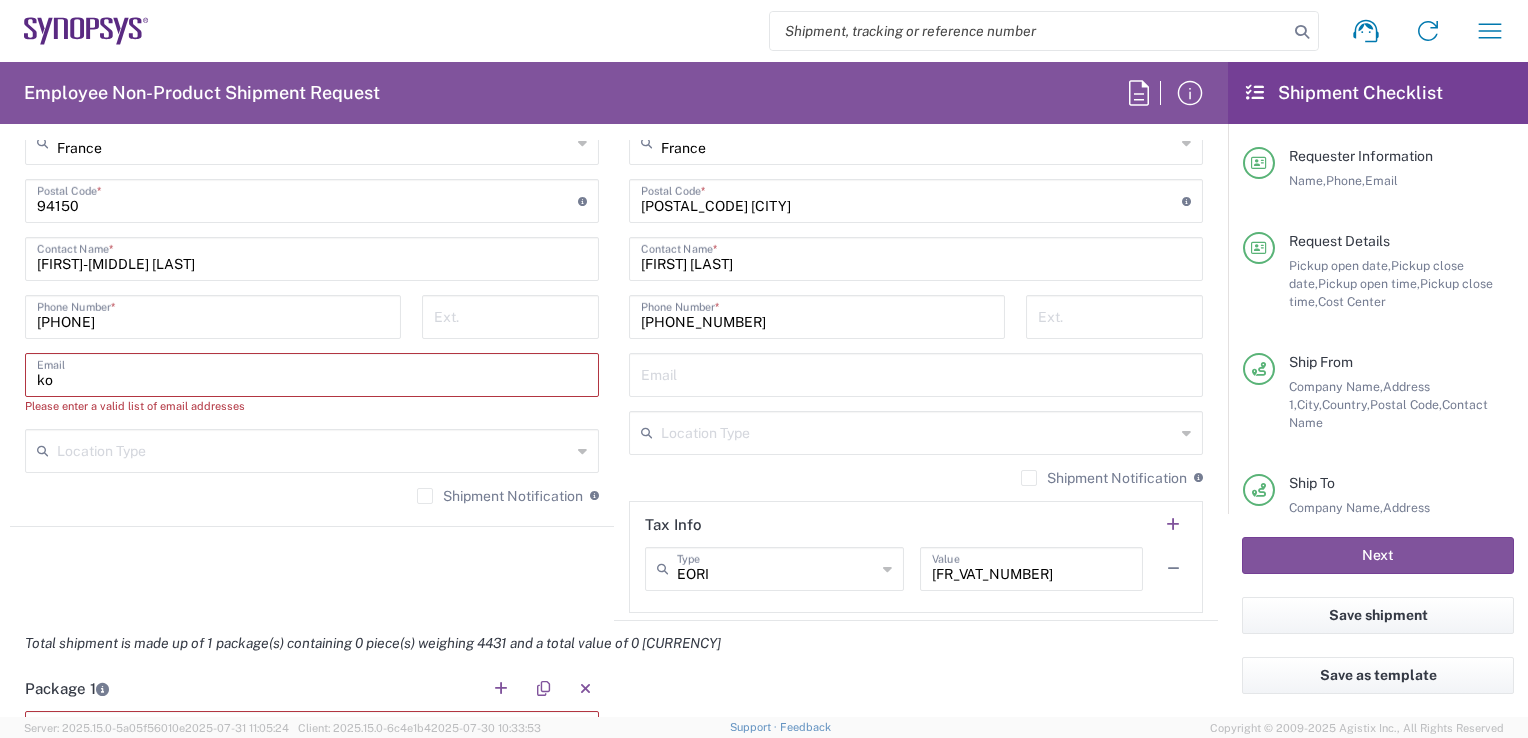 type on "[EMAIL]" 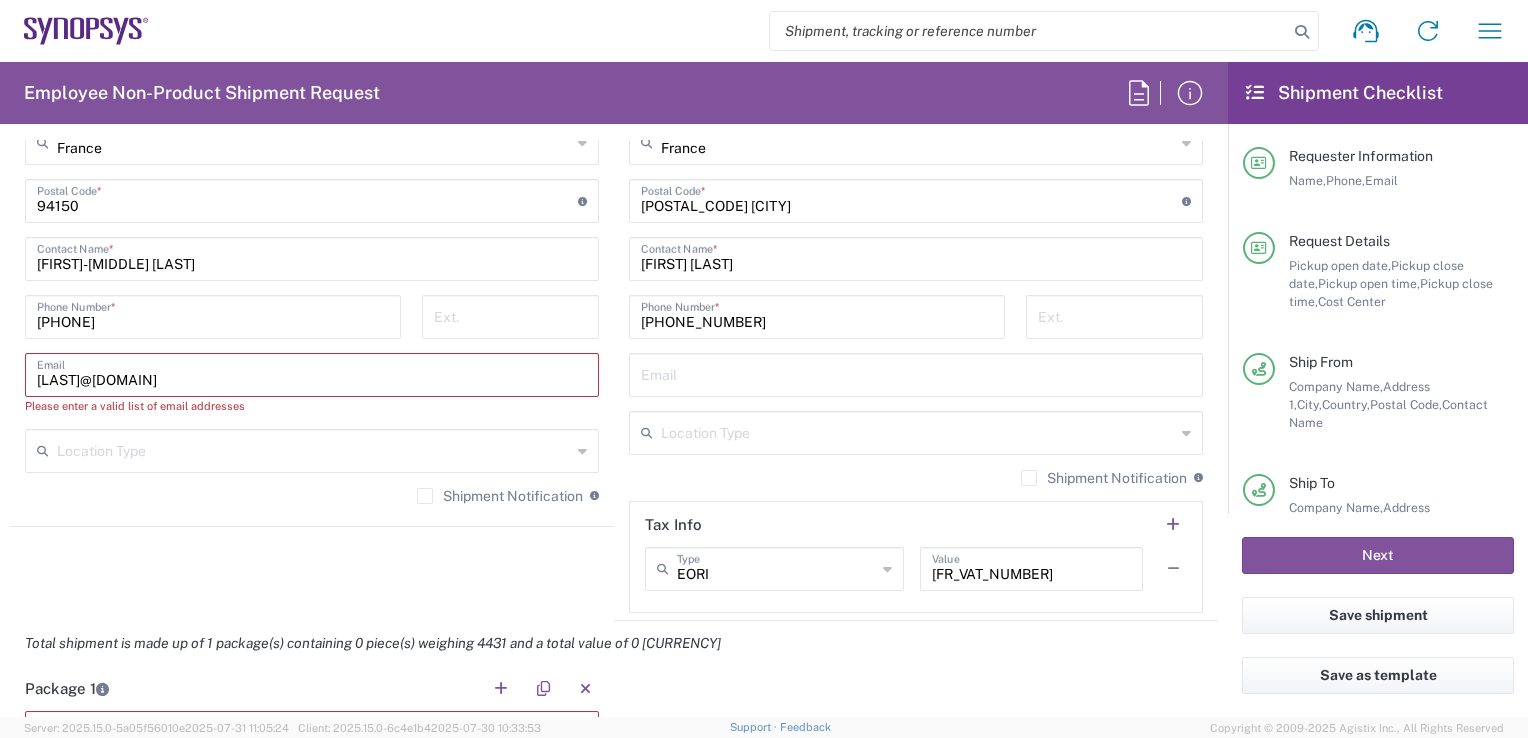 type on "[EMAIL]" 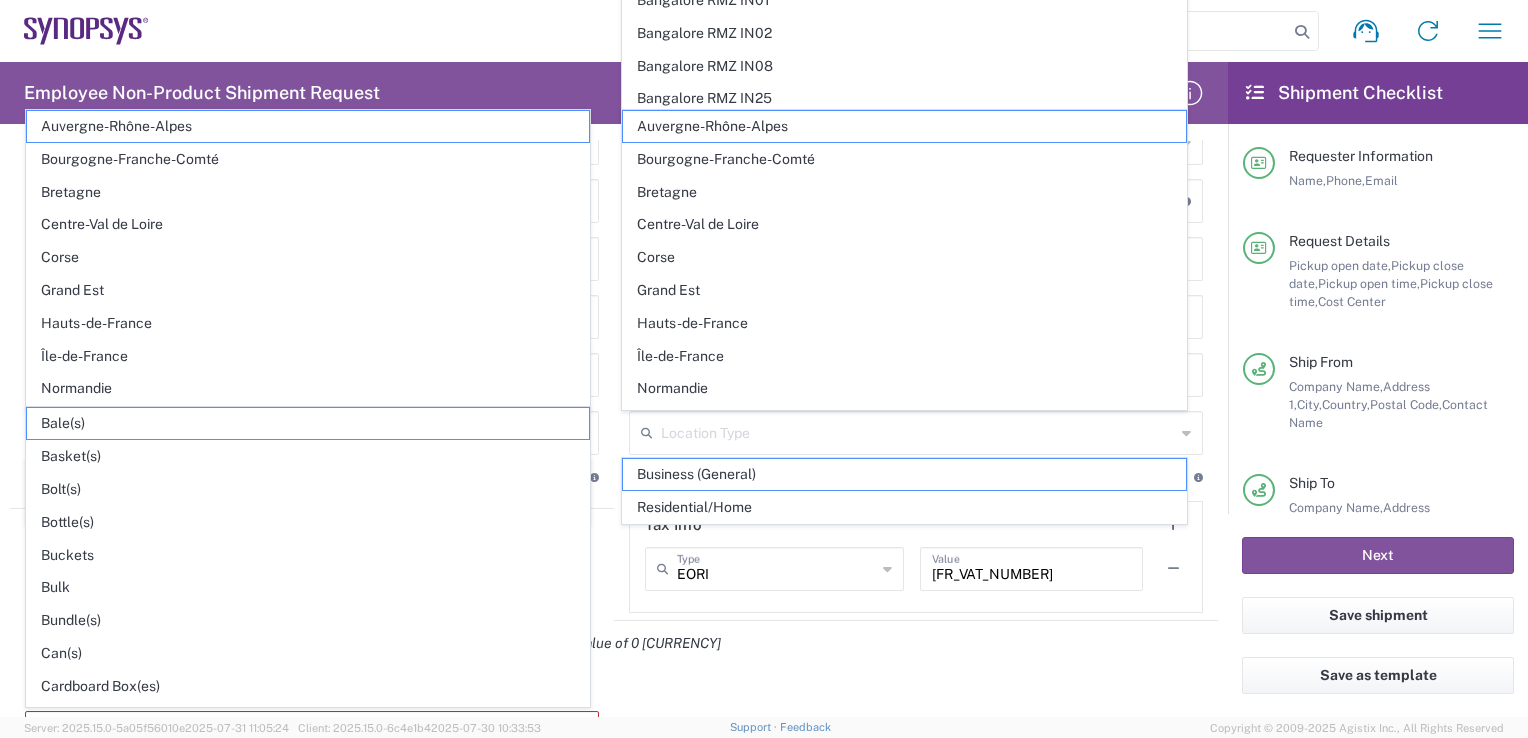click on "Total shipment is made up of 1 package(s) containing 0 piece(s) weighing 4431 and a total value of 0 USD" 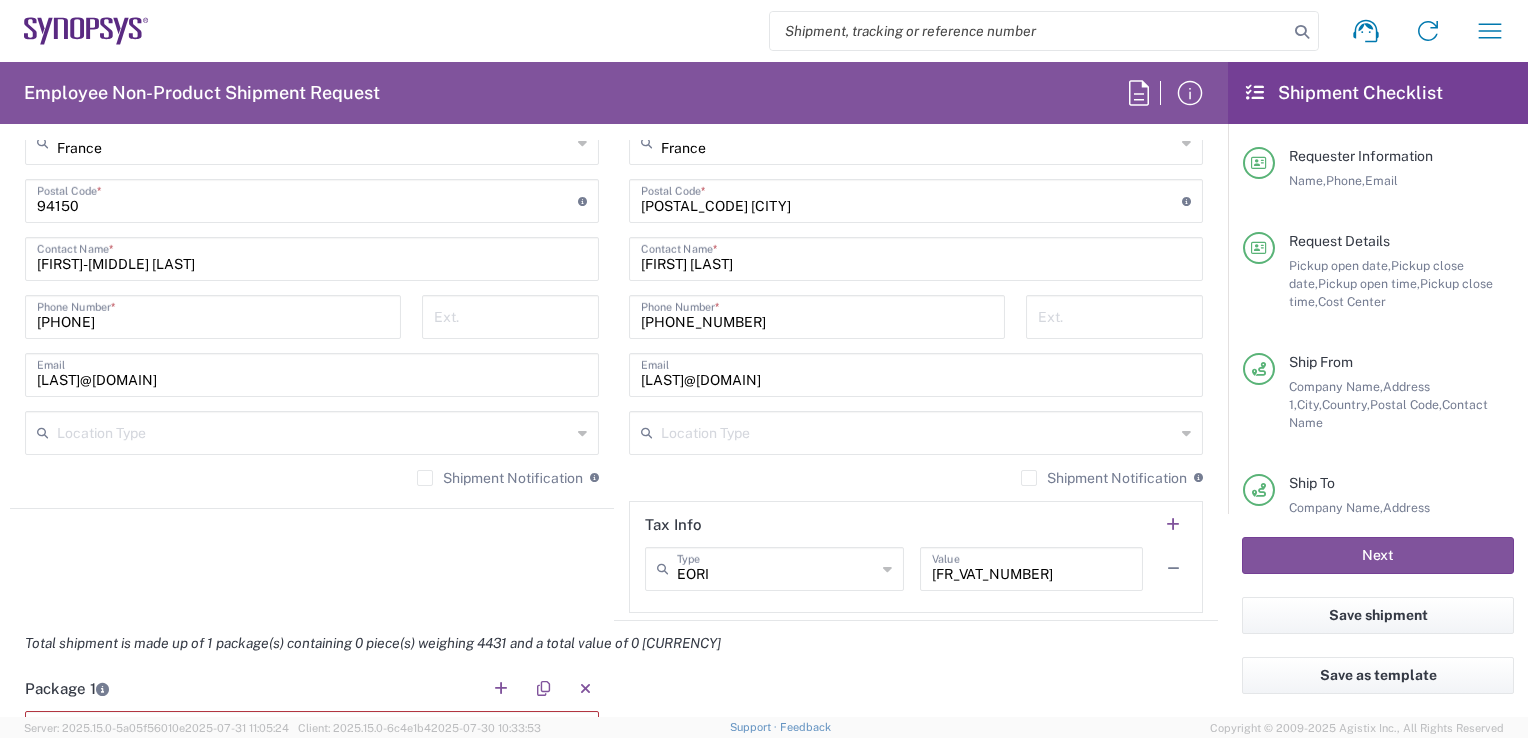 click on "[EMAIL]" at bounding box center (916, 373) 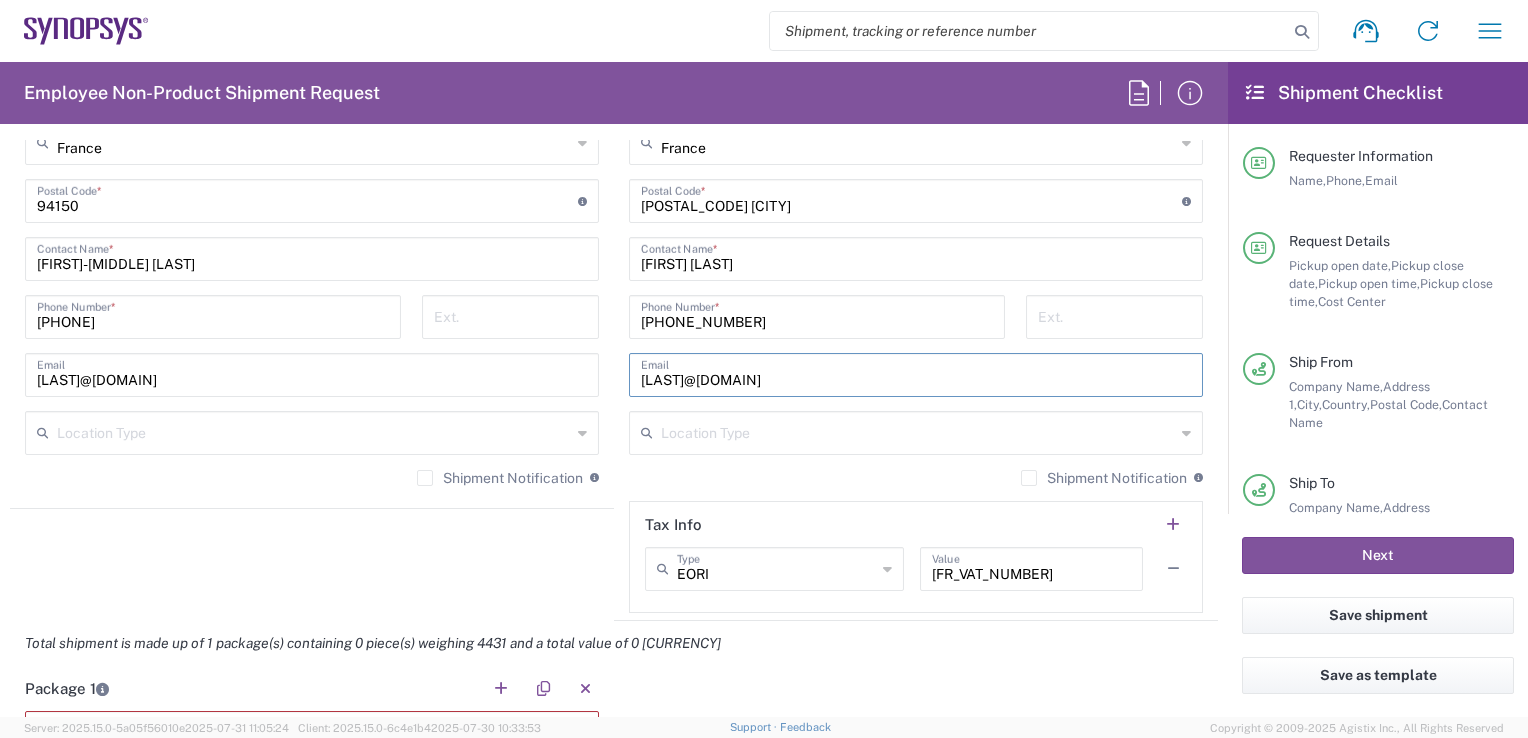 click on "[EMAIL]" at bounding box center [916, 373] 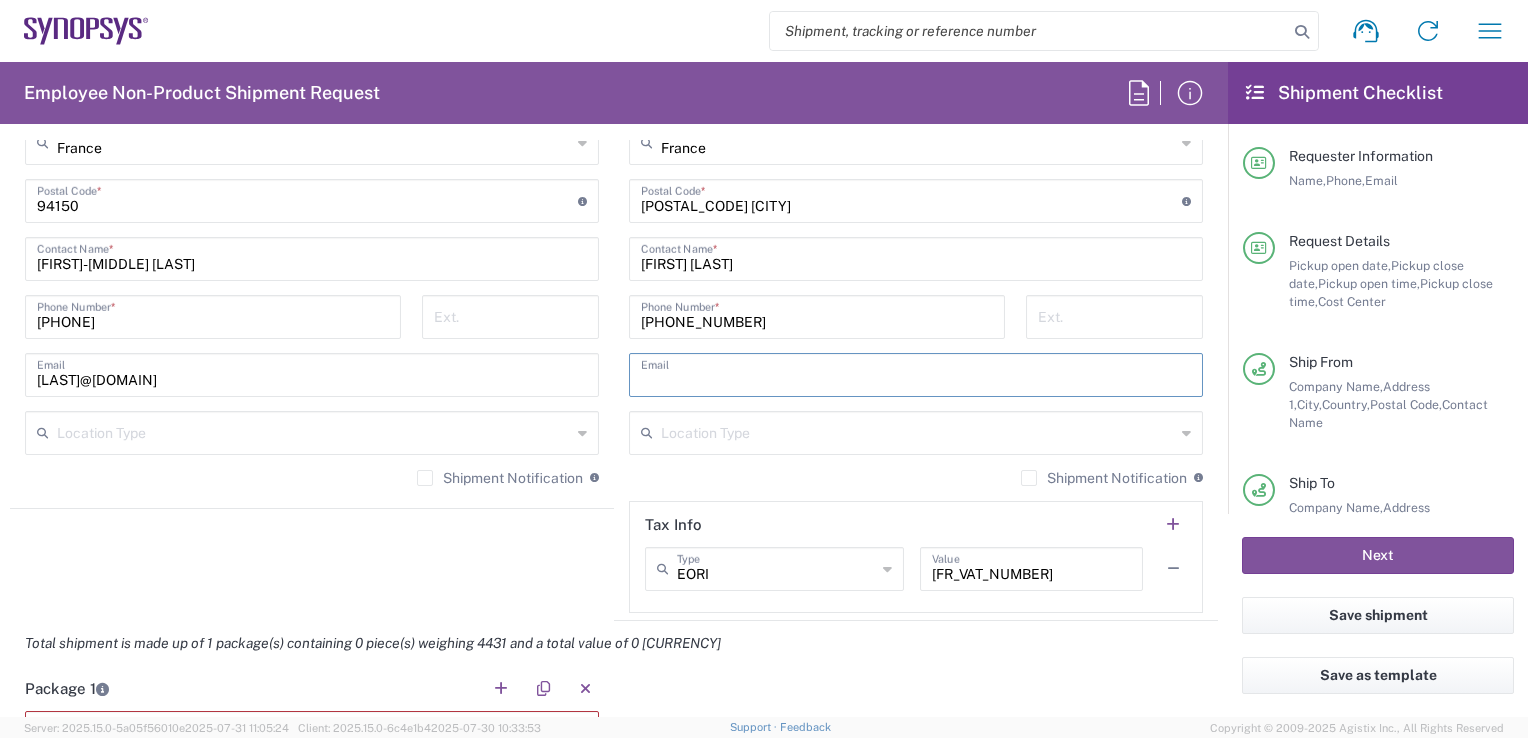 type 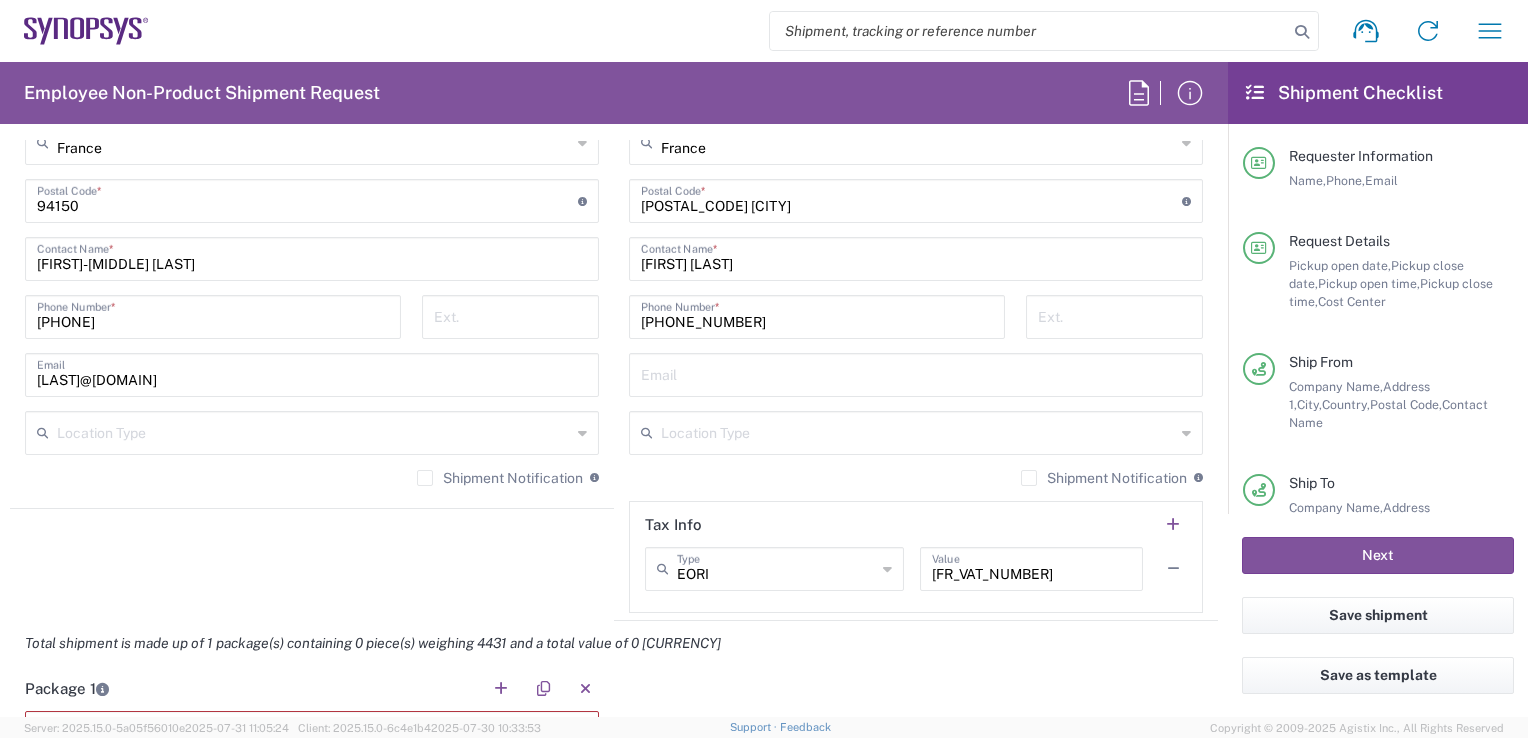 click on "Package 1   Type  * Material used to package goods Bale(s) Basket(s) Bolt(s) Bottle(s) Buckets Bulk Bundle(s) Can(s) Cardboard Box(es) Carton(s) Case(s) Cask(s) Crate(s) Crating Bid Required Cylinder(s) Drum(s) (Fiberboard) Drum(s) (Metal) Drum(s) (Plastic) Envelope Large Box Loose Agricultrural Product Medium Box Naked Cargo (UnPackaged) Pail(s) PAK Pallet(s) Oversized (Not Stackable) Pallet(s) Oversized (Stackable) Pallet(s) Standard (Not Stackable) Pallet(s) Standard (Stackable) Rack Roll(s) Skid(s) Slipsheet Small Box Tube Vendor Packaging Xtreme Half Stack Your Packaging This field is required 1  Number  * 12.25  Length  * 11  Width  * 1.5  Height  * in in cm ft 4431  Weight  * Total weight of package(s) in pounds or kilograms lbs lbs kgs Add Content *" 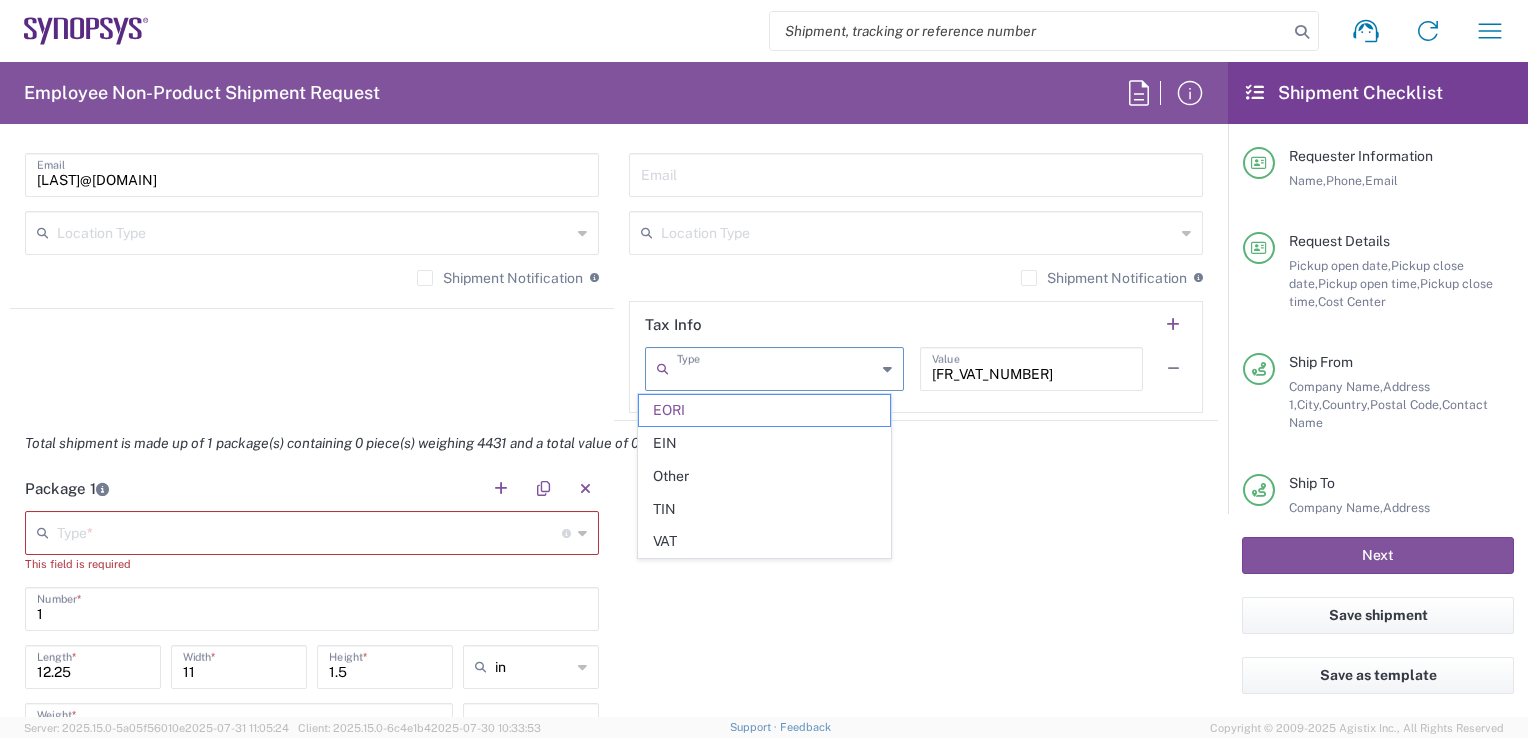 click at bounding box center (776, 367) 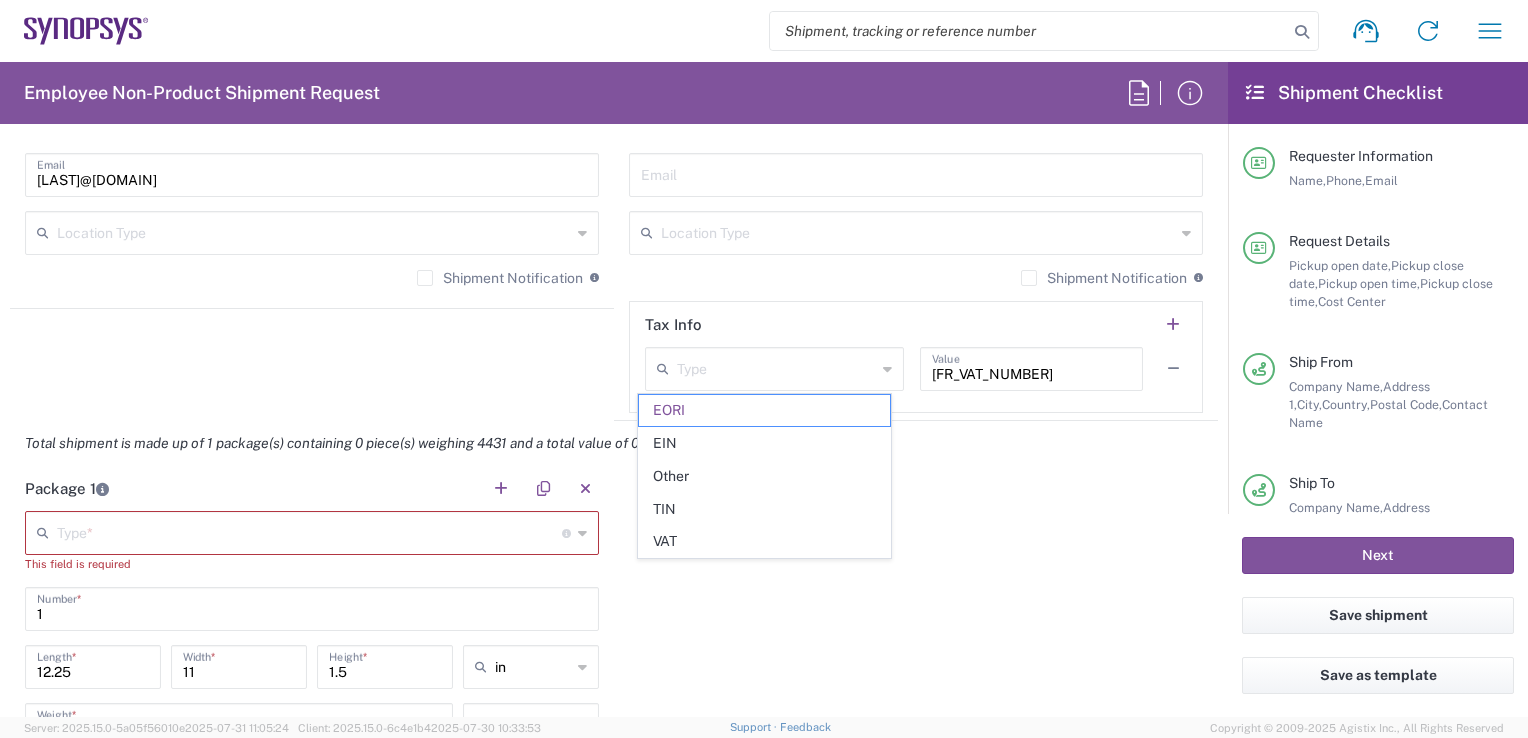 click 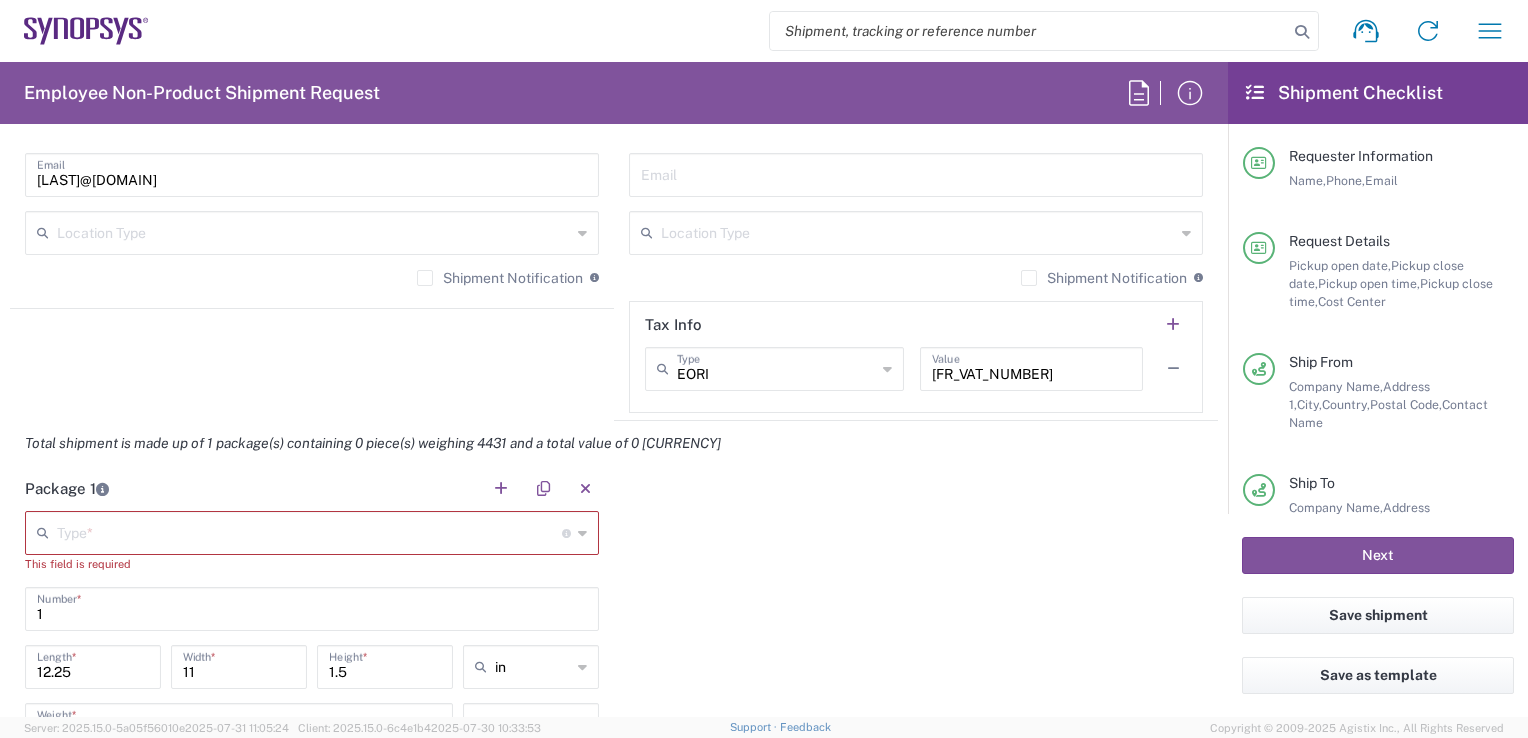 click 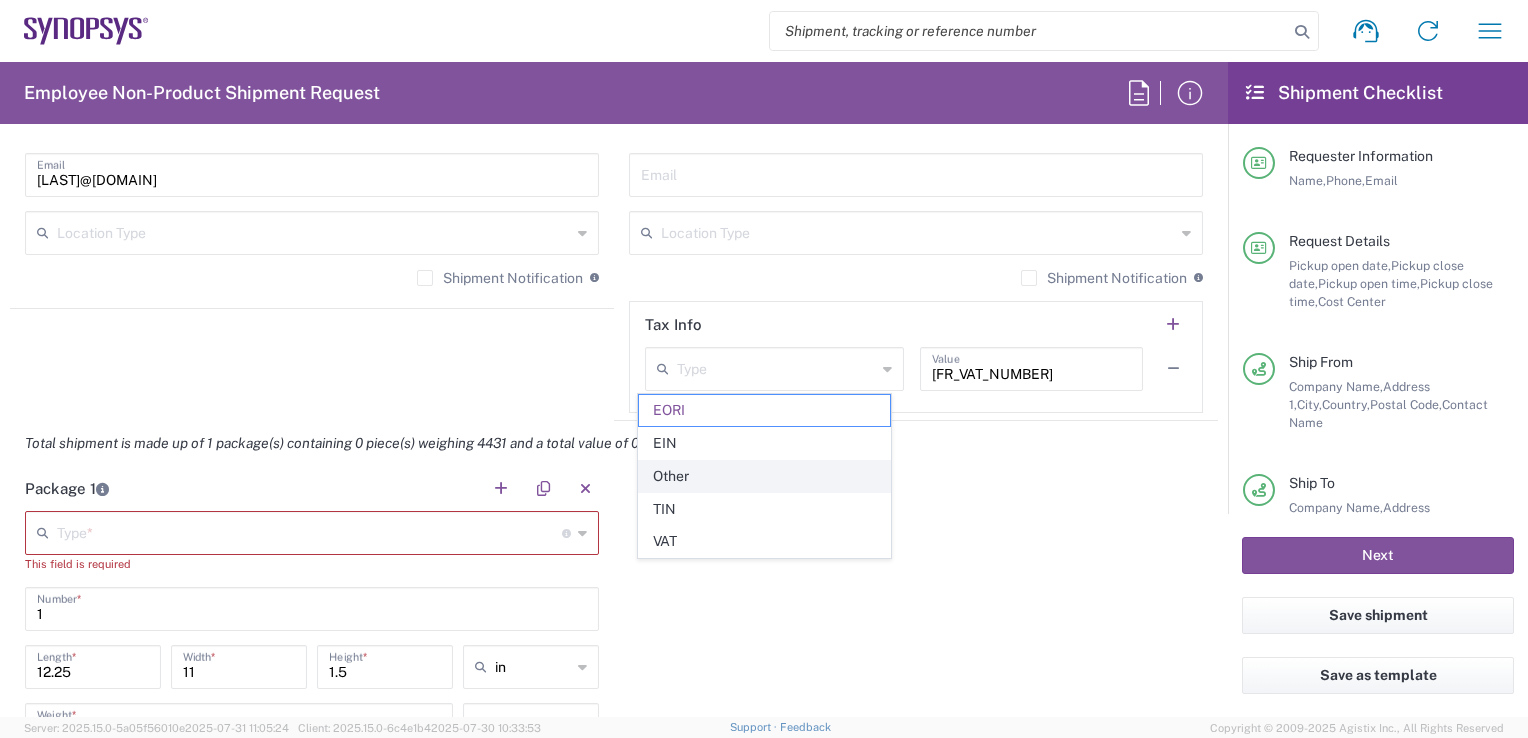 click on "Other" 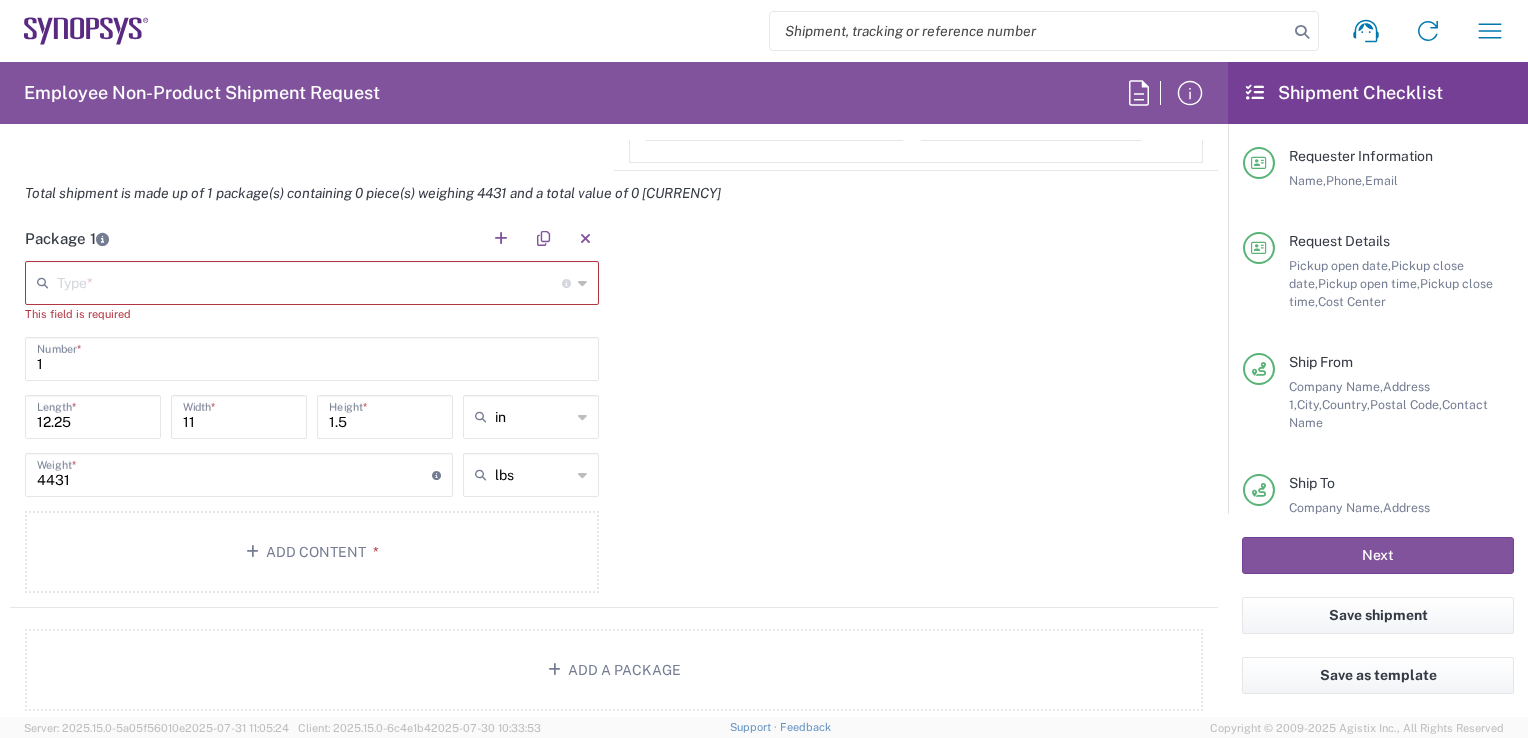 scroll, scrollTop: 1771, scrollLeft: 0, axis: vertical 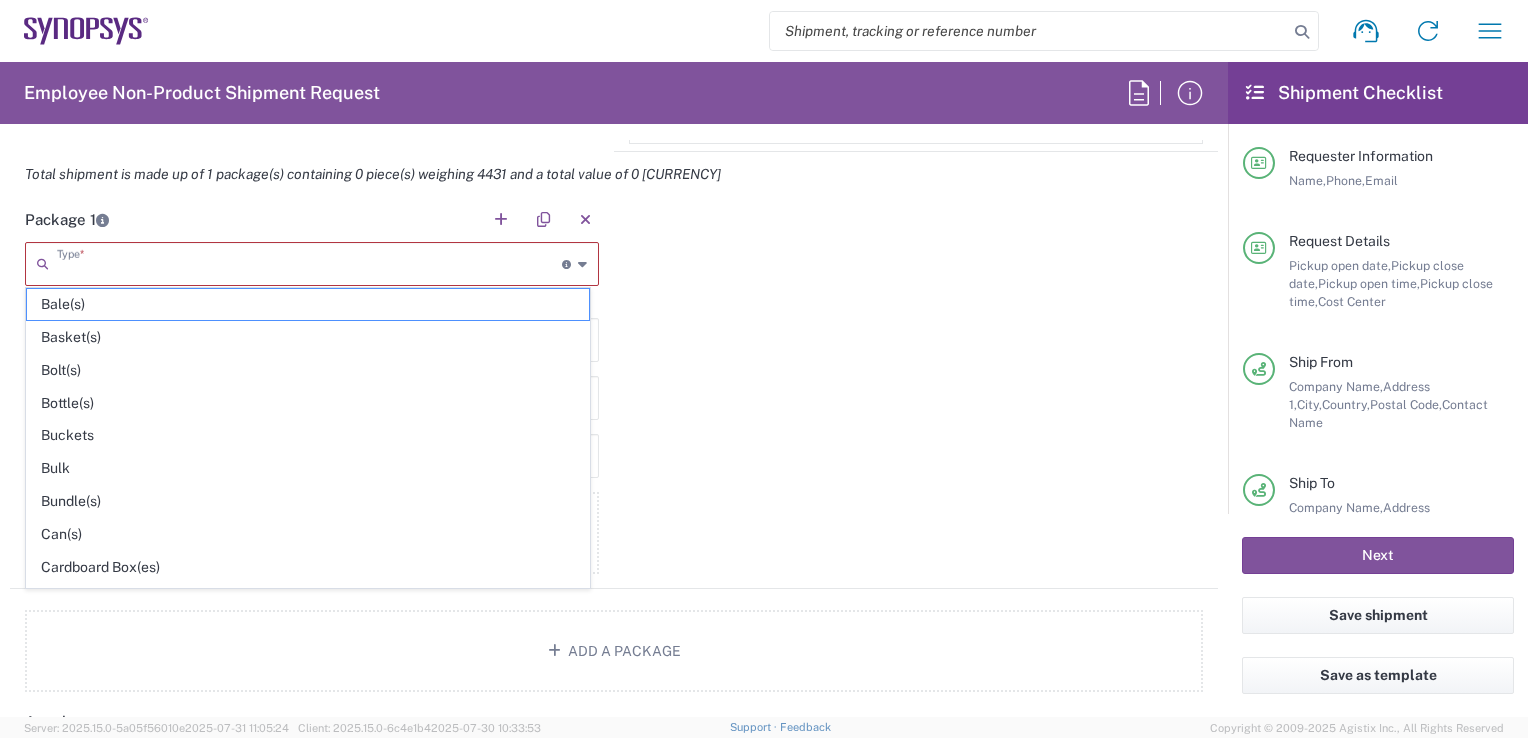 click at bounding box center (309, 262) 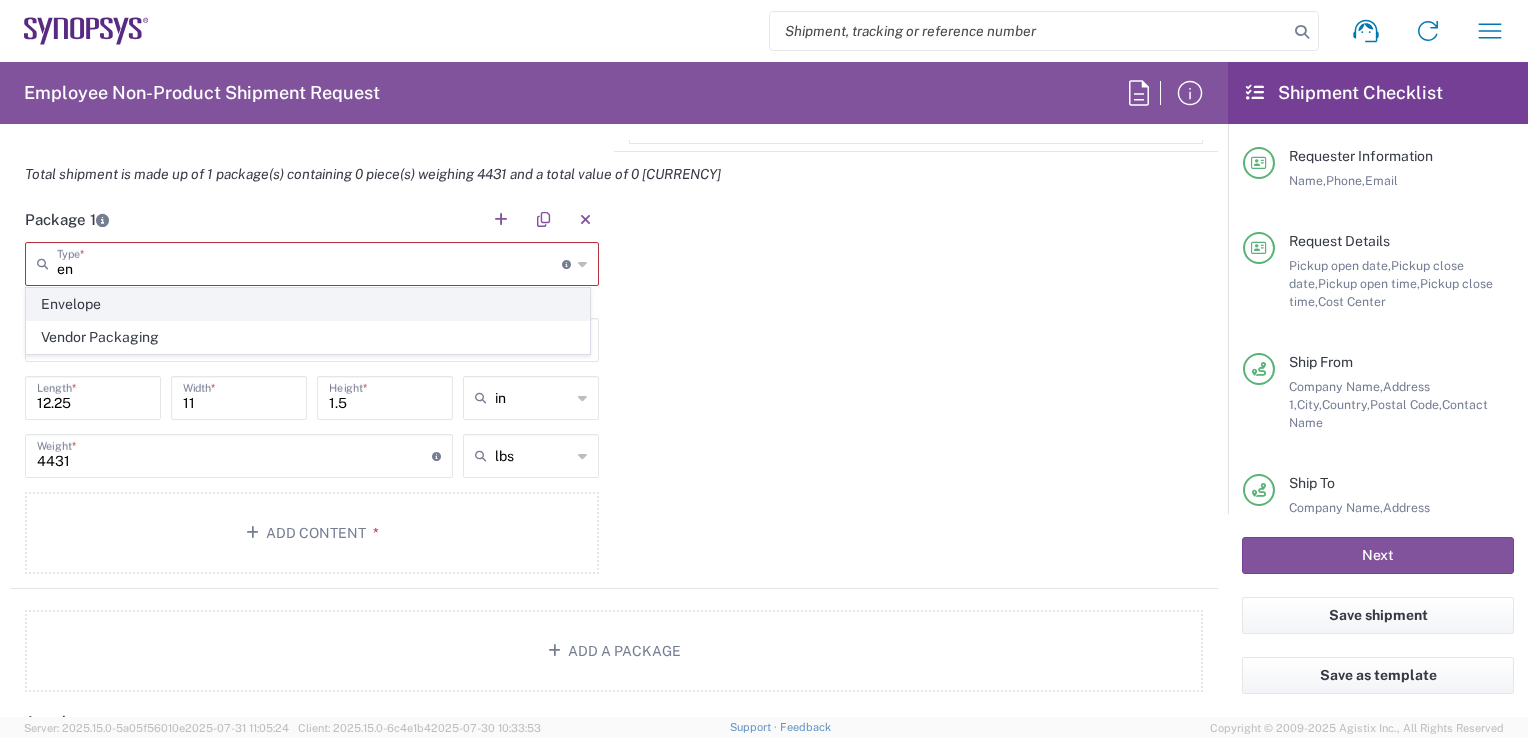 click on "Envelope" 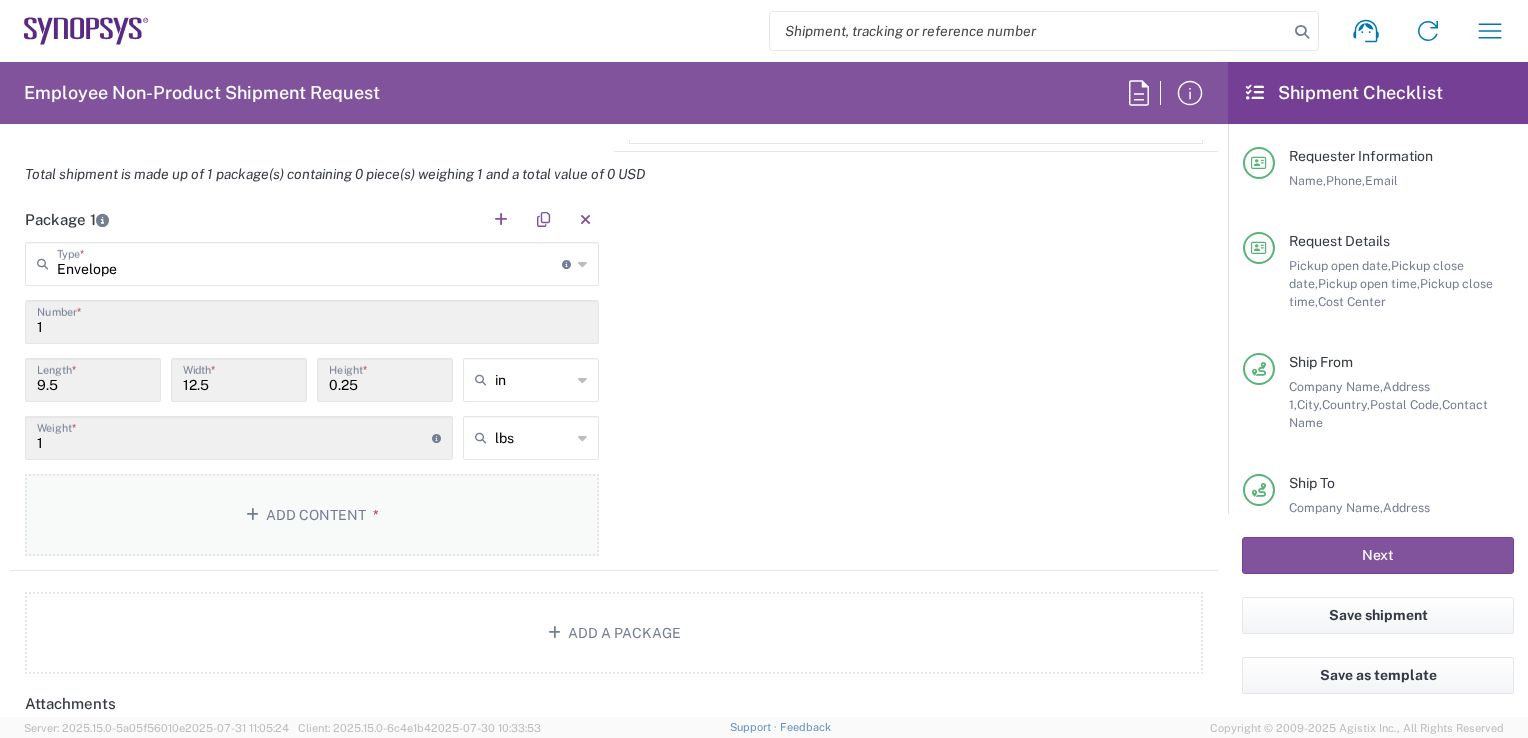 click on "Add Content *" 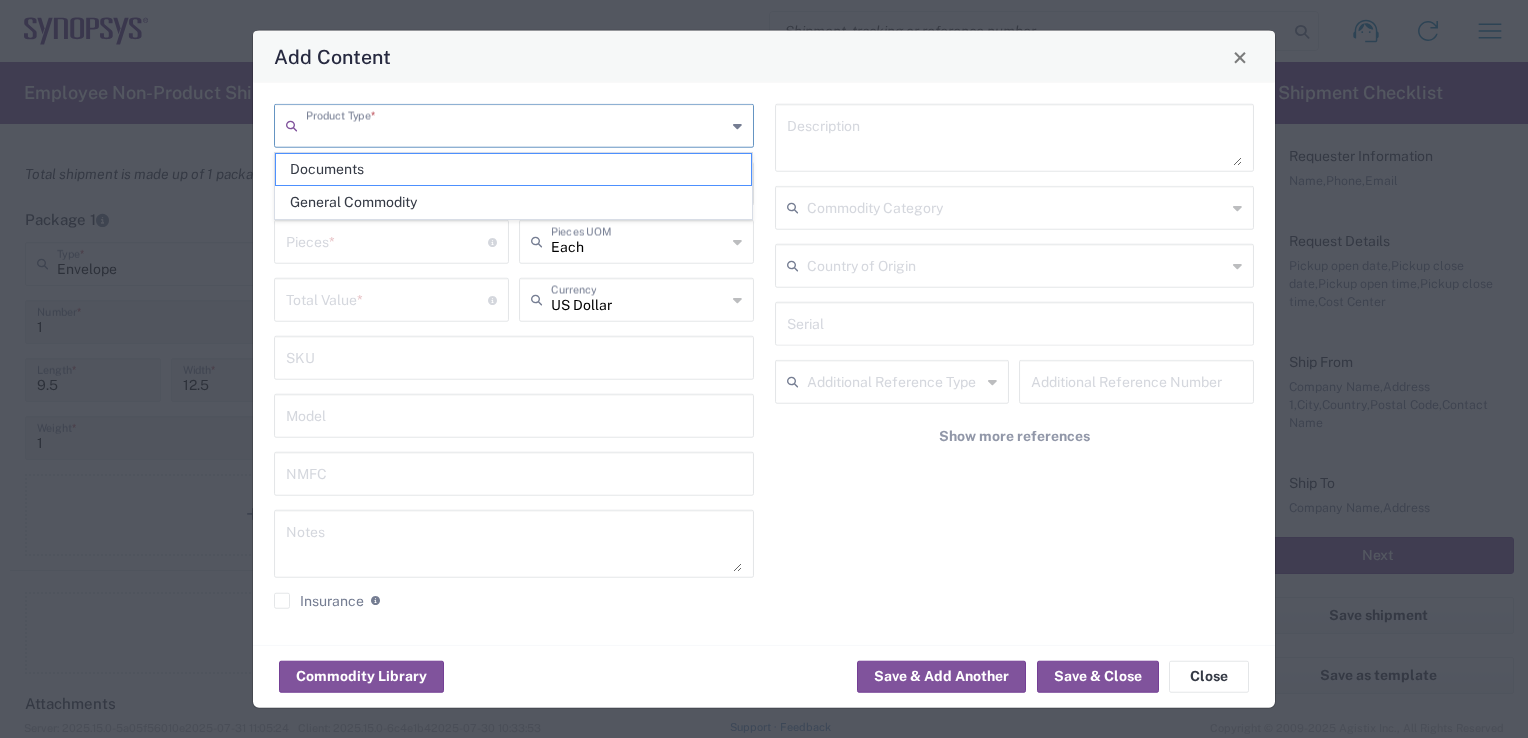 click at bounding box center (516, 124) 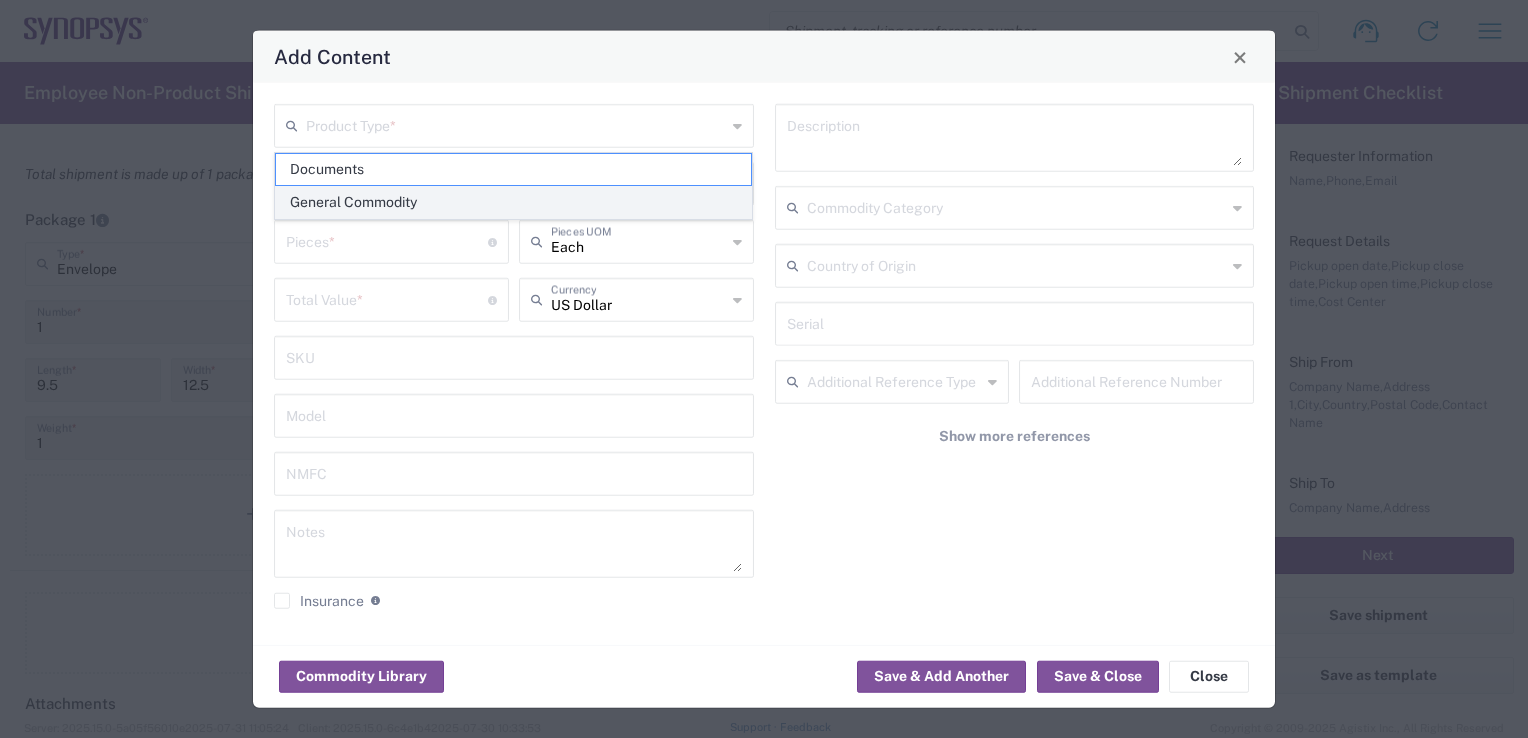 click on "General Commodity" 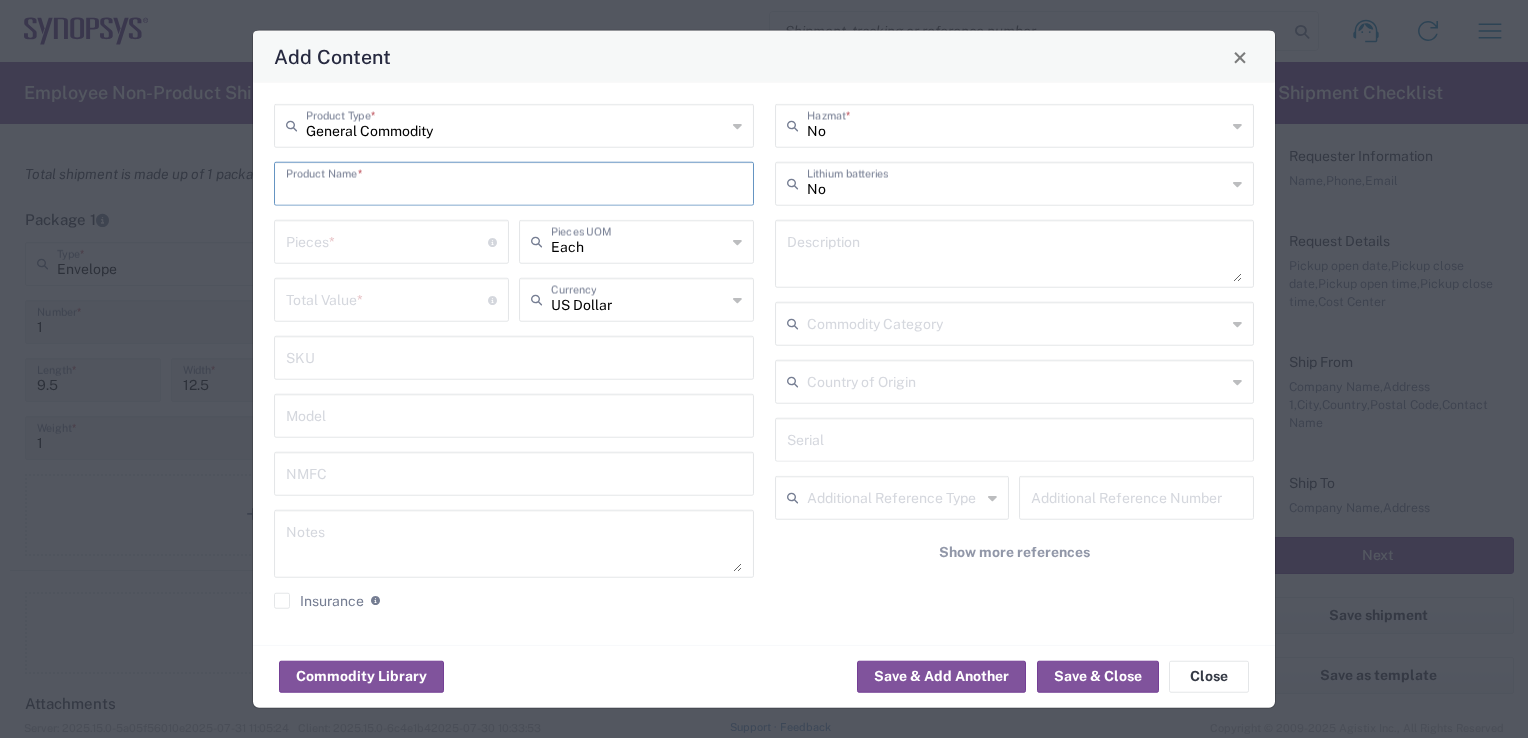 click at bounding box center [514, 182] 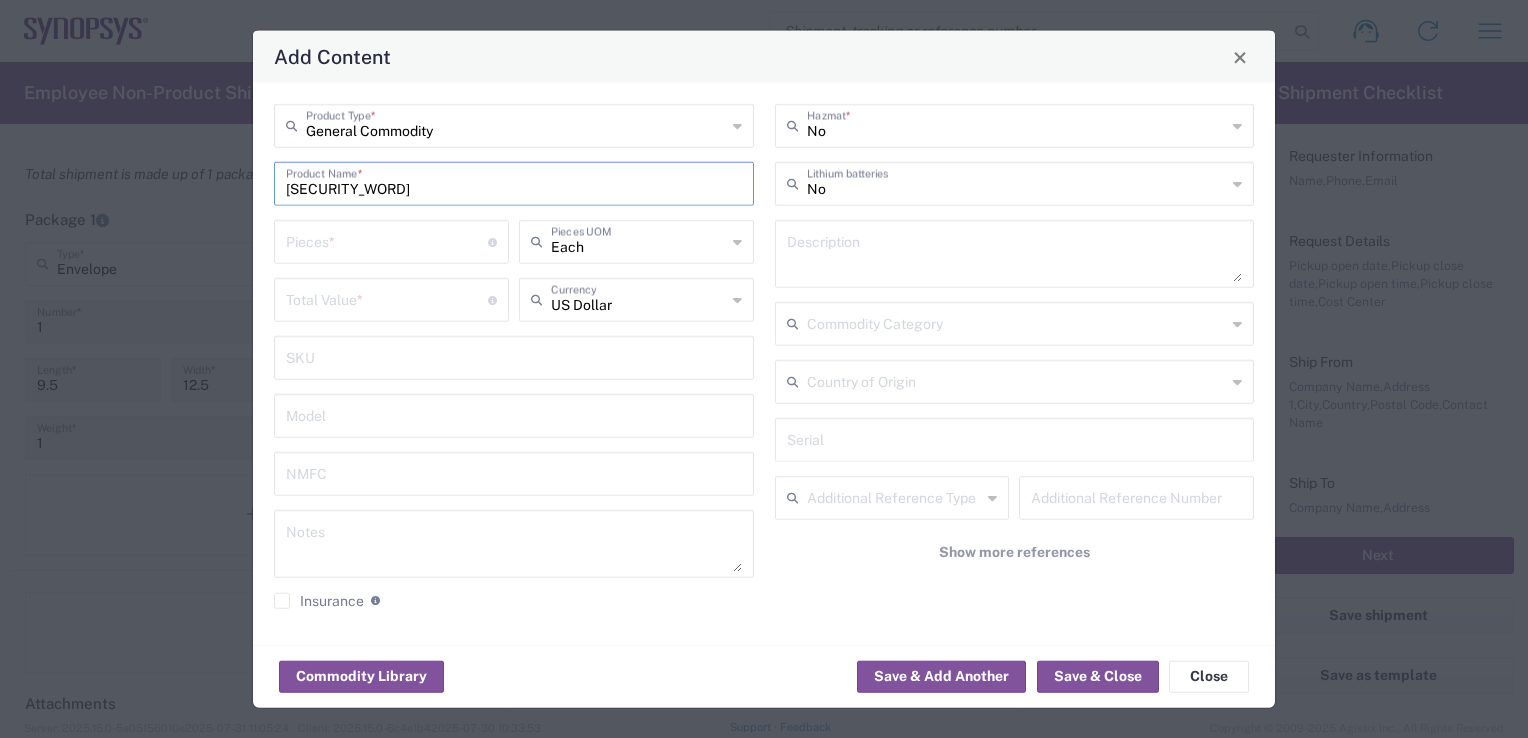 type on "scellé de sécurité" 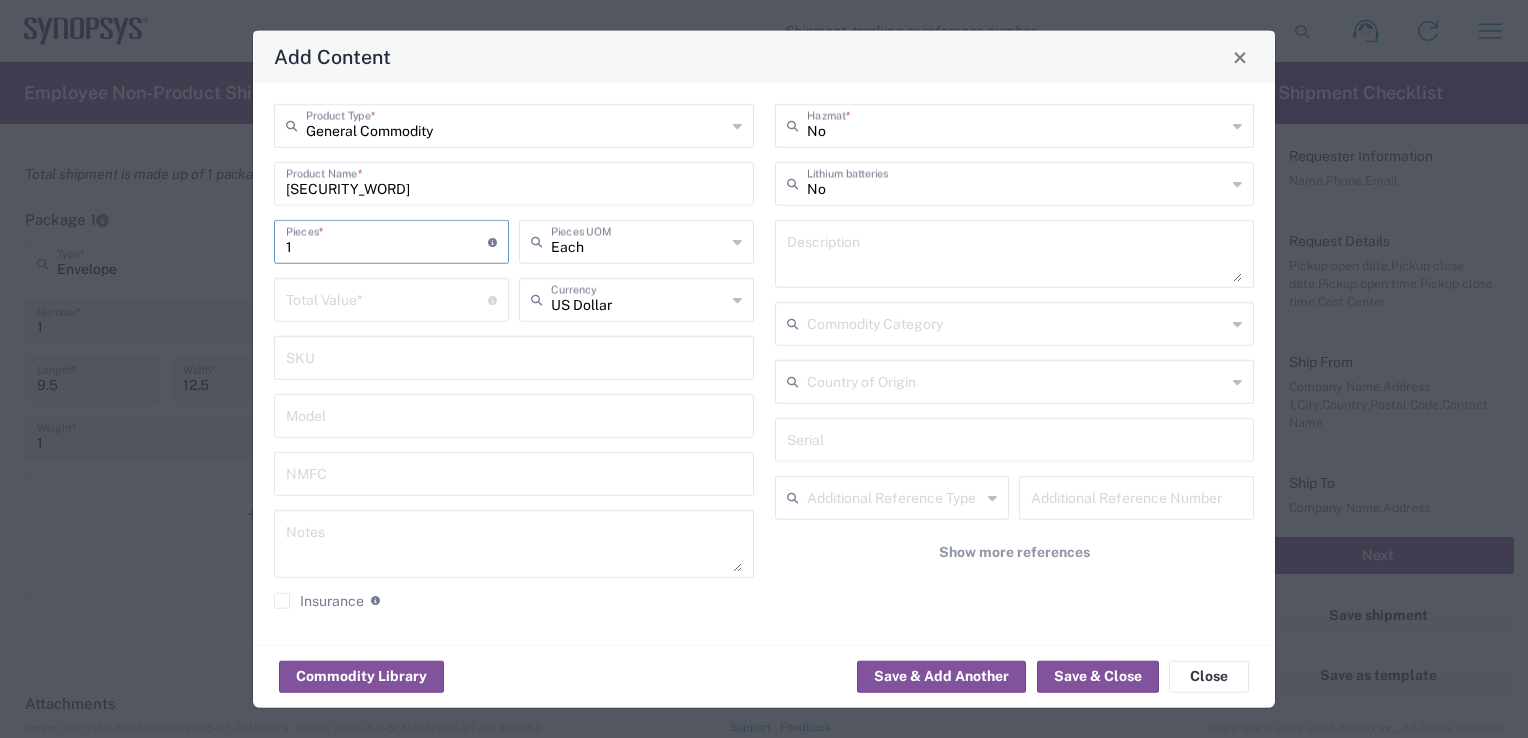 type on "1" 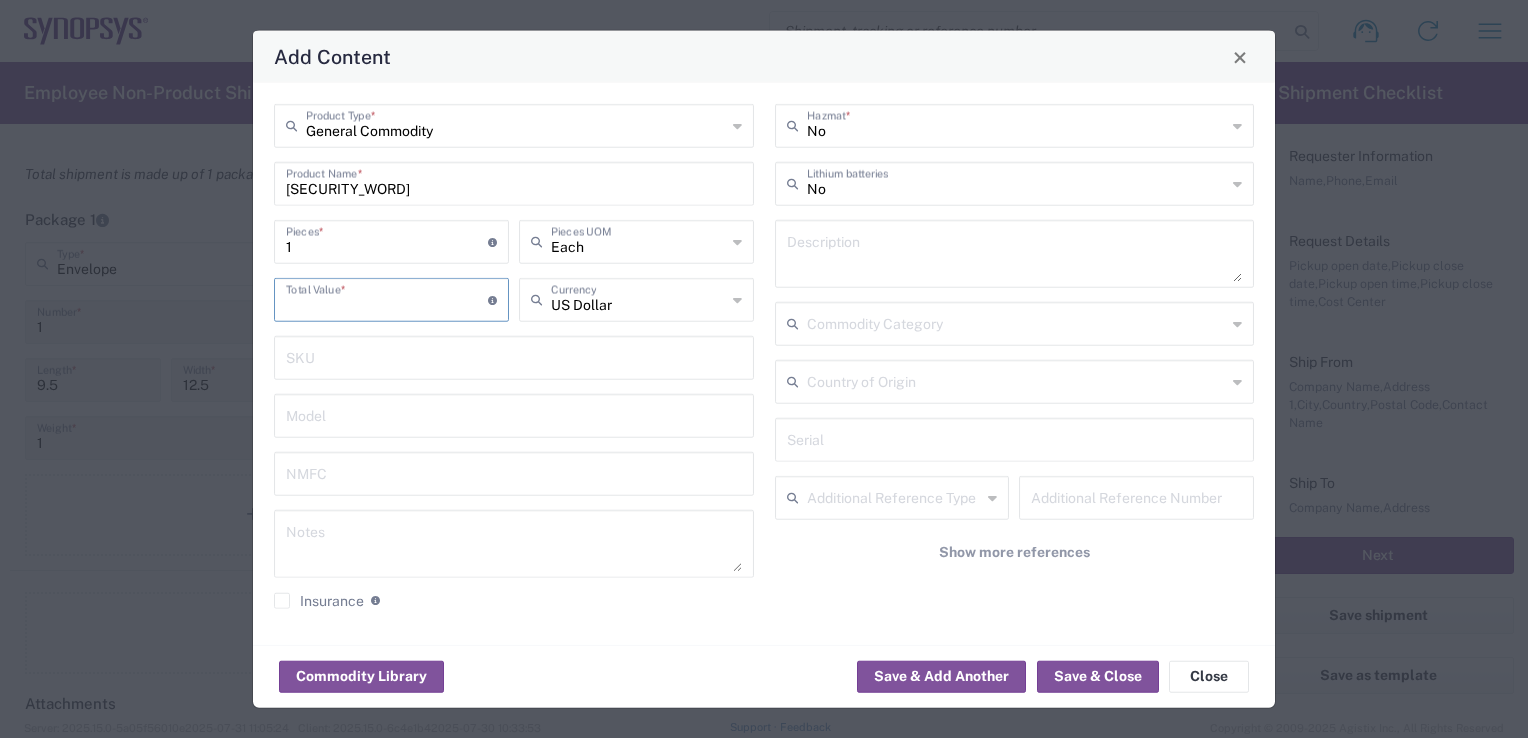 click at bounding box center [387, 298] 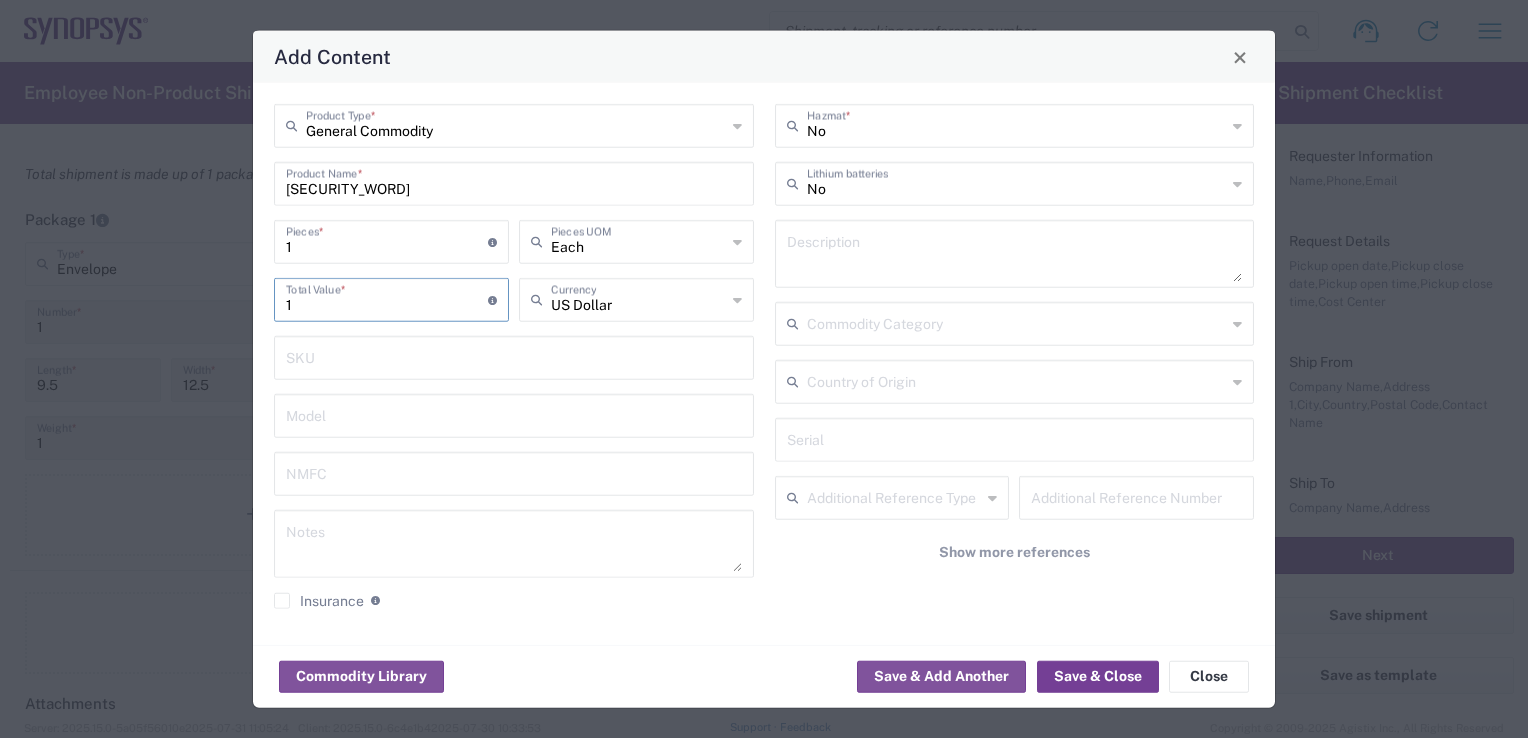 type on "1" 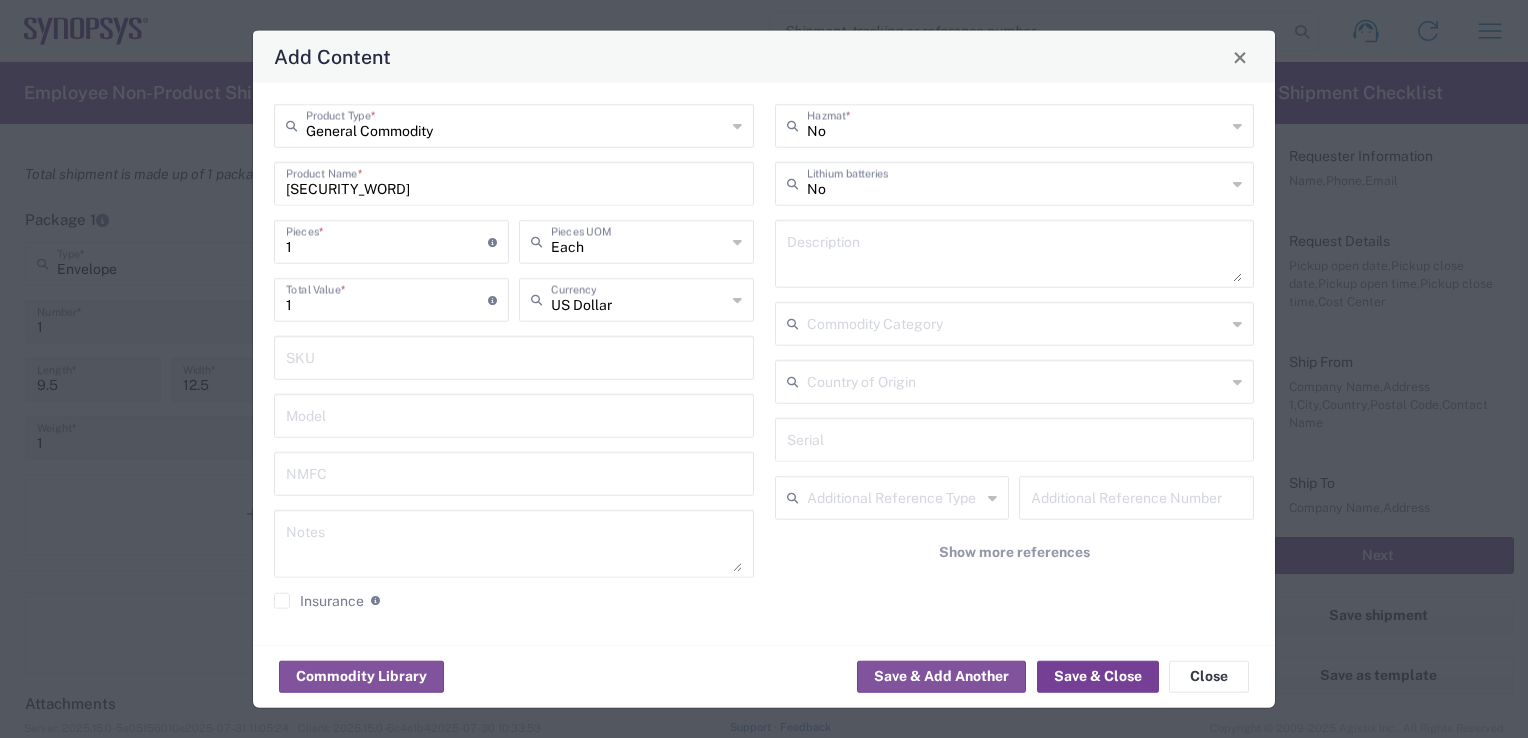 click on "Save & Close" 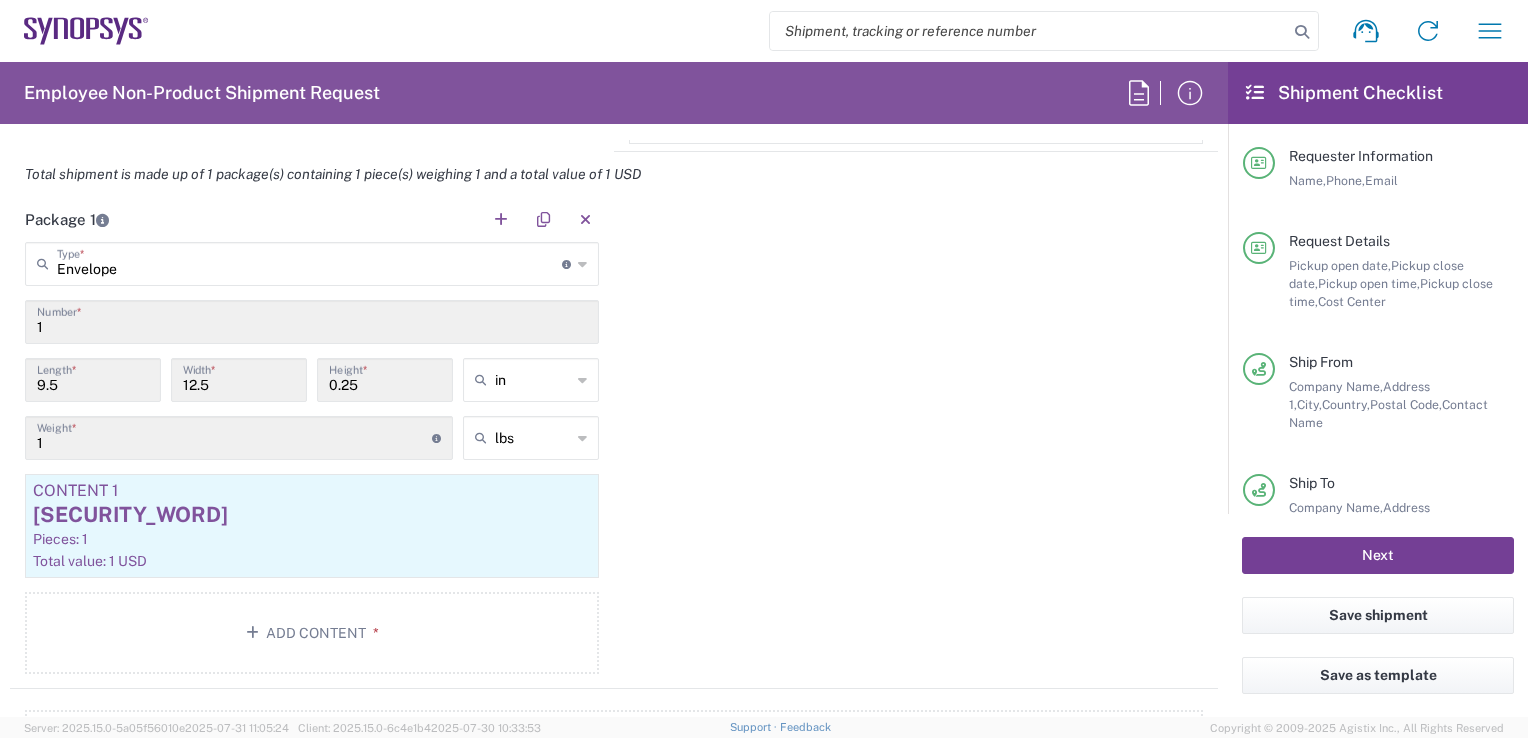 click on "Next" 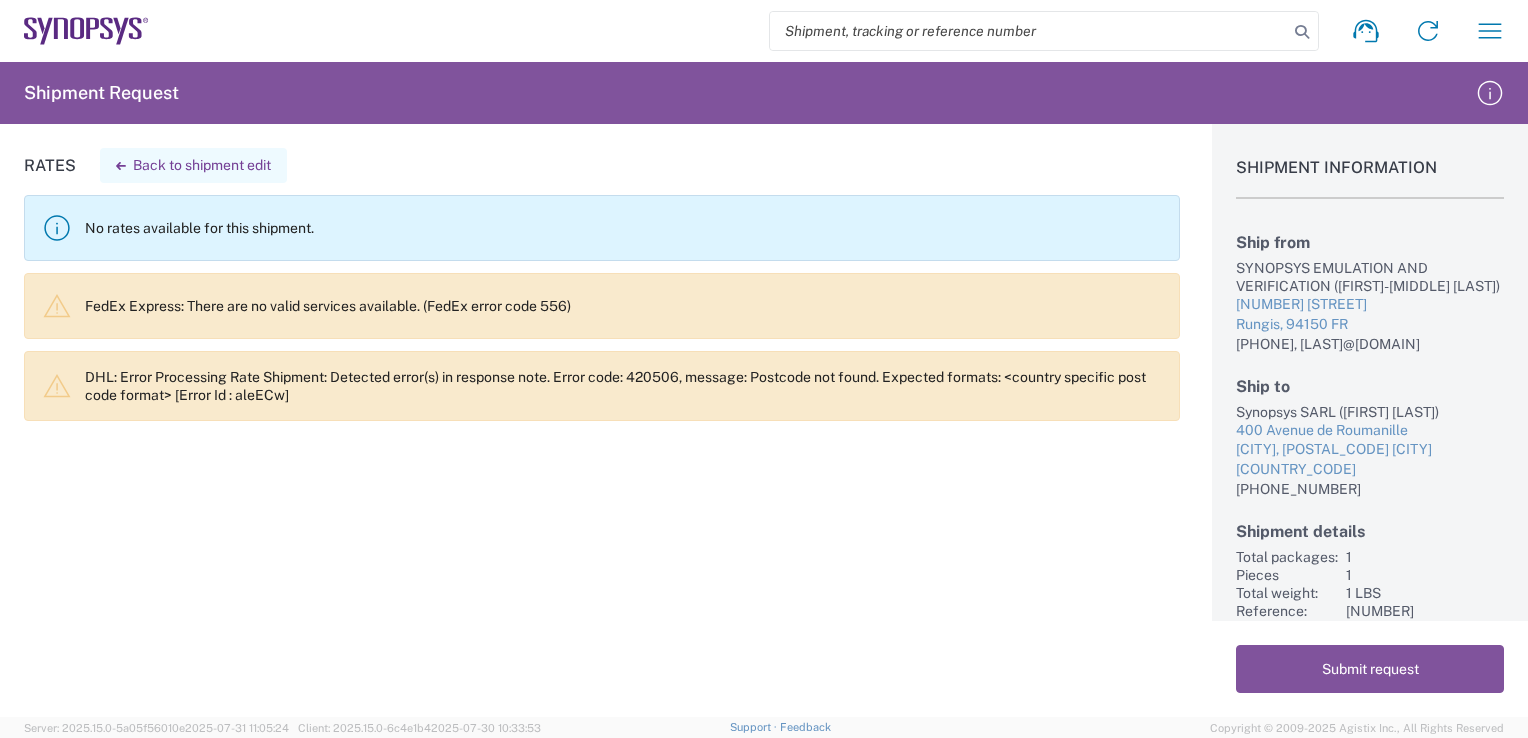 click on "Back to shipment edit" 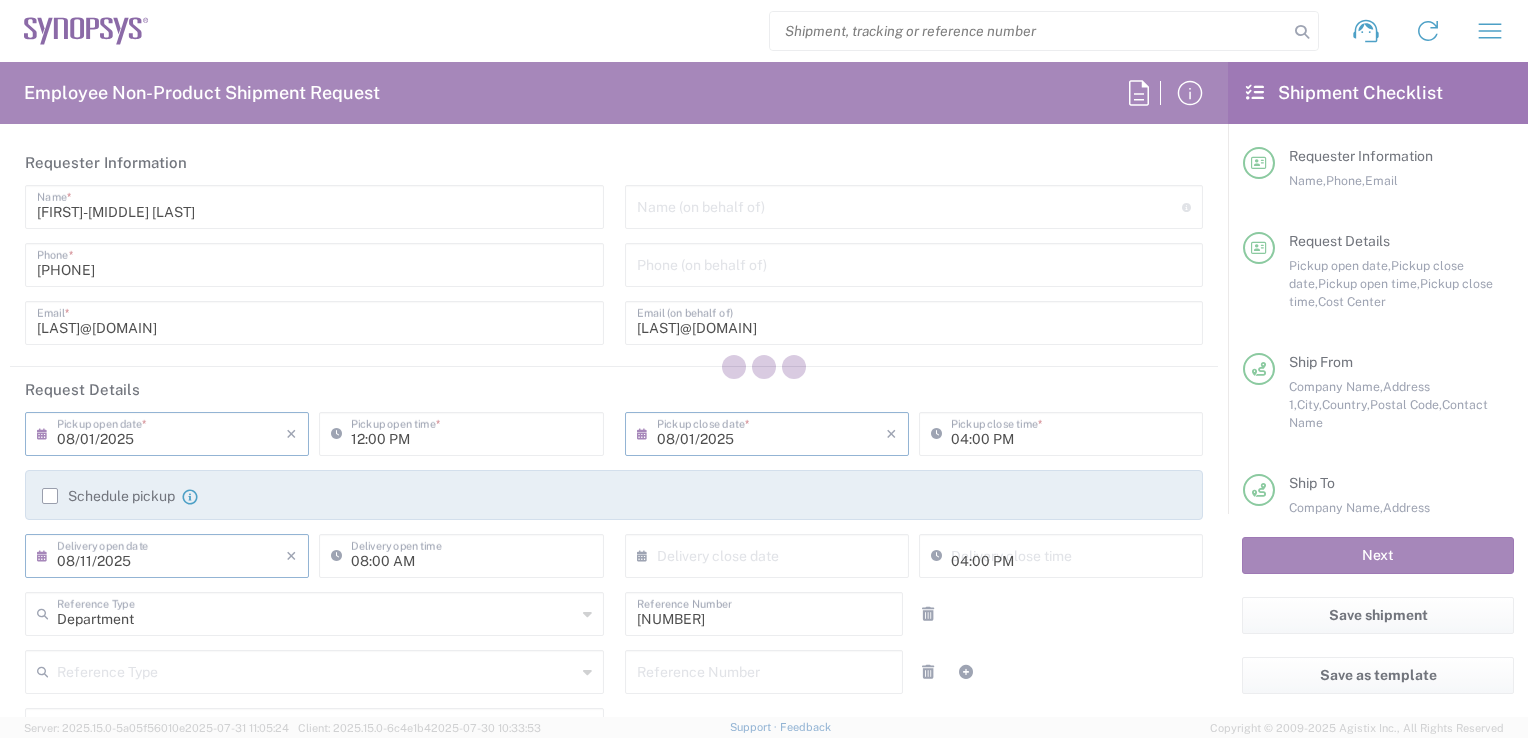type on "FR65, FAC, FR65, Wissous(EVE) 111029" 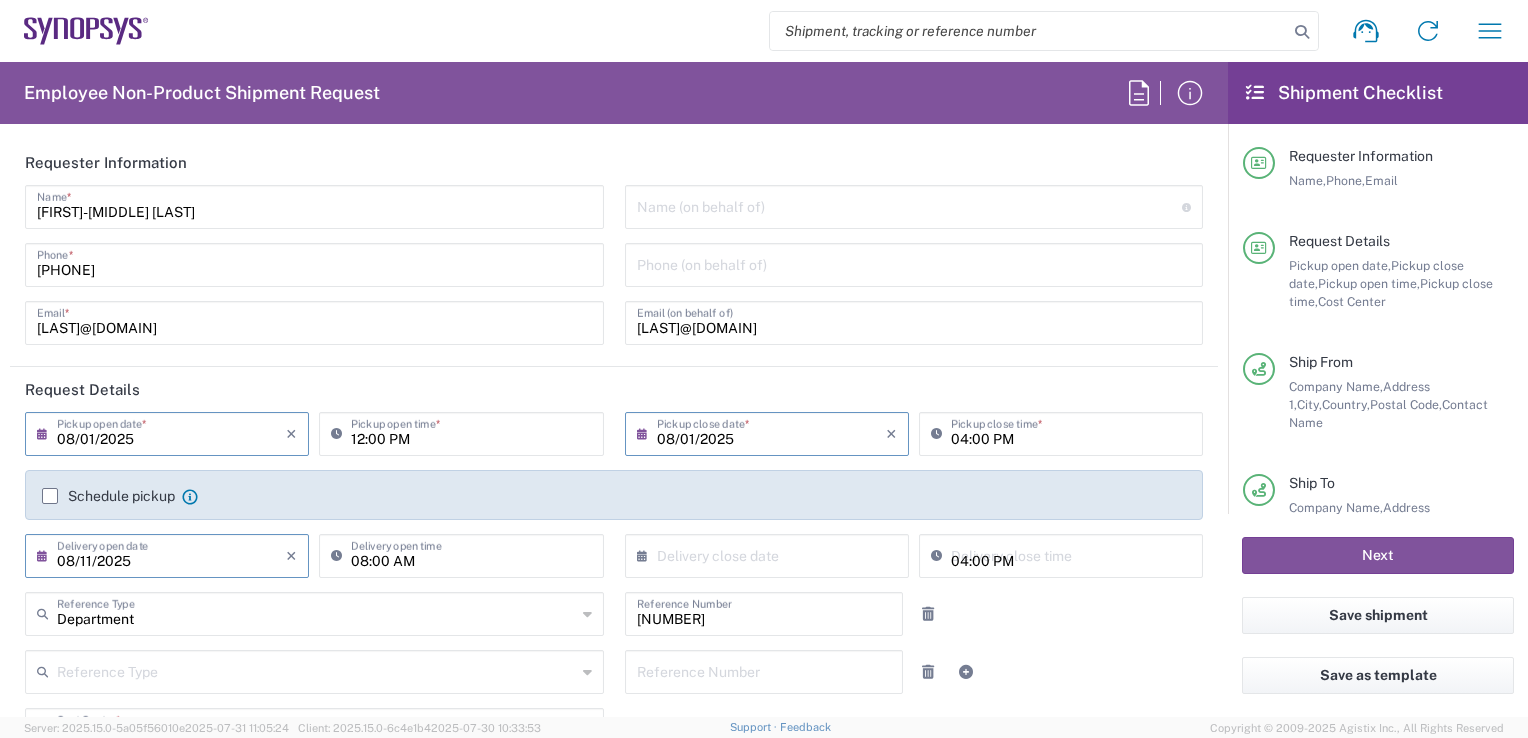 click on "[EMAIL]" at bounding box center (914, 321) 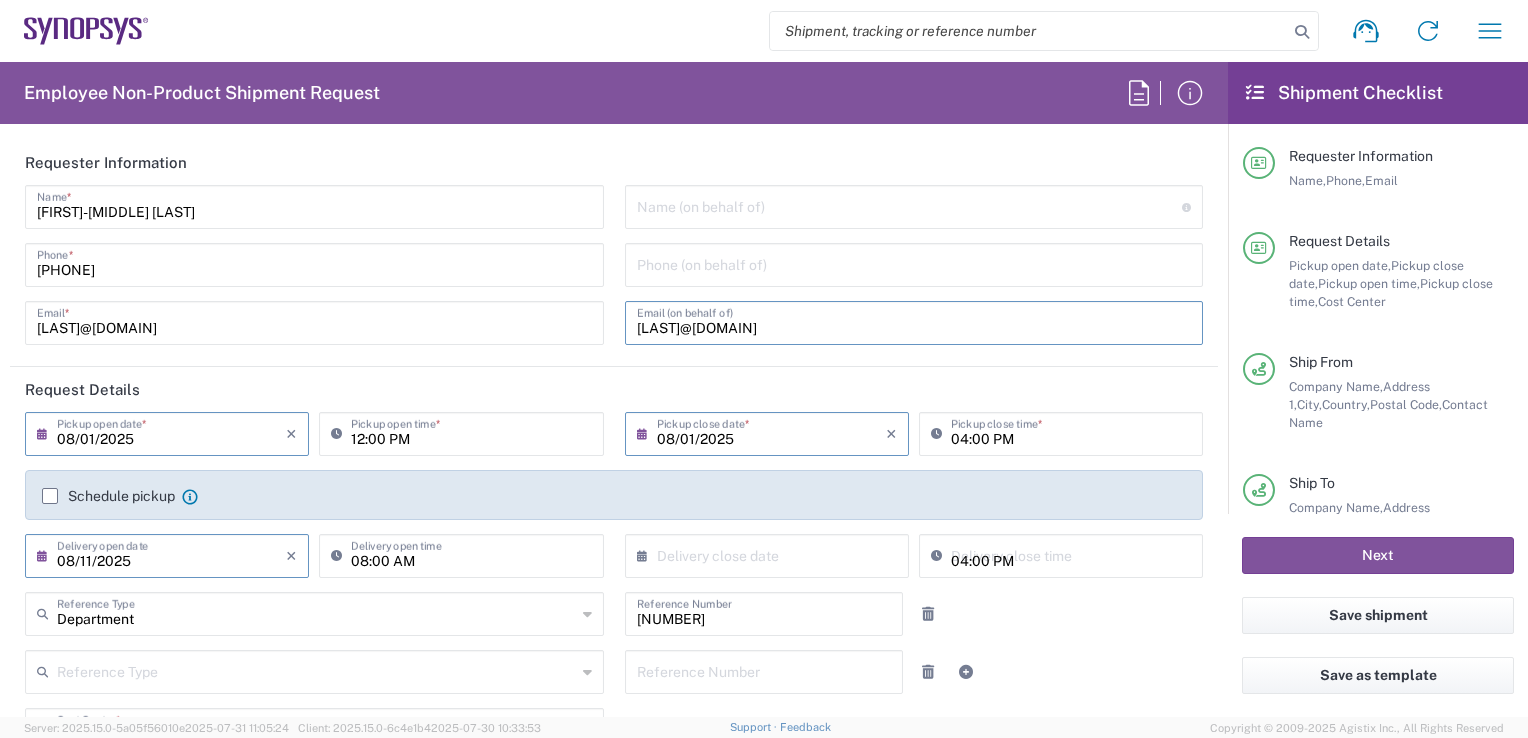 click on "[EMAIL]" at bounding box center (914, 321) 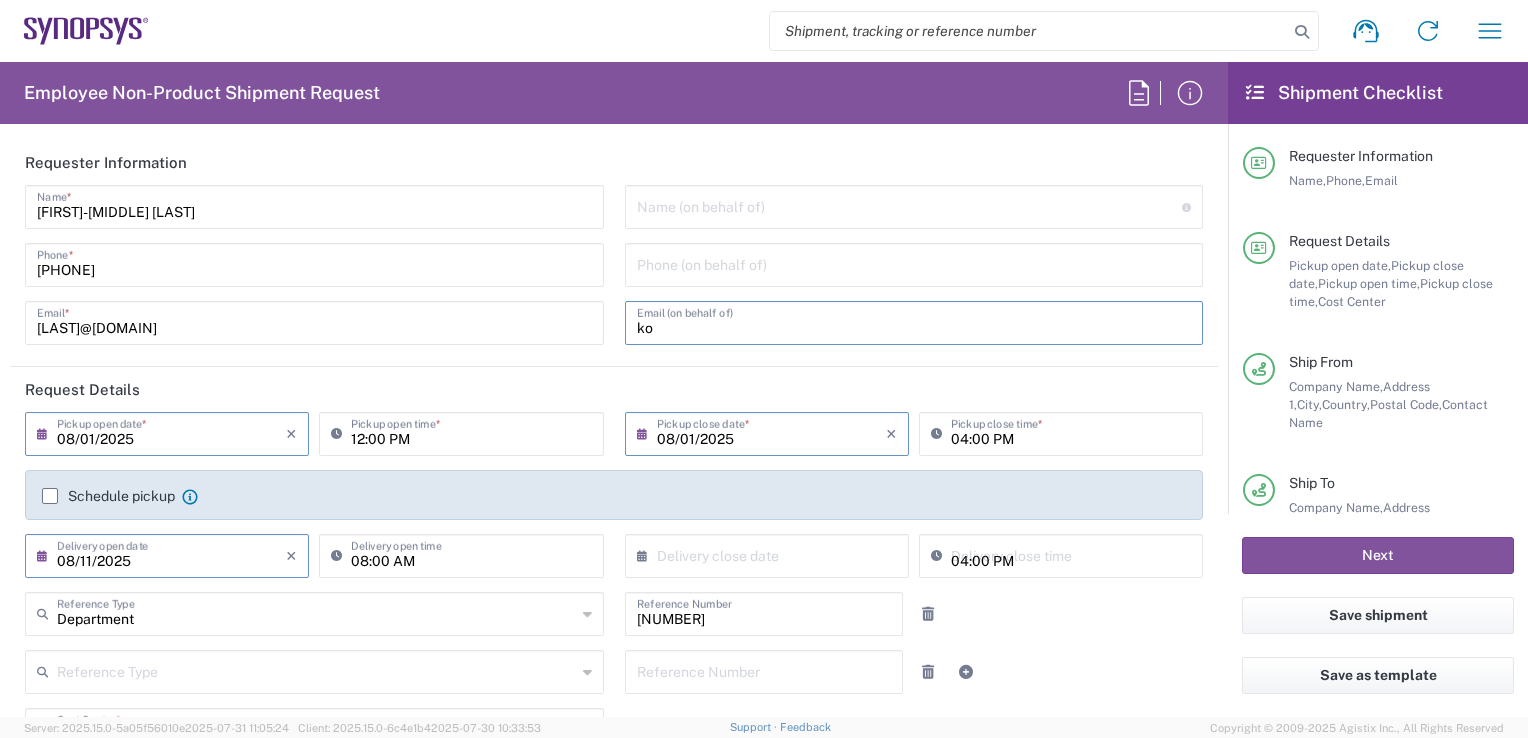 type on "k" 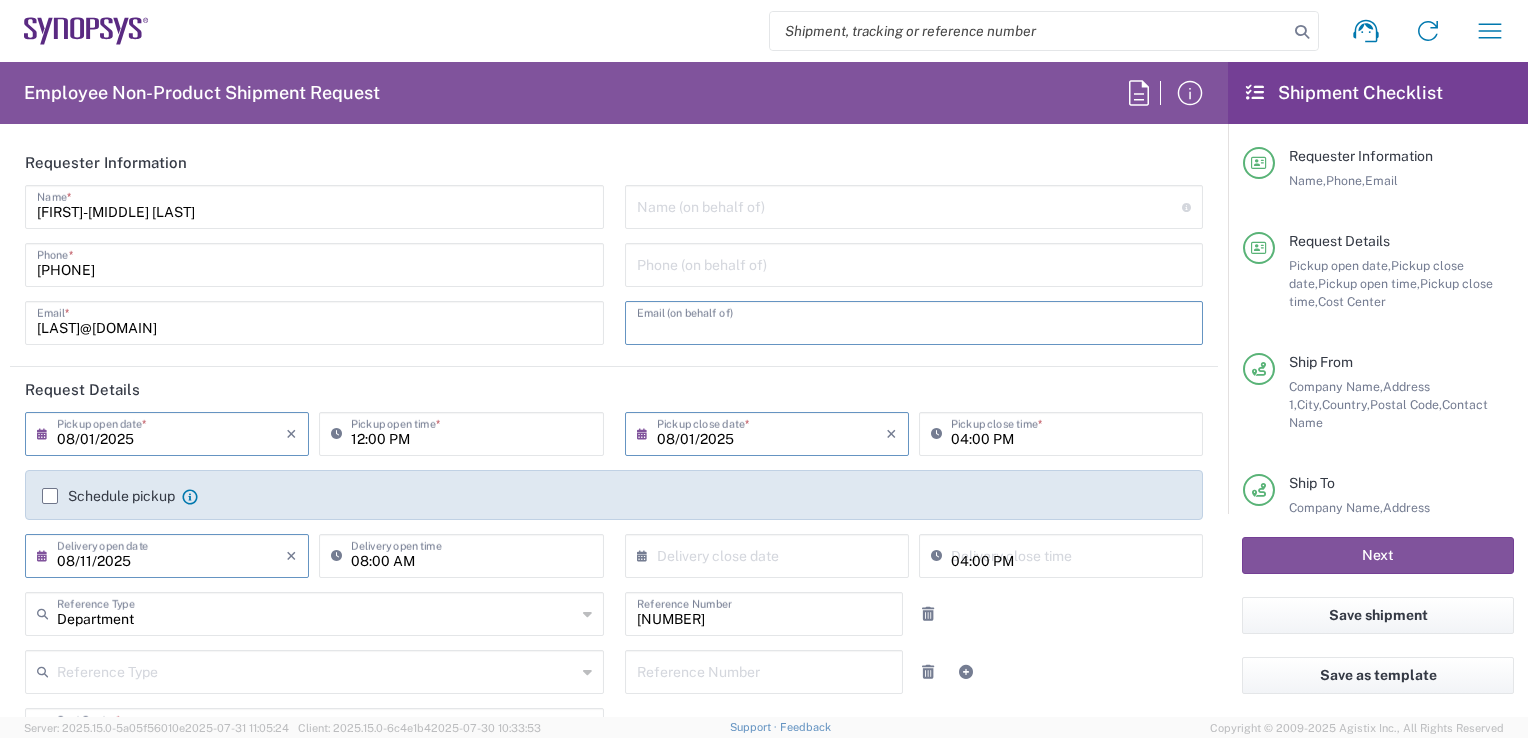 type 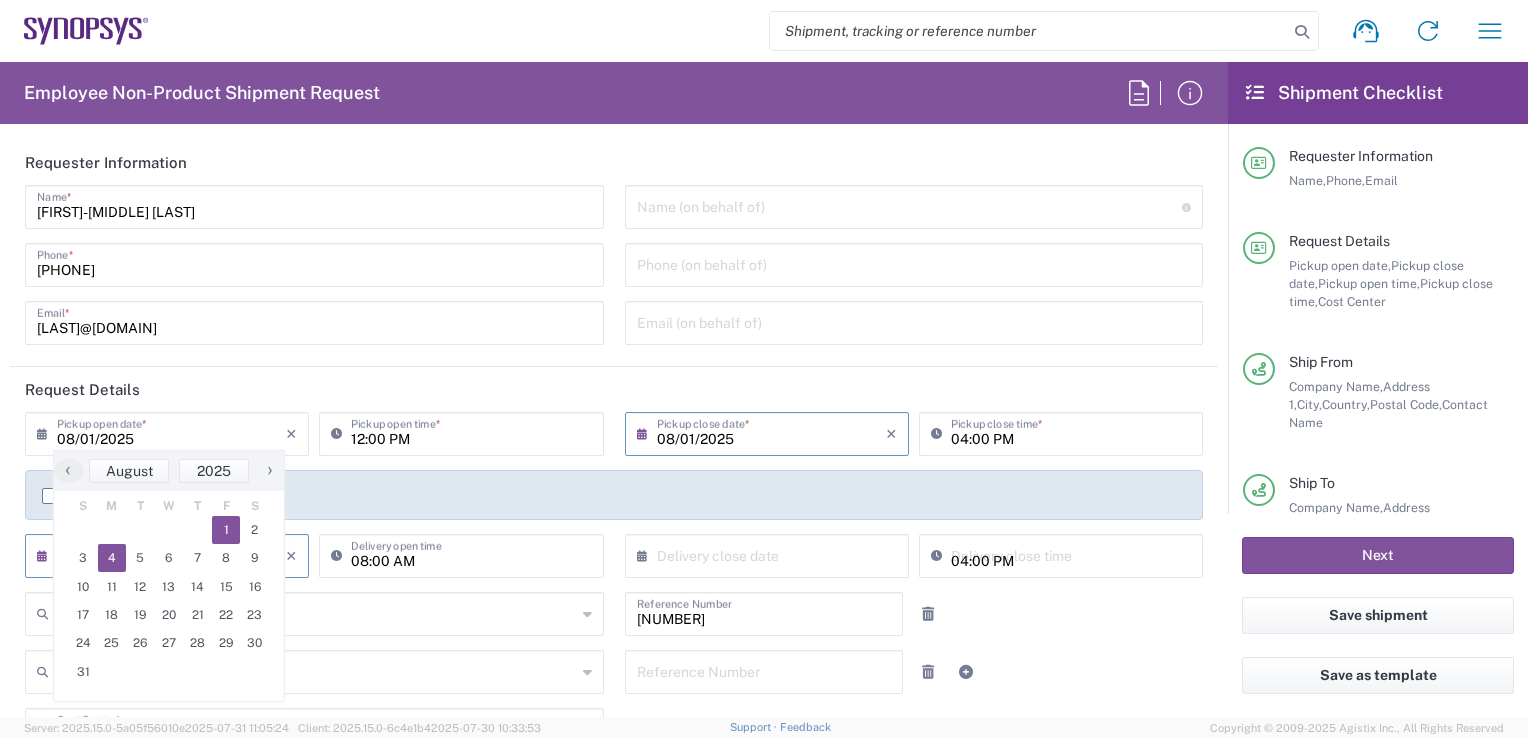 click on "4" 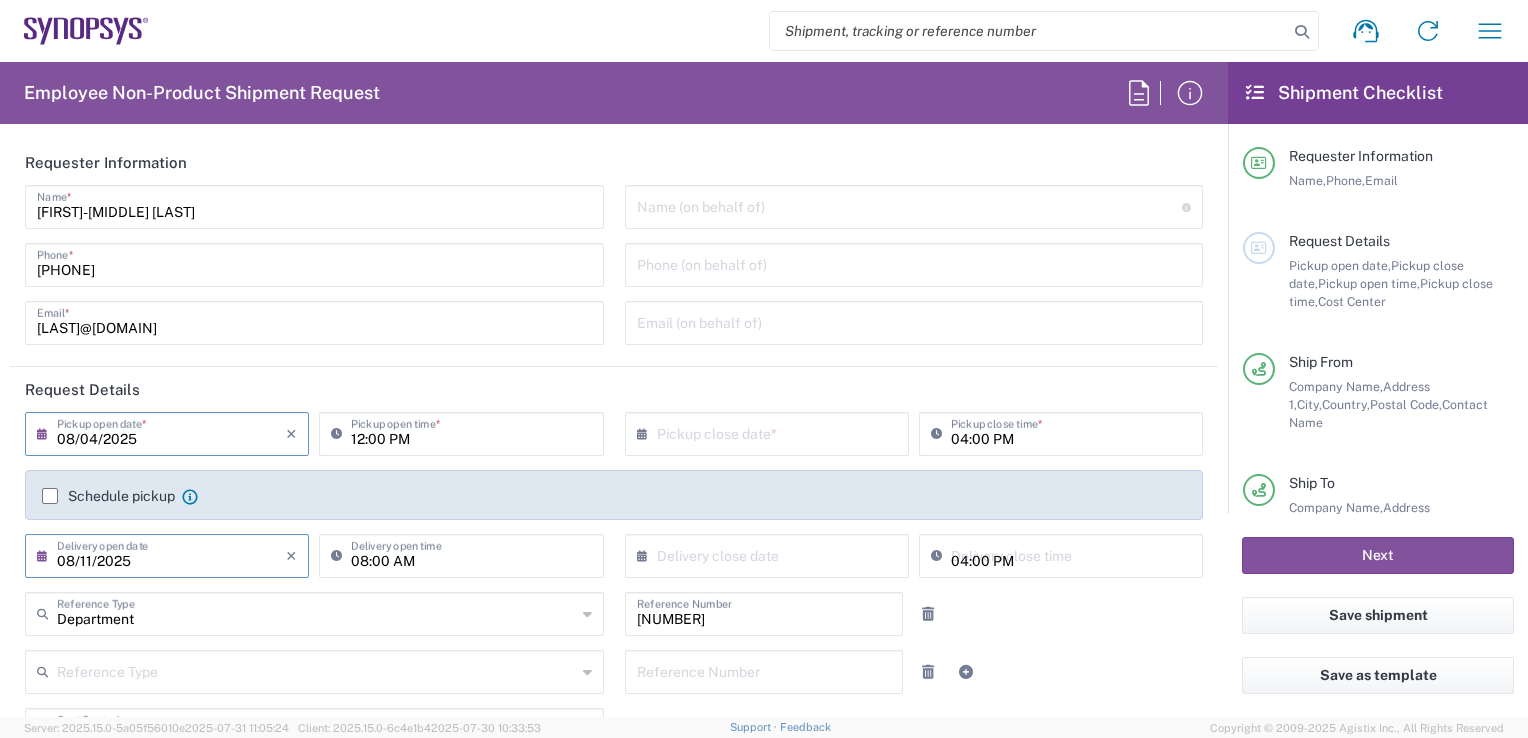 click on "08/04/2025" at bounding box center [171, 432] 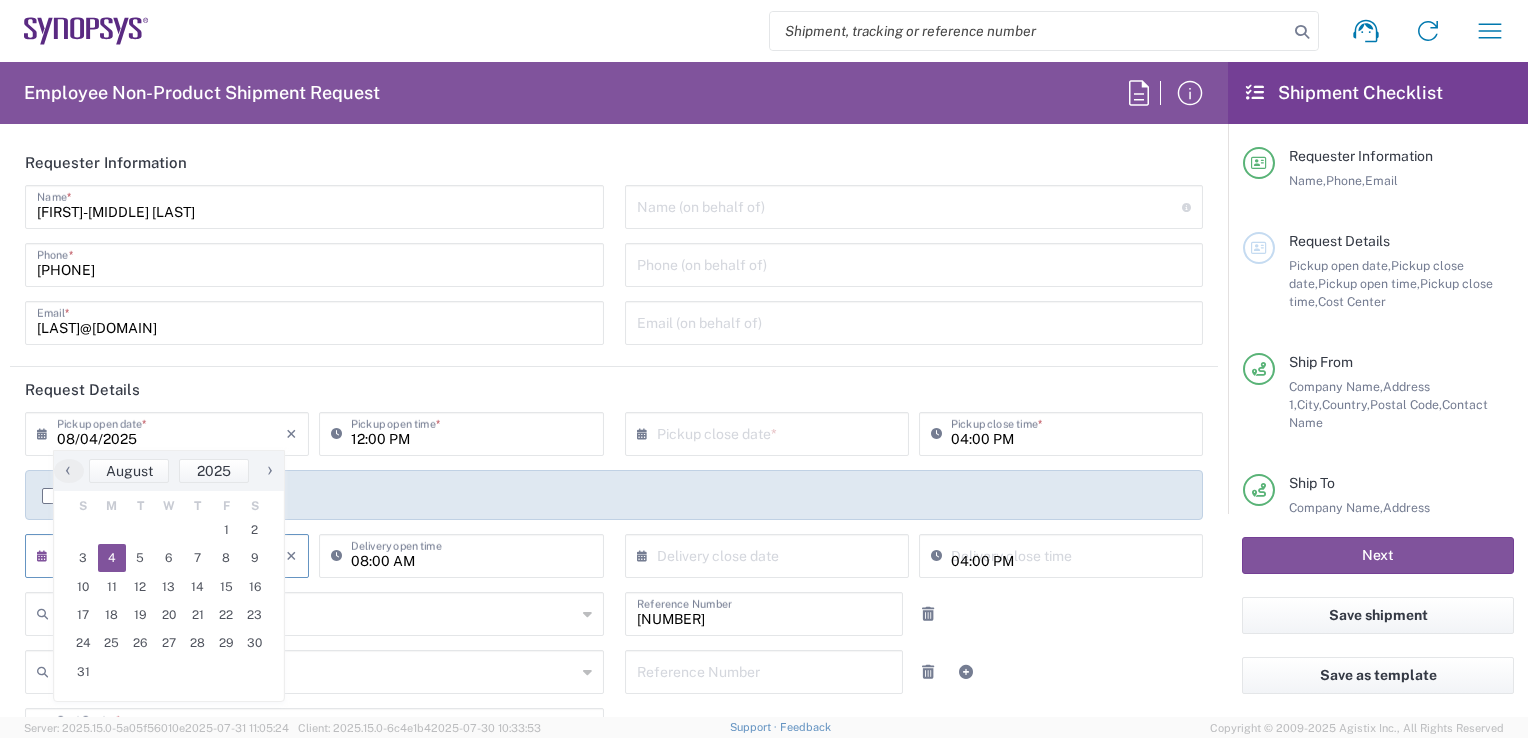 click on "4" 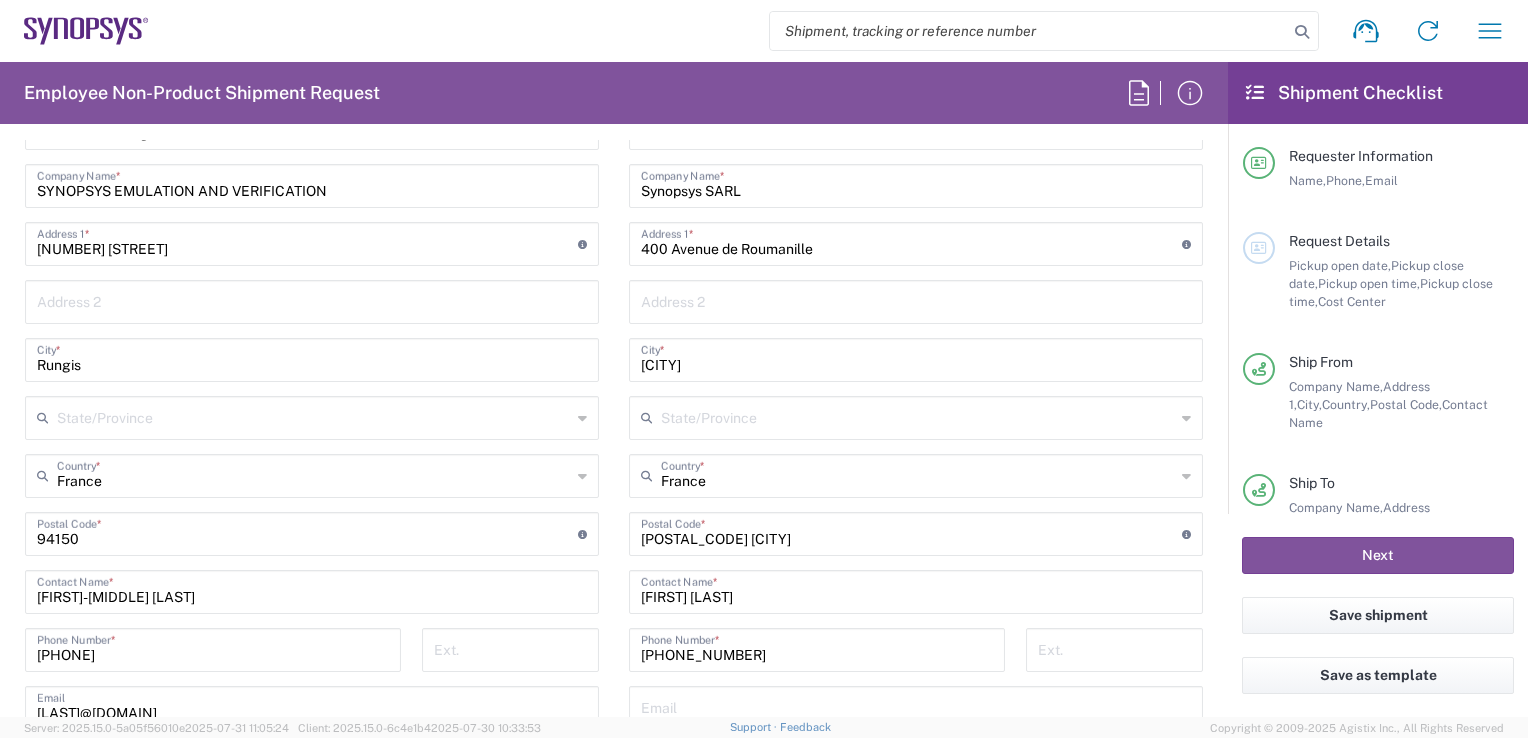 scroll, scrollTop: 974, scrollLeft: 0, axis: vertical 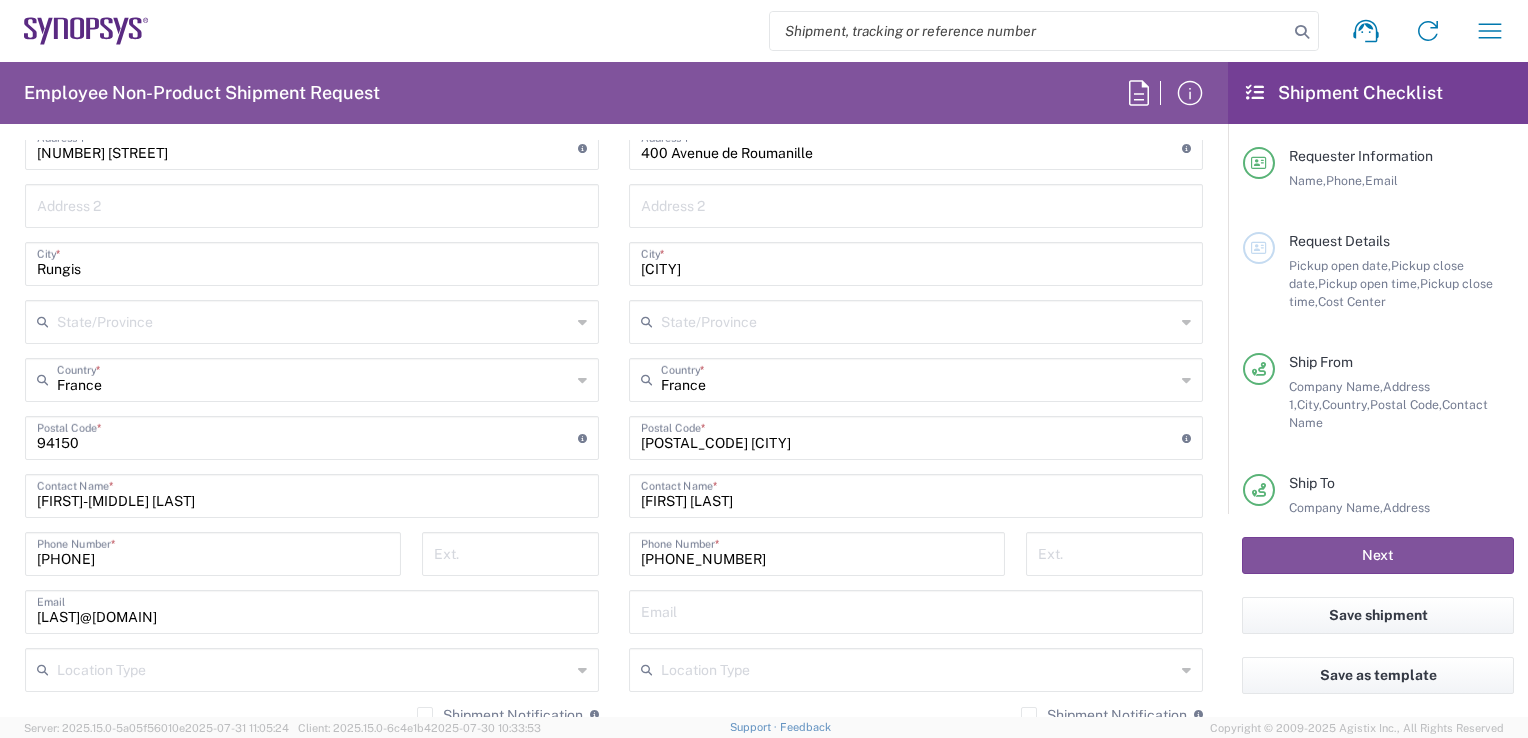 click at bounding box center (911, 436) 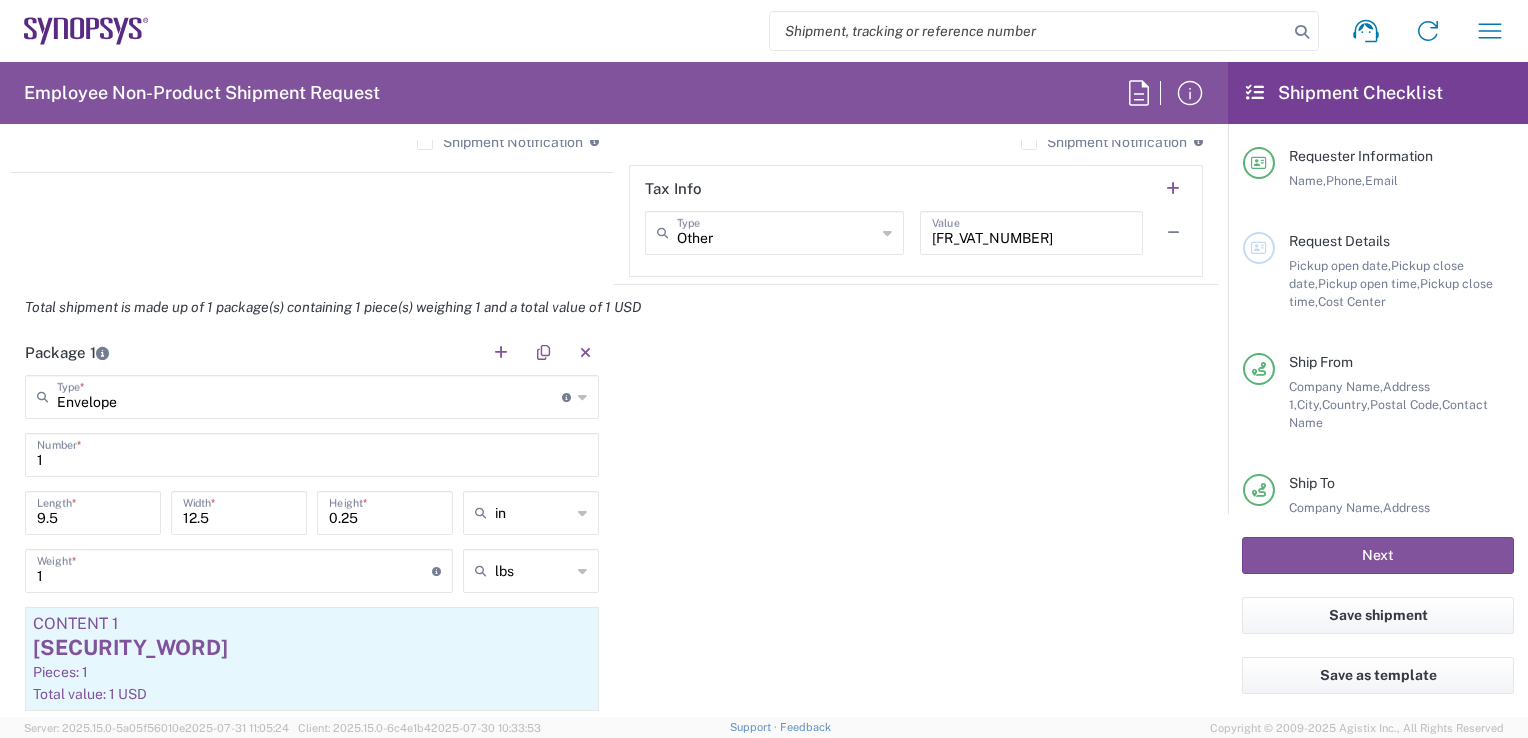scroll, scrollTop: 1646, scrollLeft: 0, axis: vertical 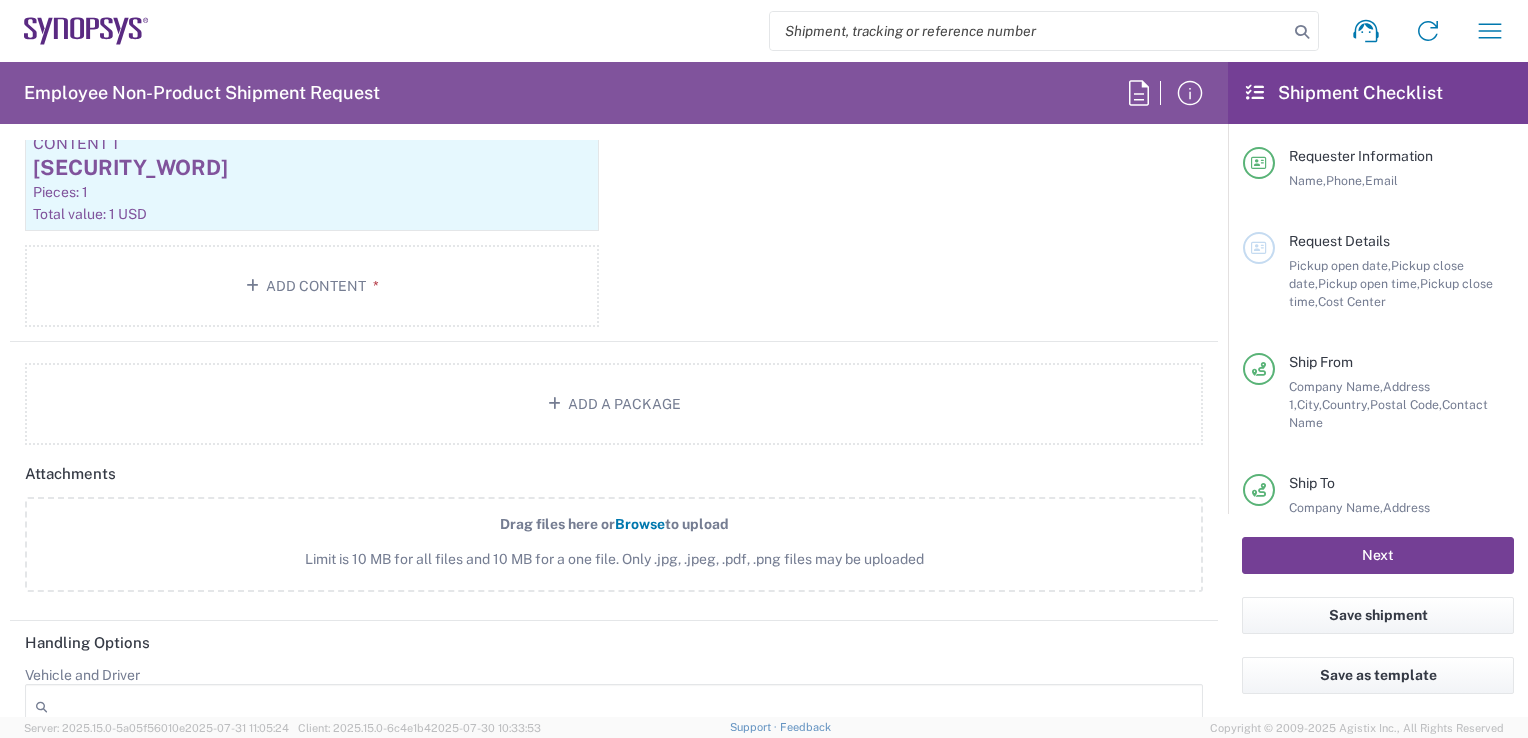 type on "06410" 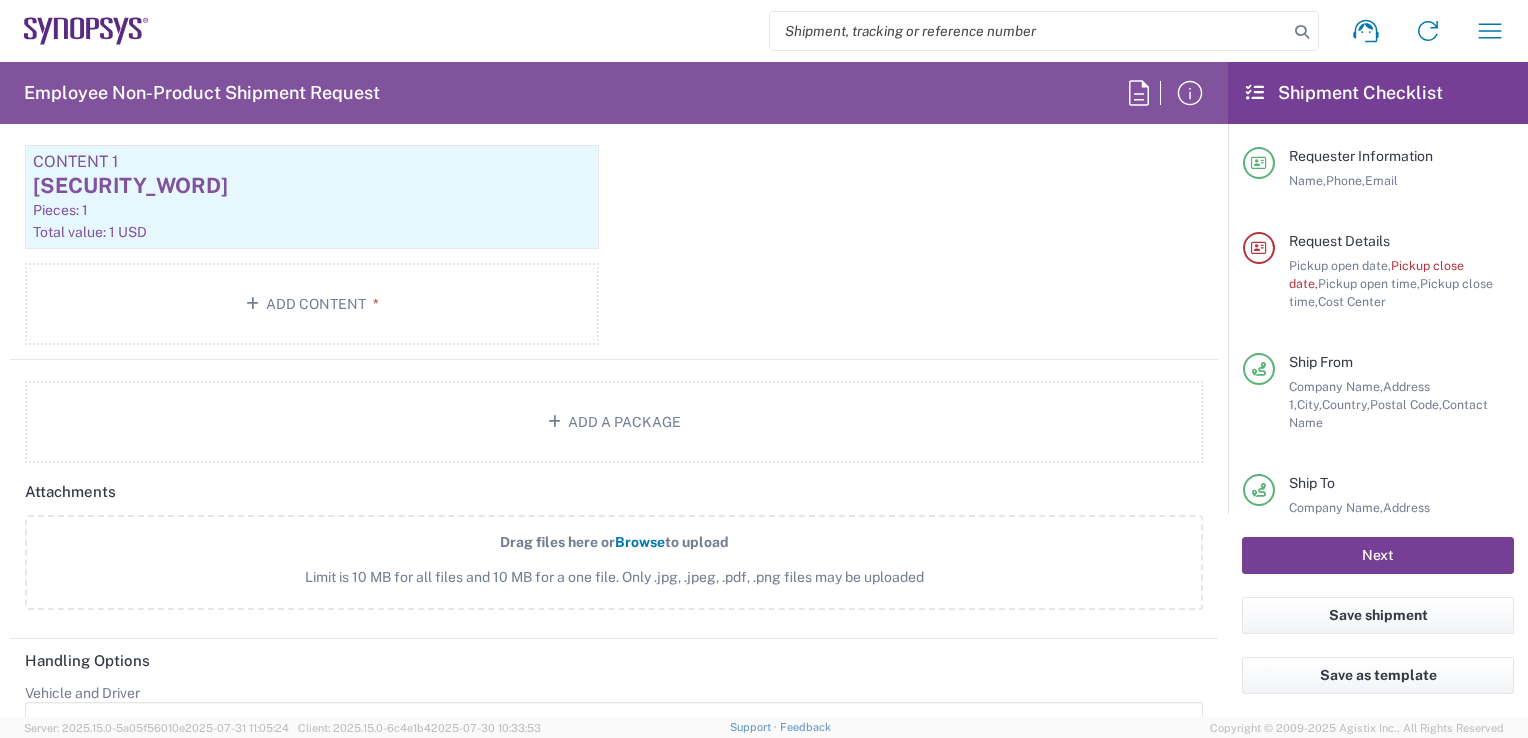 scroll, scrollTop: 2136, scrollLeft: 0, axis: vertical 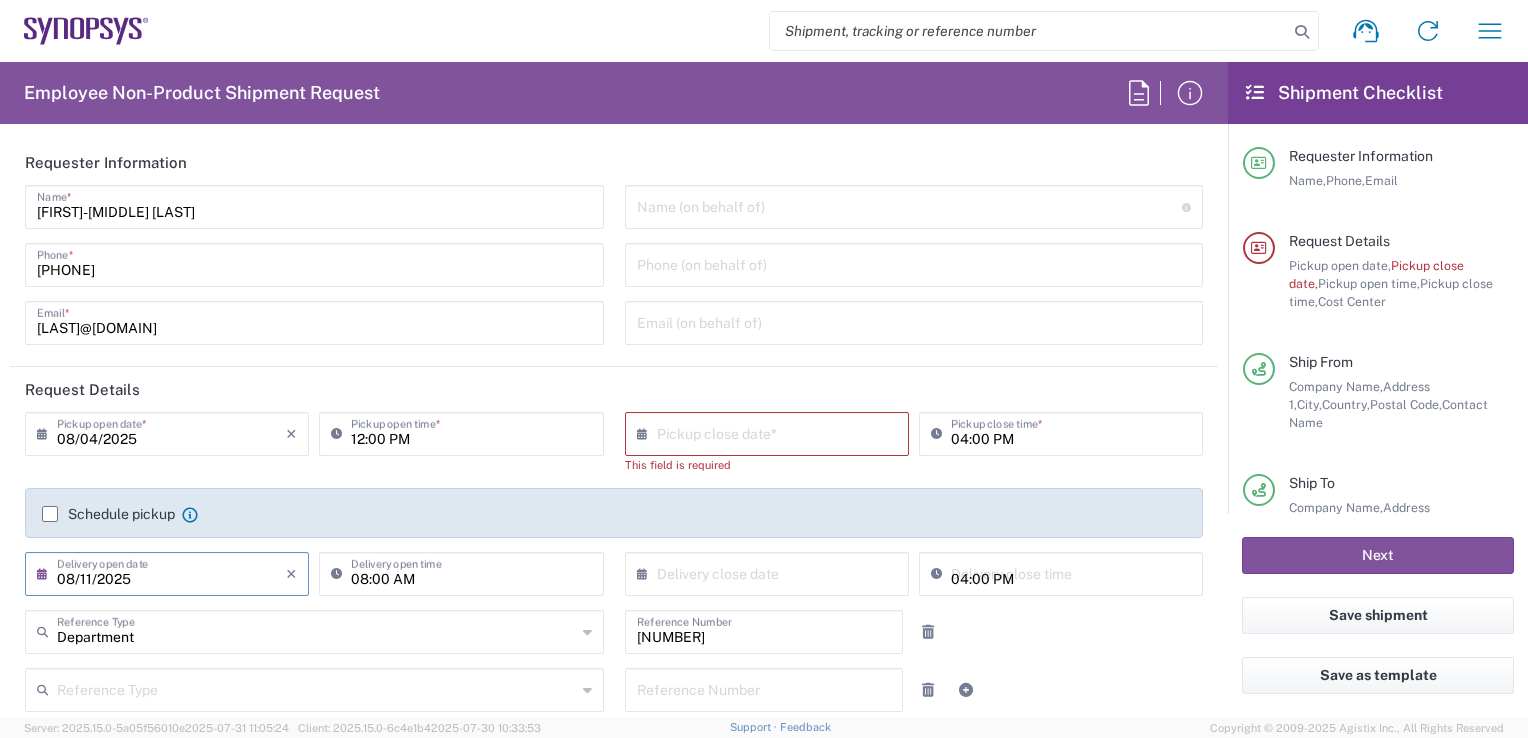click at bounding box center [771, 432] 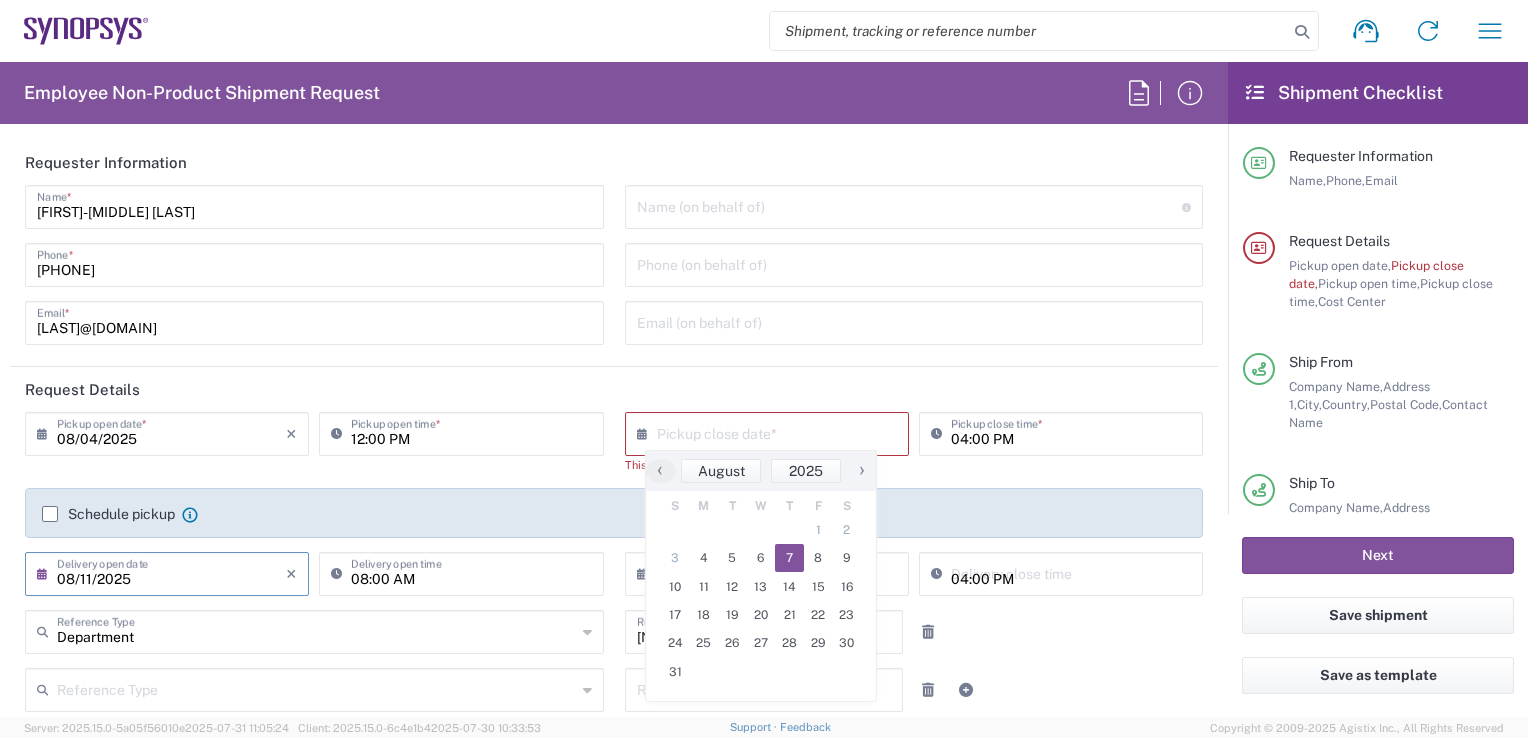 click on "7" 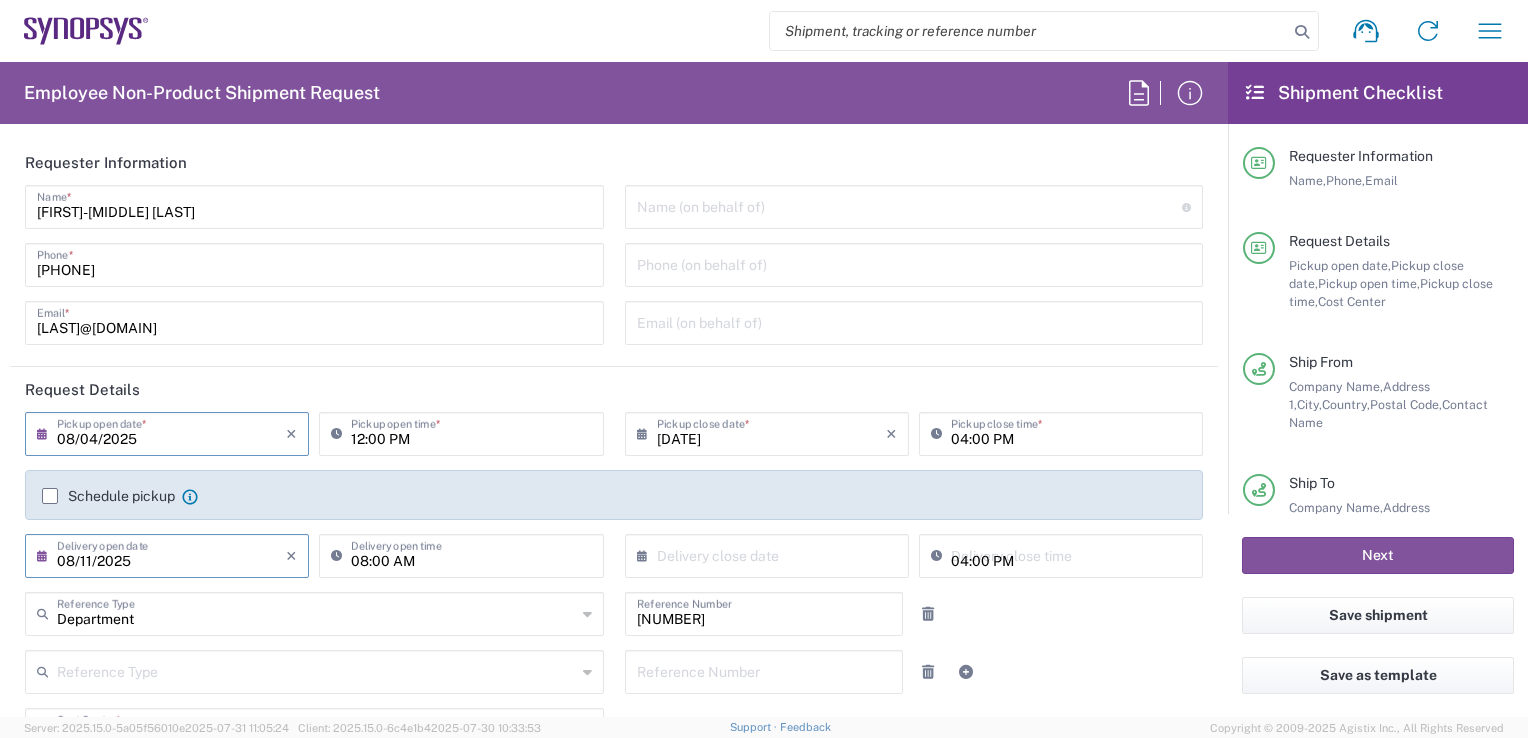click on "08/04/2025" at bounding box center (171, 432) 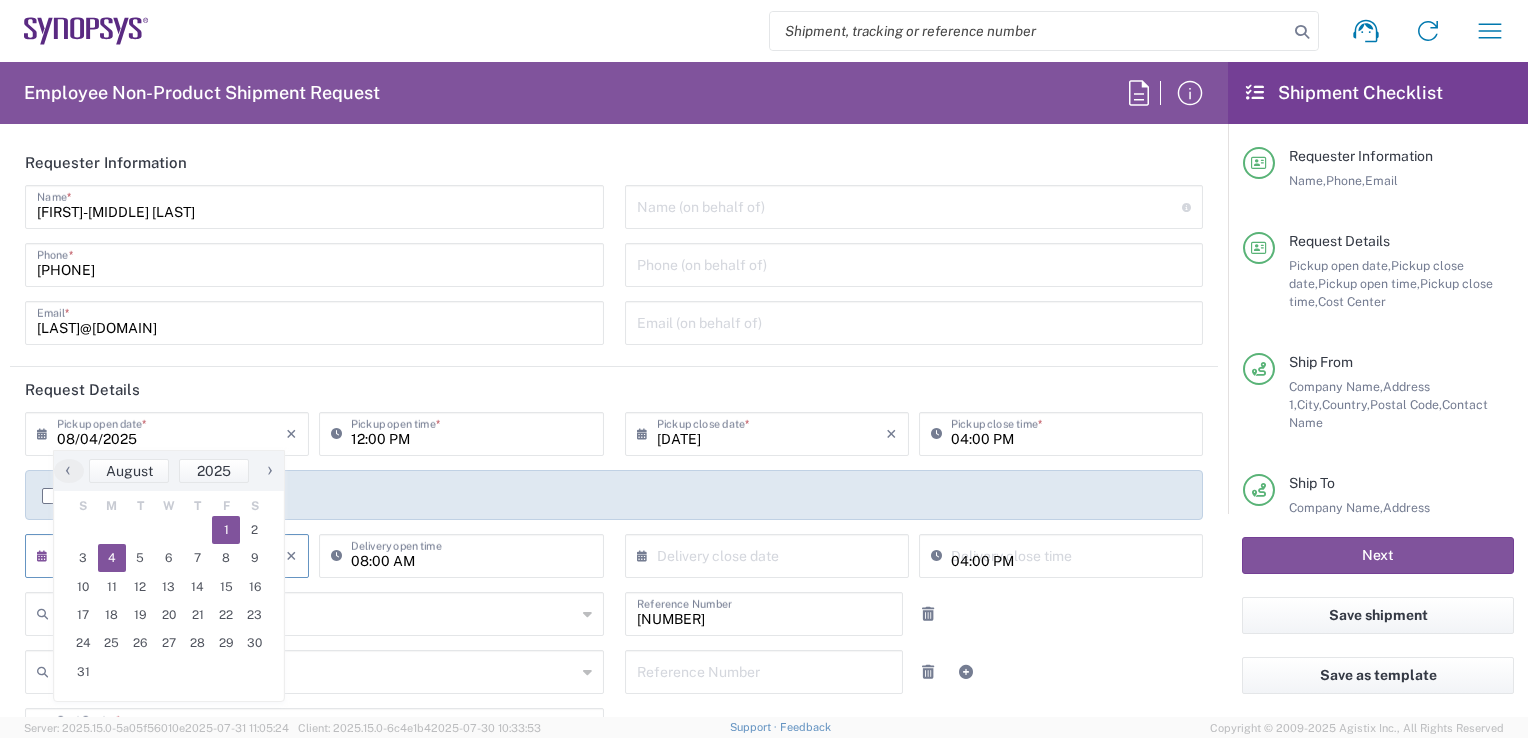 click on "1" 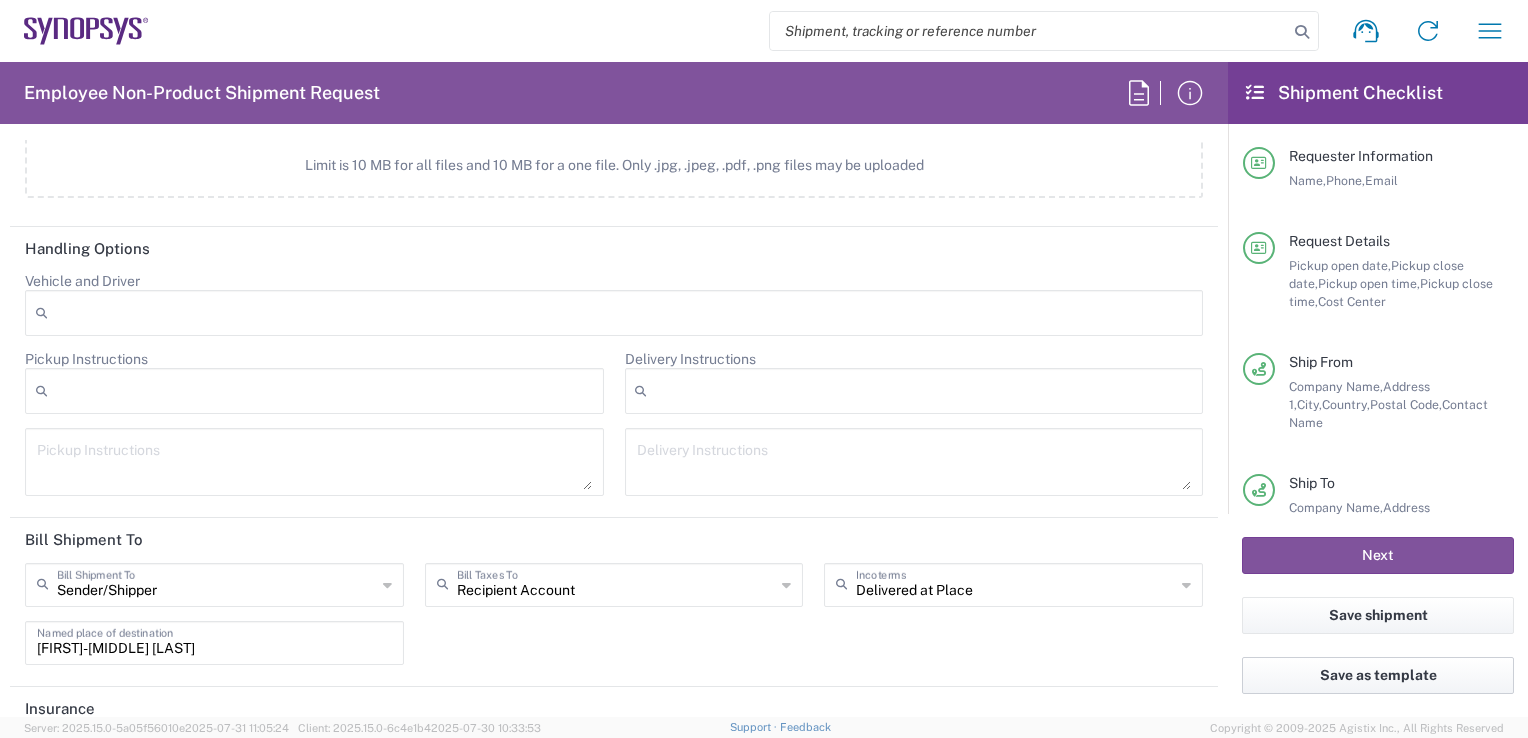 scroll, scrollTop: 2577, scrollLeft: 0, axis: vertical 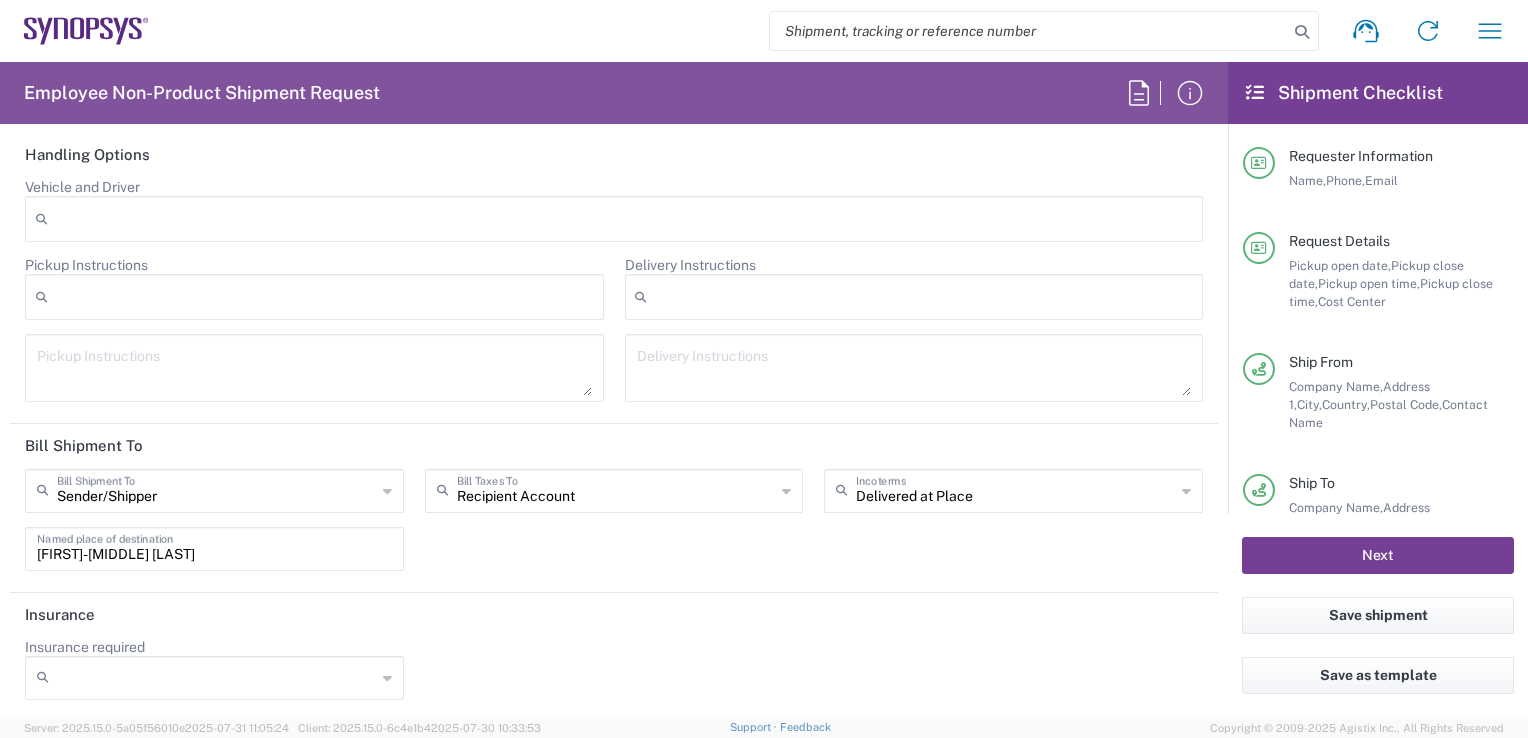 click on "Next" 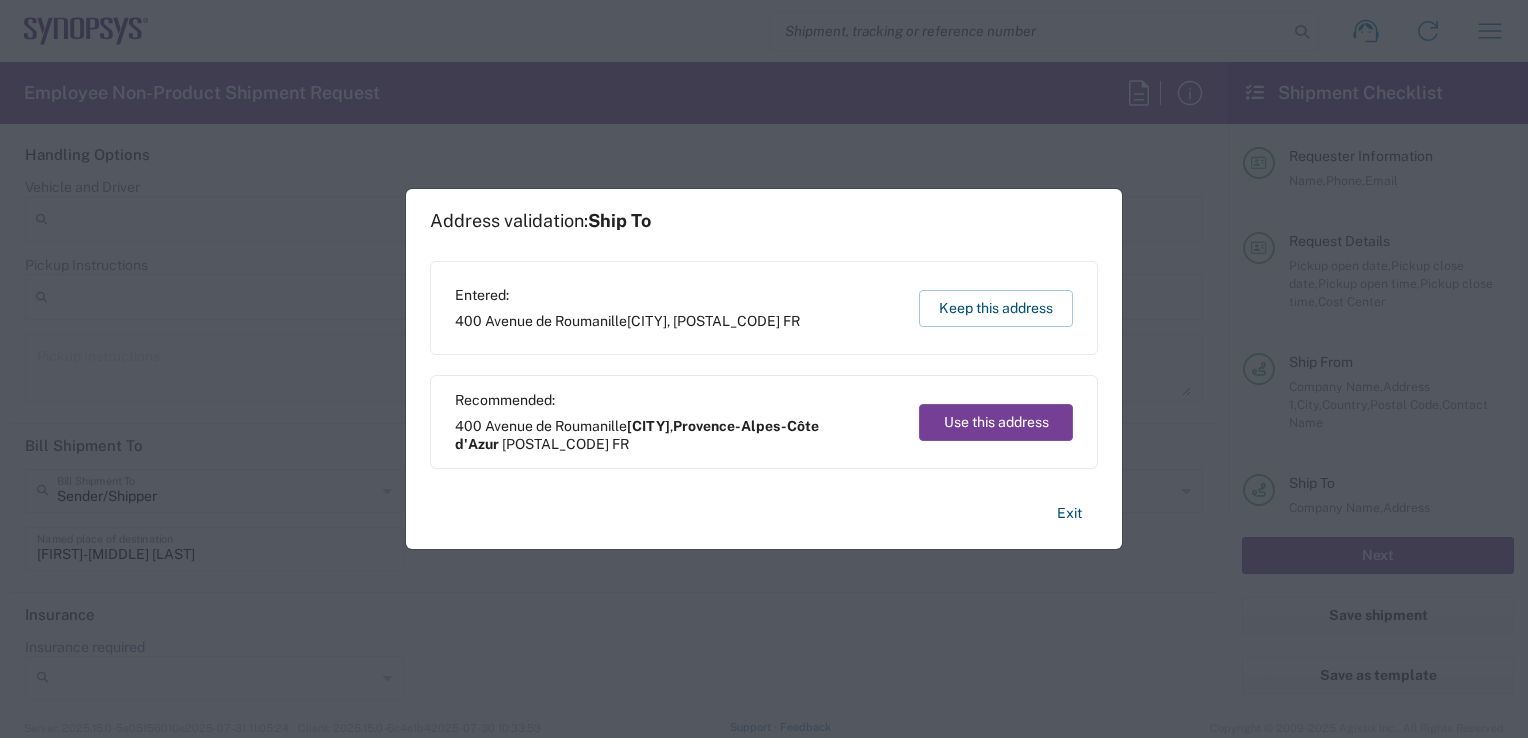 click on "Use this address" 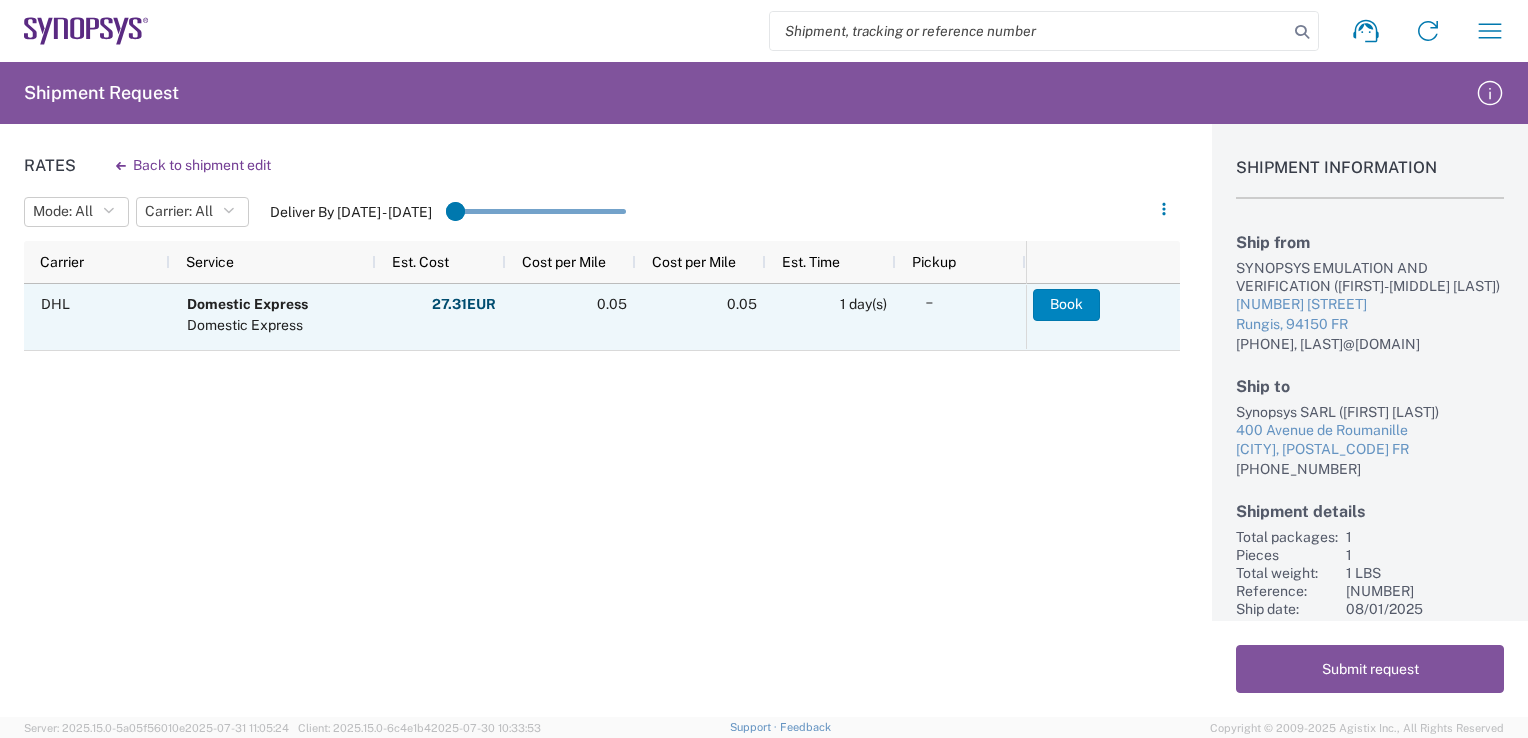 click on "Book" 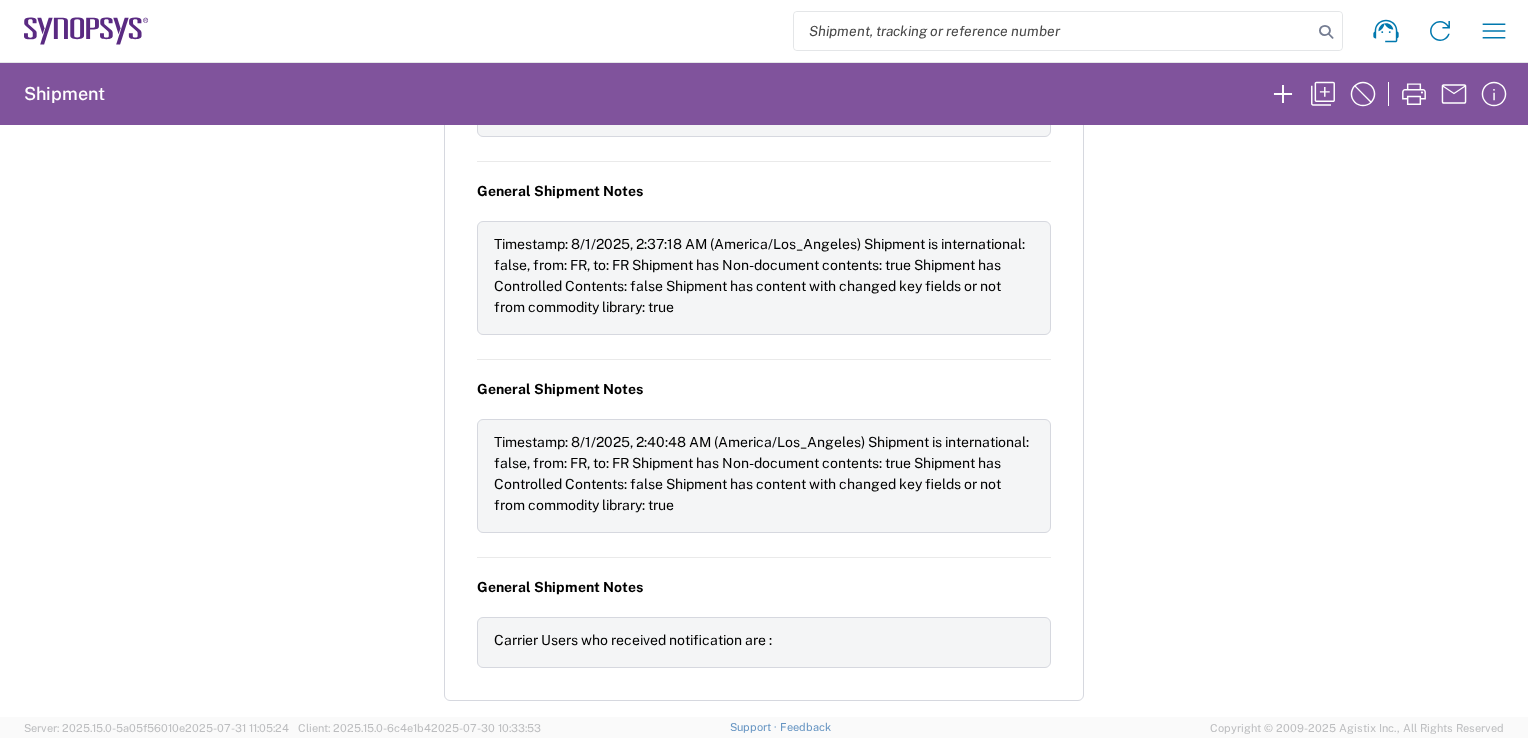 scroll, scrollTop: 2604, scrollLeft: 0, axis: vertical 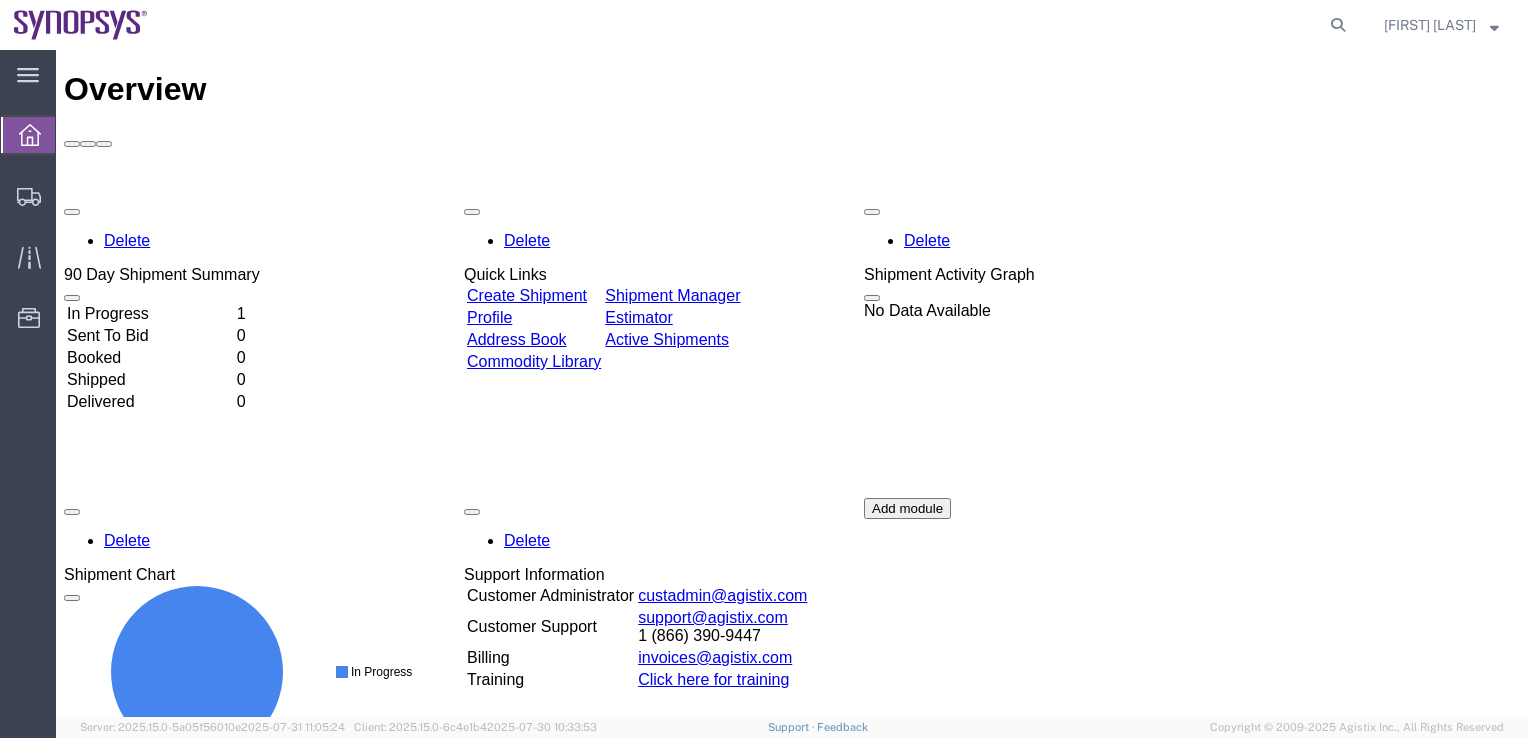 click on "In Progress" at bounding box center (150, 314) 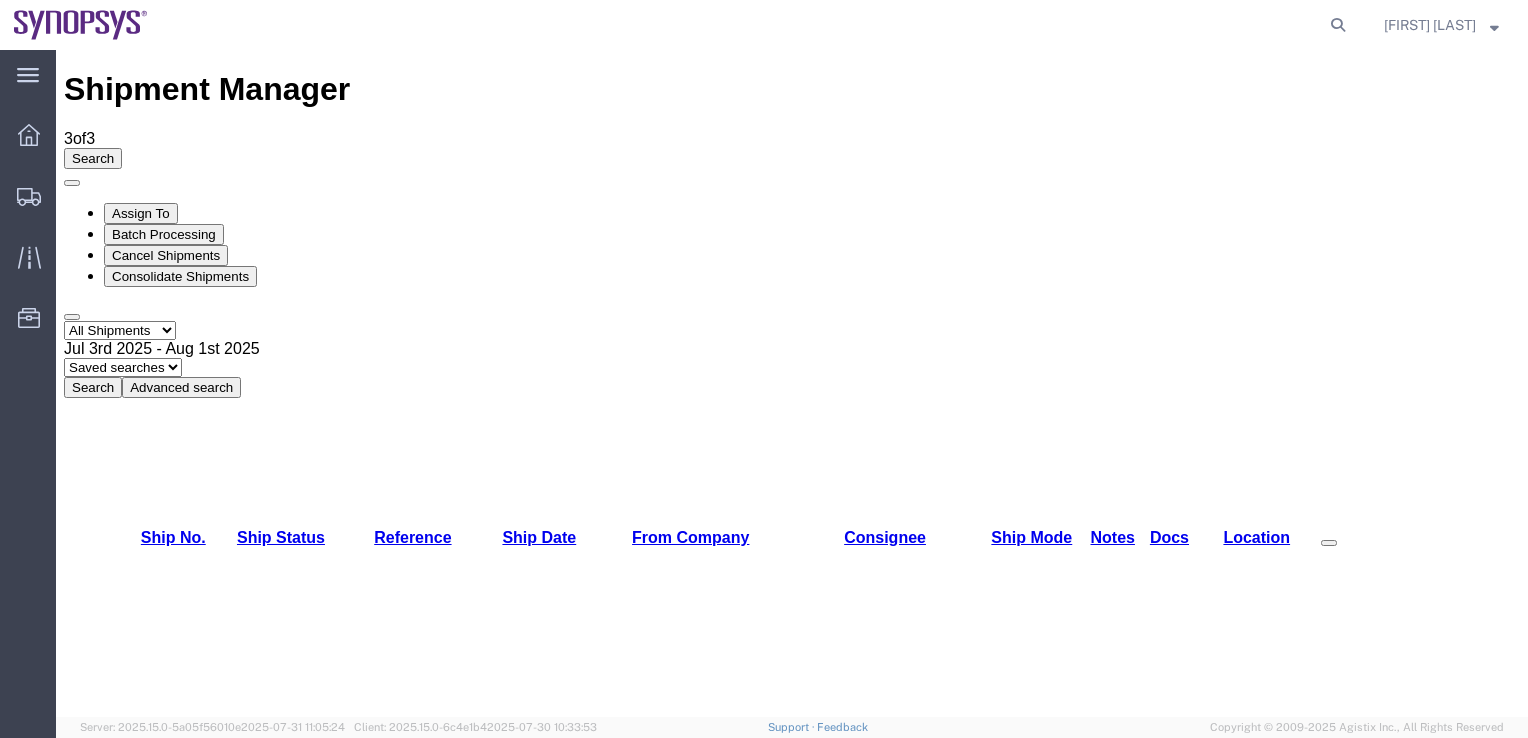 click at bounding box center [1175, 1097] 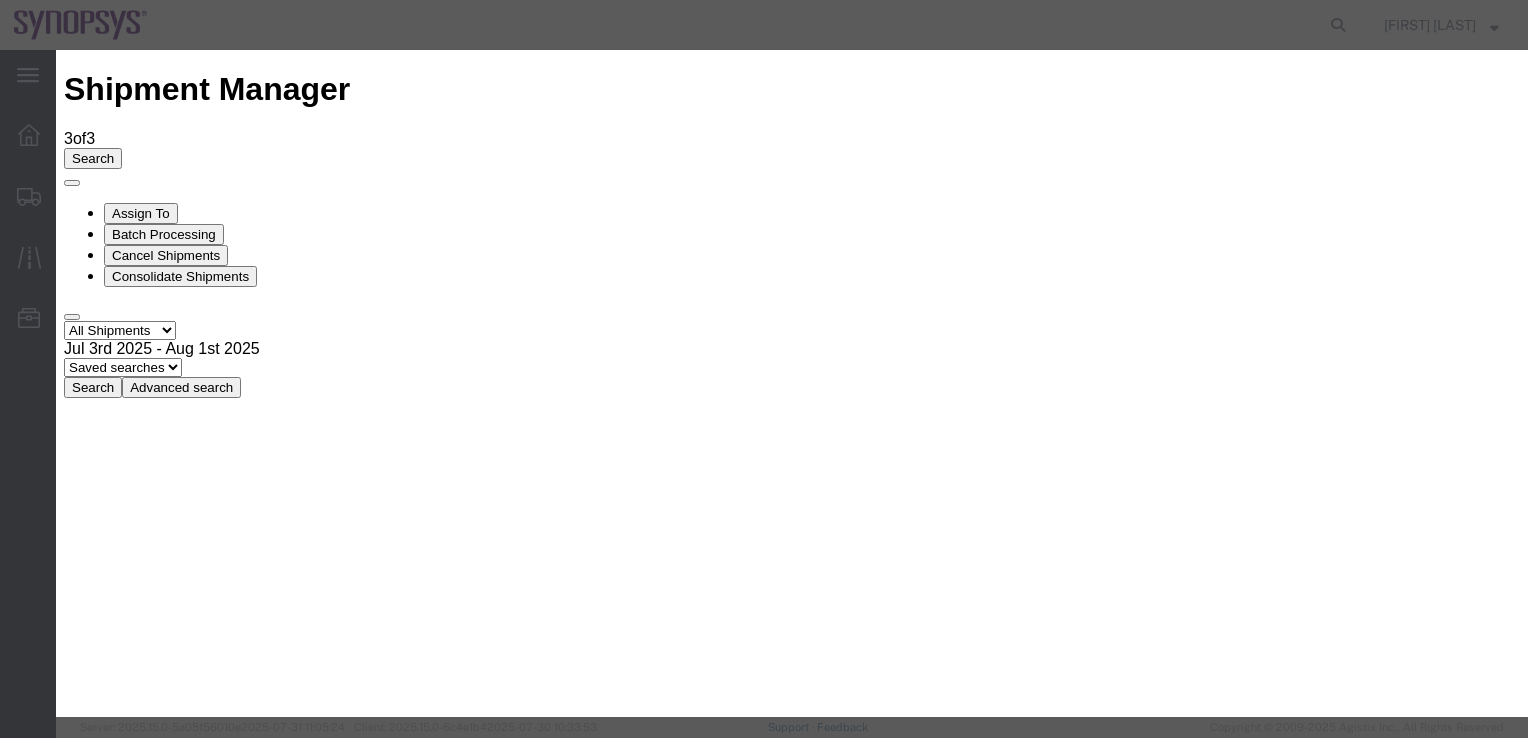 click at bounding box center (72, 3605) 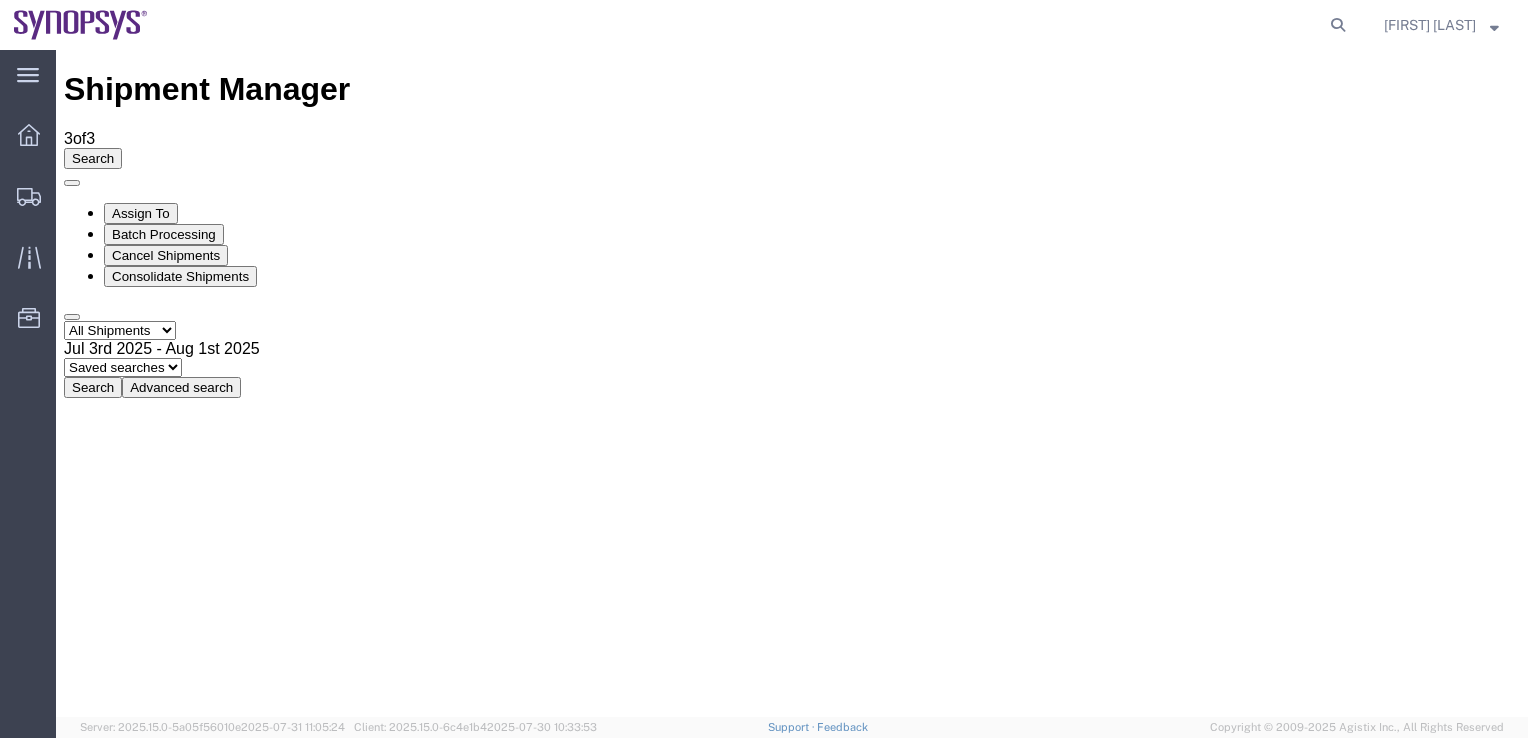click at bounding box center [1142, 2240] 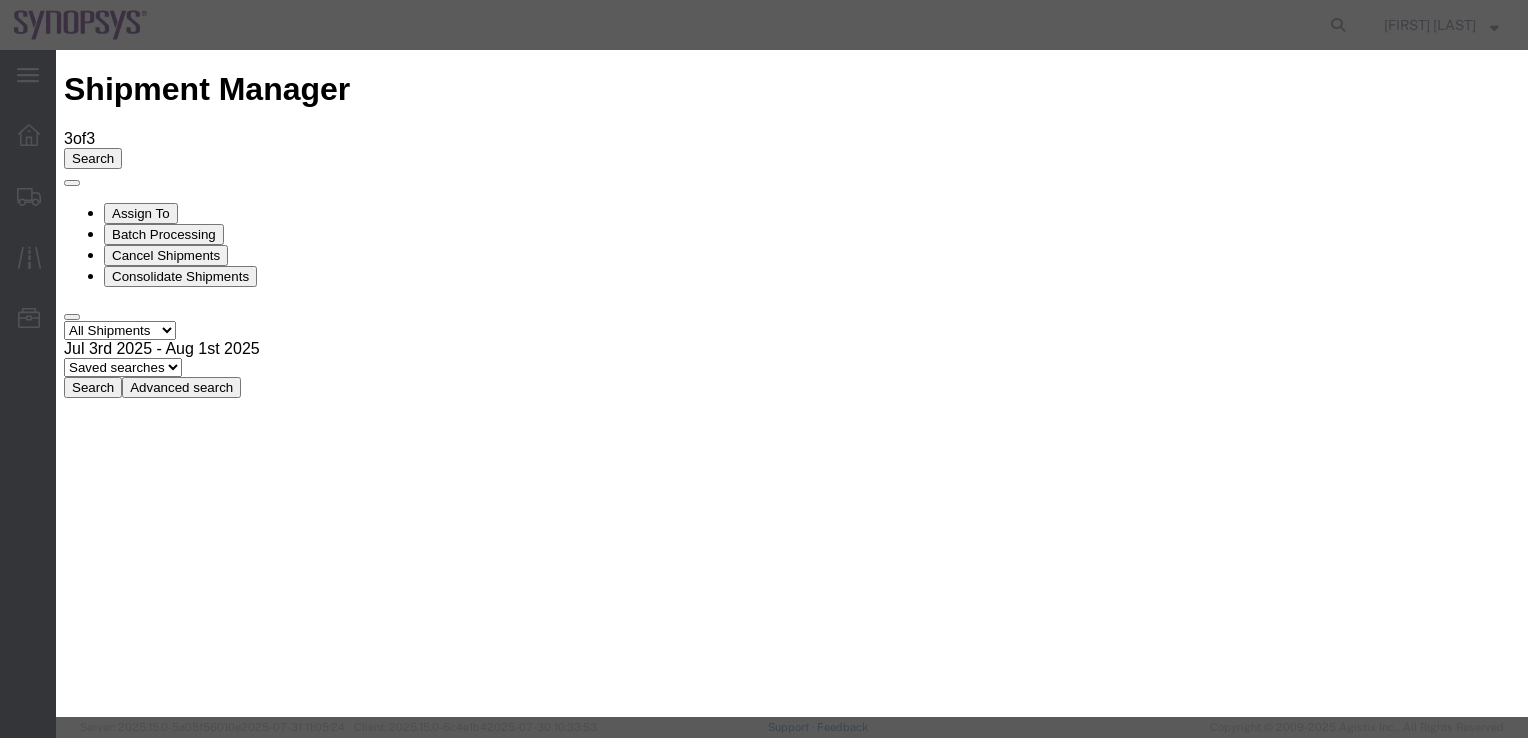 click on "Shipment 56370348 Notes" at bounding box center [792, 3638] 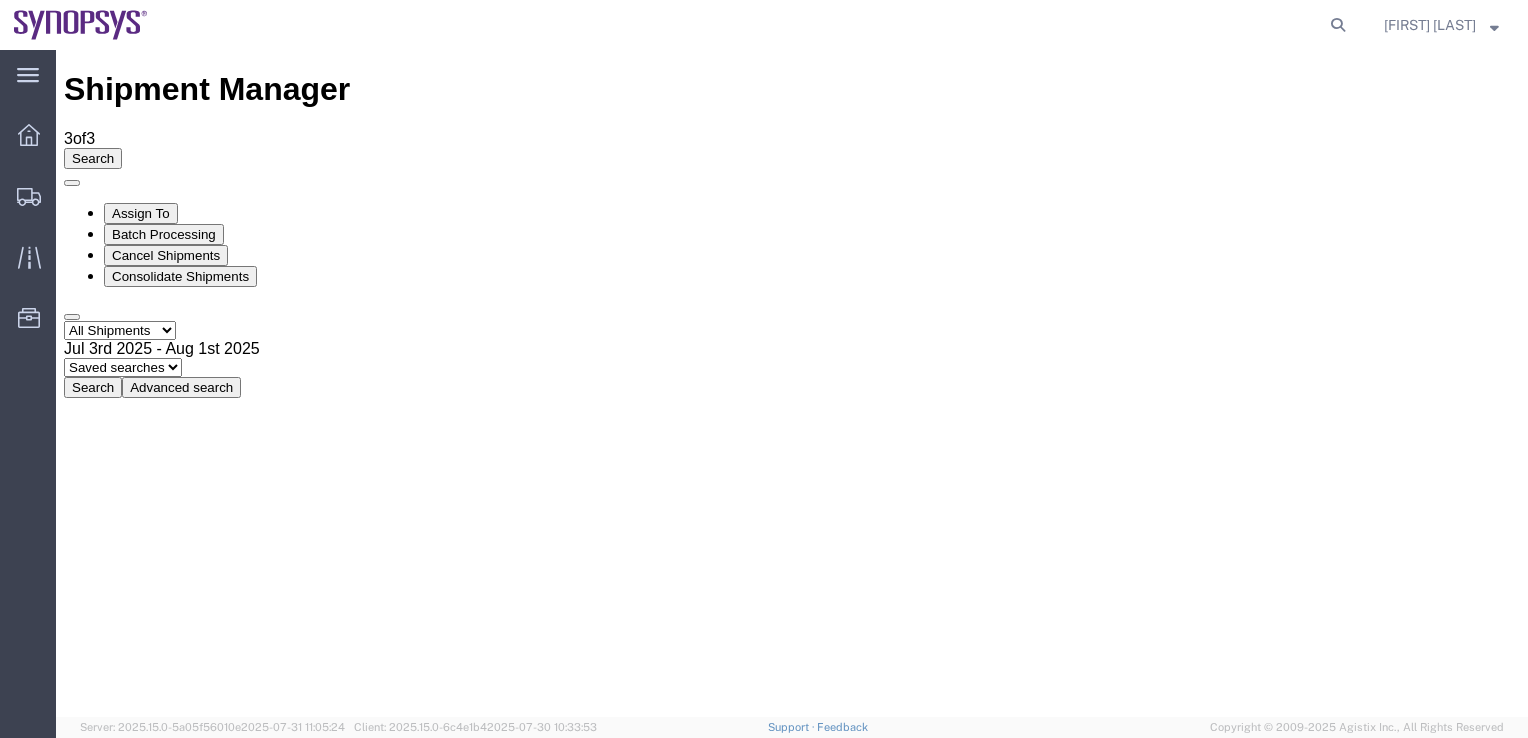click at bounding box center (1142, 2506) 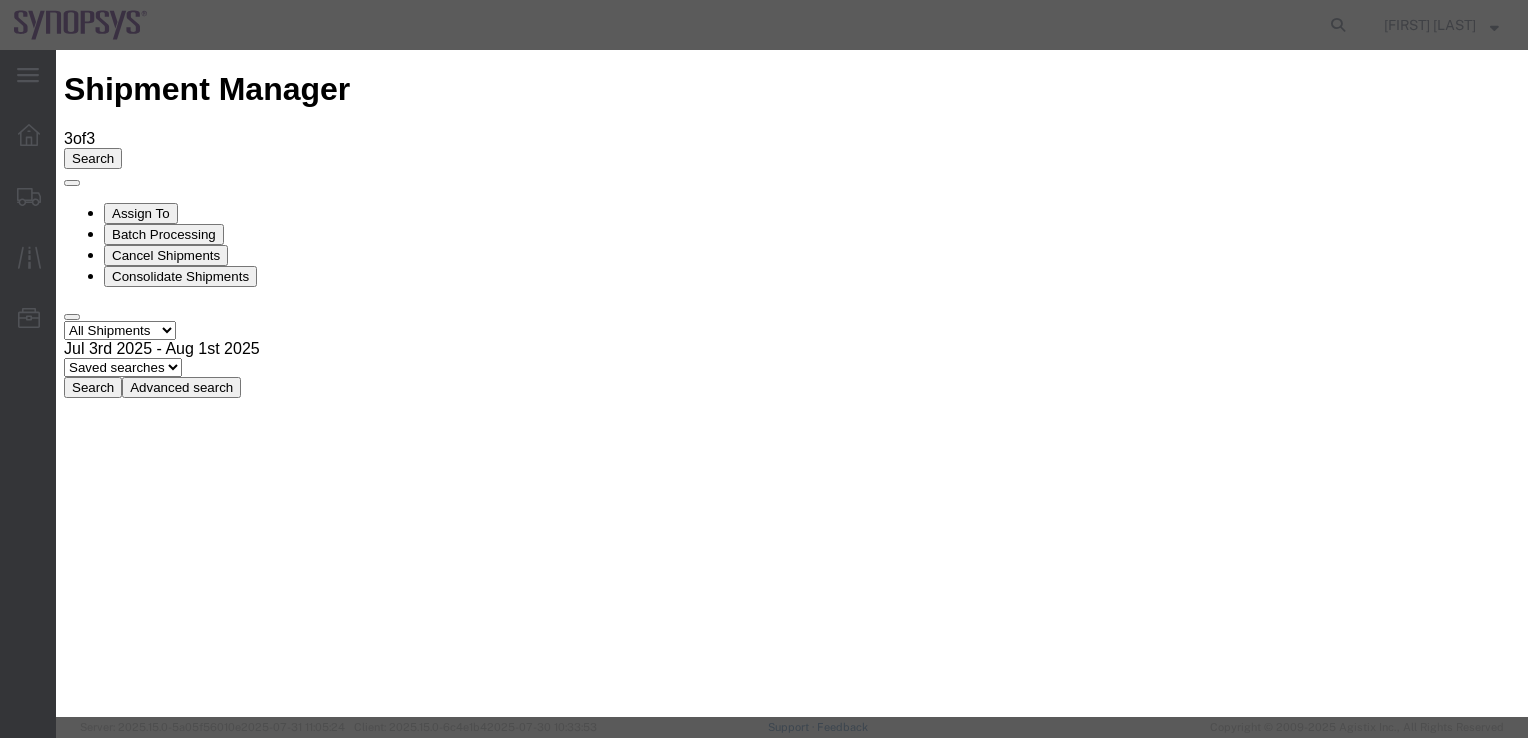 click at bounding box center [72, 3605] 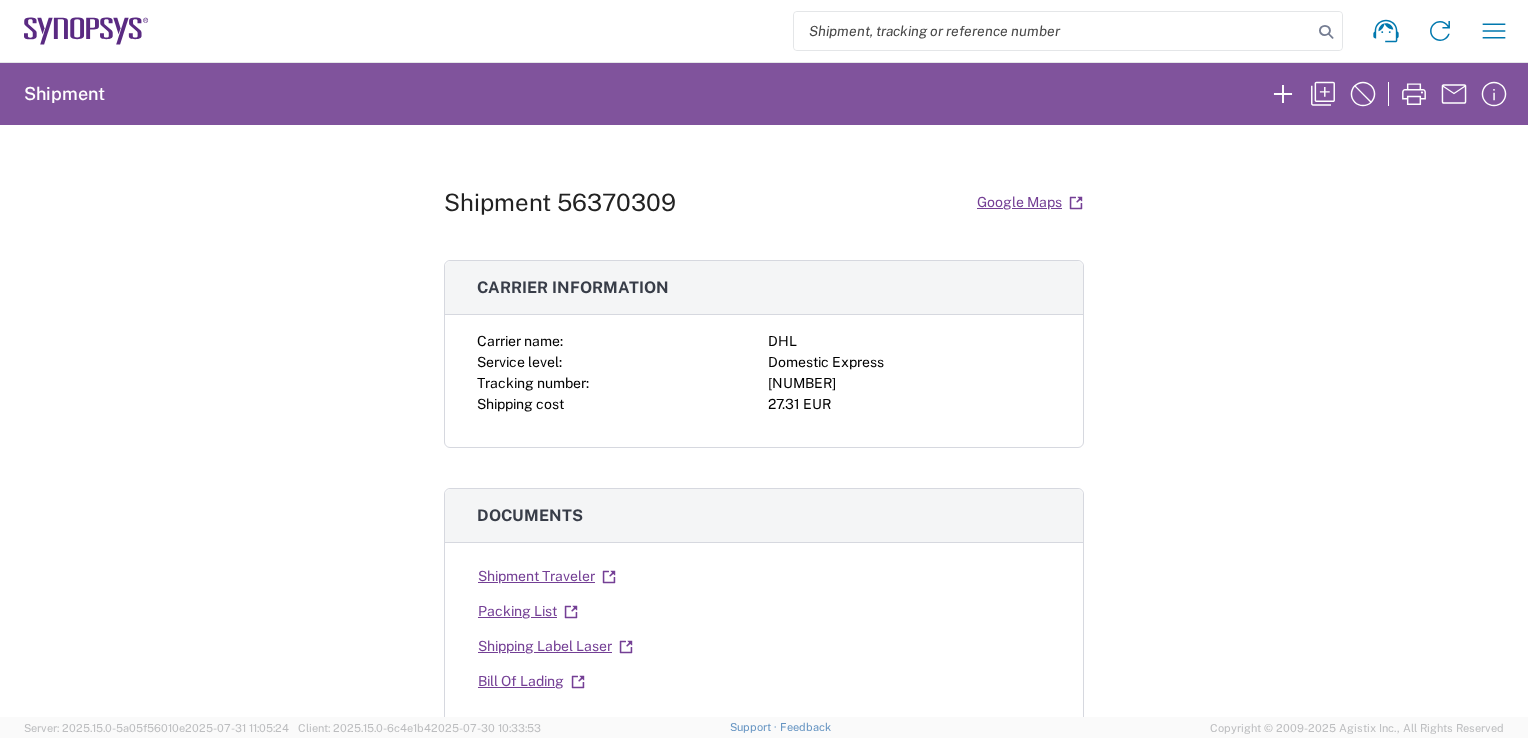 scroll, scrollTop: 0, scrollLeft: 0, axis: both 